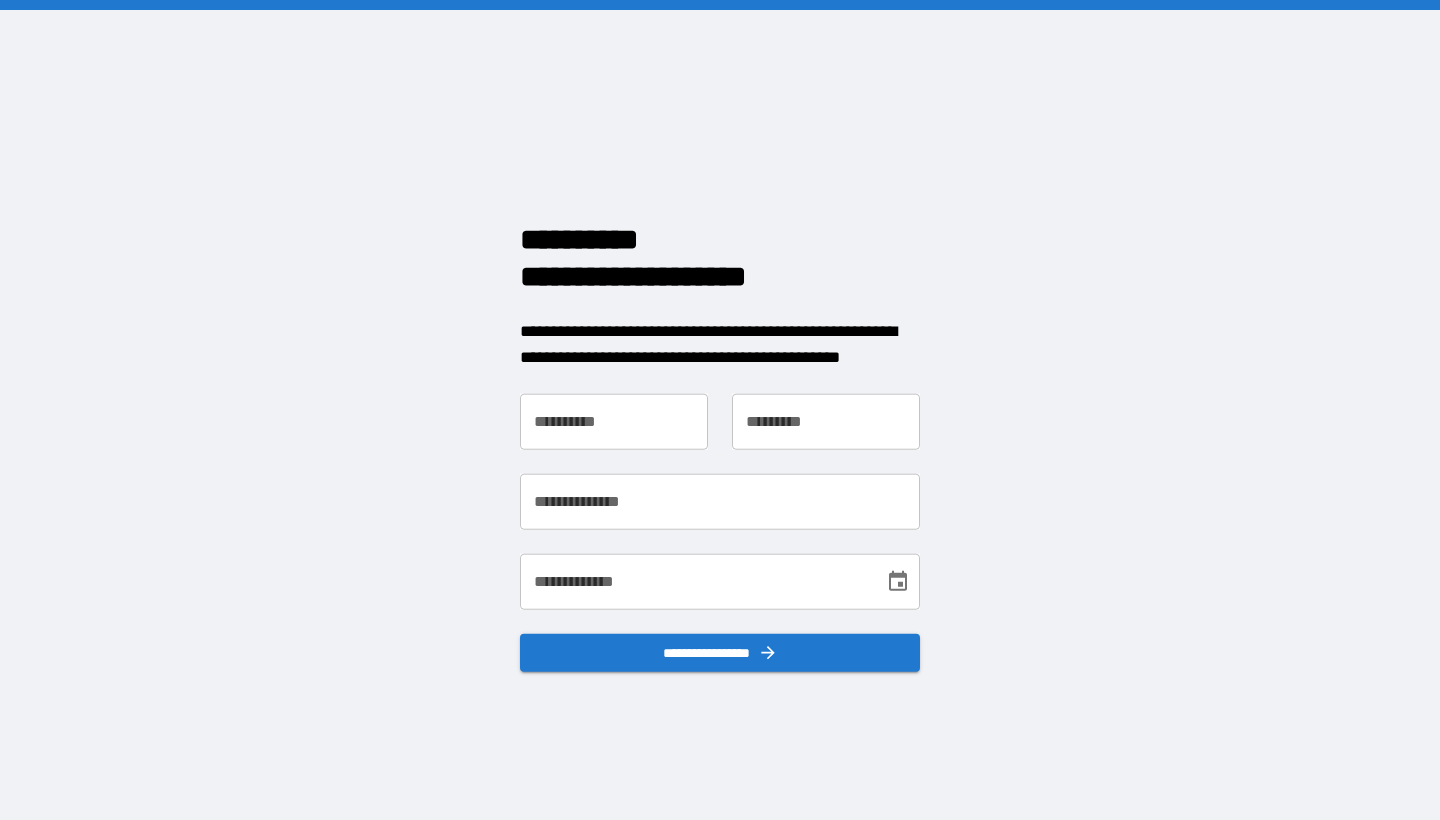 scroll, scrollTop: 0, scrollLeft: 0, axis: both 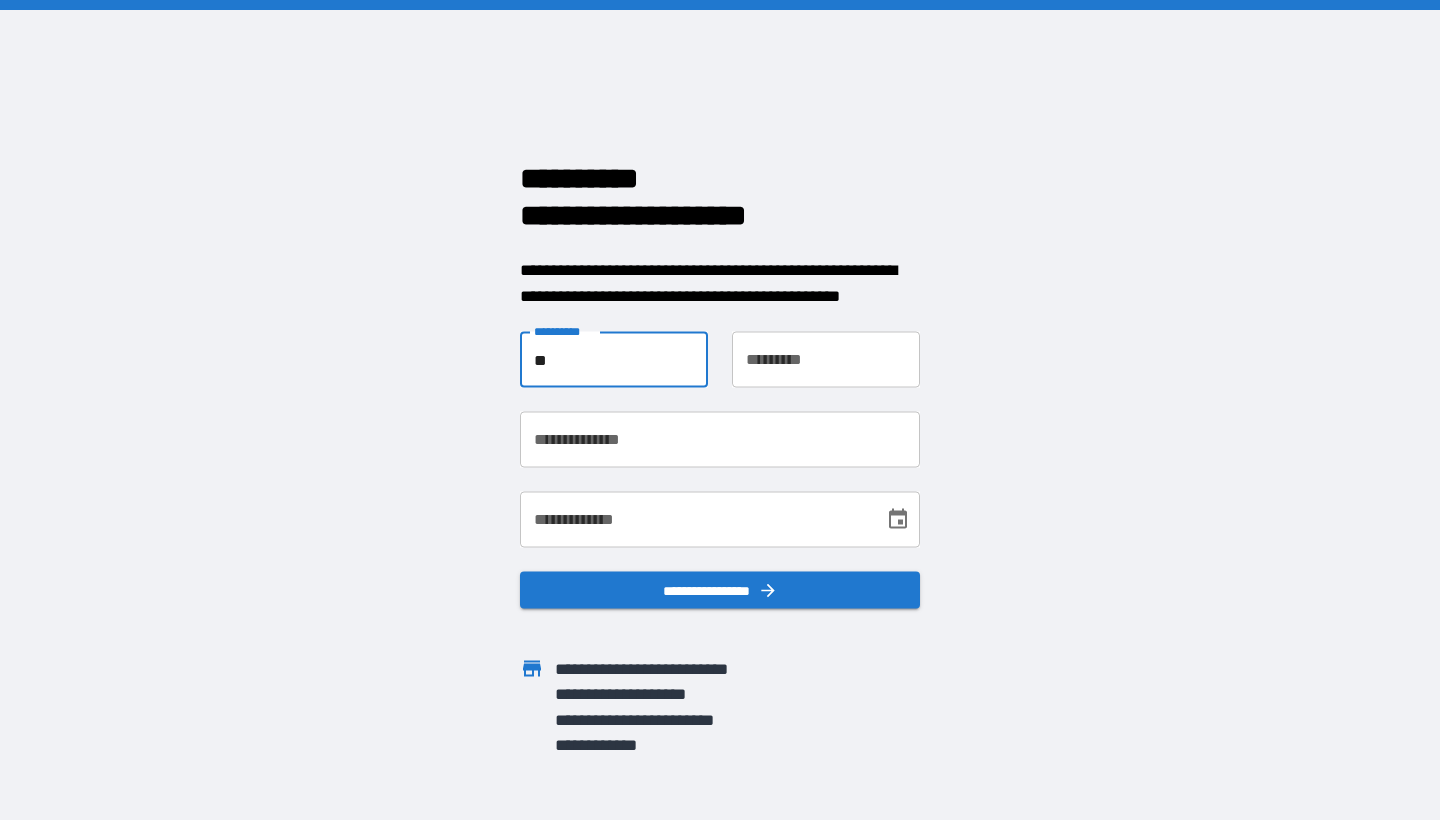 type on "*" 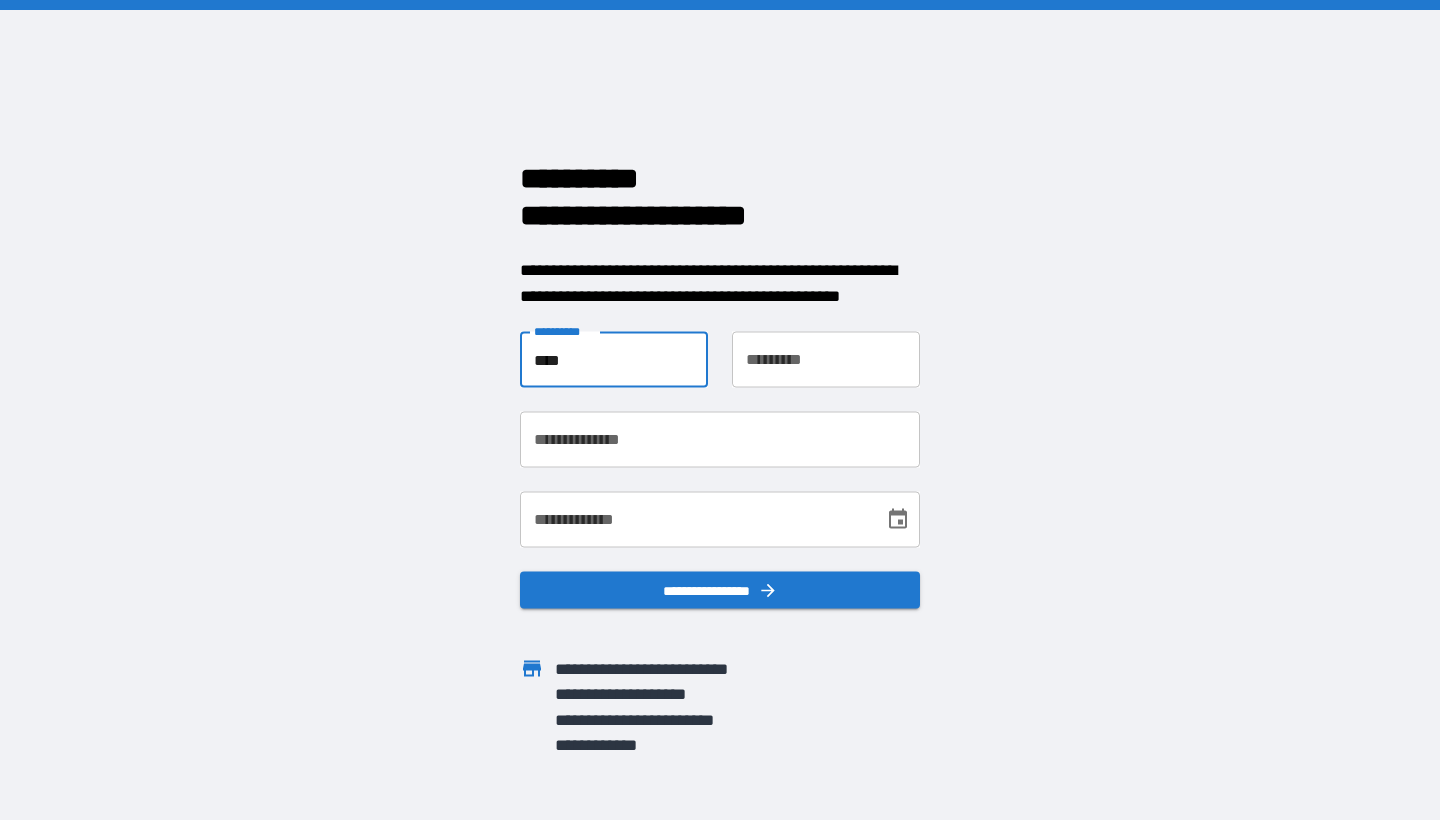 type on "****" 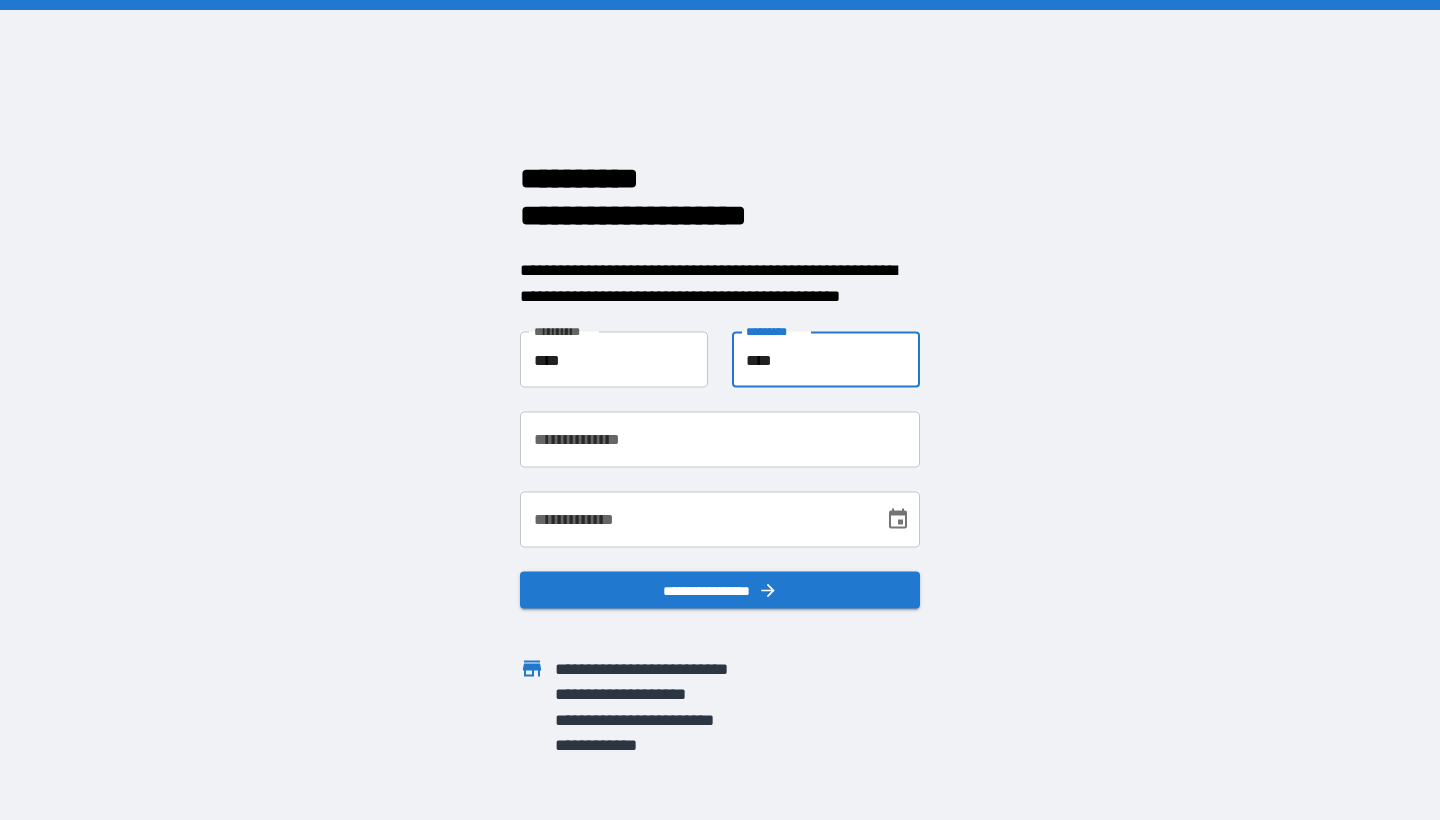 type on "****" 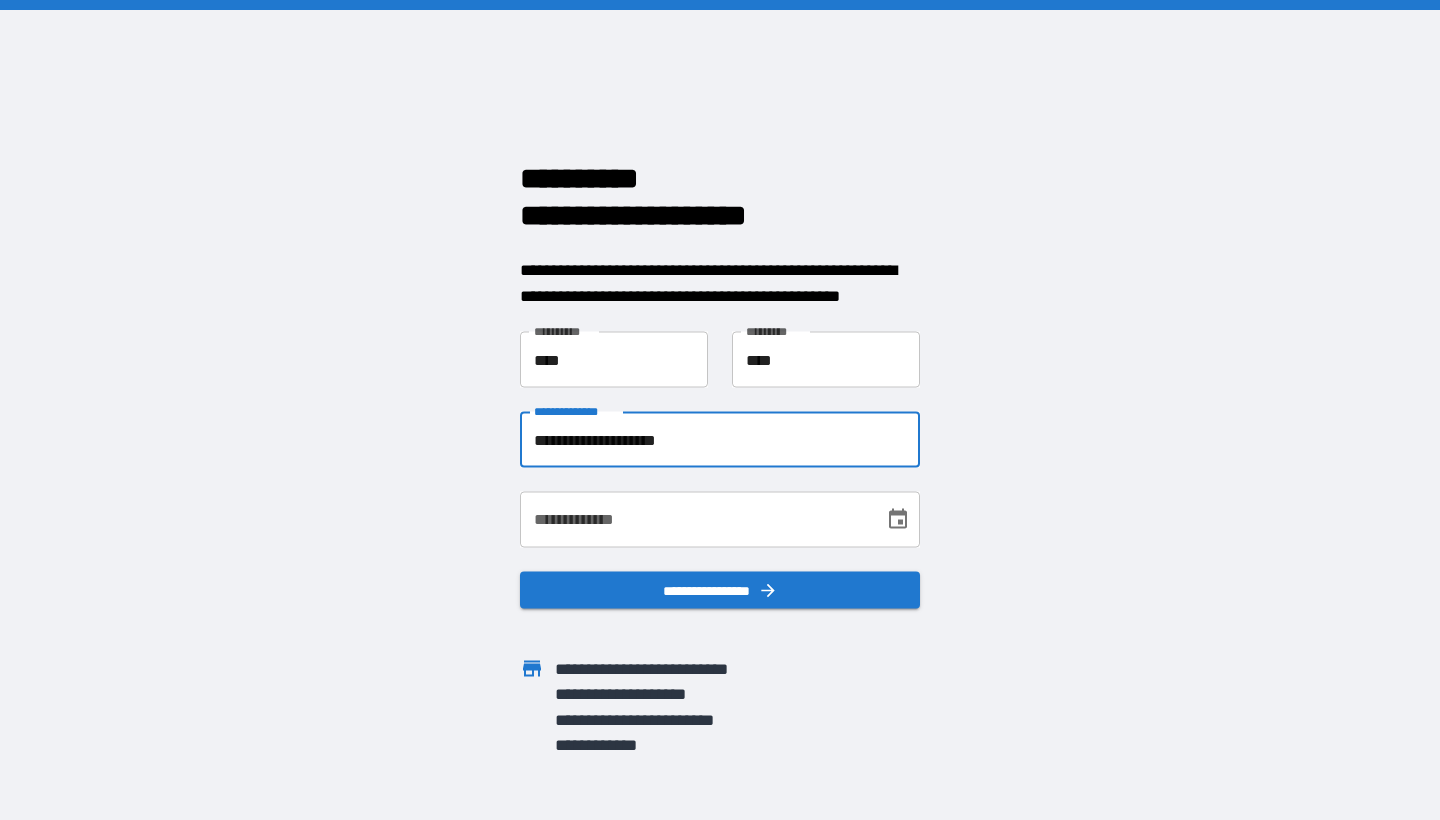 type on "**********" 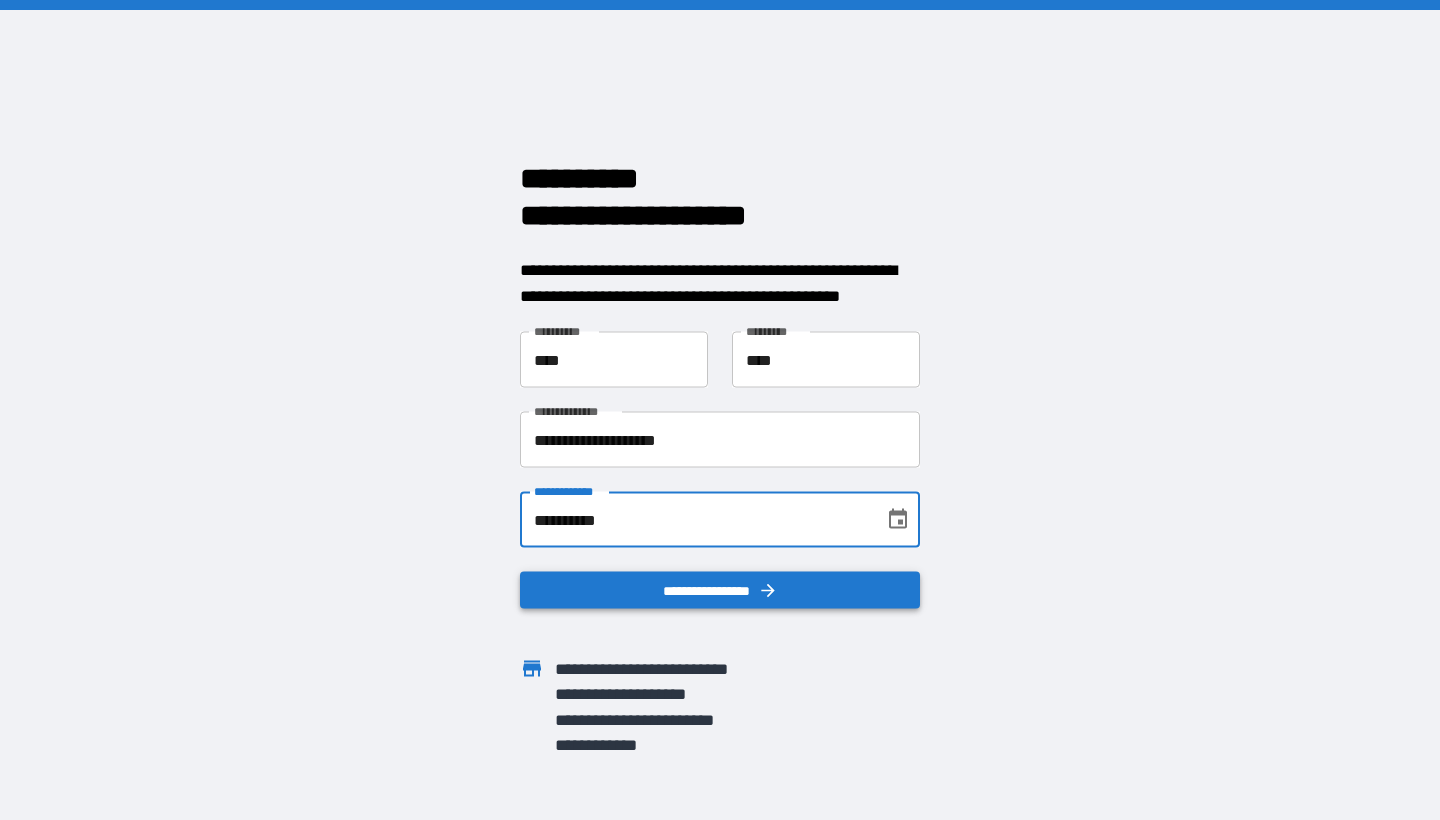 type on "**********" 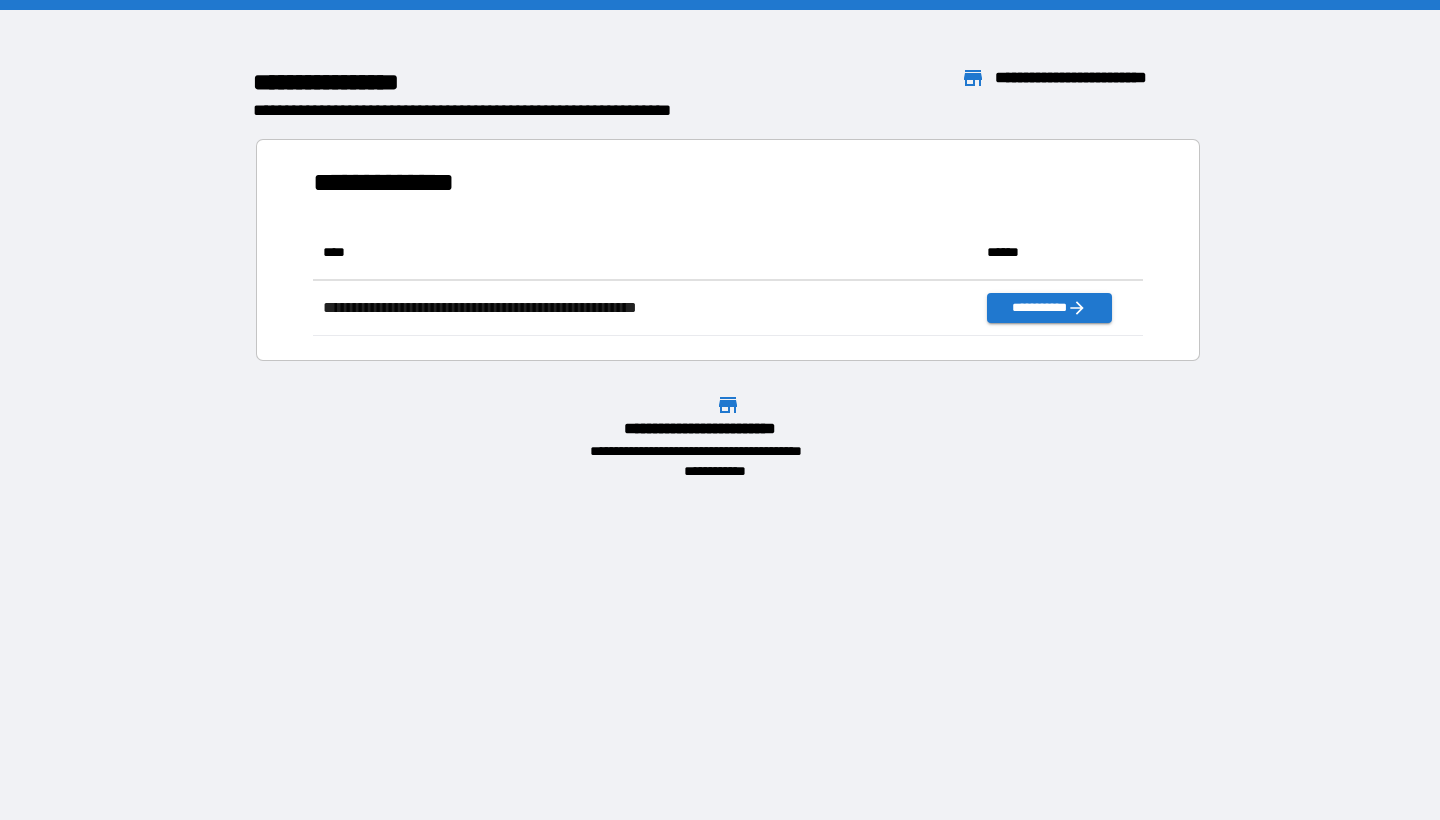 scroll, scrollTop: 1, scrollLeft: 1, axis: both 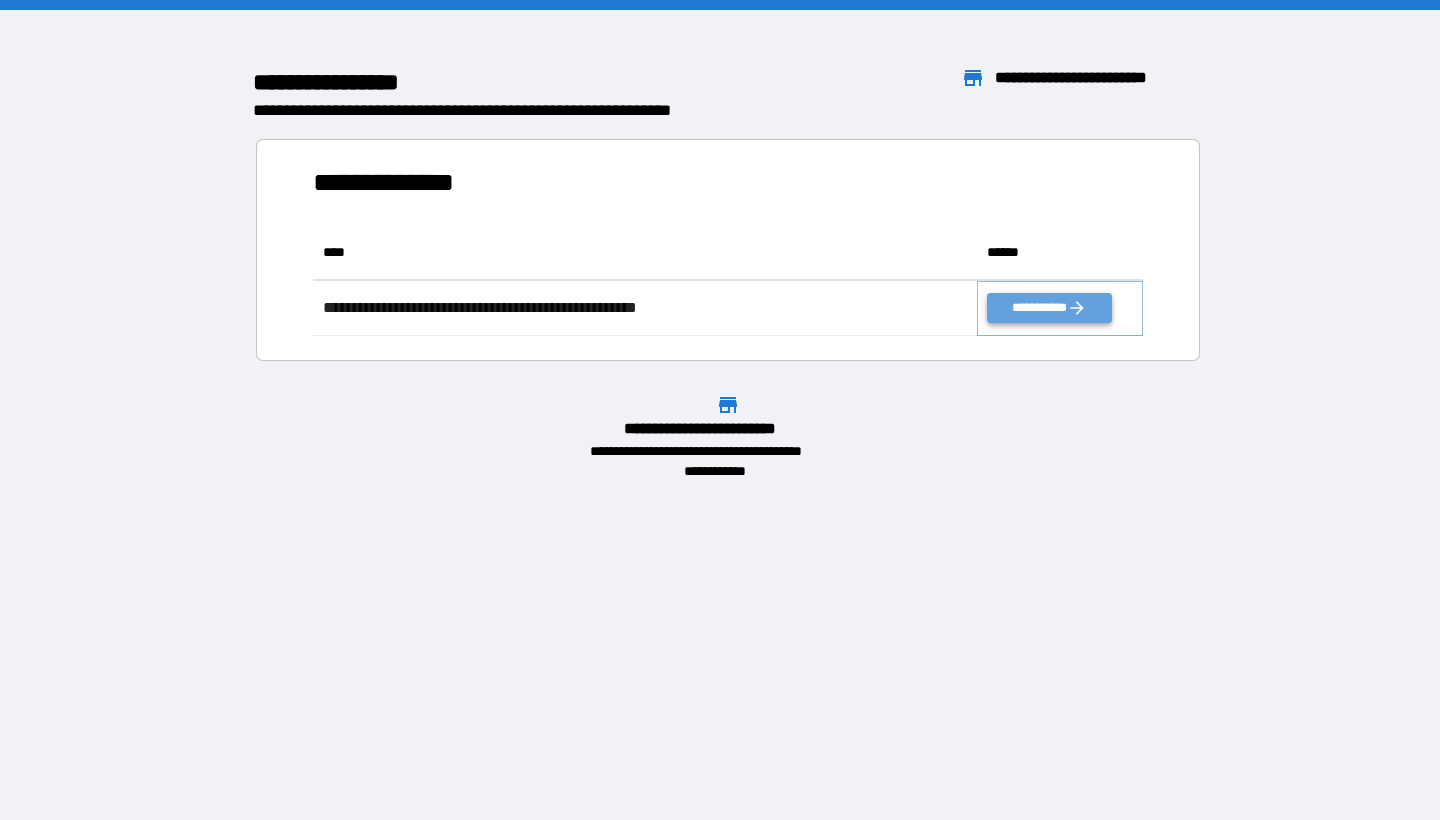 click on "**********" at bounding box center (1049, 308) 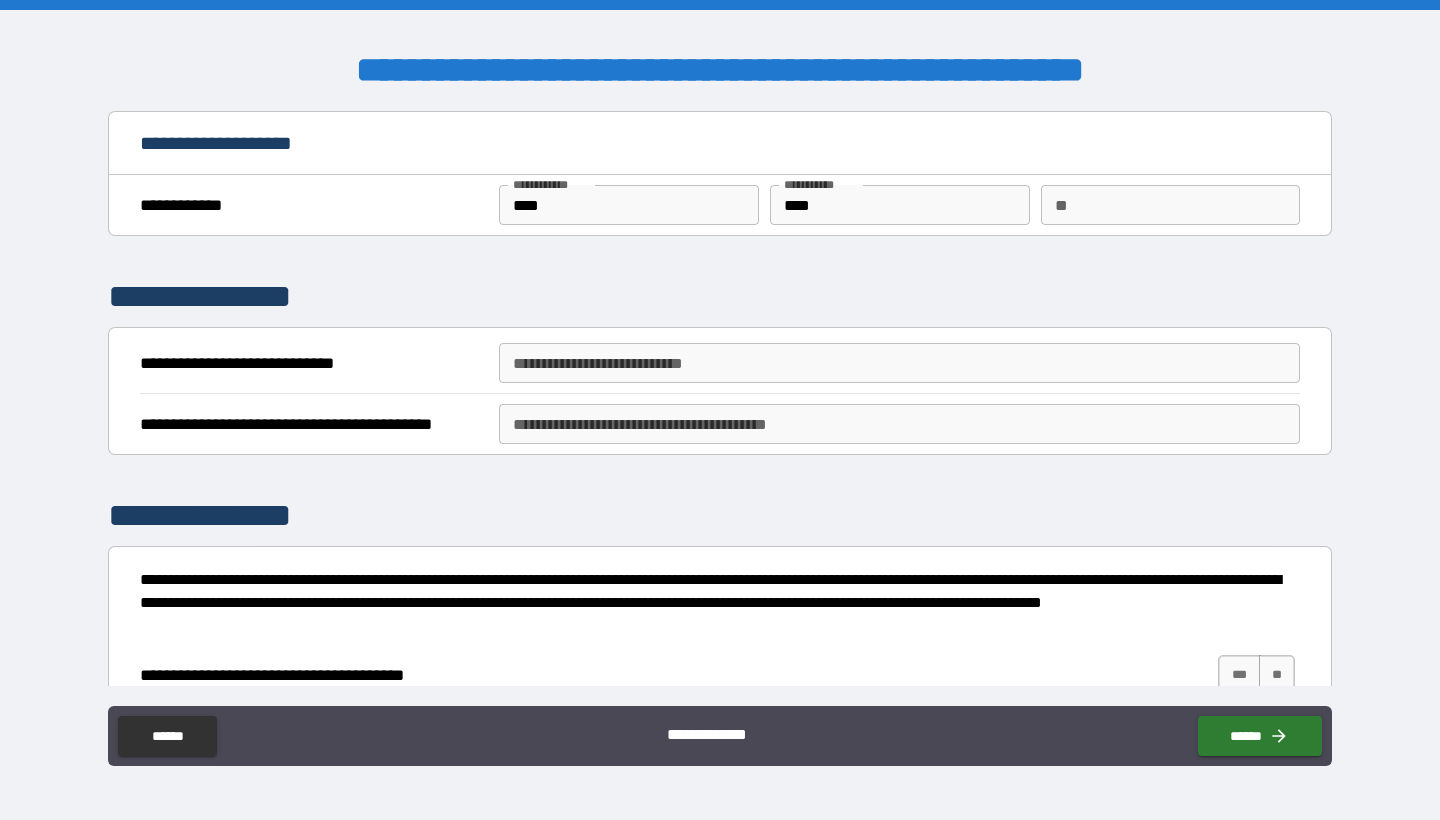 scroll, scrollTop: 0, scrollLeft: 0, axis: both 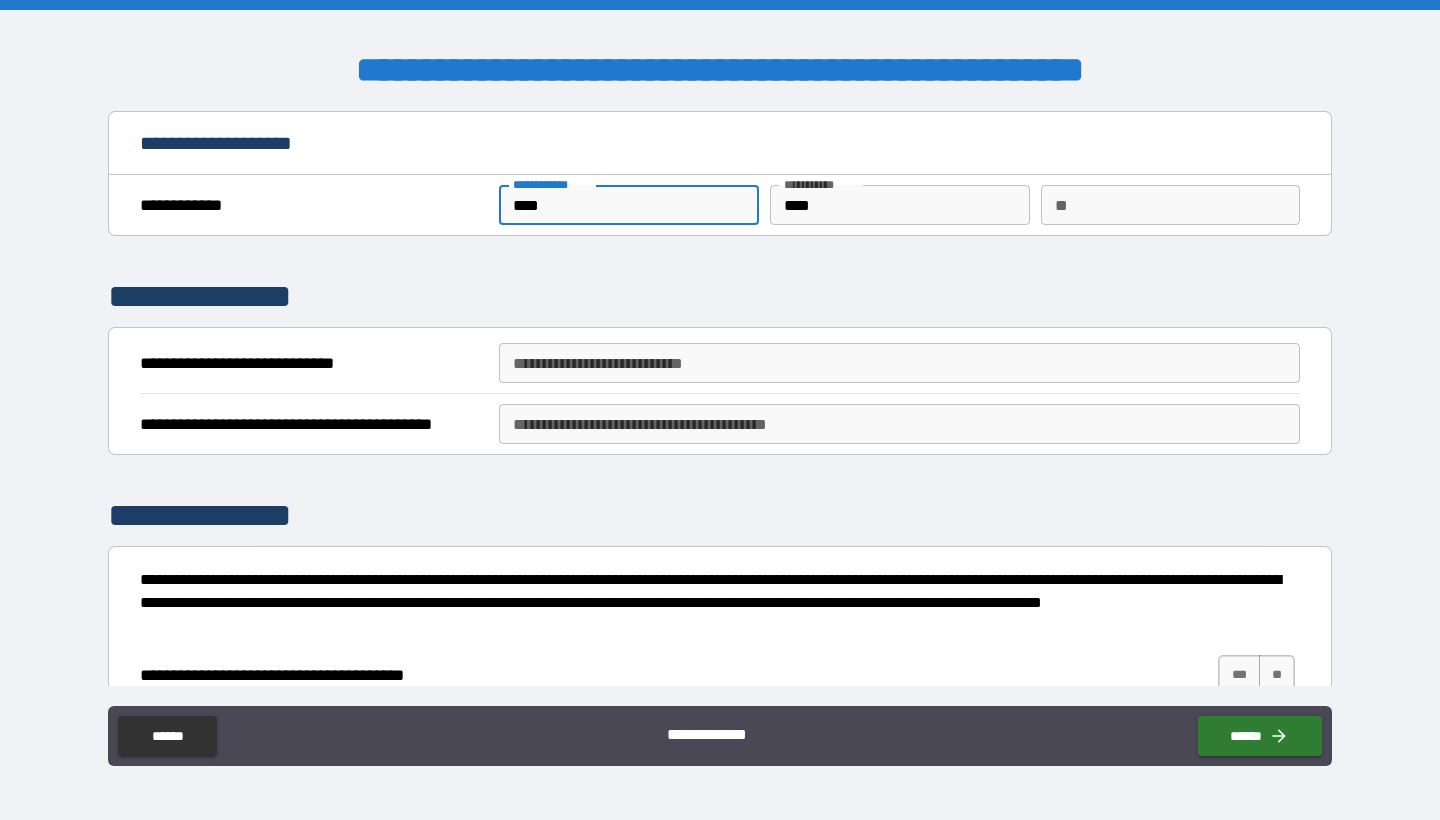 drag, startPoint x: 592, startPoint y: 210, endPoint x: 394, endPoint y: 188, distance: 199.21848 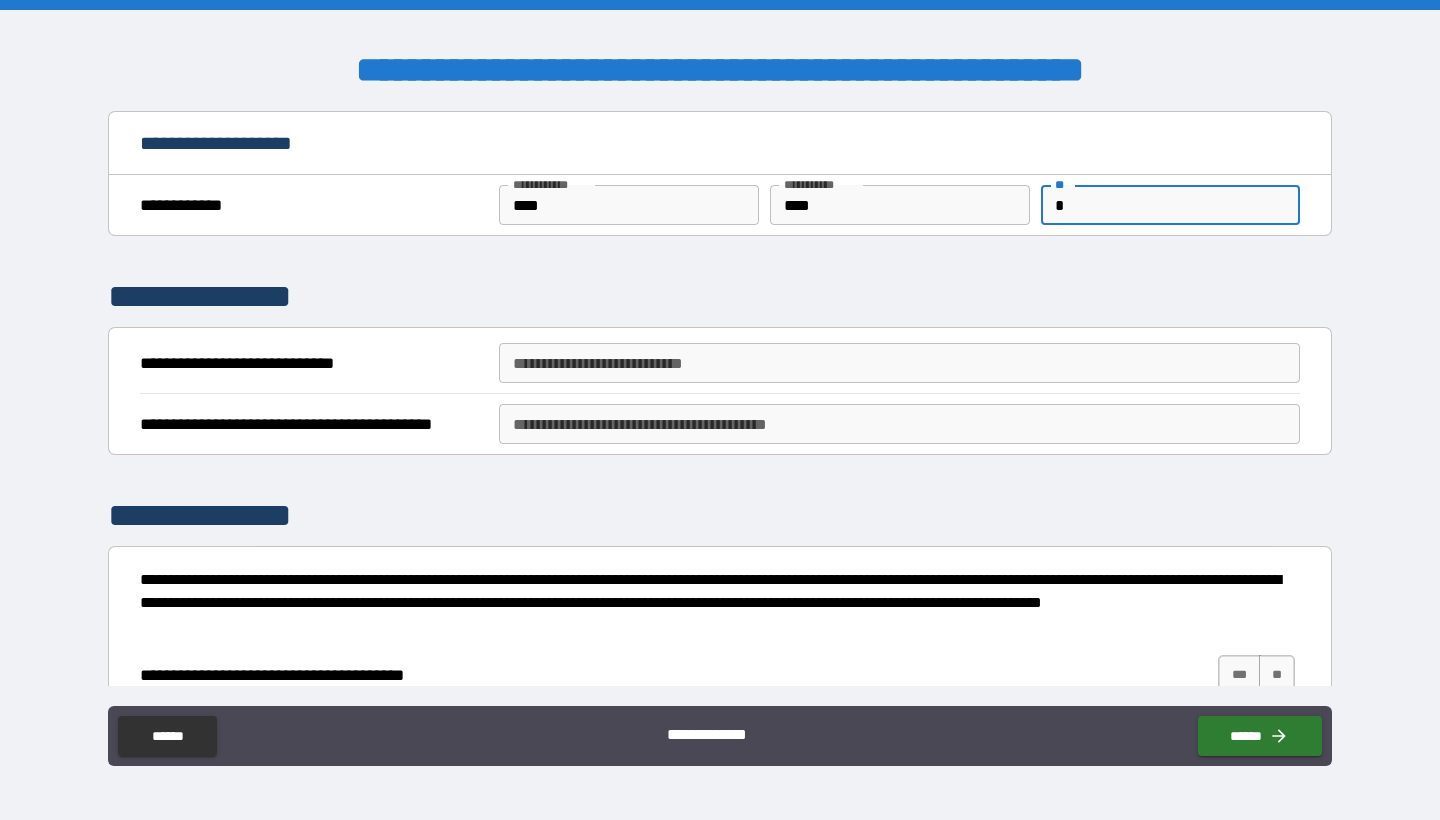 type on "*" 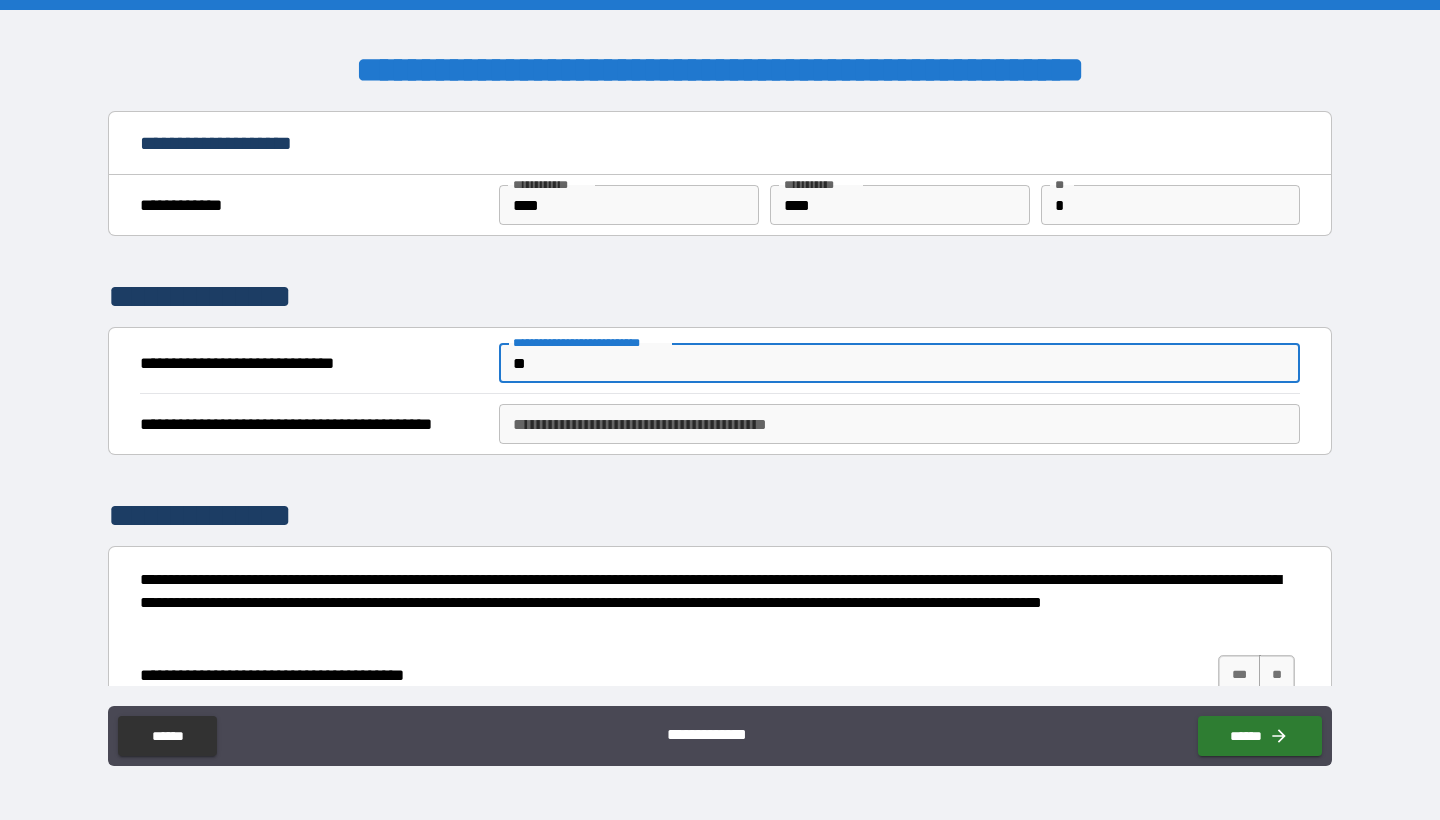 type on "**" 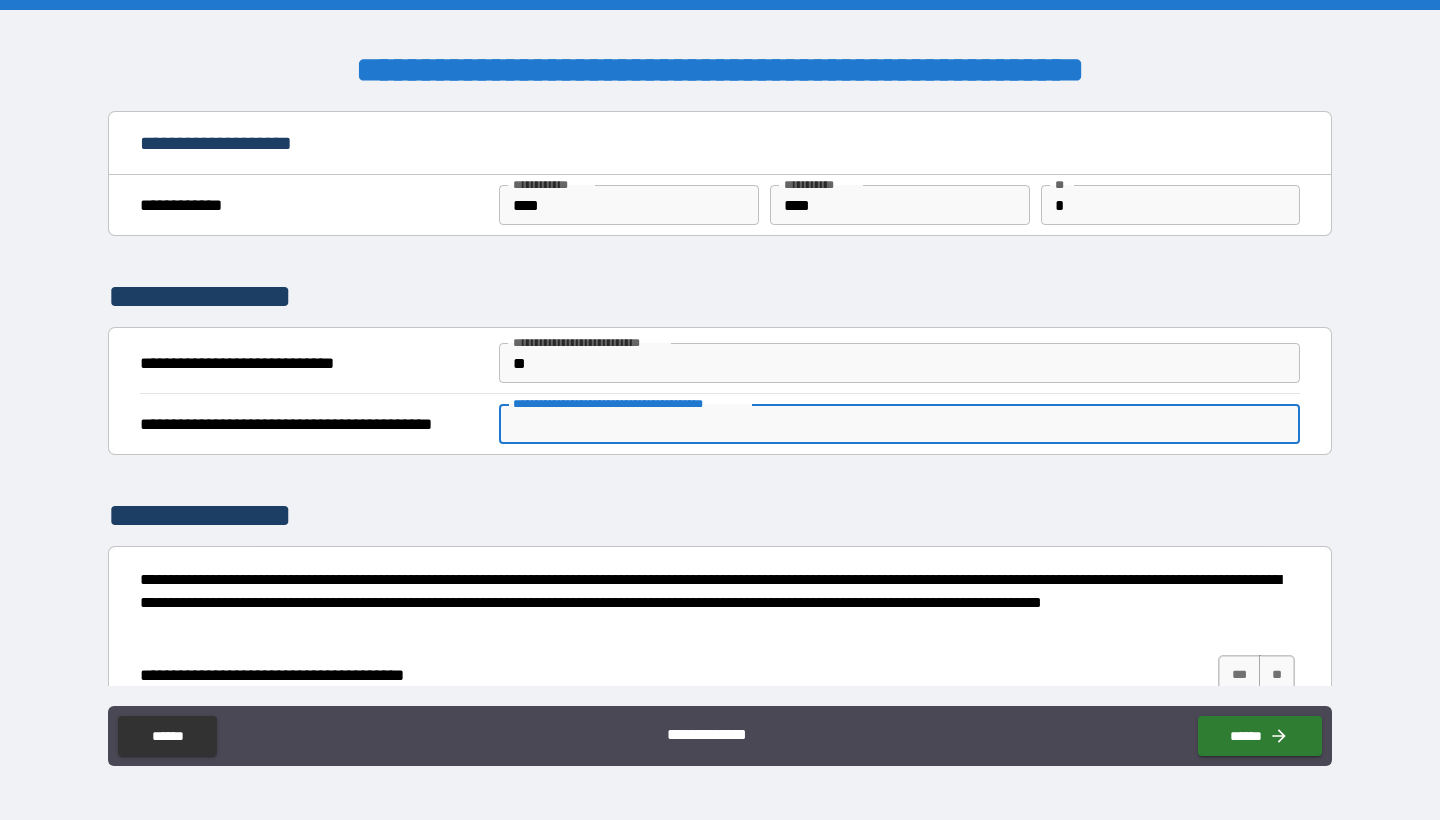 click on "**********" at bounding box center (899, 424) 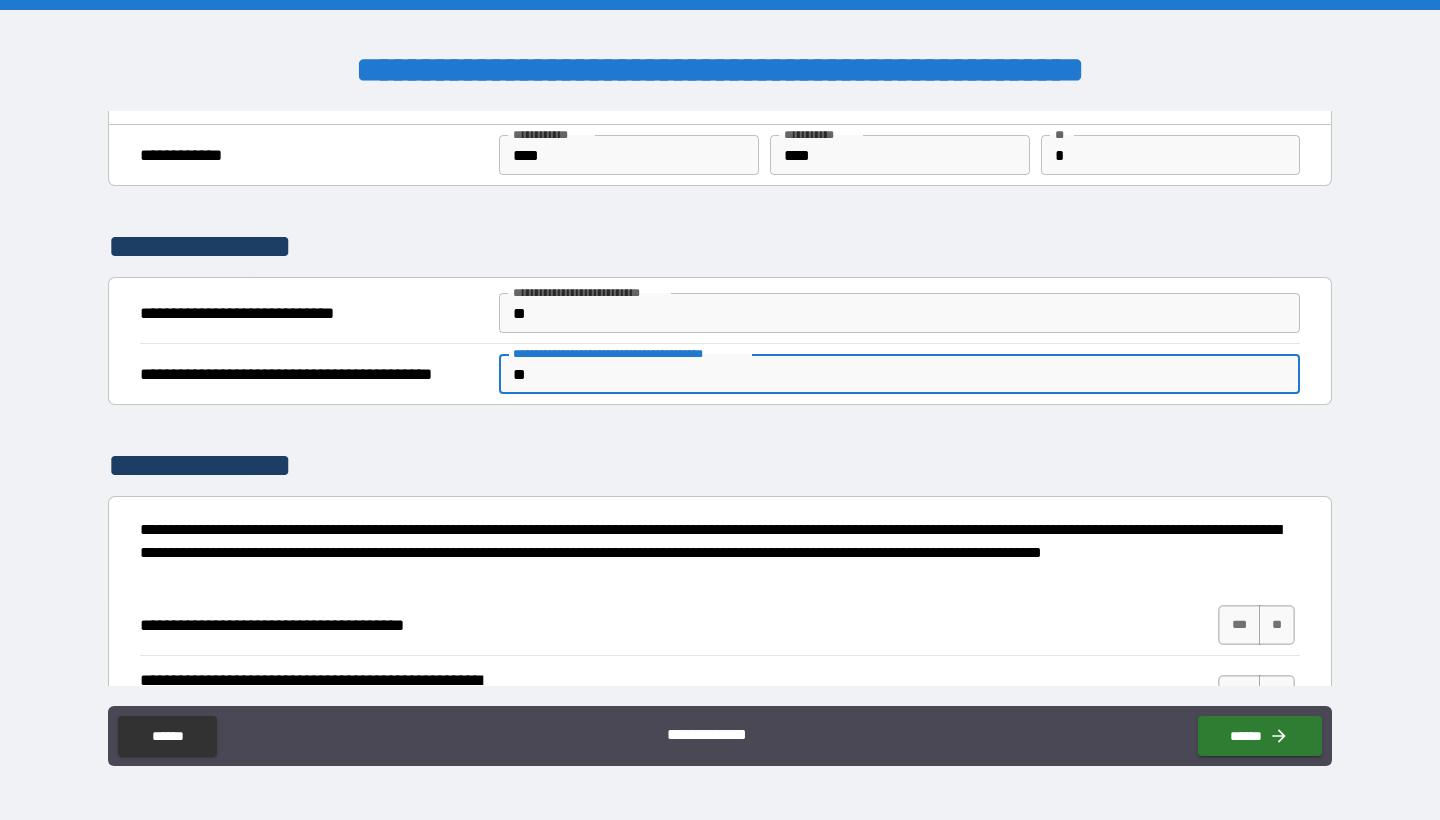 scroll, scrollTop: 90, scrollLeft: 0, axis: vertical 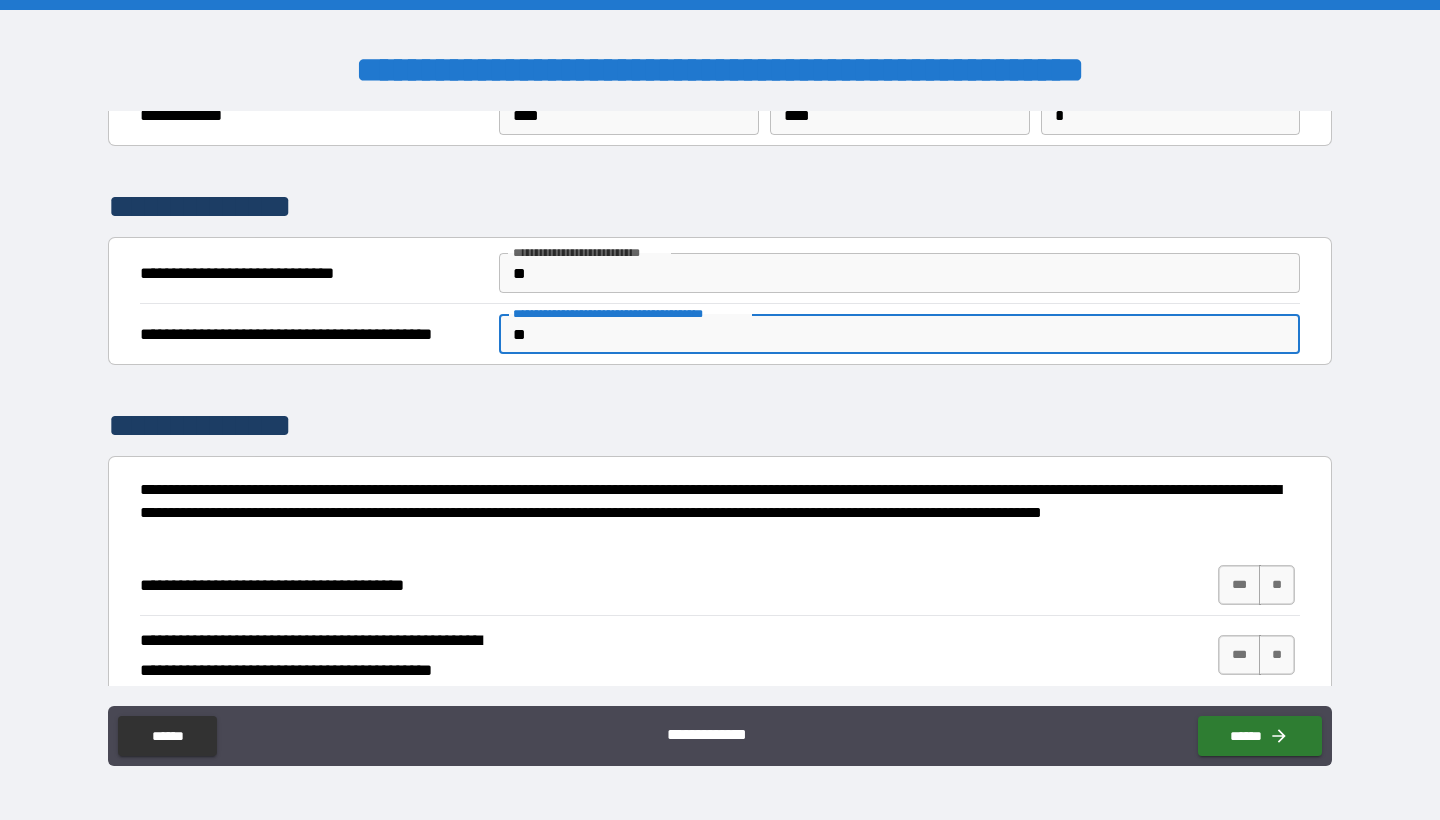 type on "**" 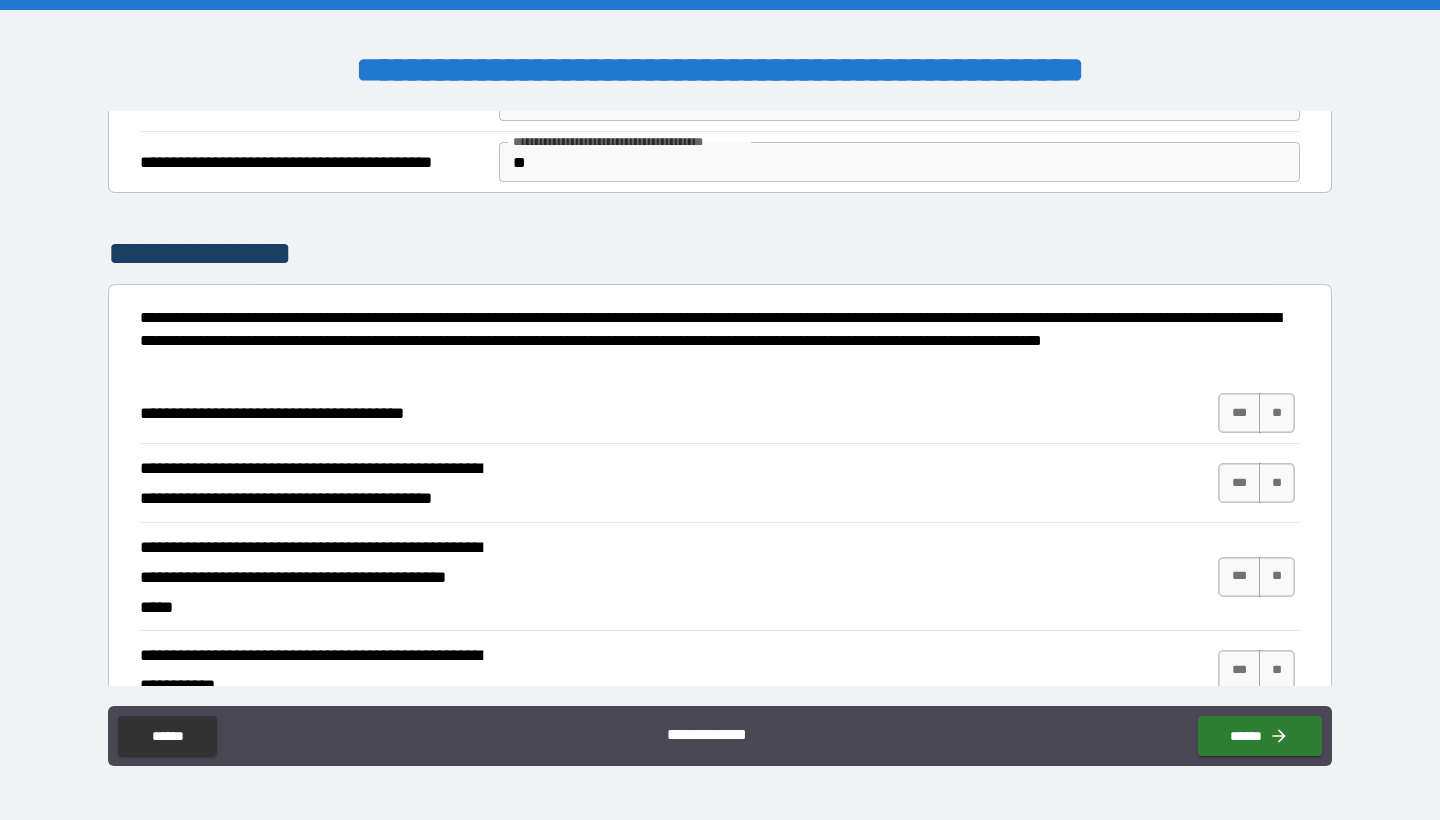 scroll, scrollTop: 270, scrollLeft: 0, axis: vertical 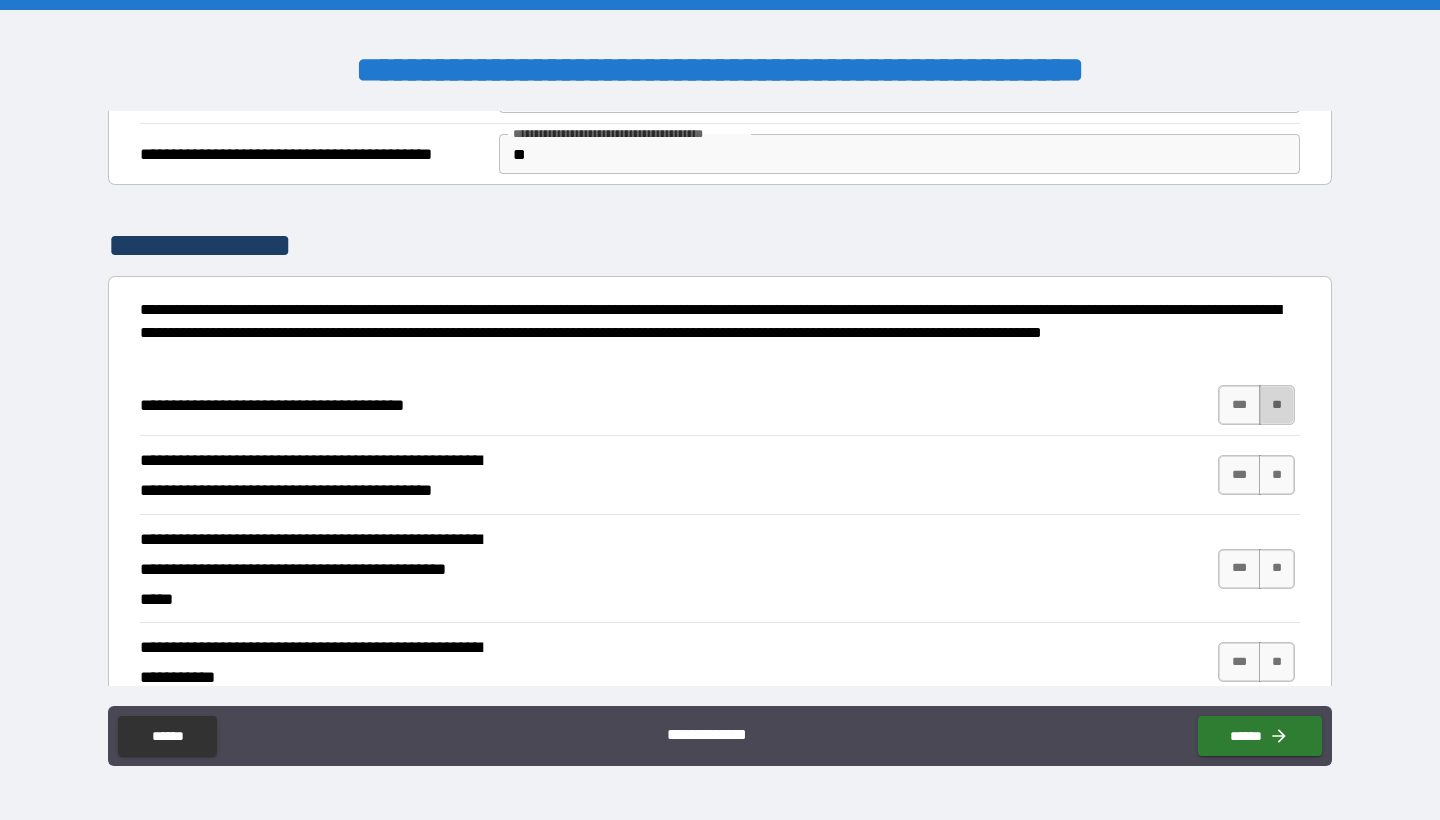 click on "**" at bounding box center [1277, 405] 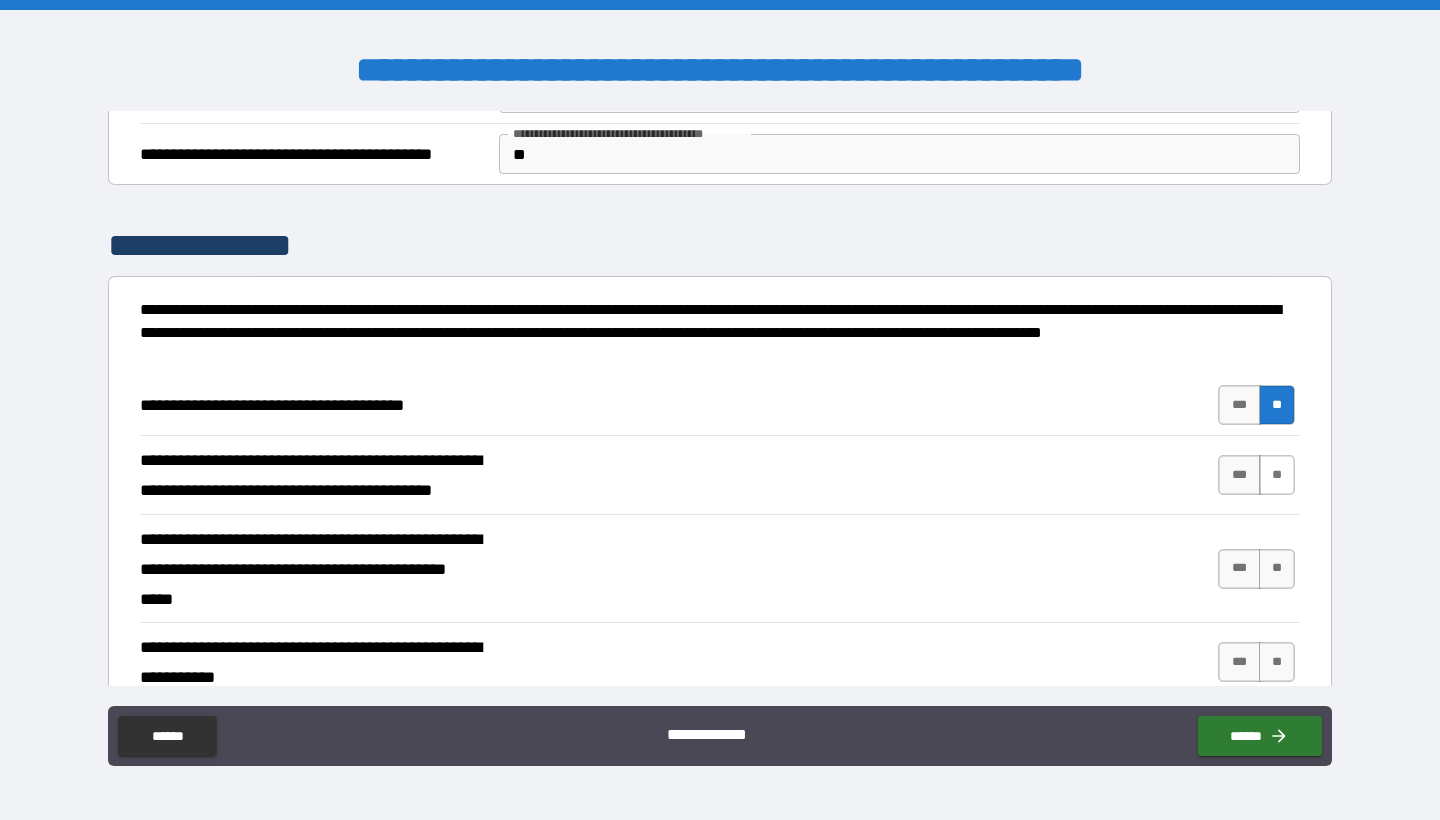 click on "**" at bounding box center (1277, 475) 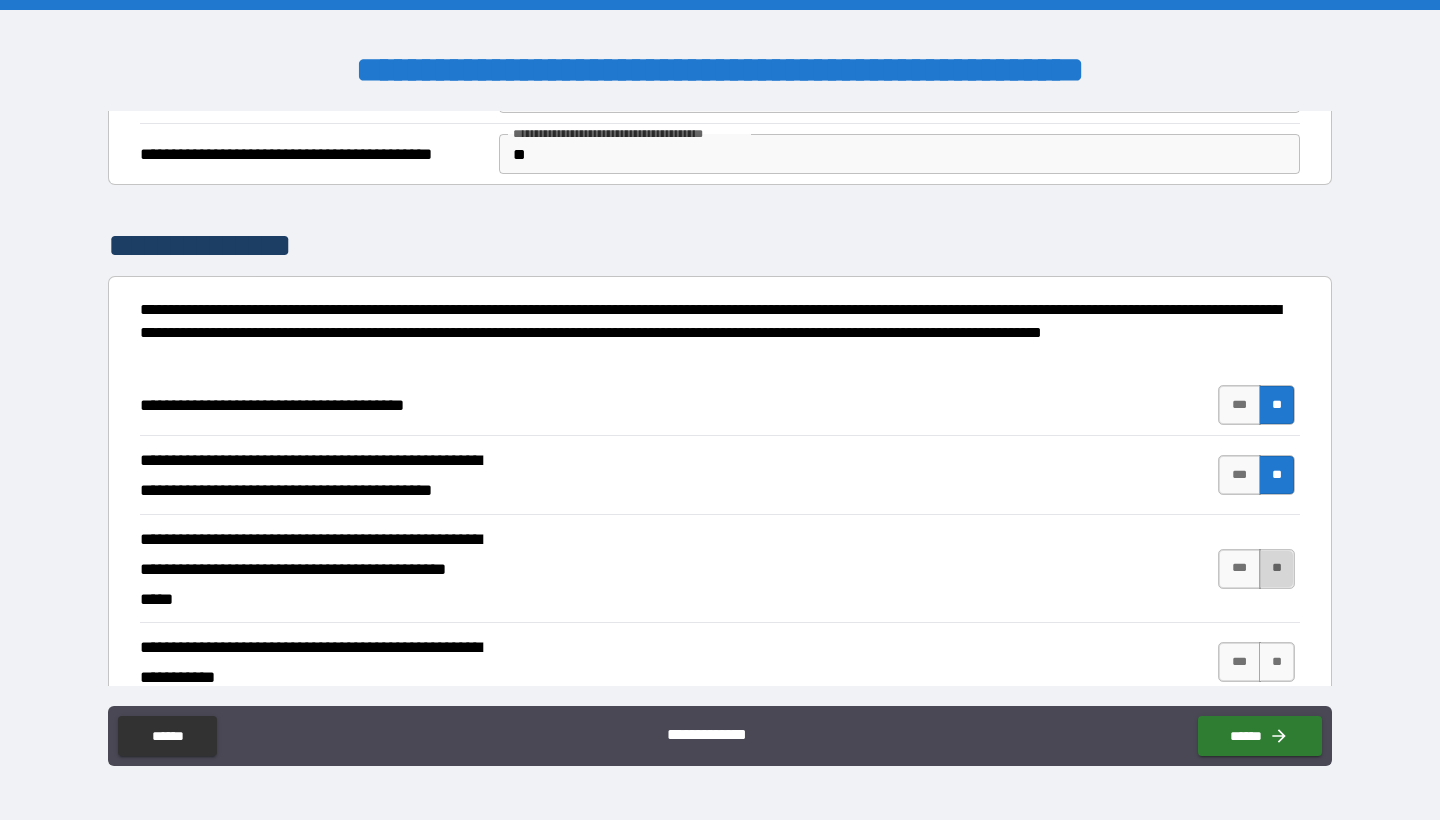 click on "**" at bounding box center [1277, 569] 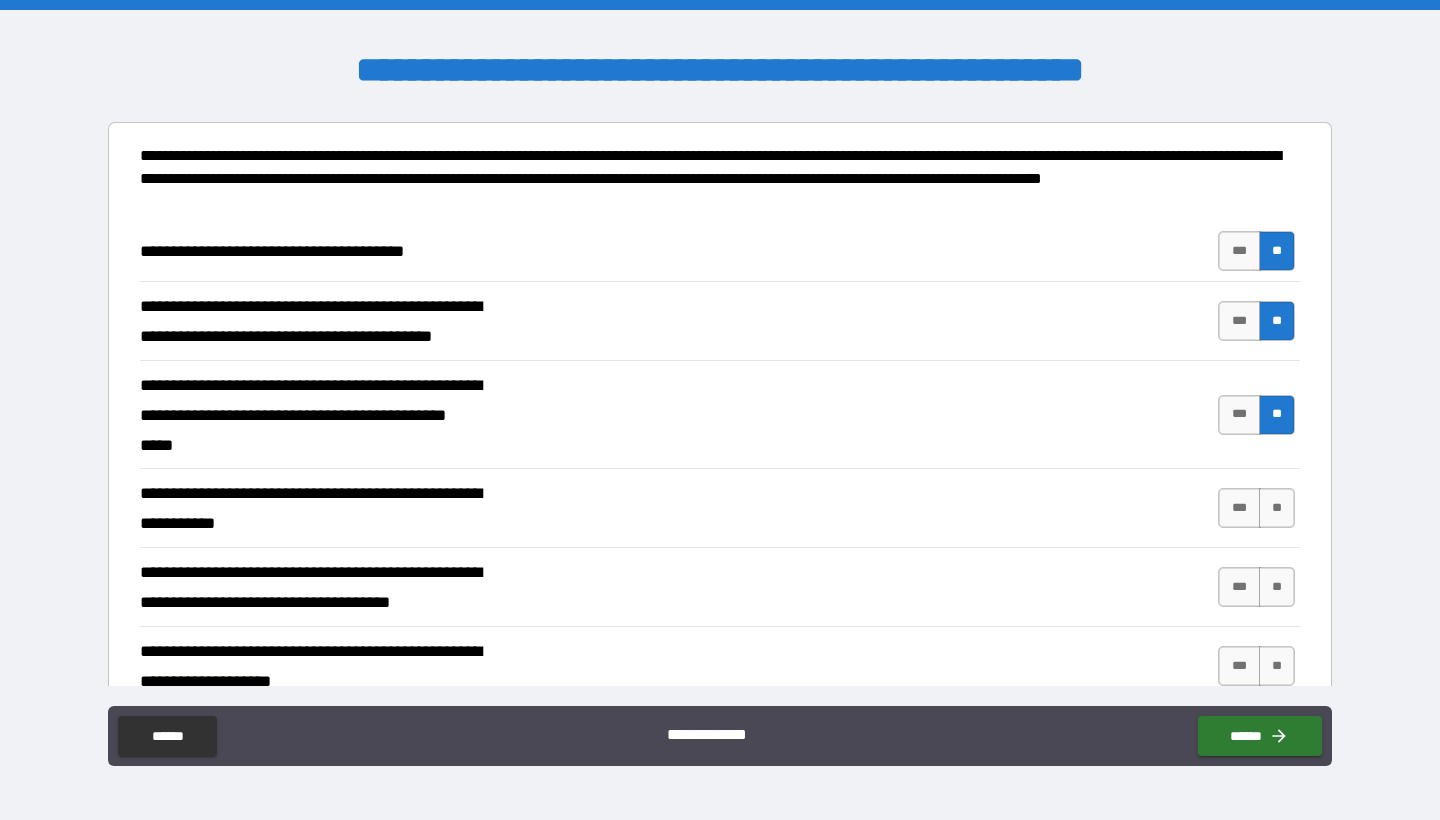 scroll, scrollTop: 427, scrollLeft: 0, axis: vertical 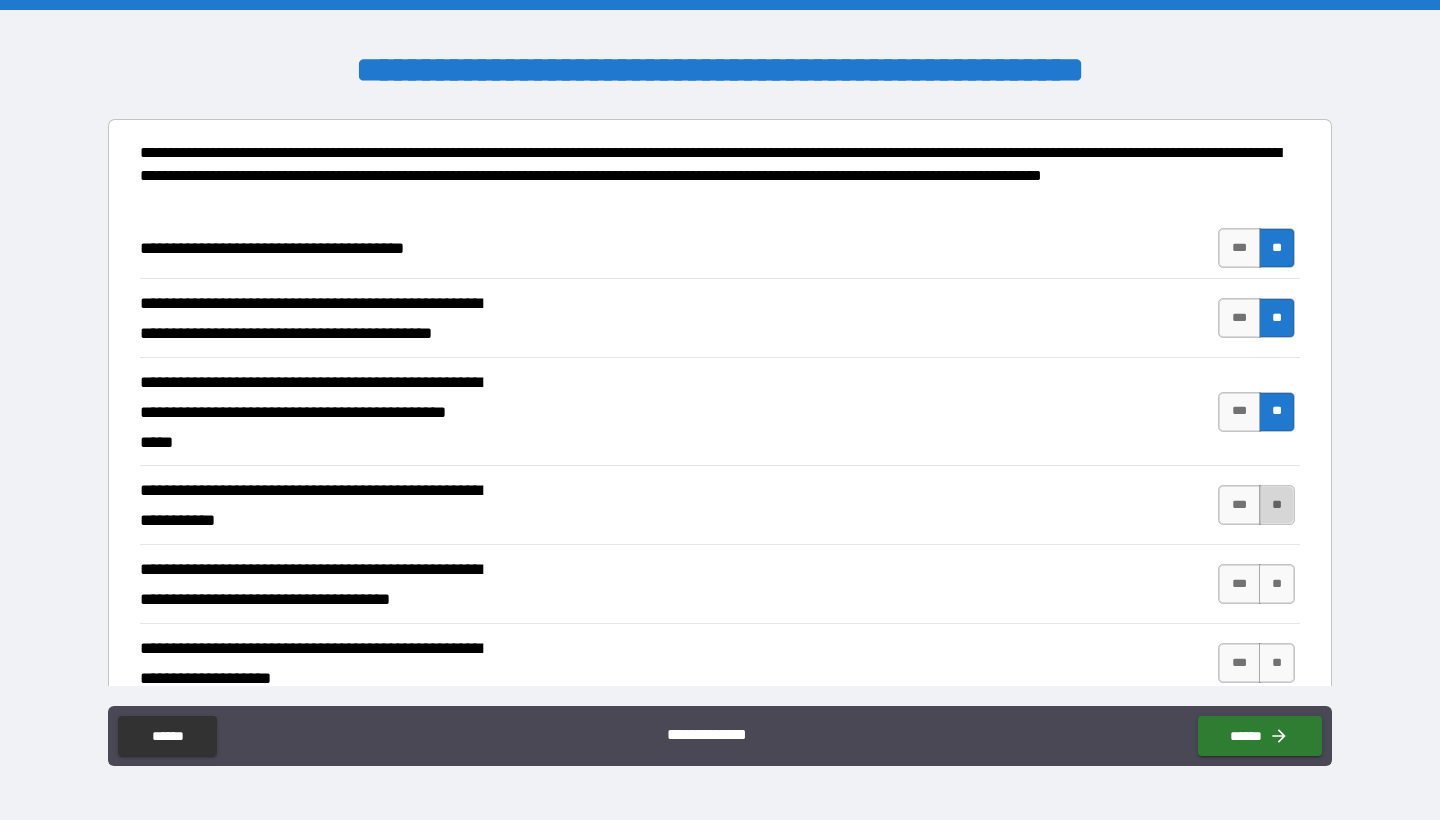 click on "**" at bounding box center (1277, 505) 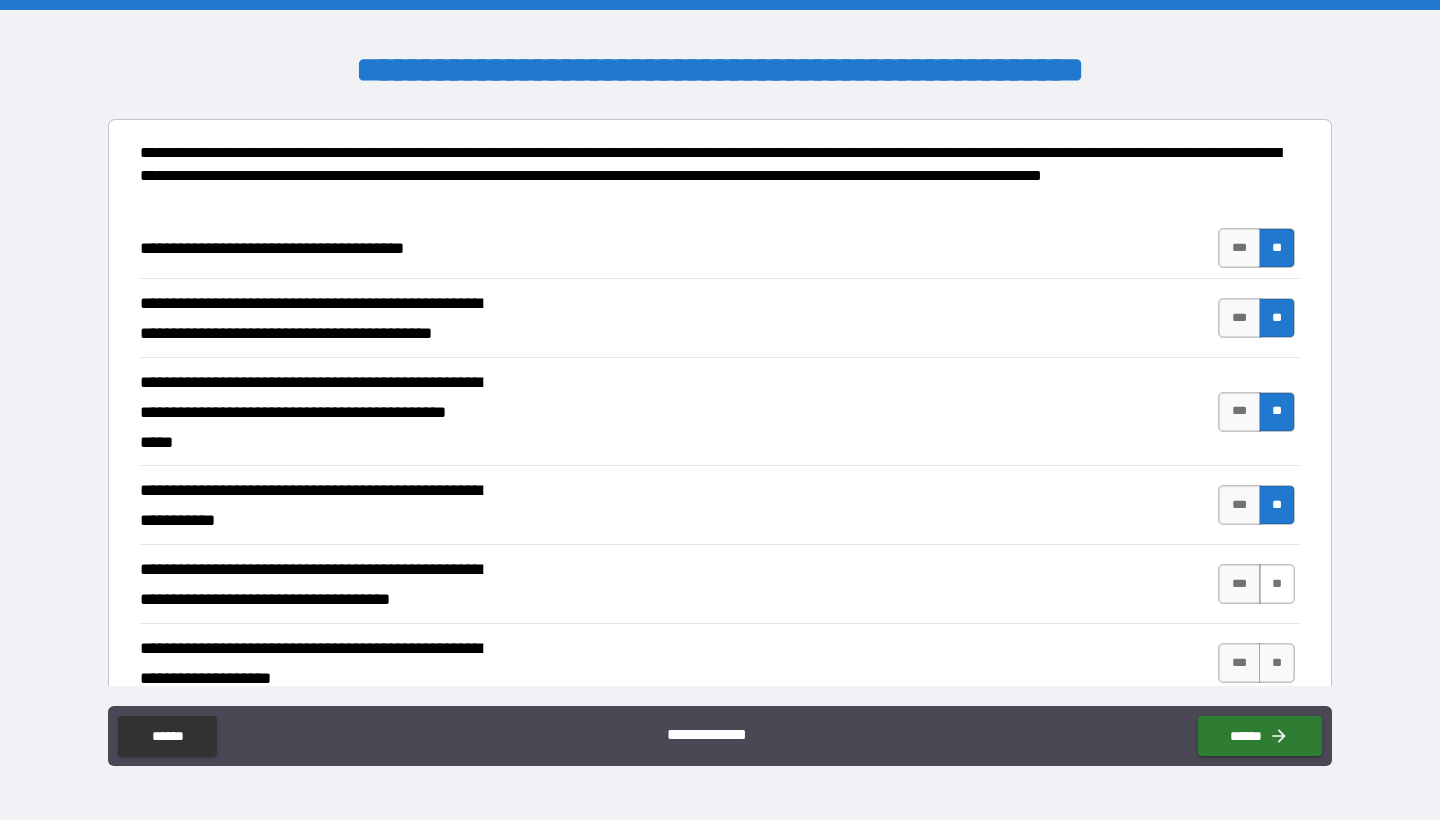 click on "**" at bounding box center (1277, 584) 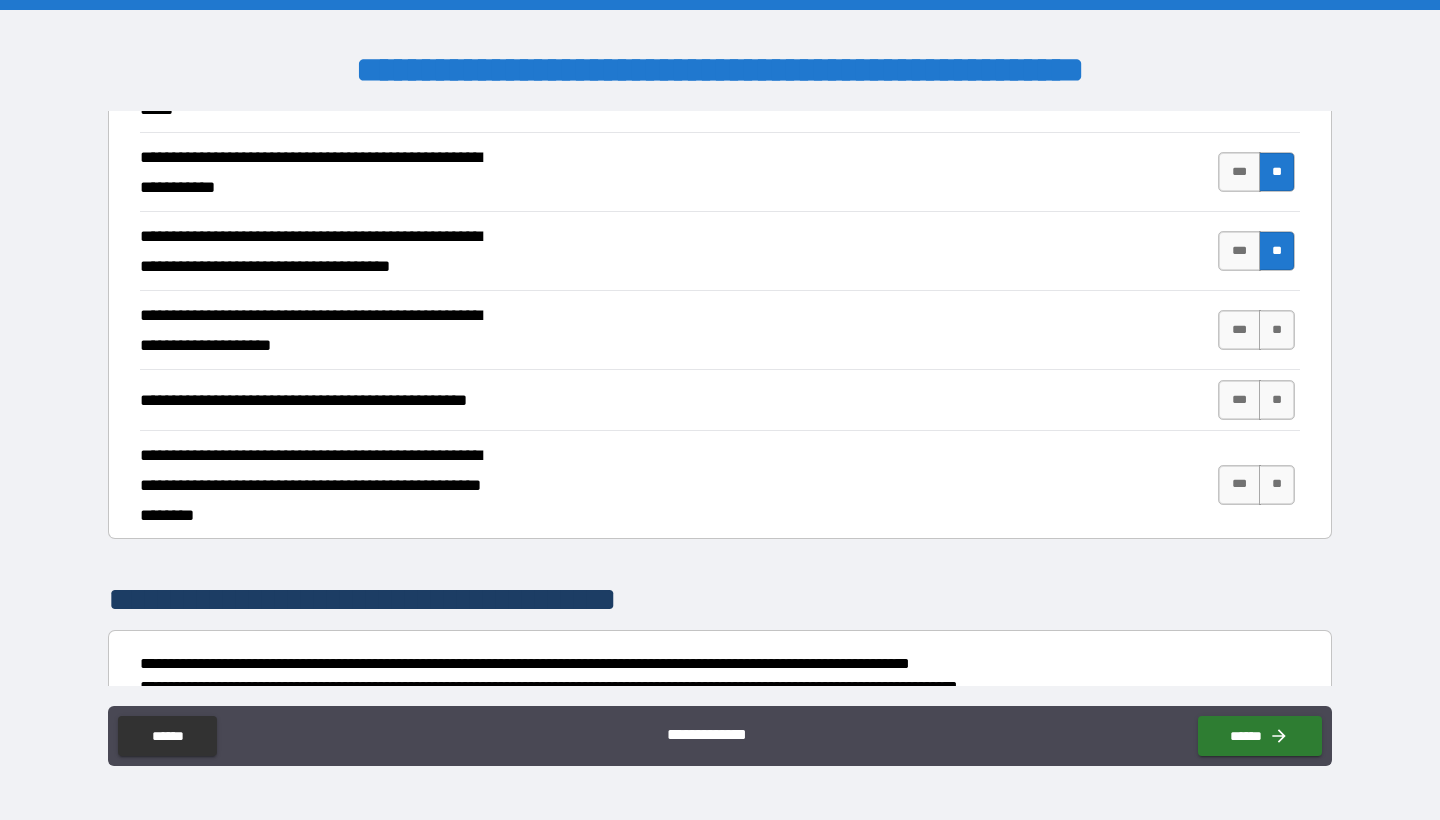 scroll, scrollTop: 785, scrollLeft: 0, axis: vertical 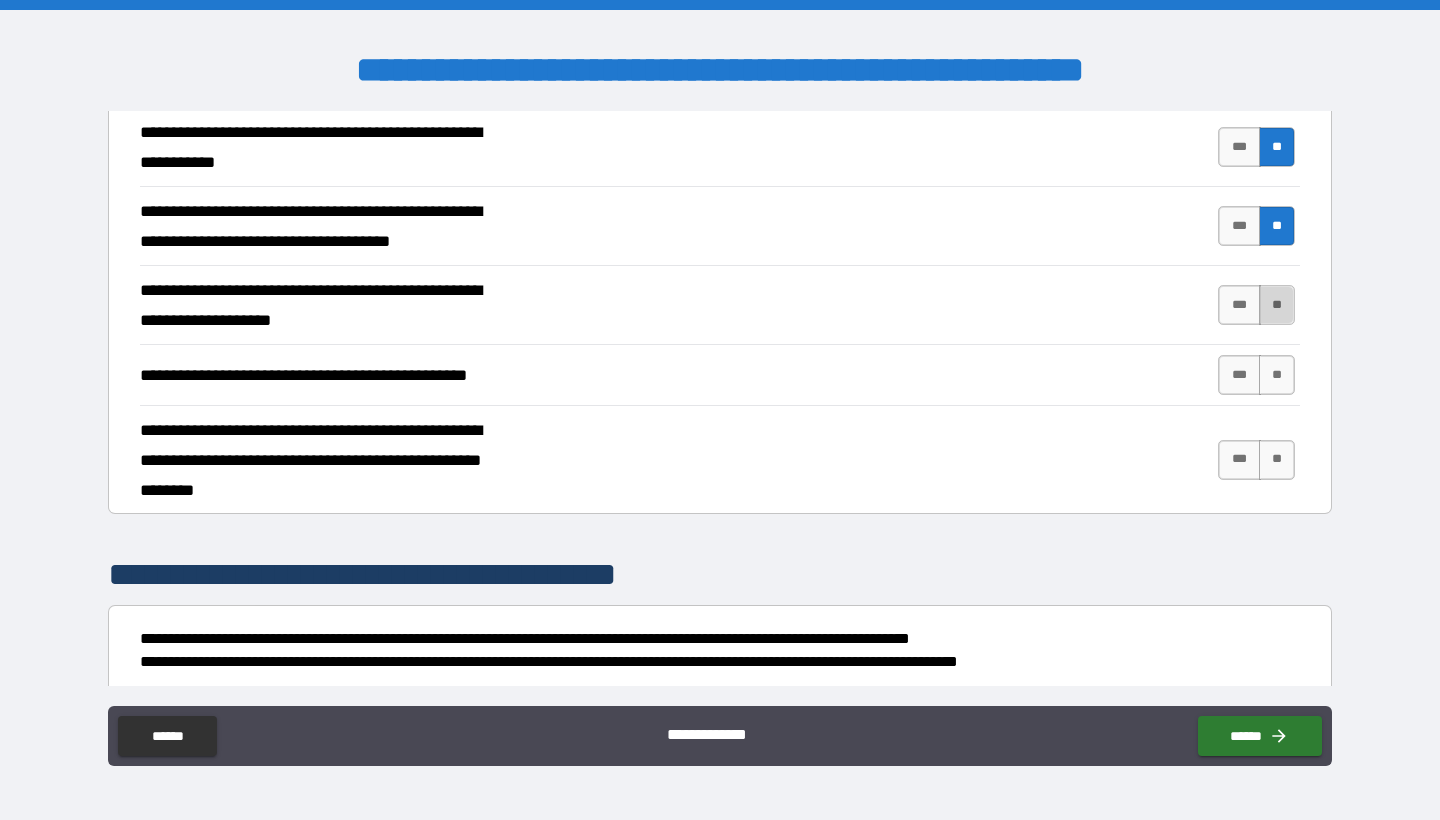 click on "**" at bounding box center [1277, 305] 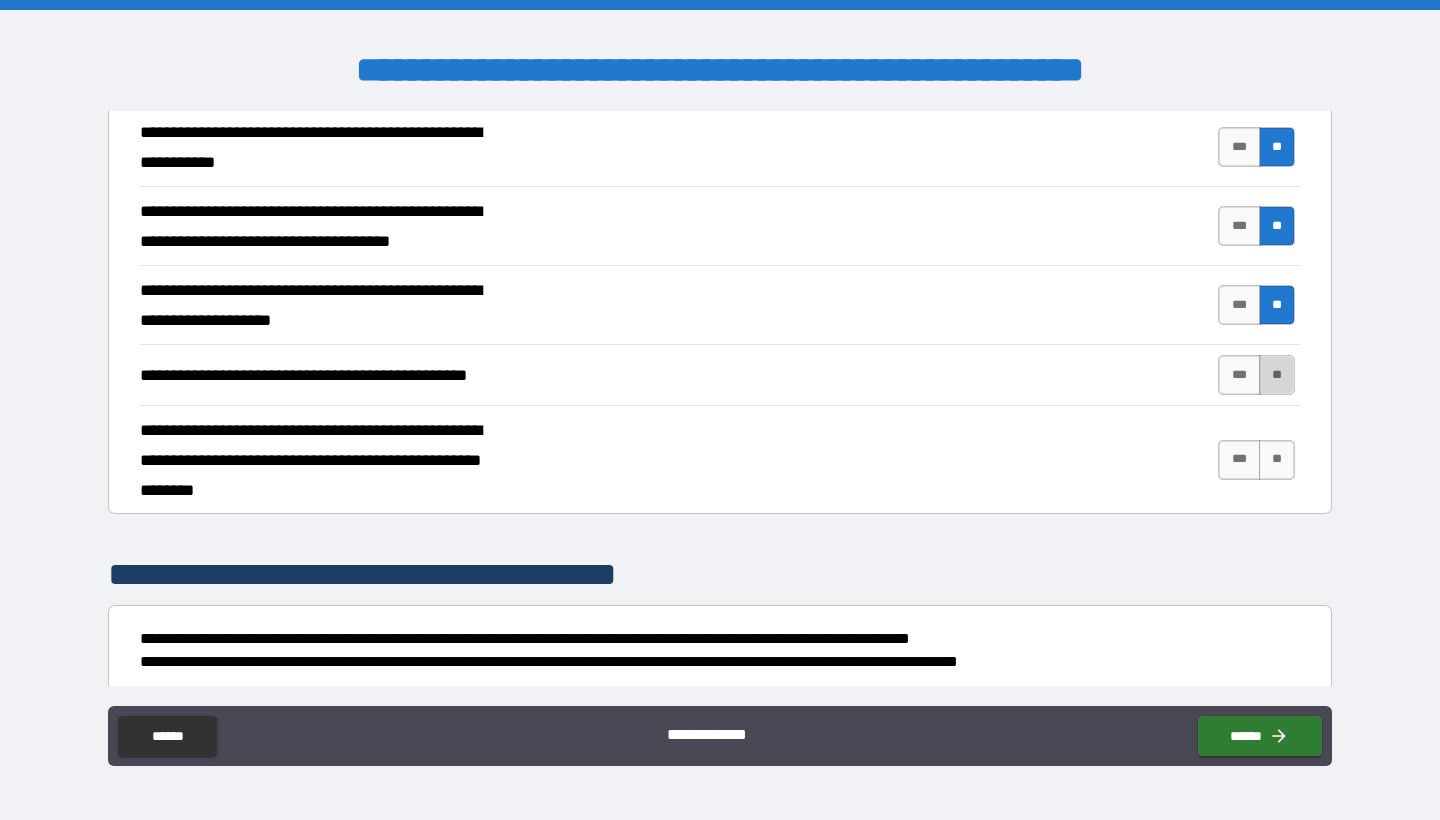 click on "**" at bounding box center (1277, 375) 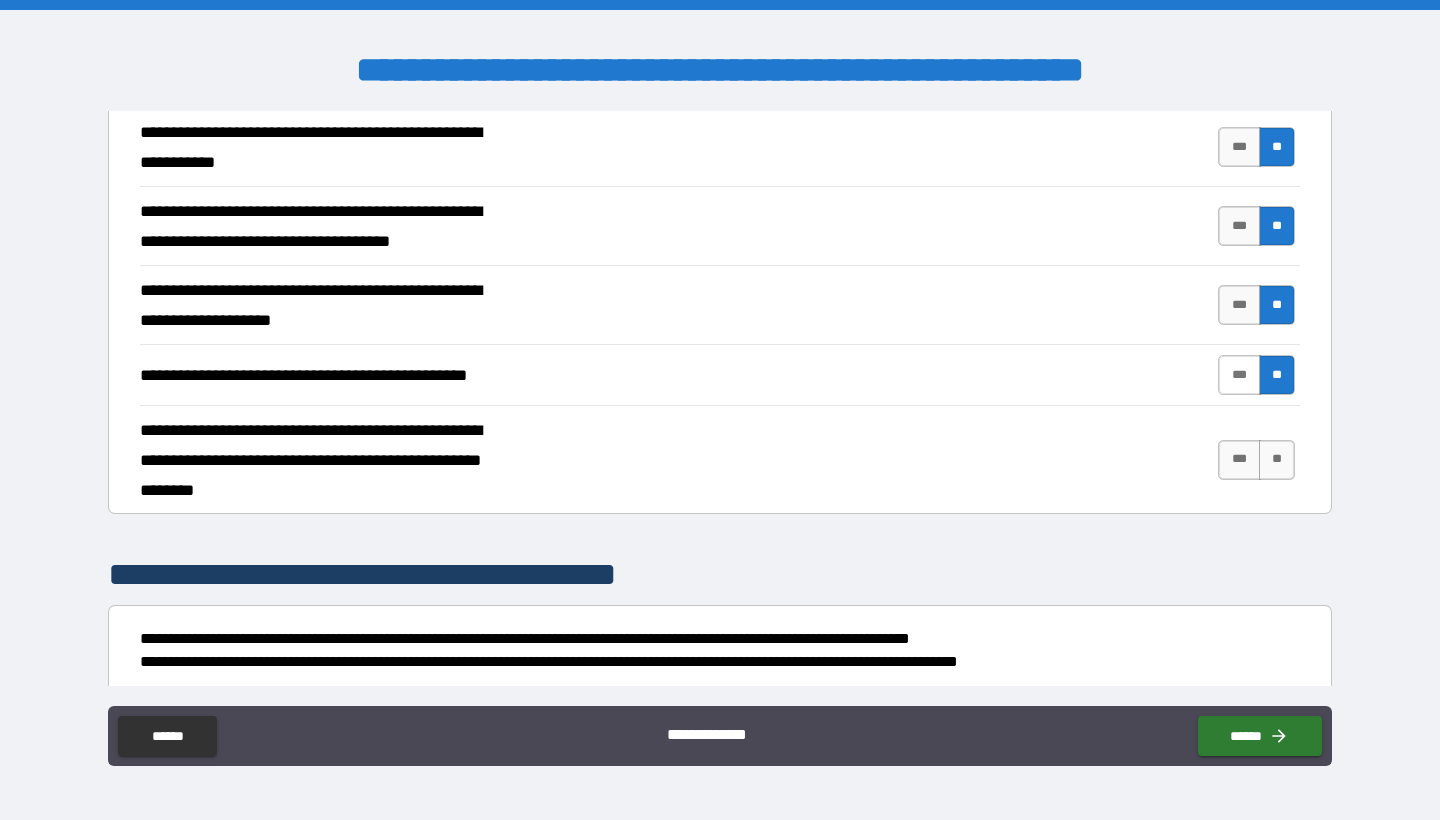 click on "***" at bounding box center (1239, 375) 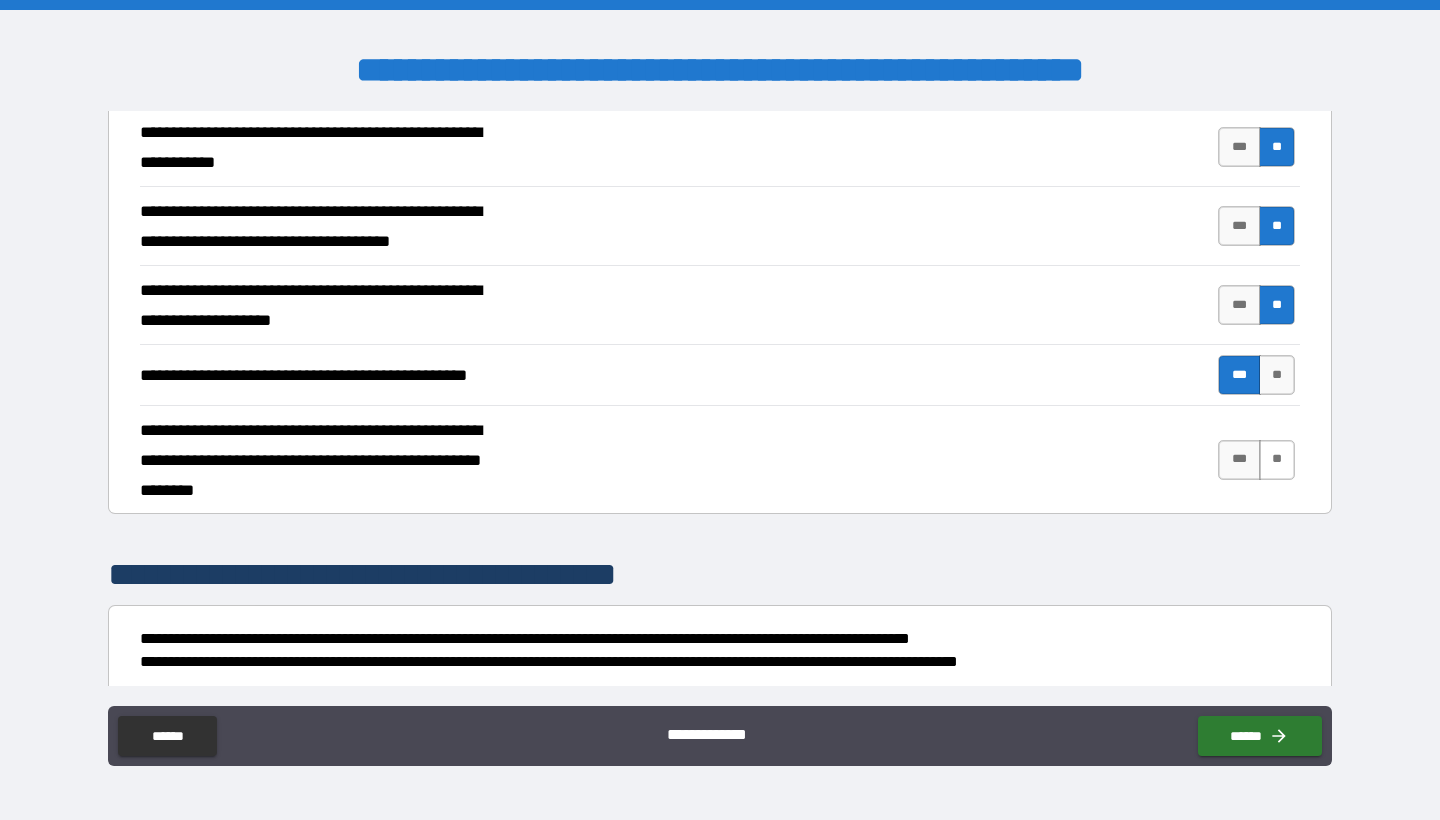 click on "**" at bounding box center [1277, 460] 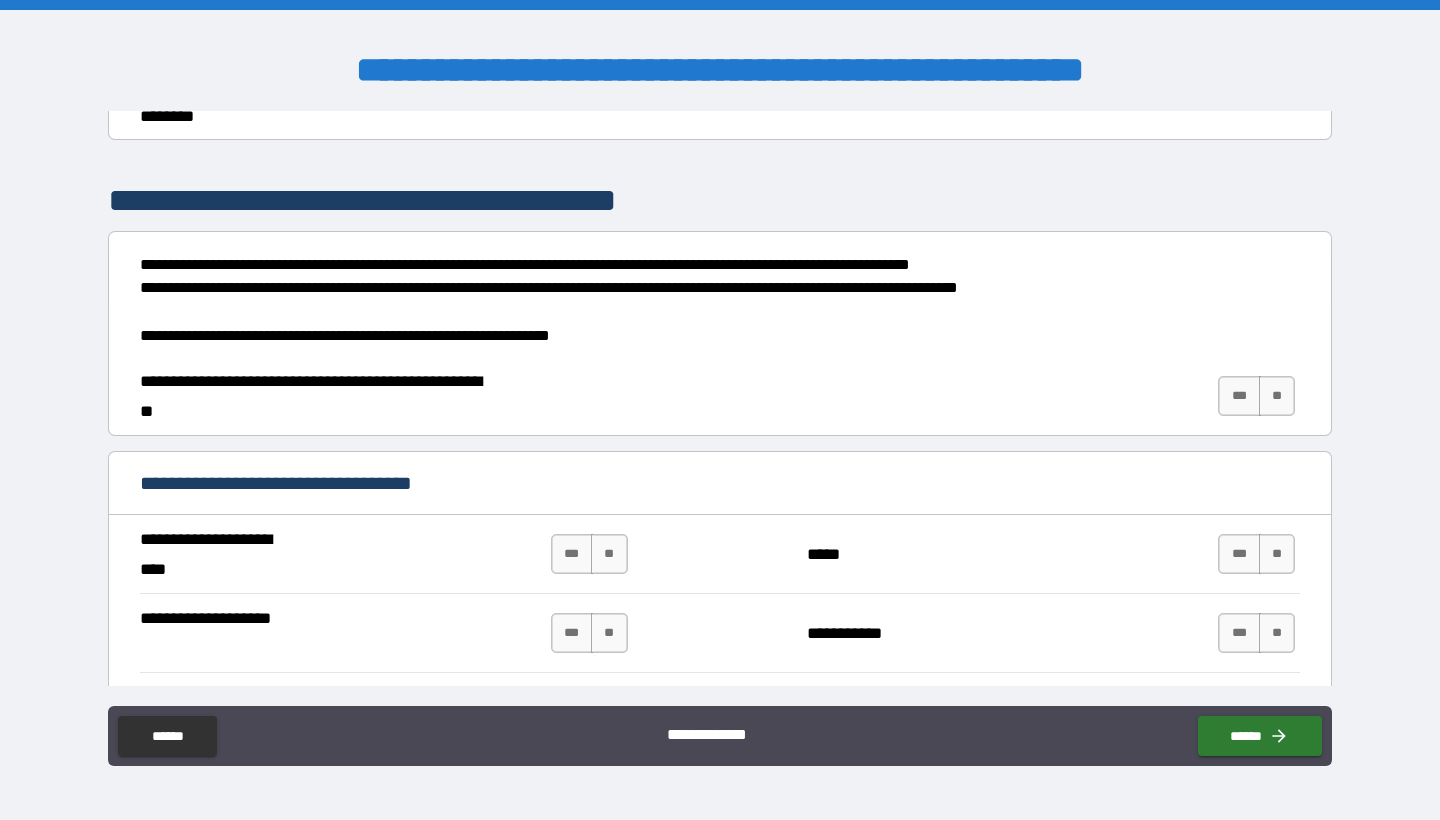 scroll, scrollTop: 1164, scrollLeft: 0, axis: vertical 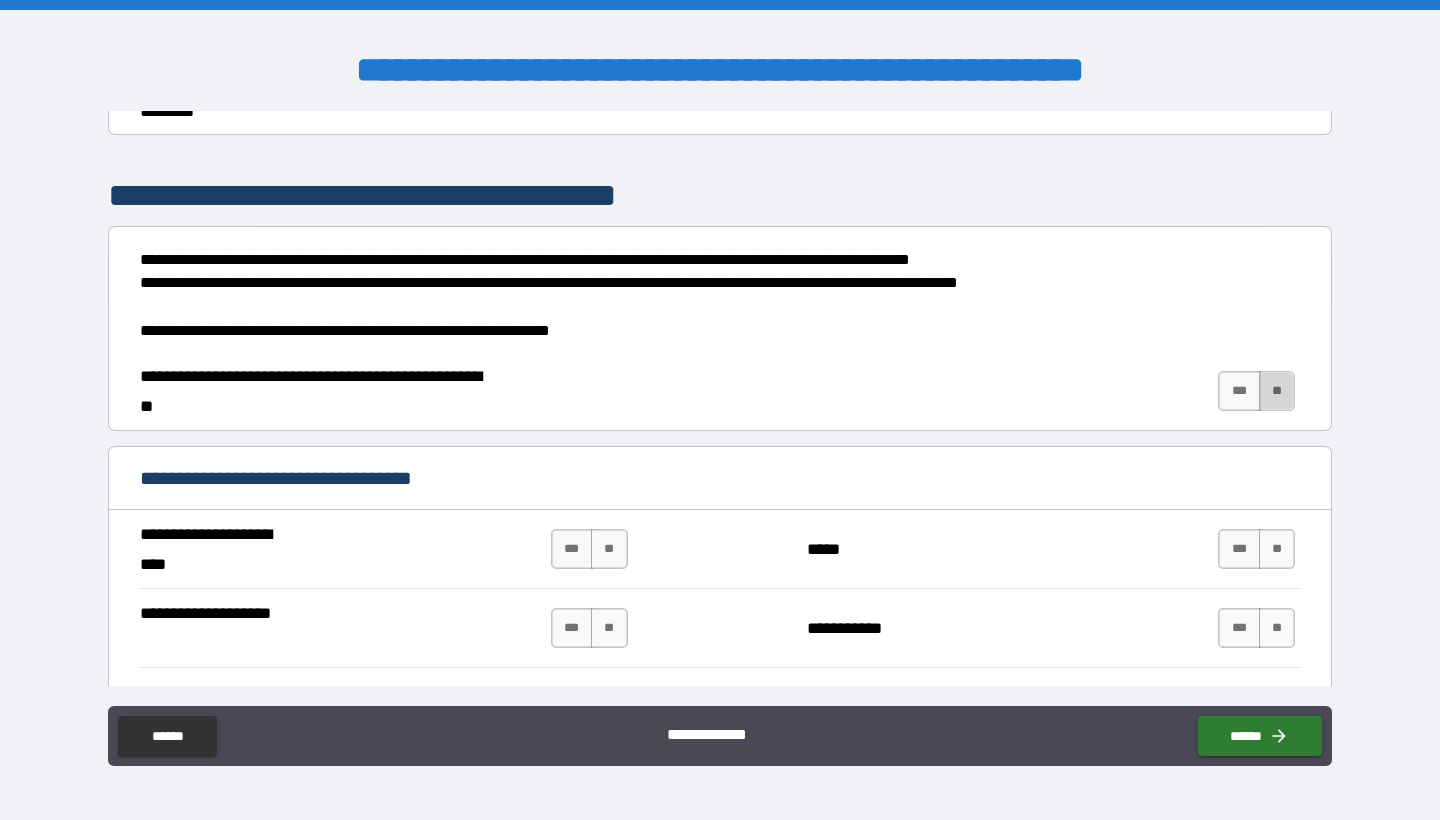 click on "**" at bounding box center (1277, 391) 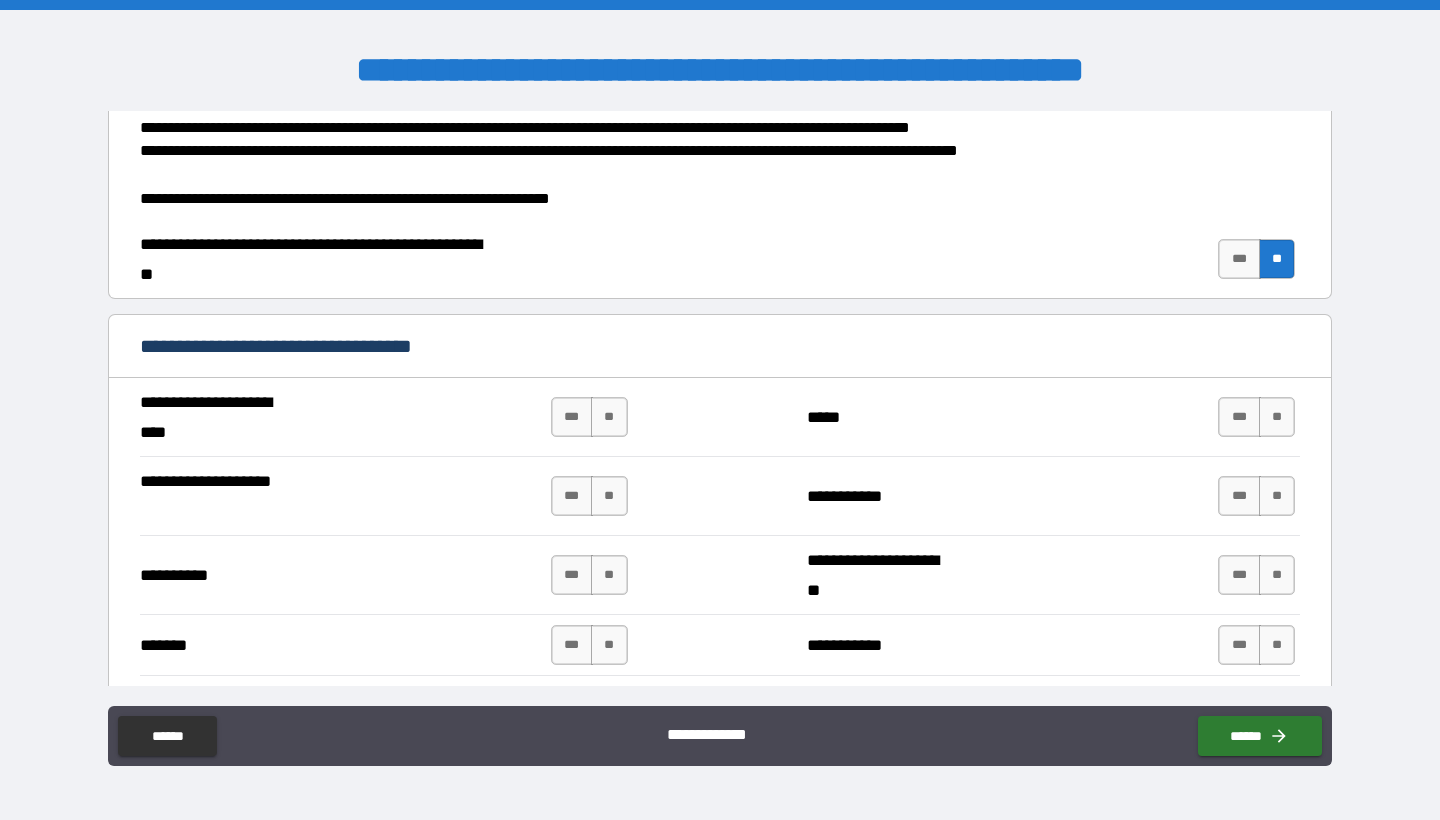 scroll, scrollTop: 1486, scrollLeft: 0, axis: vertical 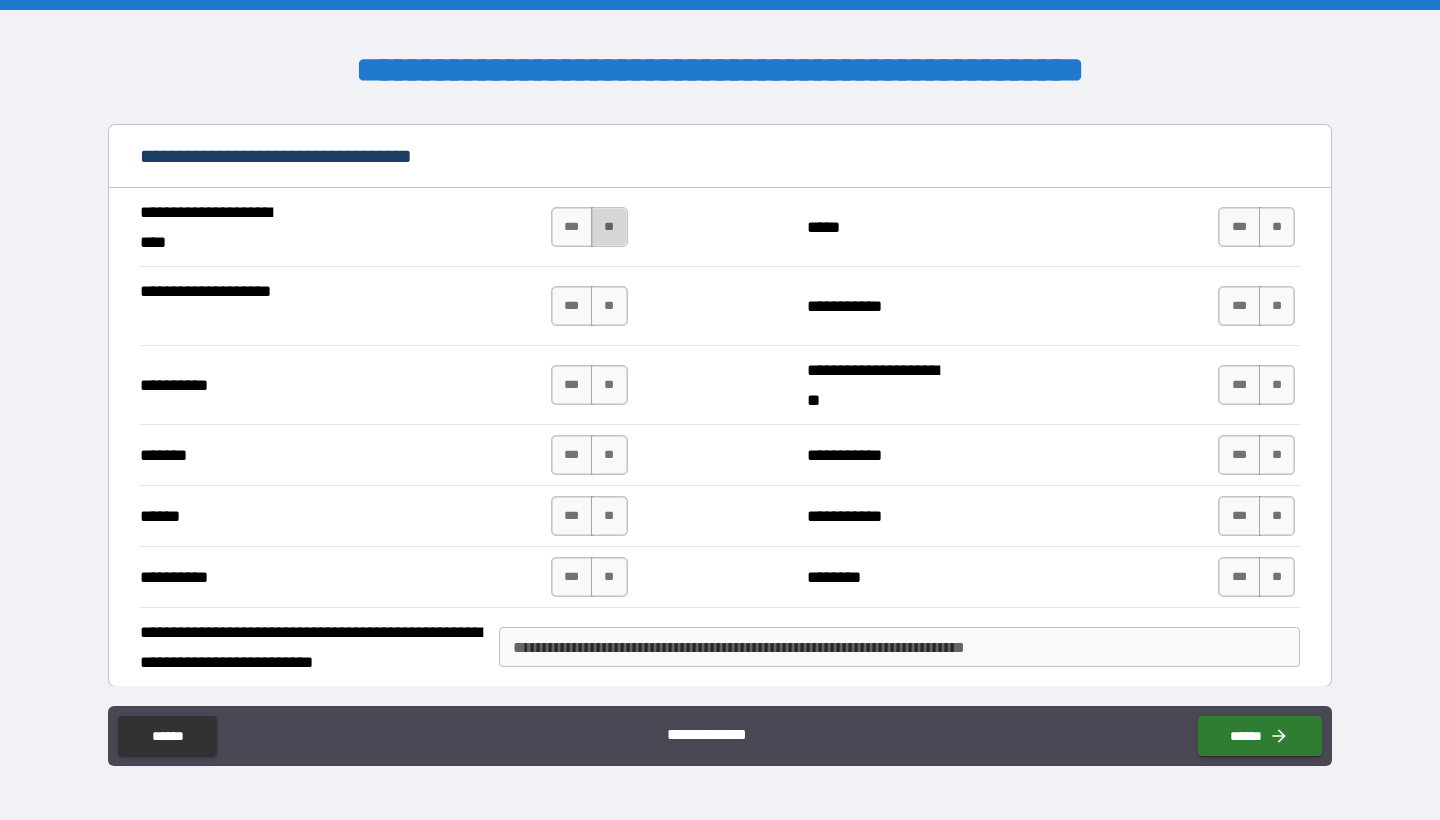 click on "**" at bounding box center [609, 227] 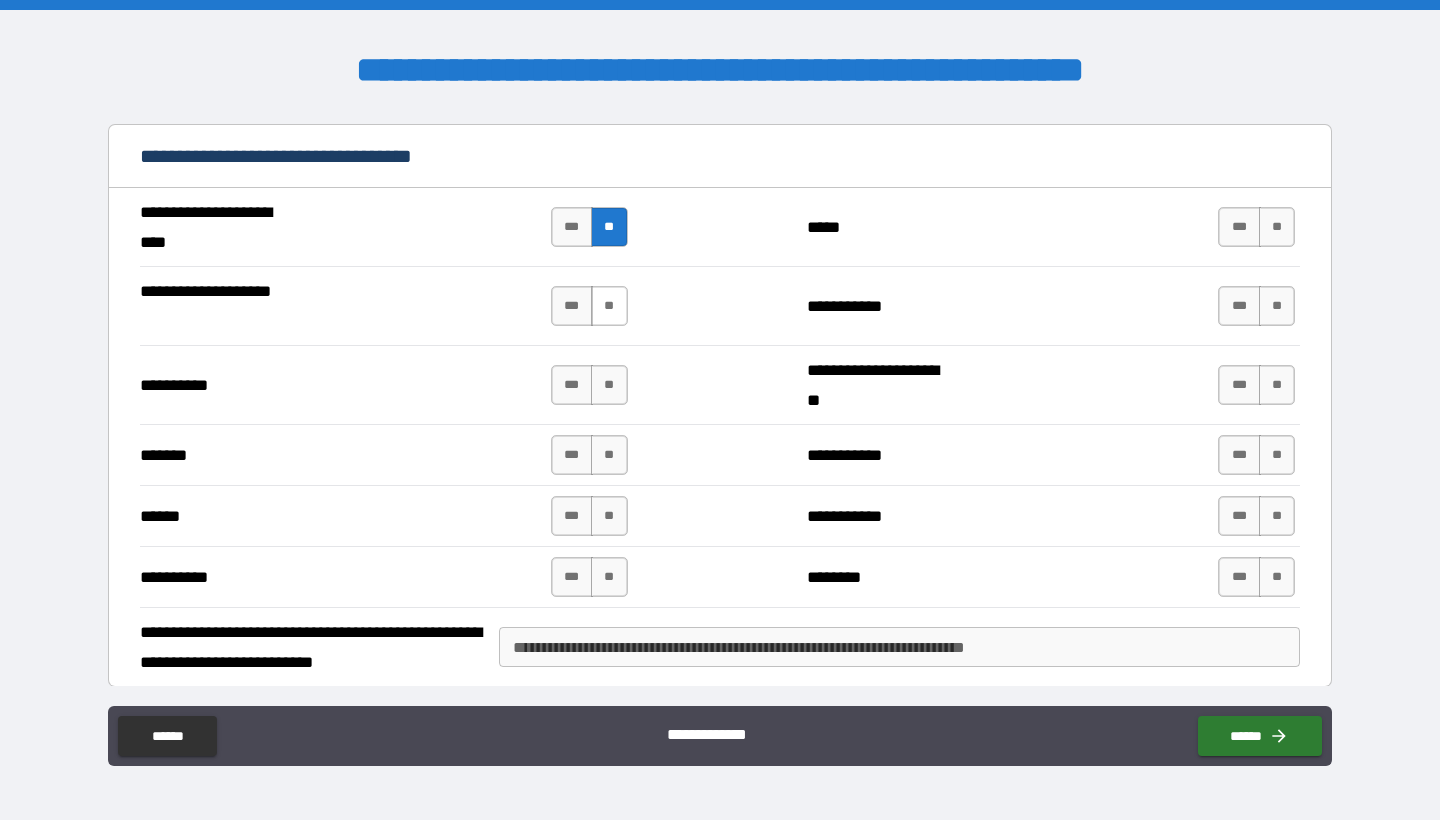 click on "**" at bounding box center [609, 306] 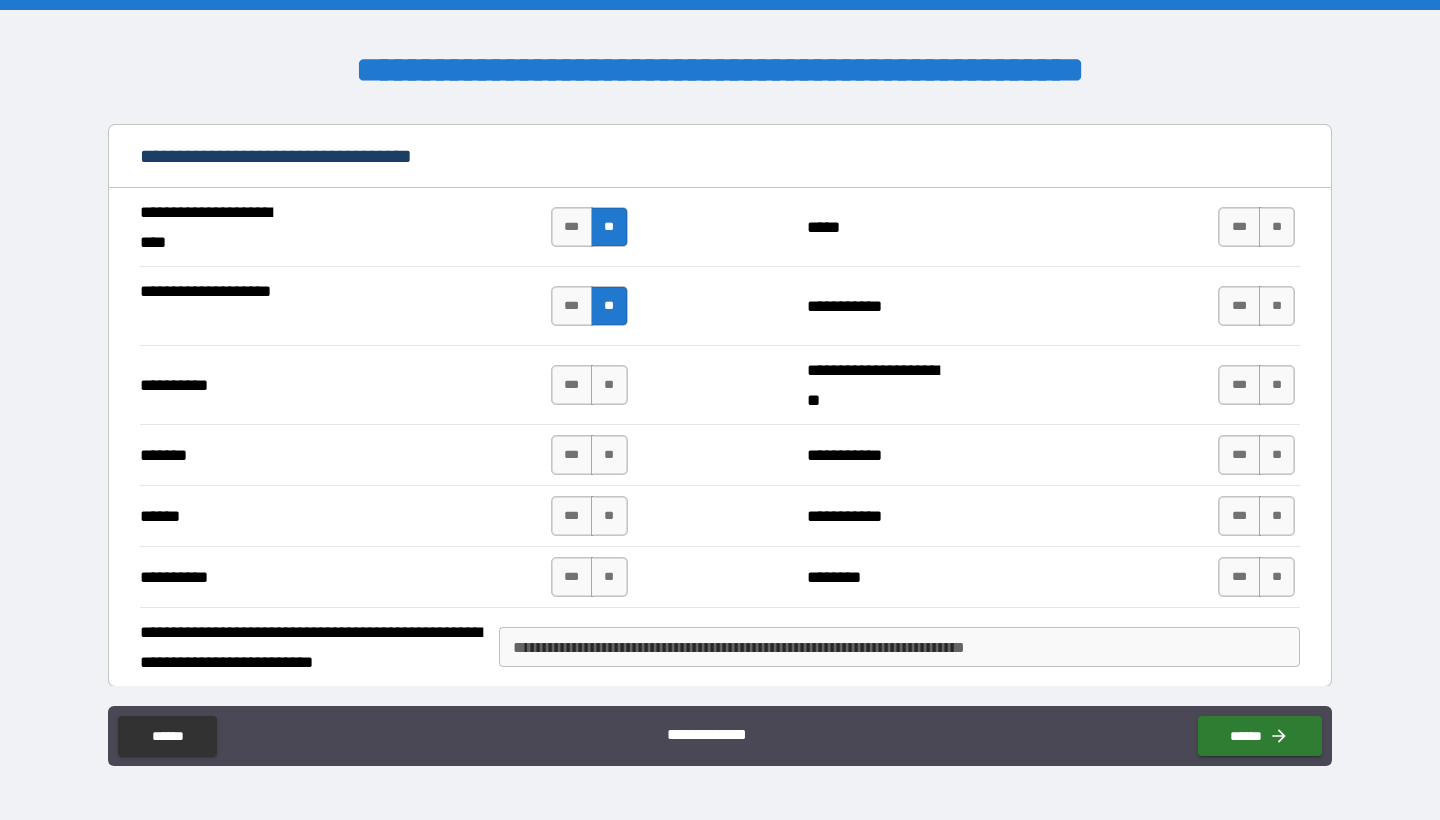 click on "**********" at bounding box center [720, 384] 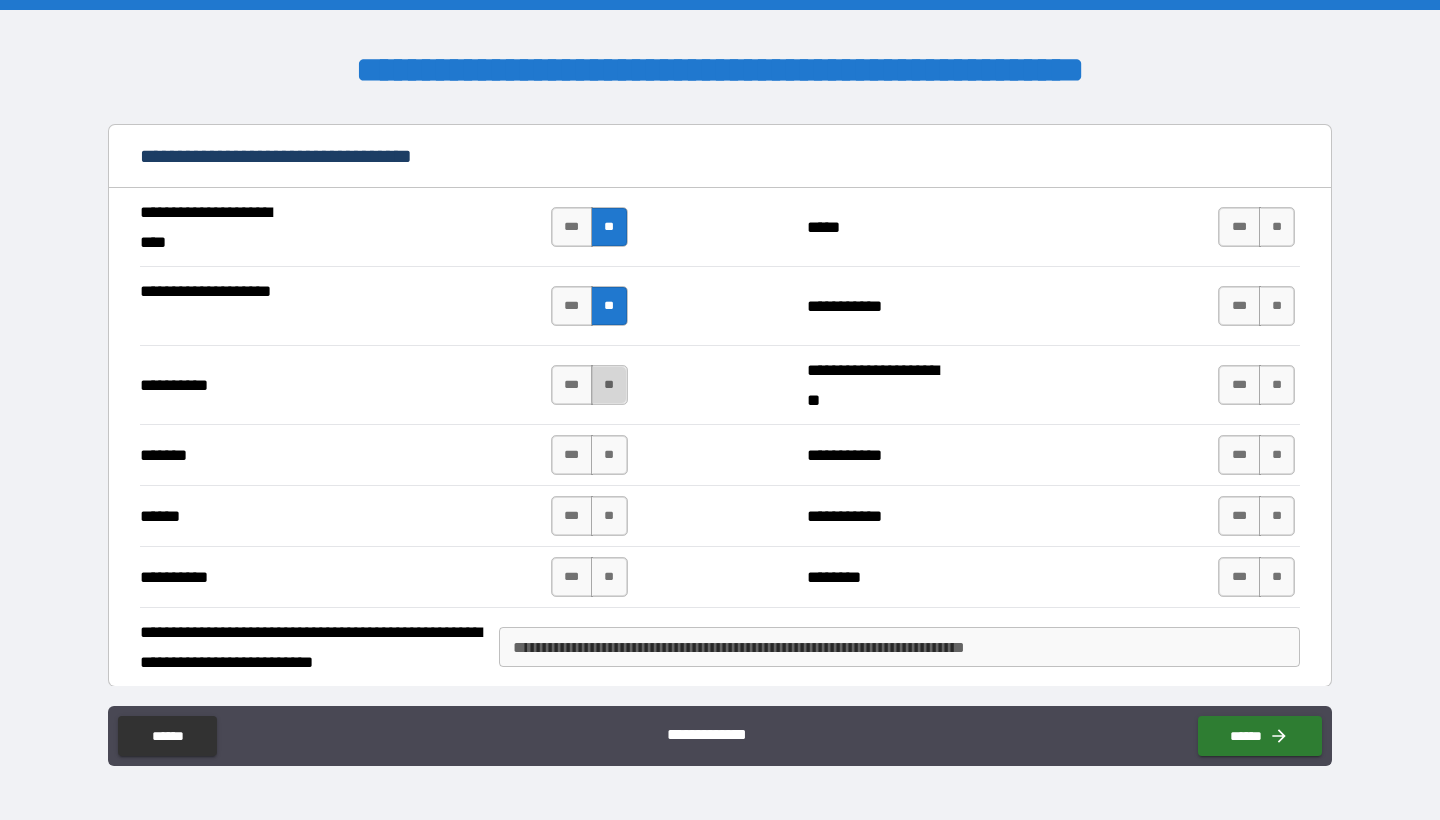 click on "**" at bounding box center [609, 385] 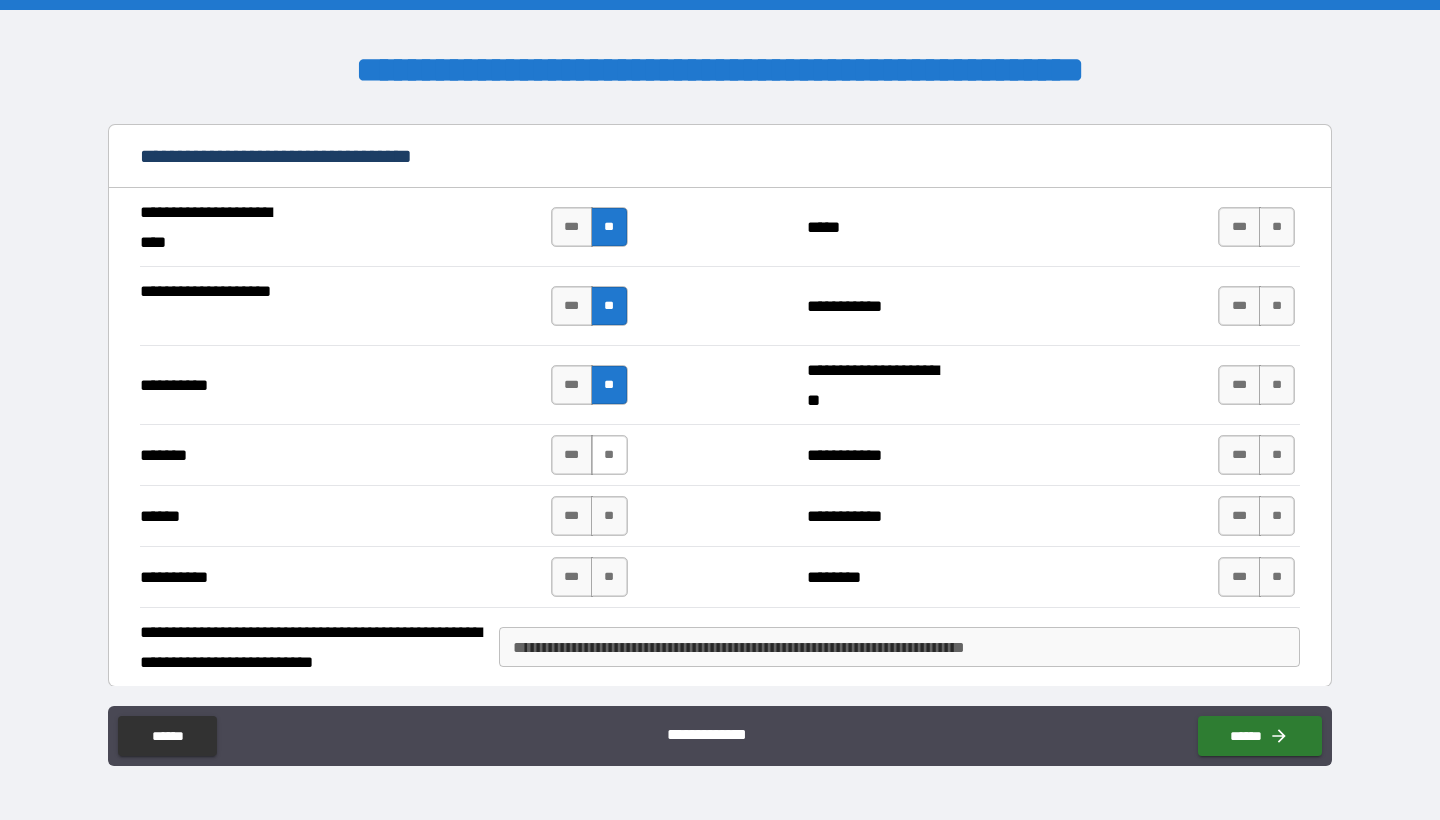 click on "**" at bounding box center (609, 455) 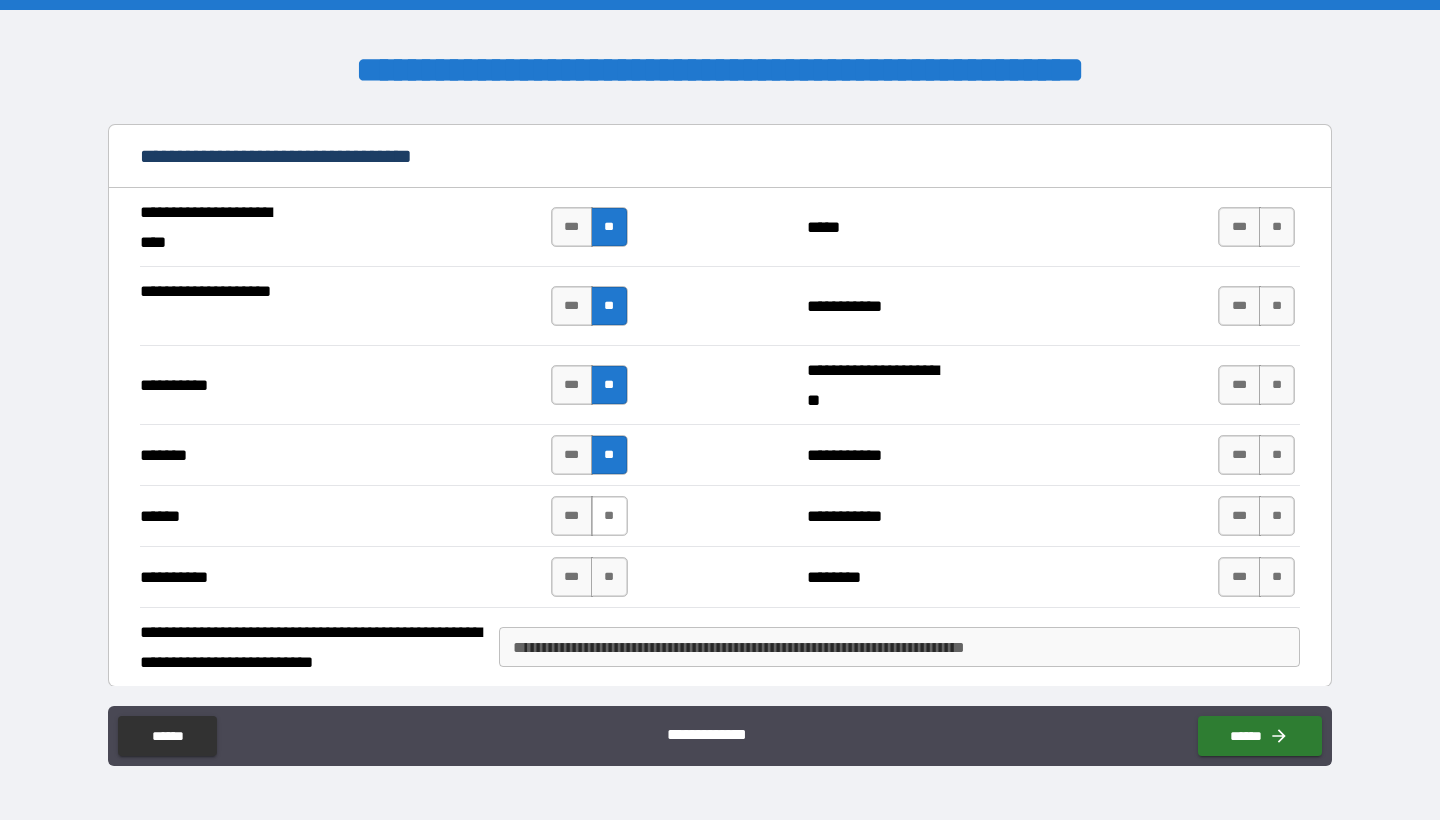 click on "**" at bounding box center (609, 516) 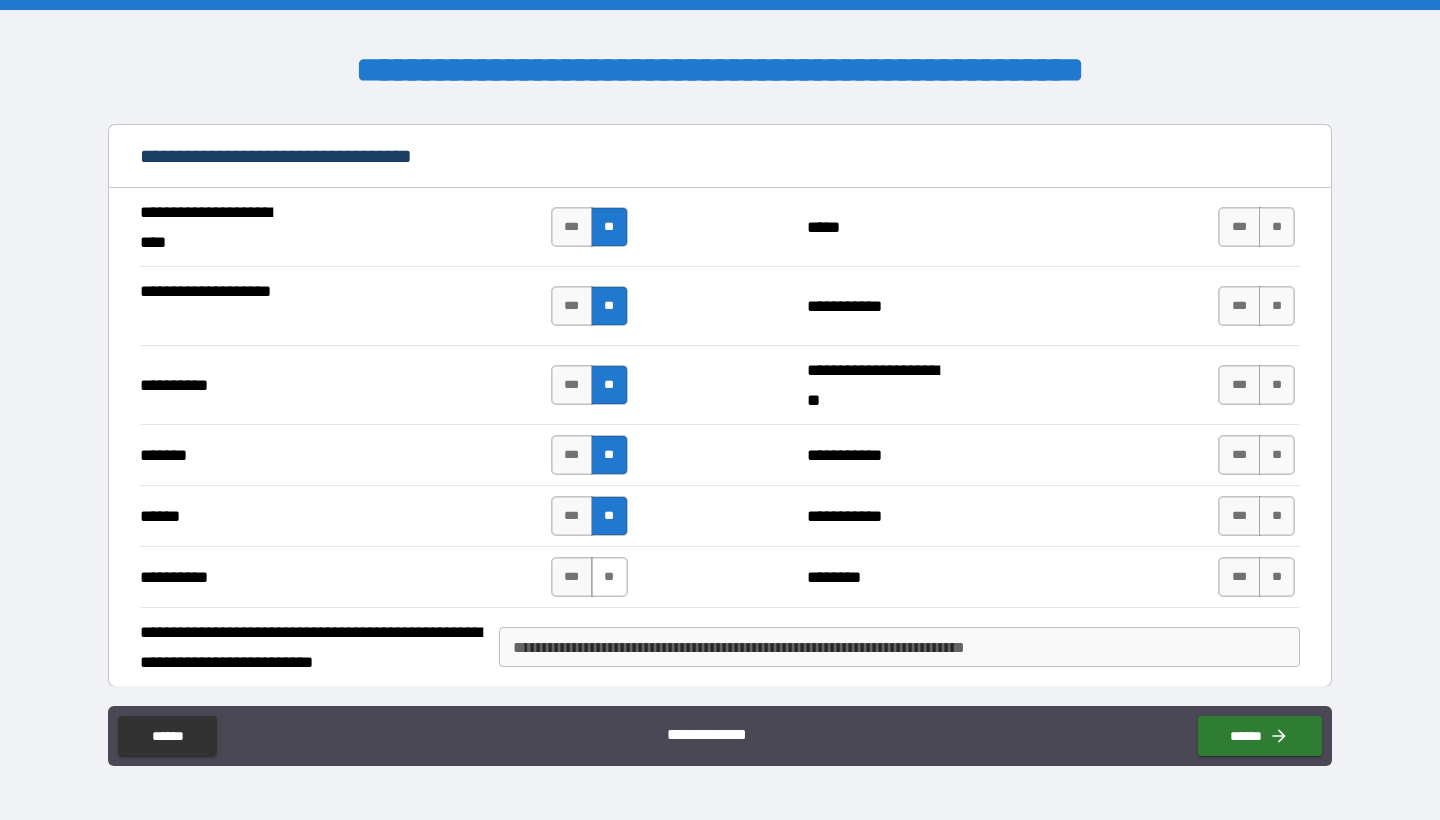 click on "**" at bounding box center (609, 577) 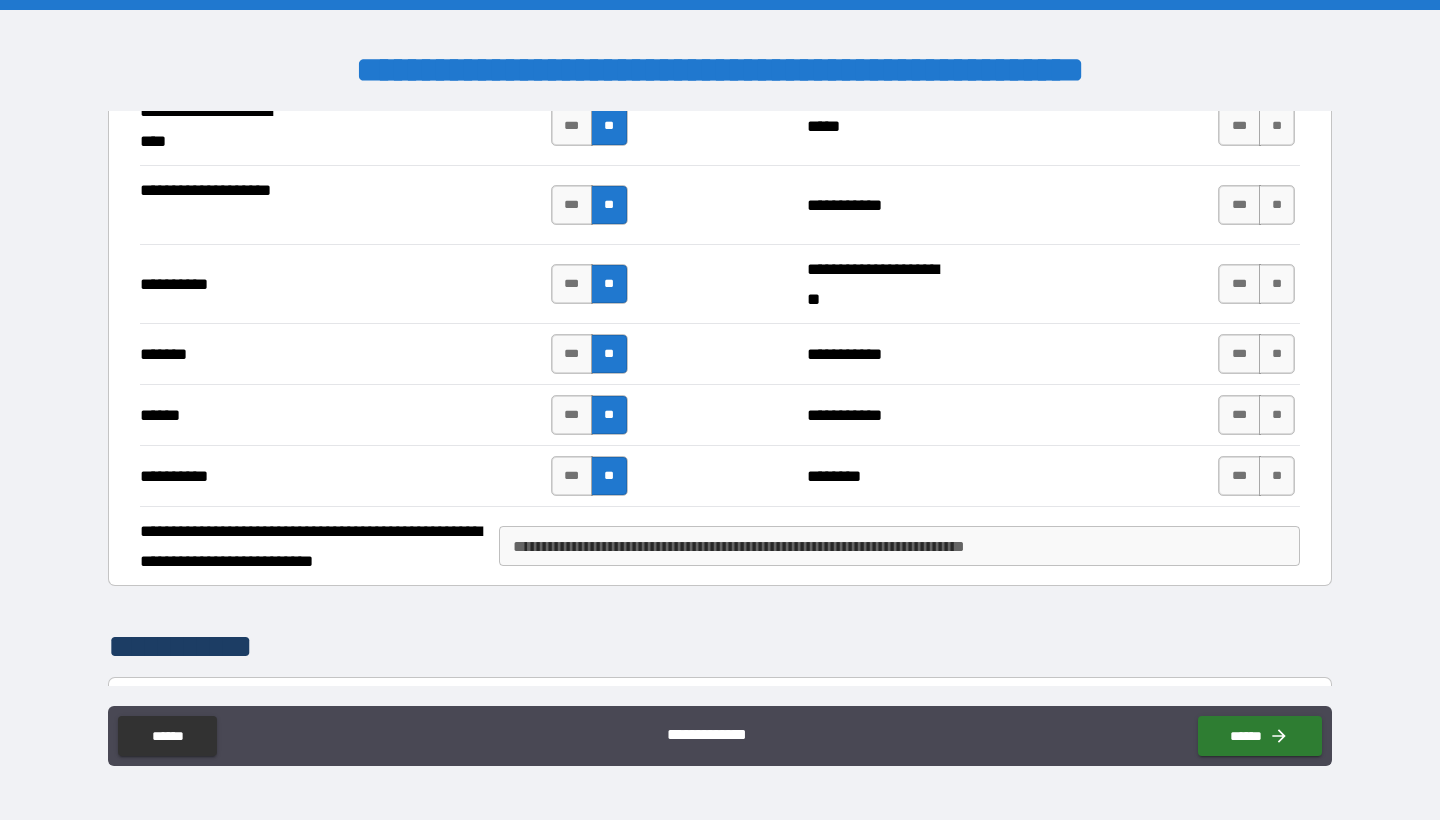 scroll, scrollTop: 1486, scrollLeft: 0, axis: vertical 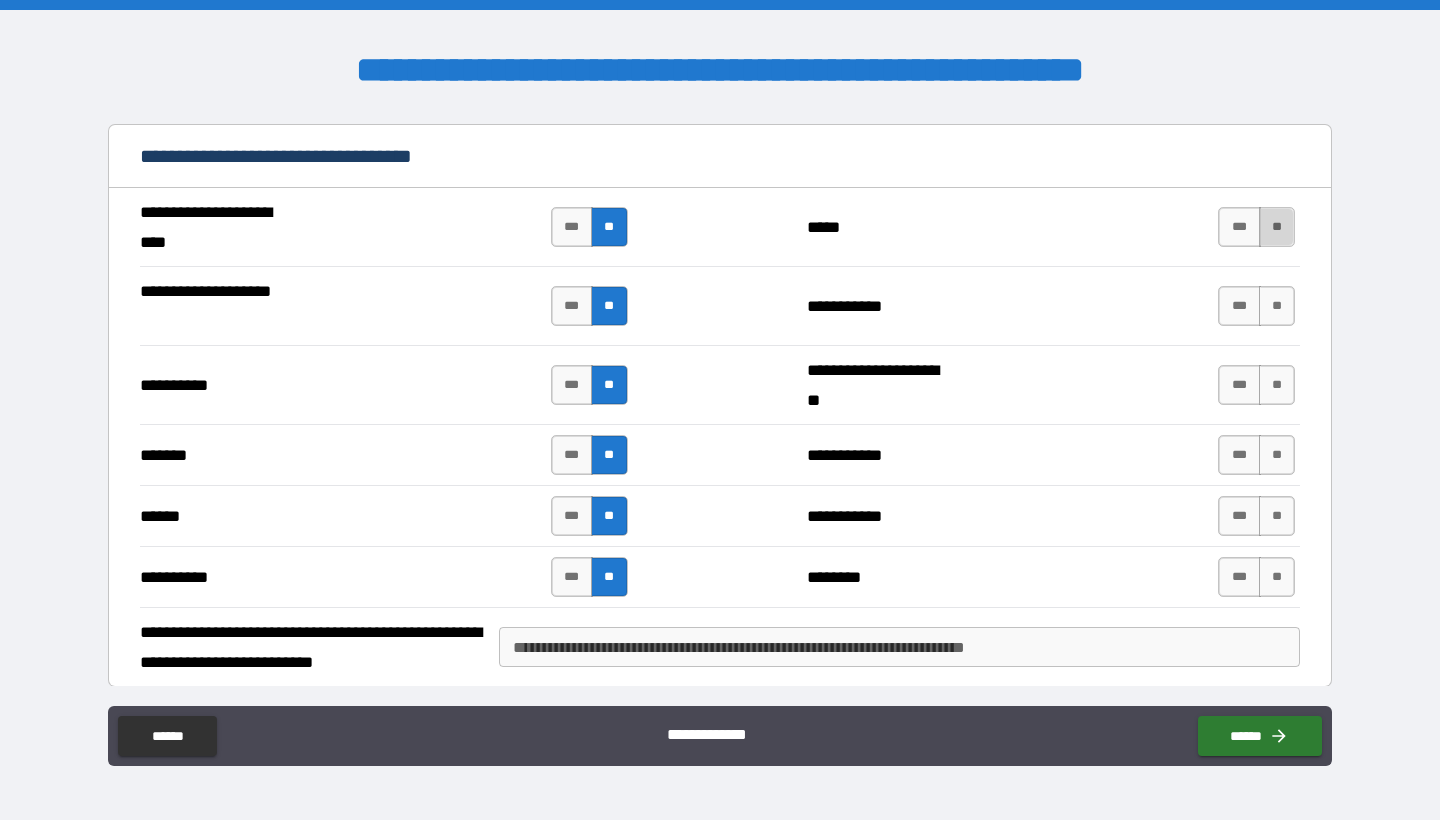 click on "**" at bounding box center (1277, 227) 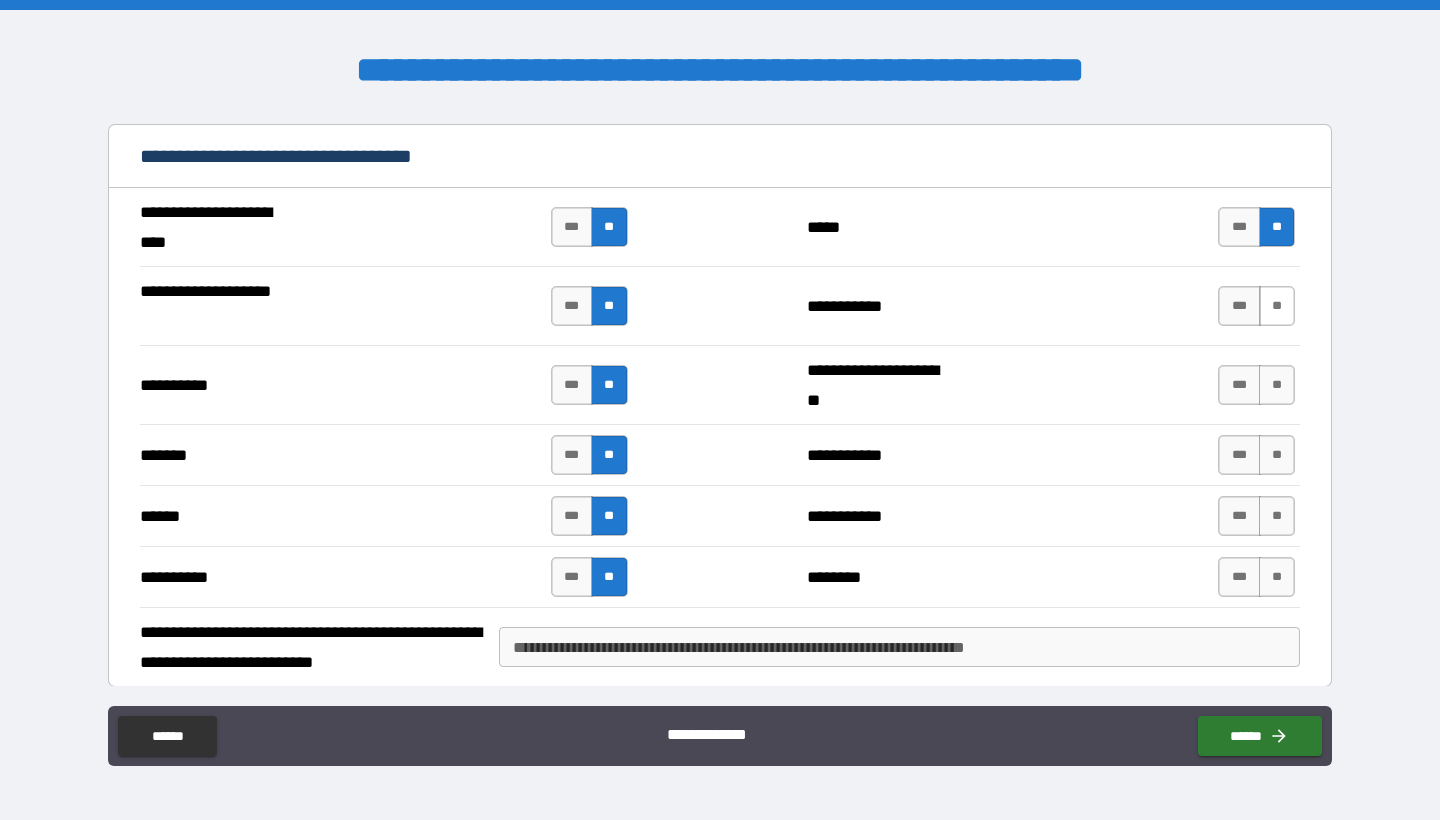 click on "**" at bounding box center [1277, 306] 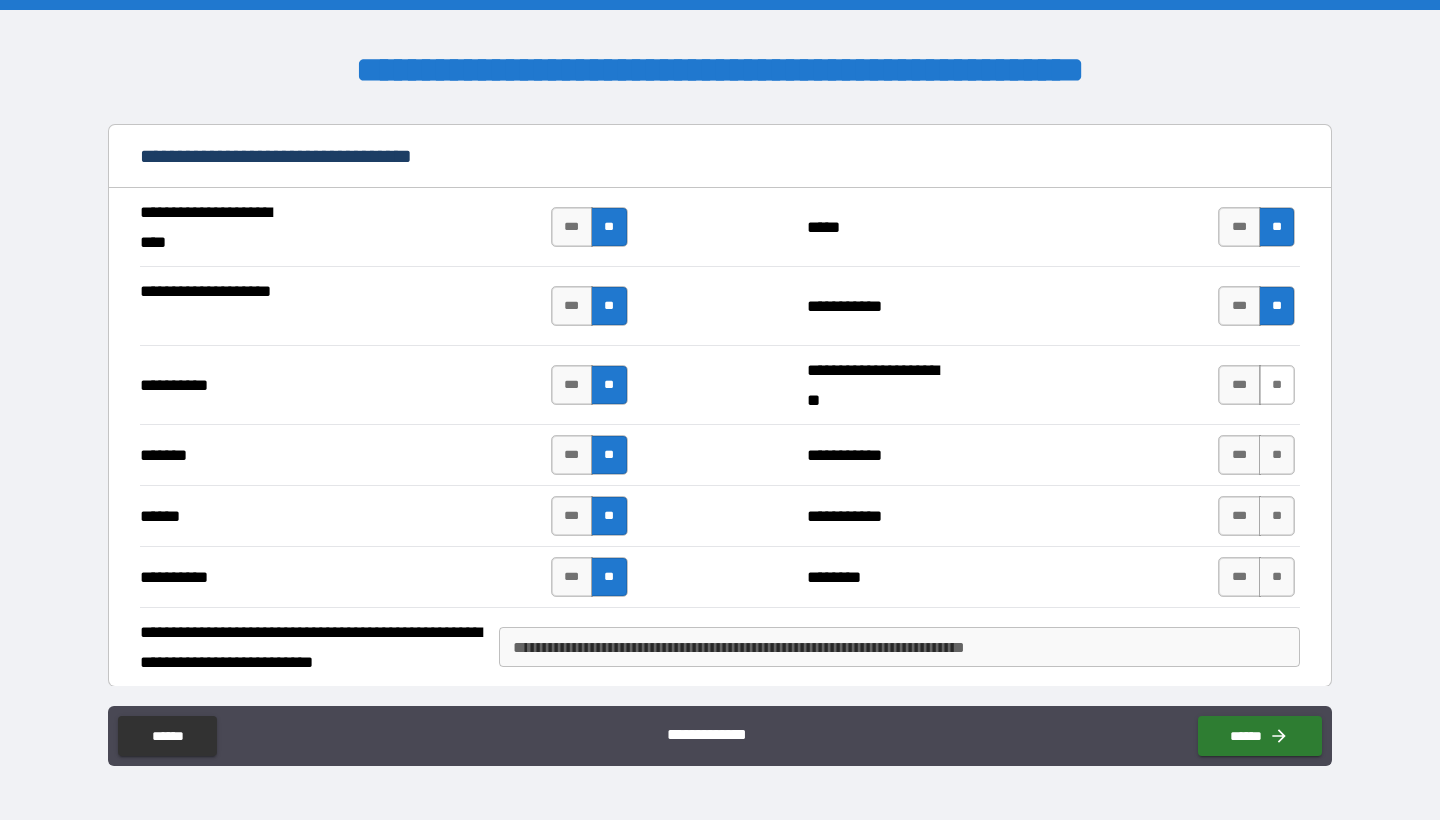 click on "**" at bounding box center (1277, 385) 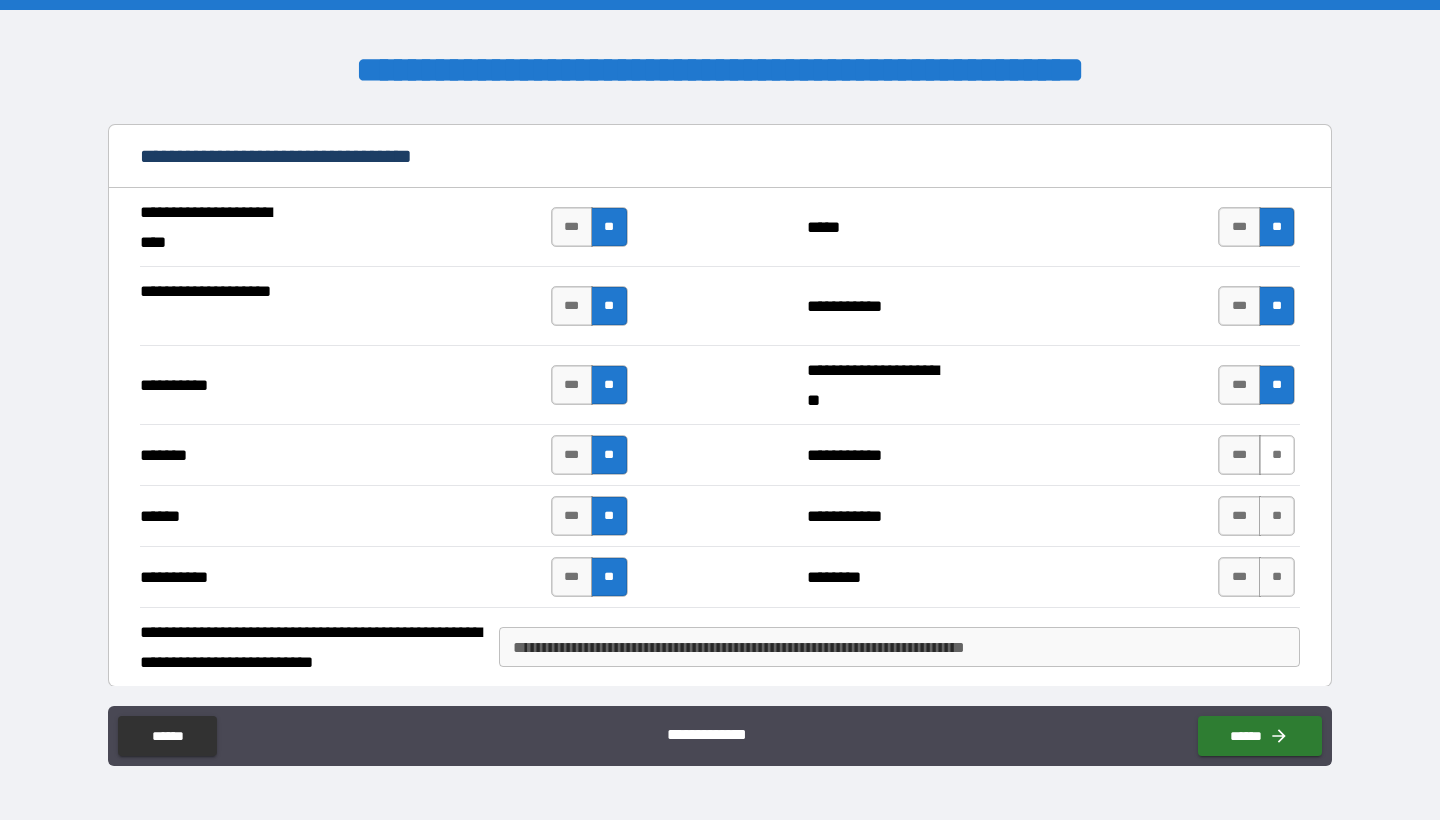 click on "**" at bounding box center (1277, 455) 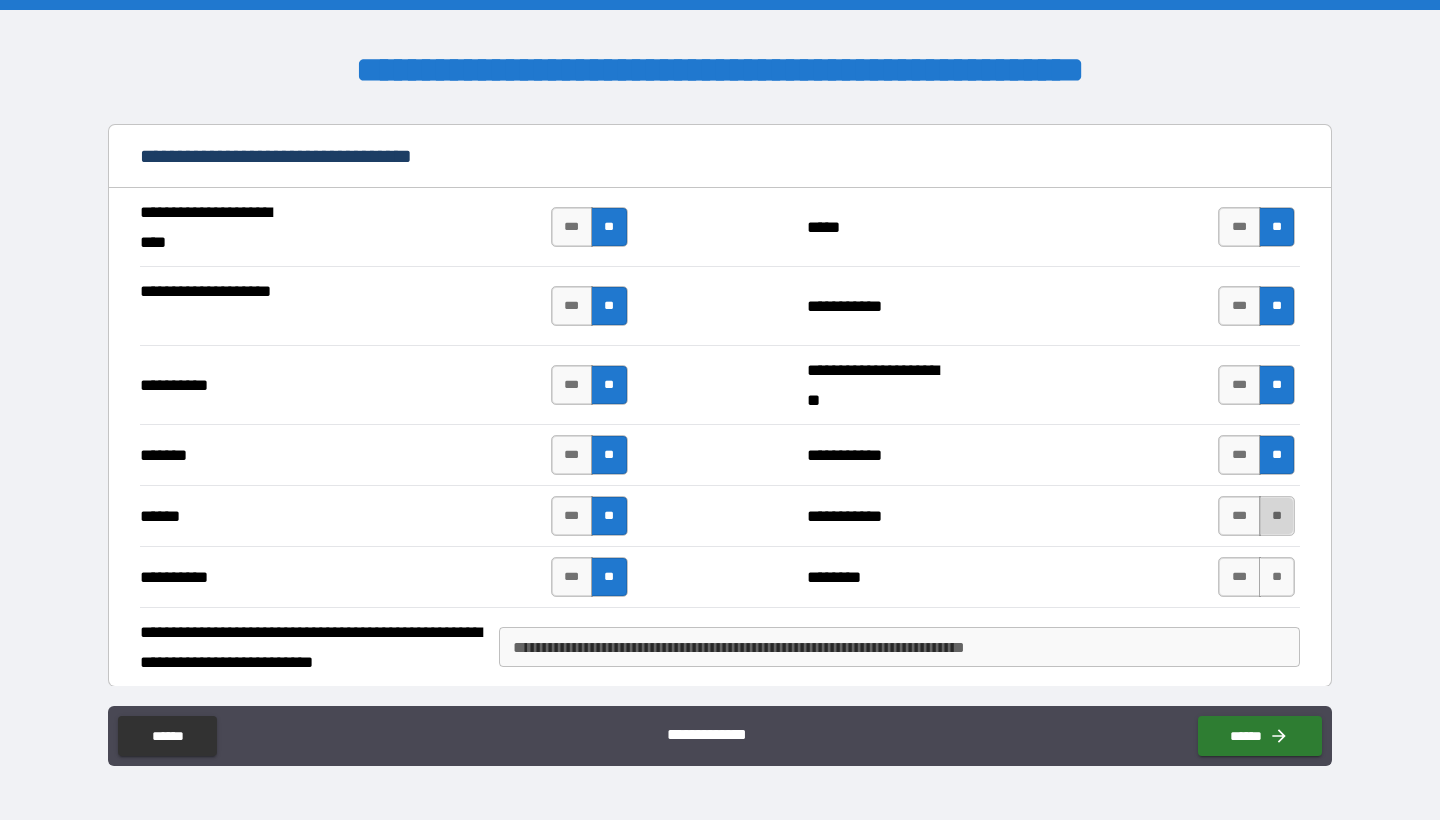 click on "**" at bounding box center [1277, 516] 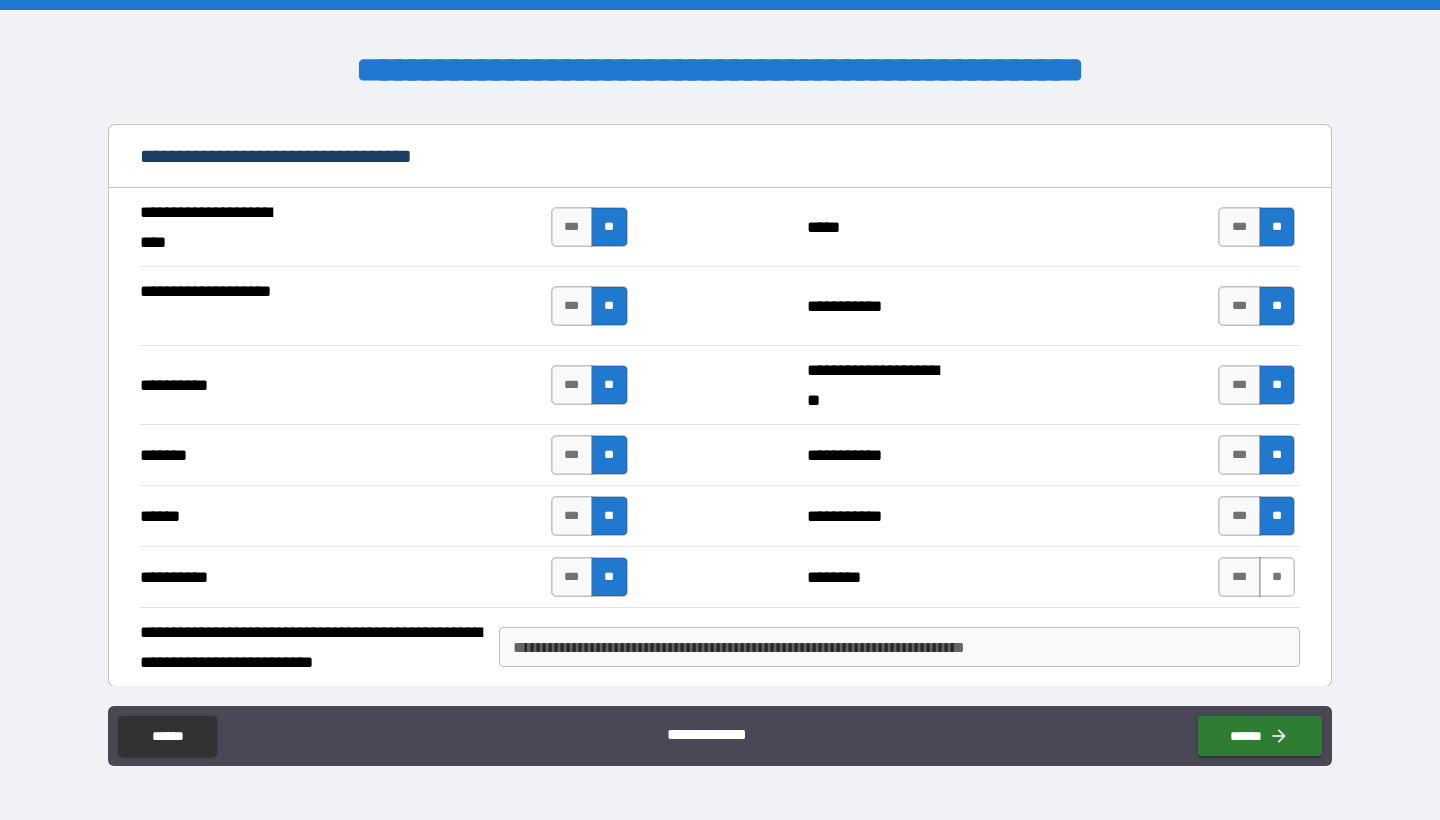 click on "**" at bounding box center (1277, 577) 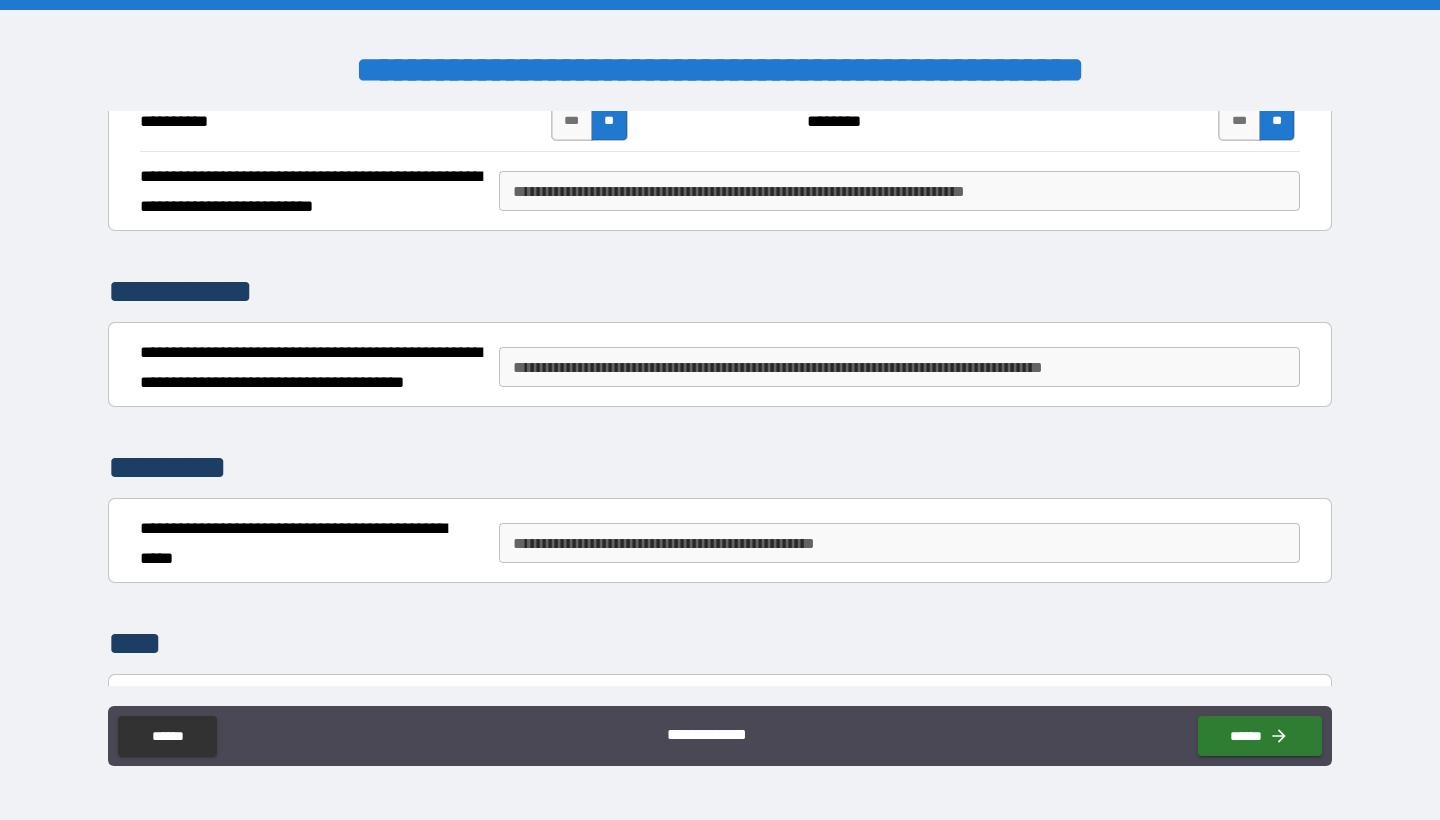 scroll, scrollTop: 1957, scrollLeft: 0, axis: vertical 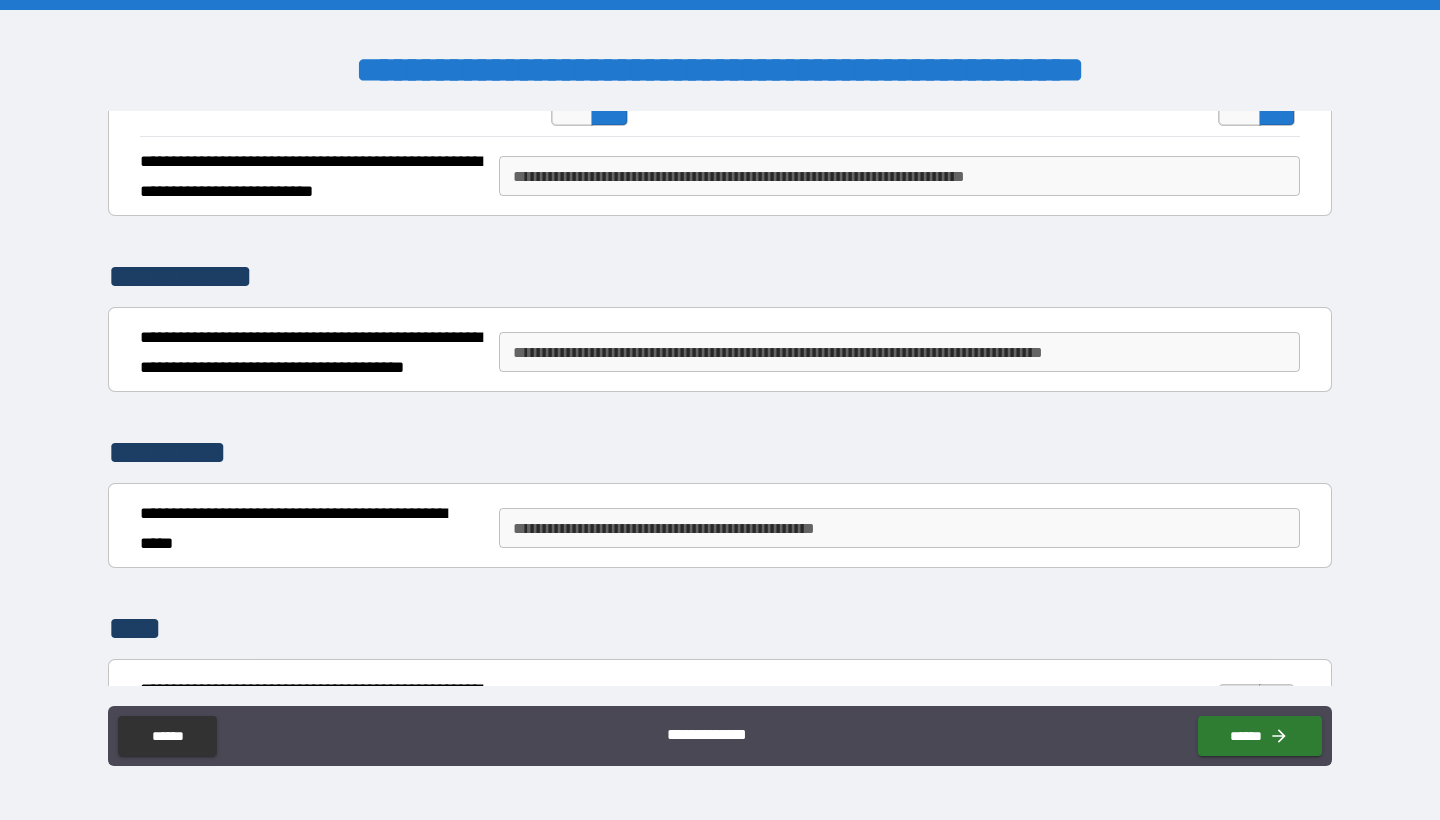 click on "**********" at bounding box center (899, 352) 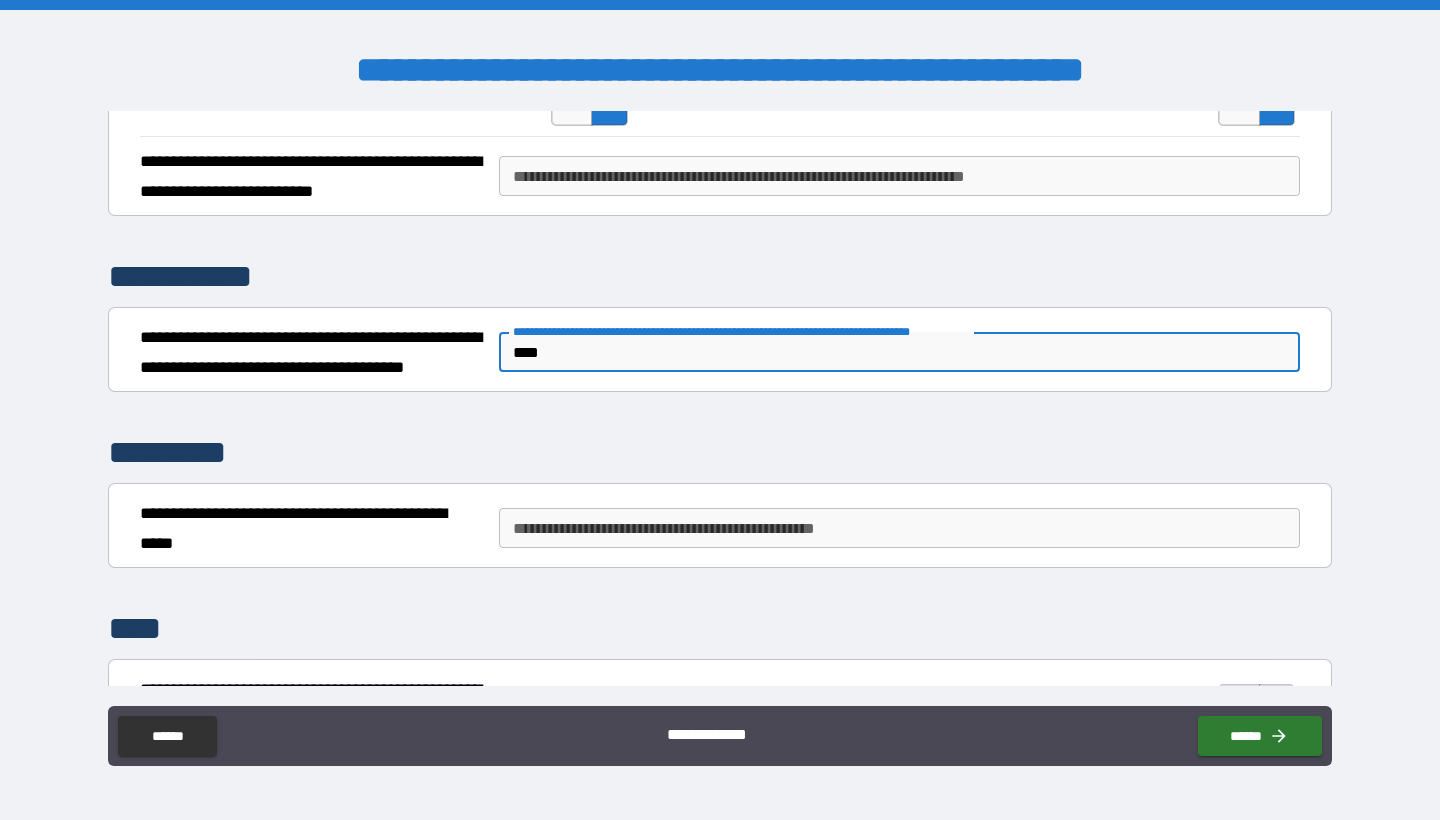 type on "****" 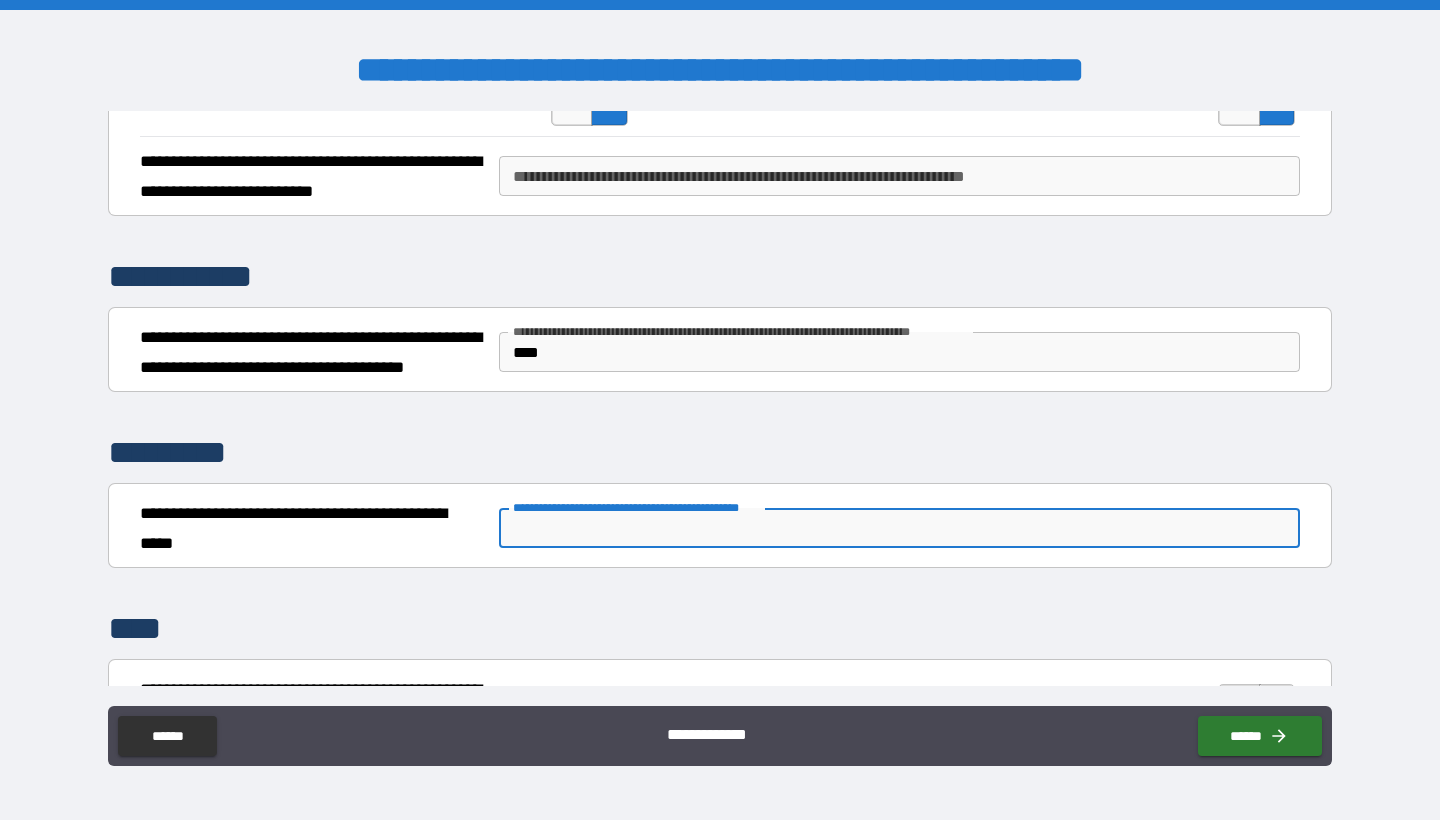 click on "**********" at bounding box center (899, 528) 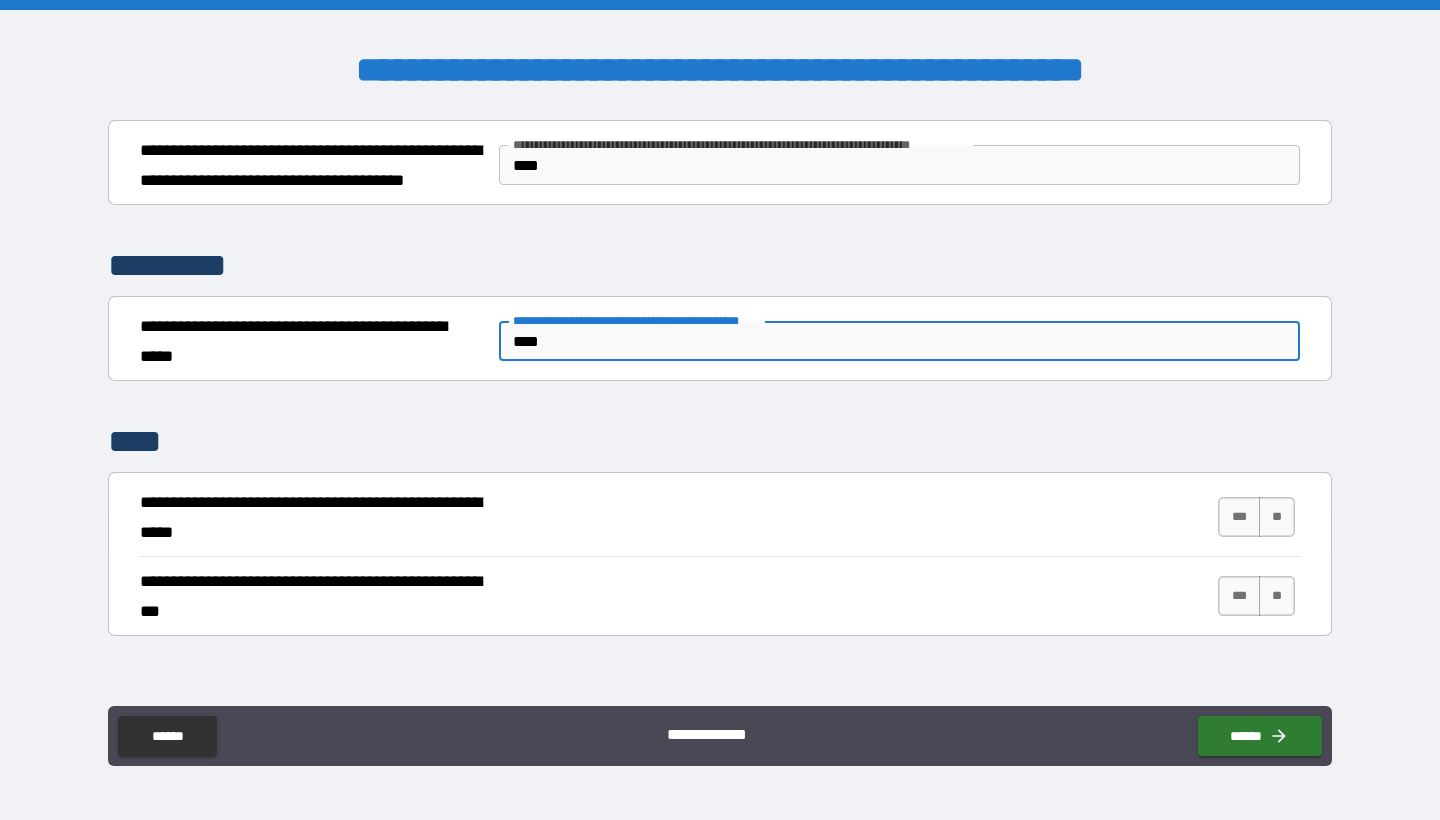 scroll, scrollTop: 2180, scrollLeft: 0, axis: vertical 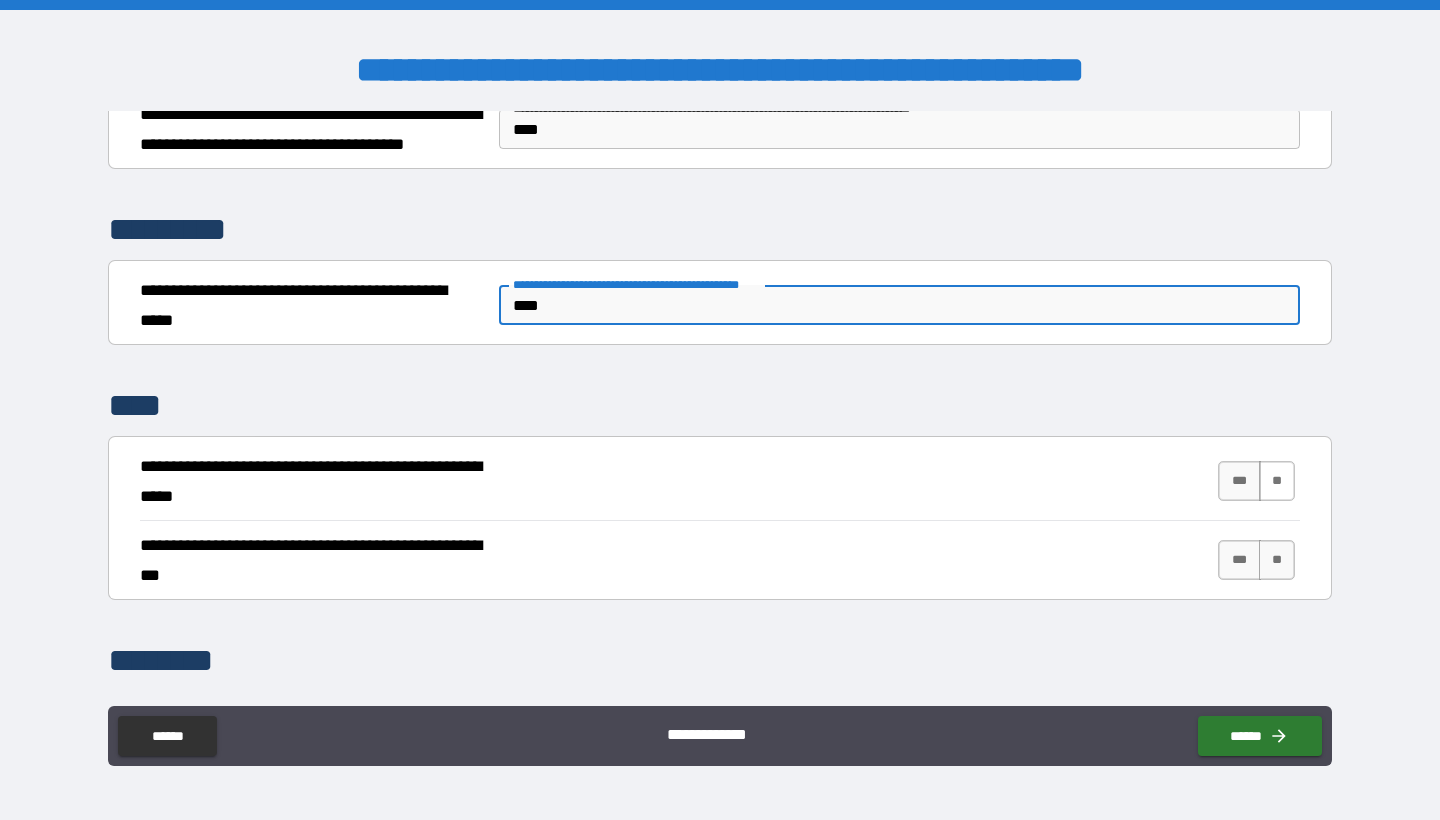 type on "****" 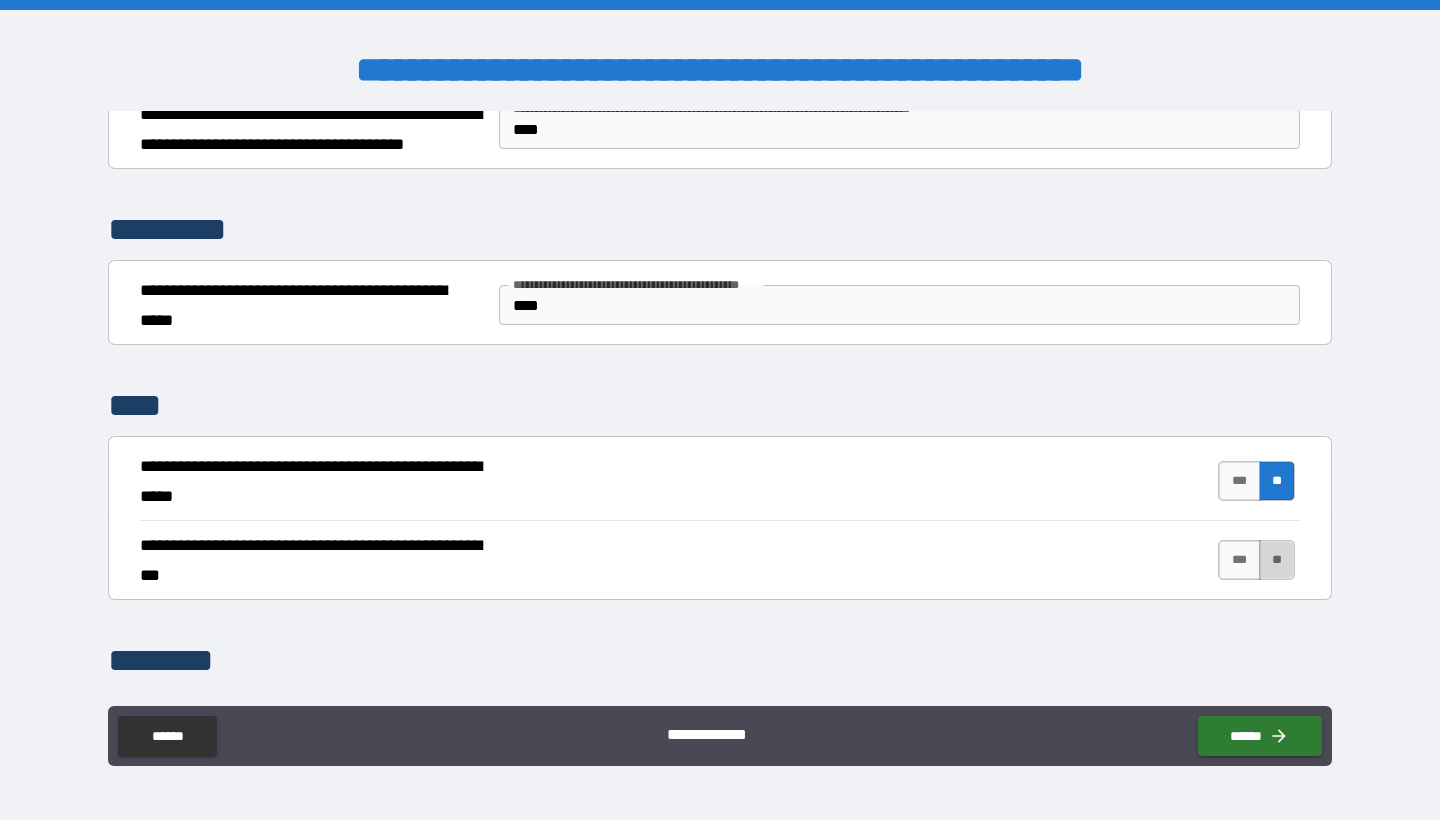 click on "**" at bounding box center (1277, 560) 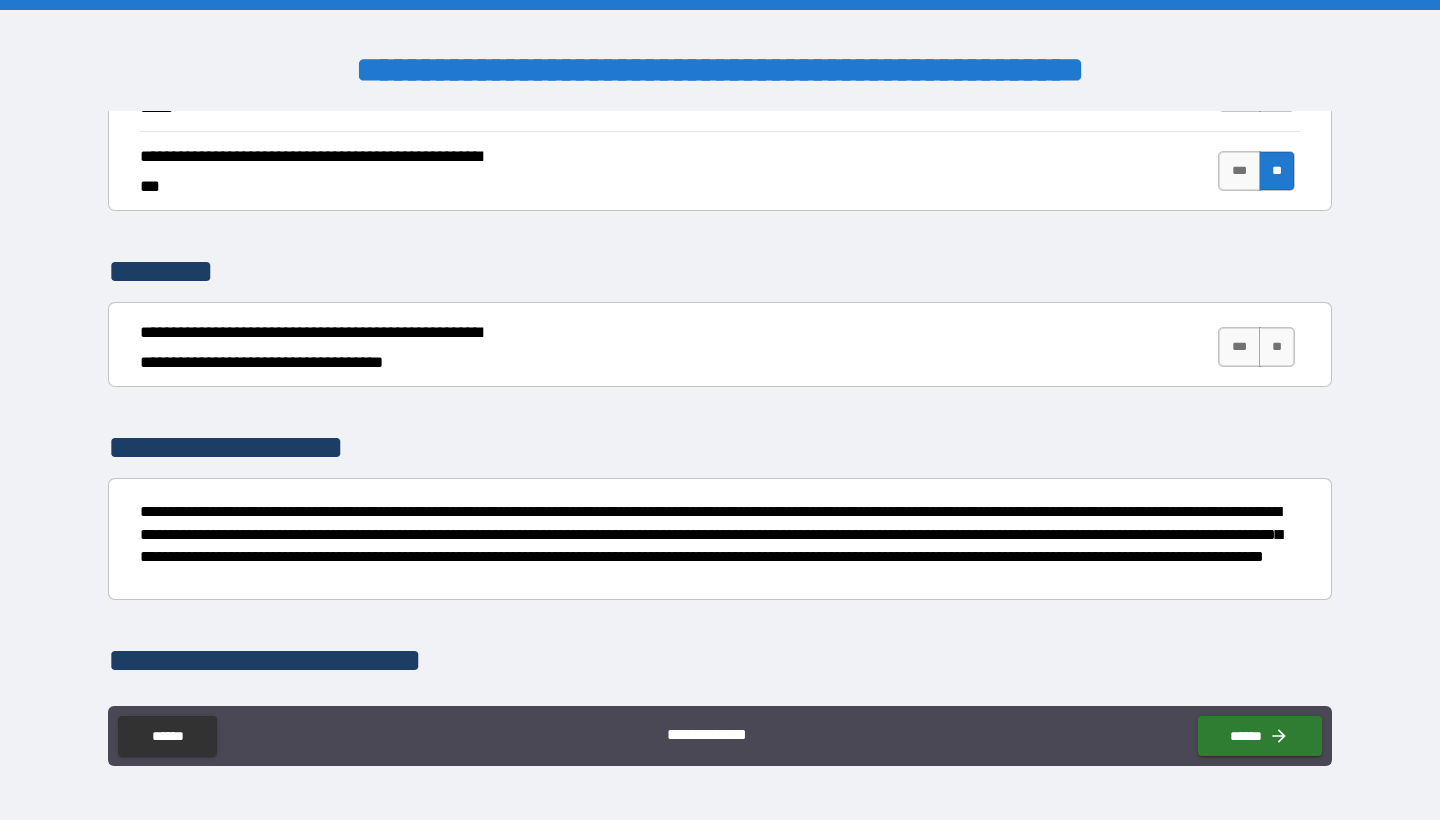 scroll, scrollTop: 2575, scrollLeft: 0, axis: vertical 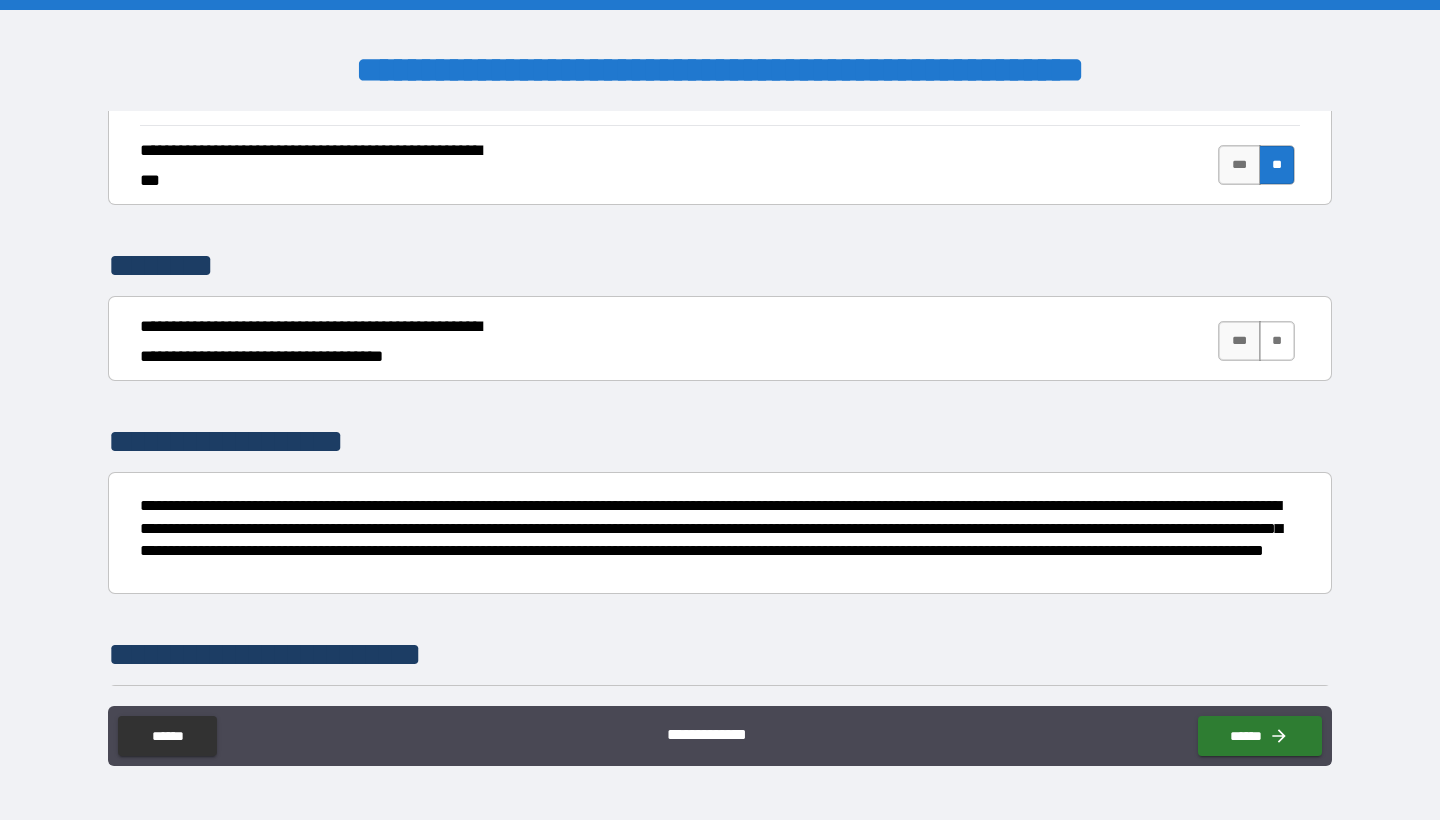click on "**" at bounding box center (1277, 341) 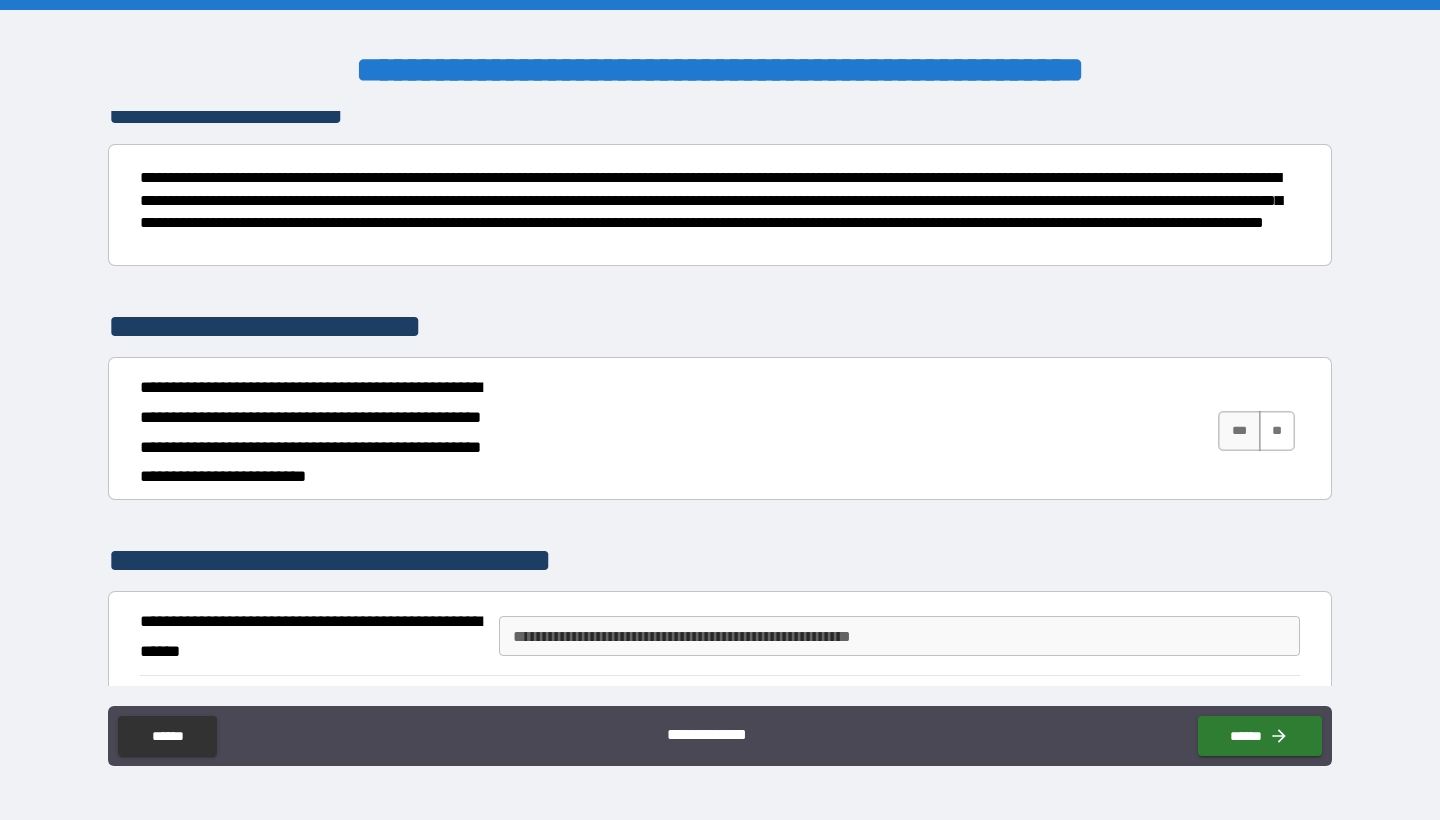 scroll, scrollTop: 2930, scrollLeft: 0, axis: vertical 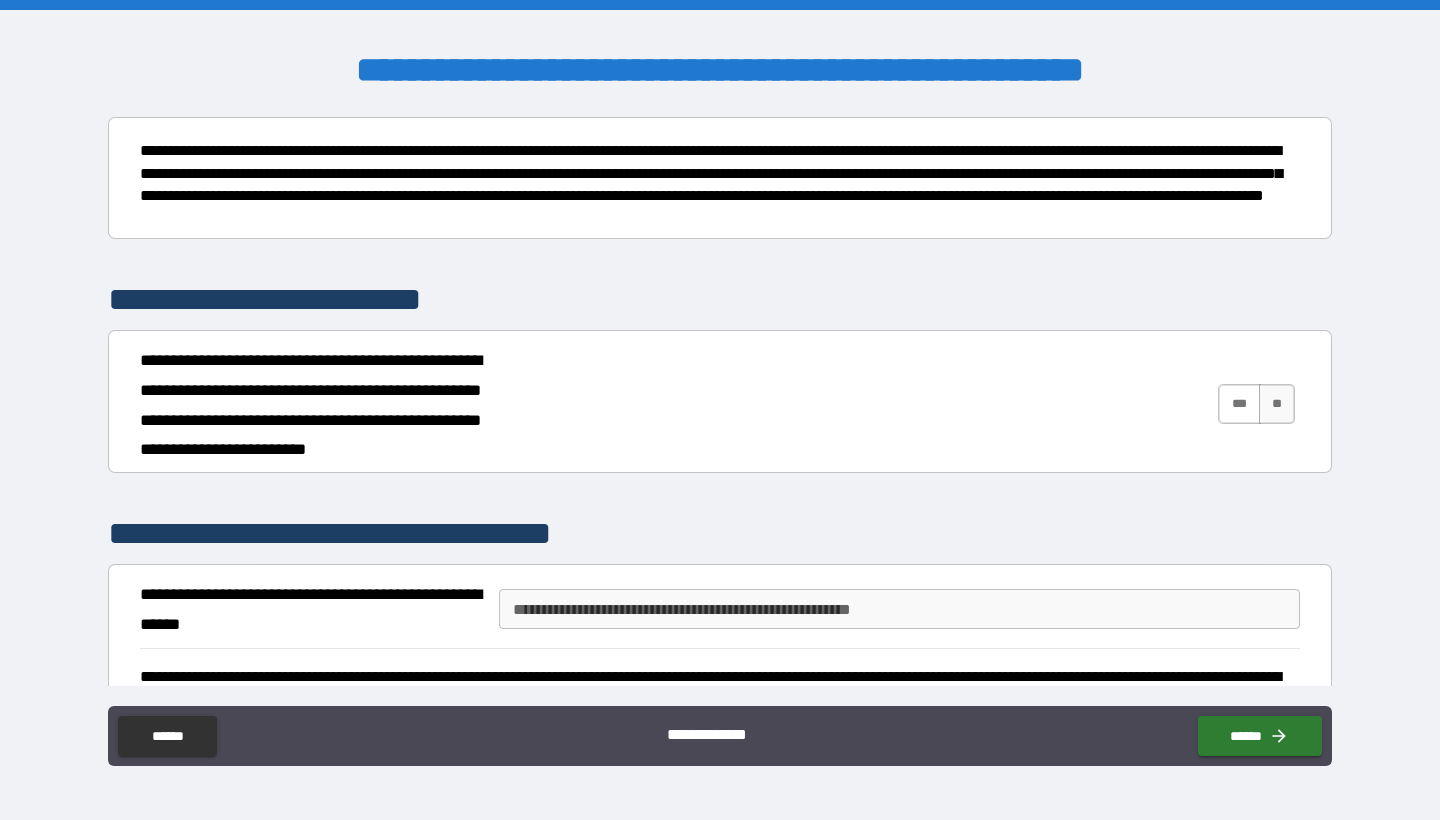 click on "***" at bounding box center [1239, 404] 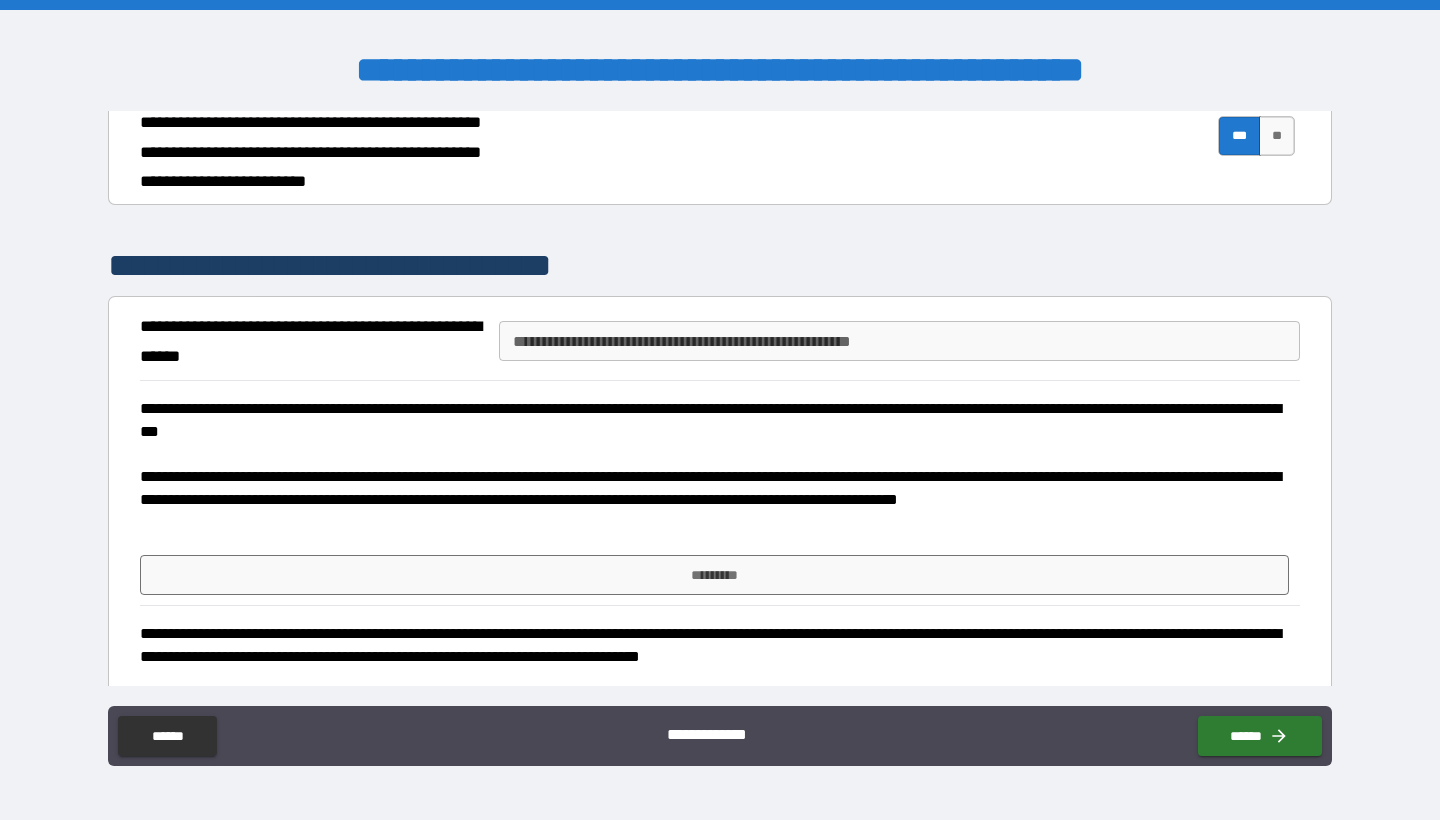scroll, scrollTop: 3230, scrollLeft: 0, axis: vertical 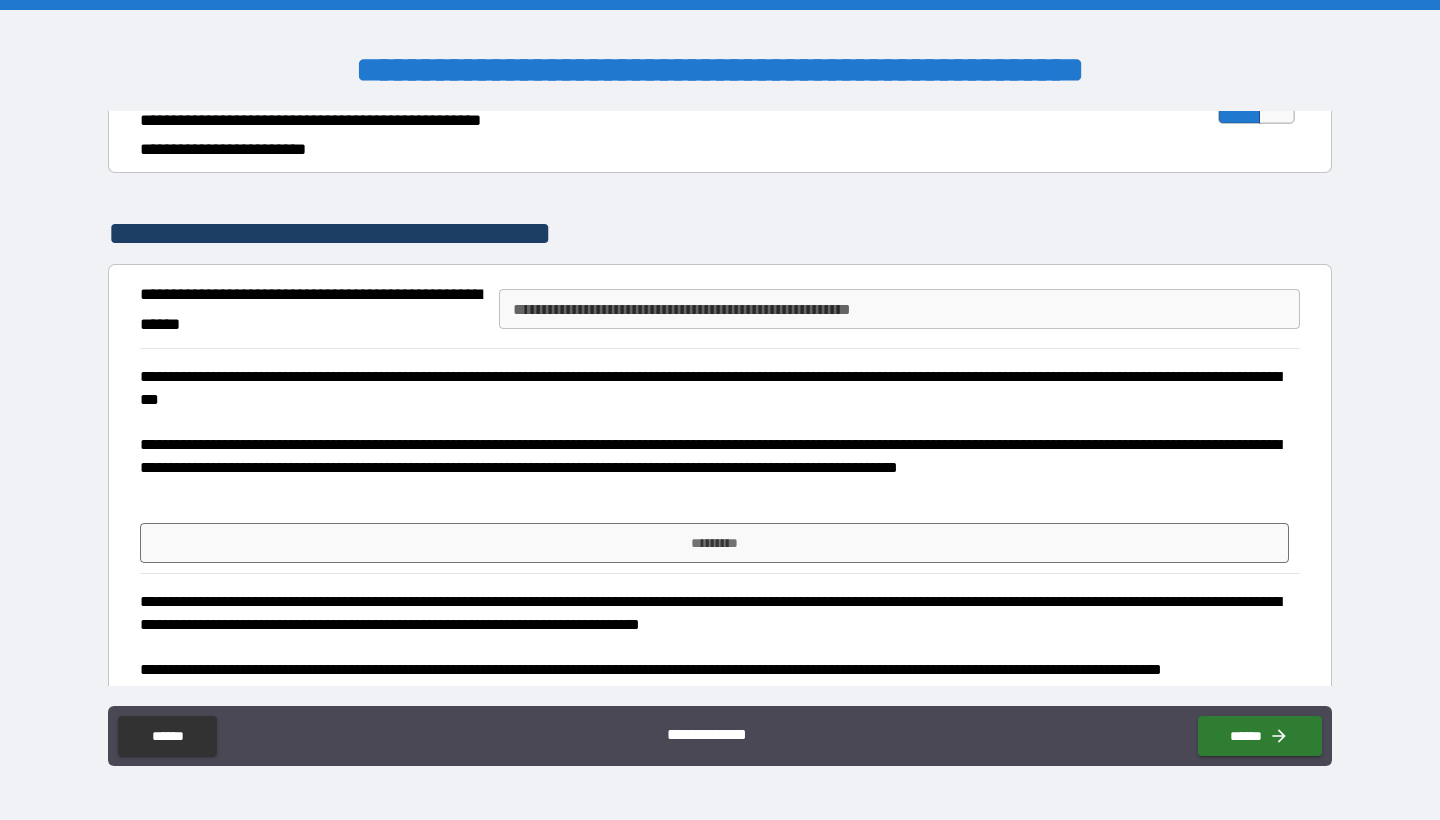 click on "**********" at bounding box center (899, 309) 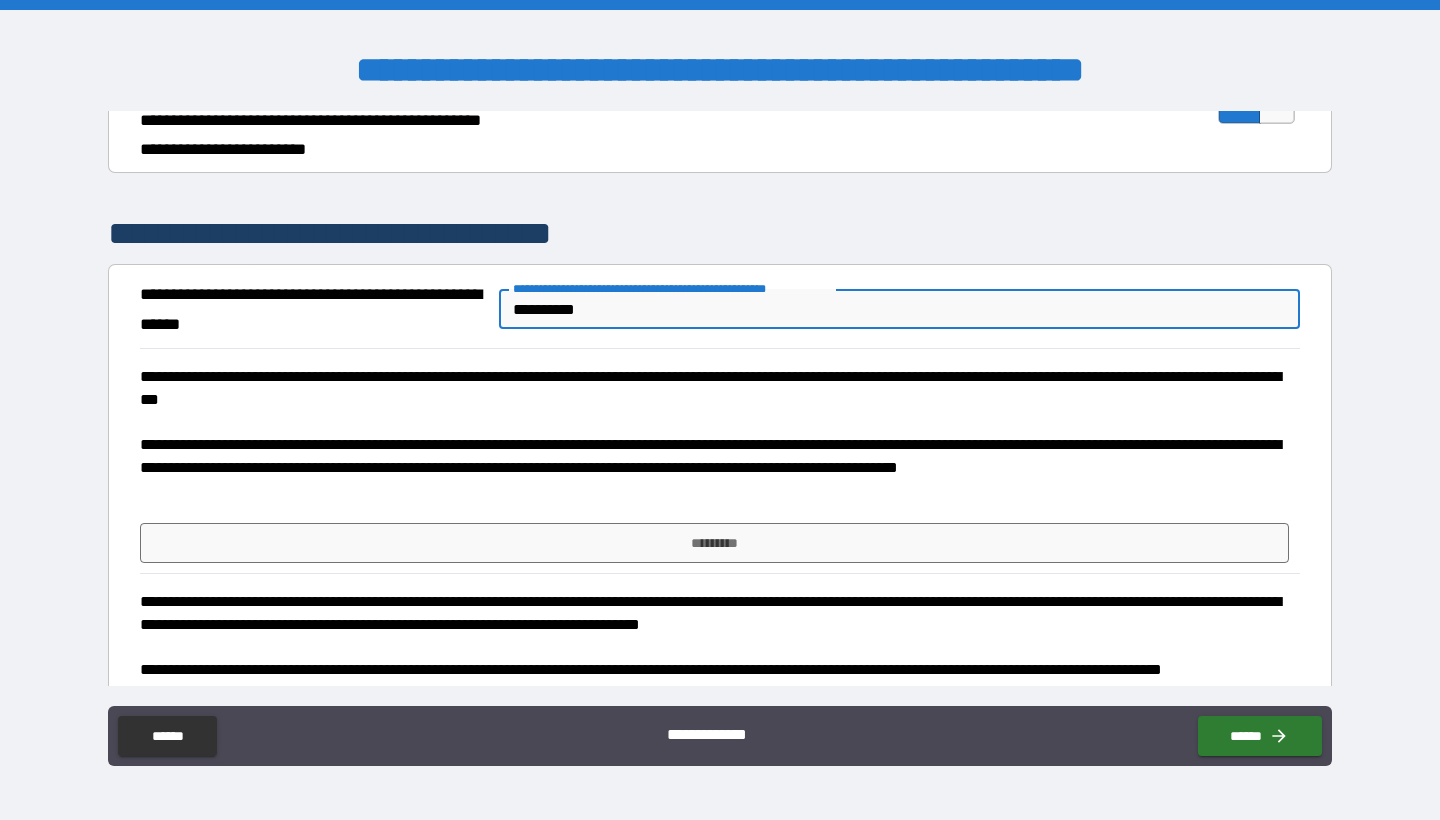 type on "**********" 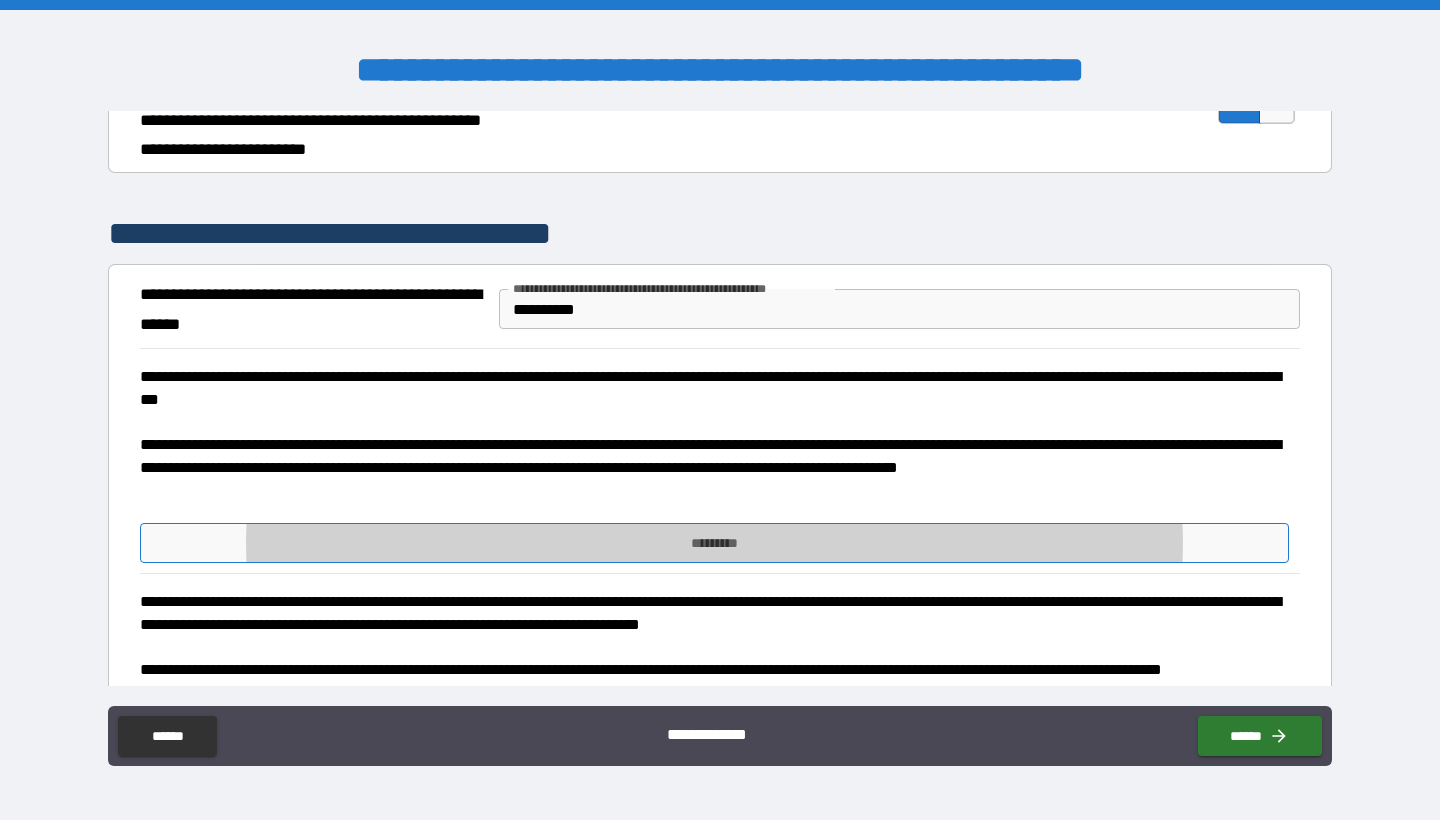 click on "*********" at bounding box center (715, 543) 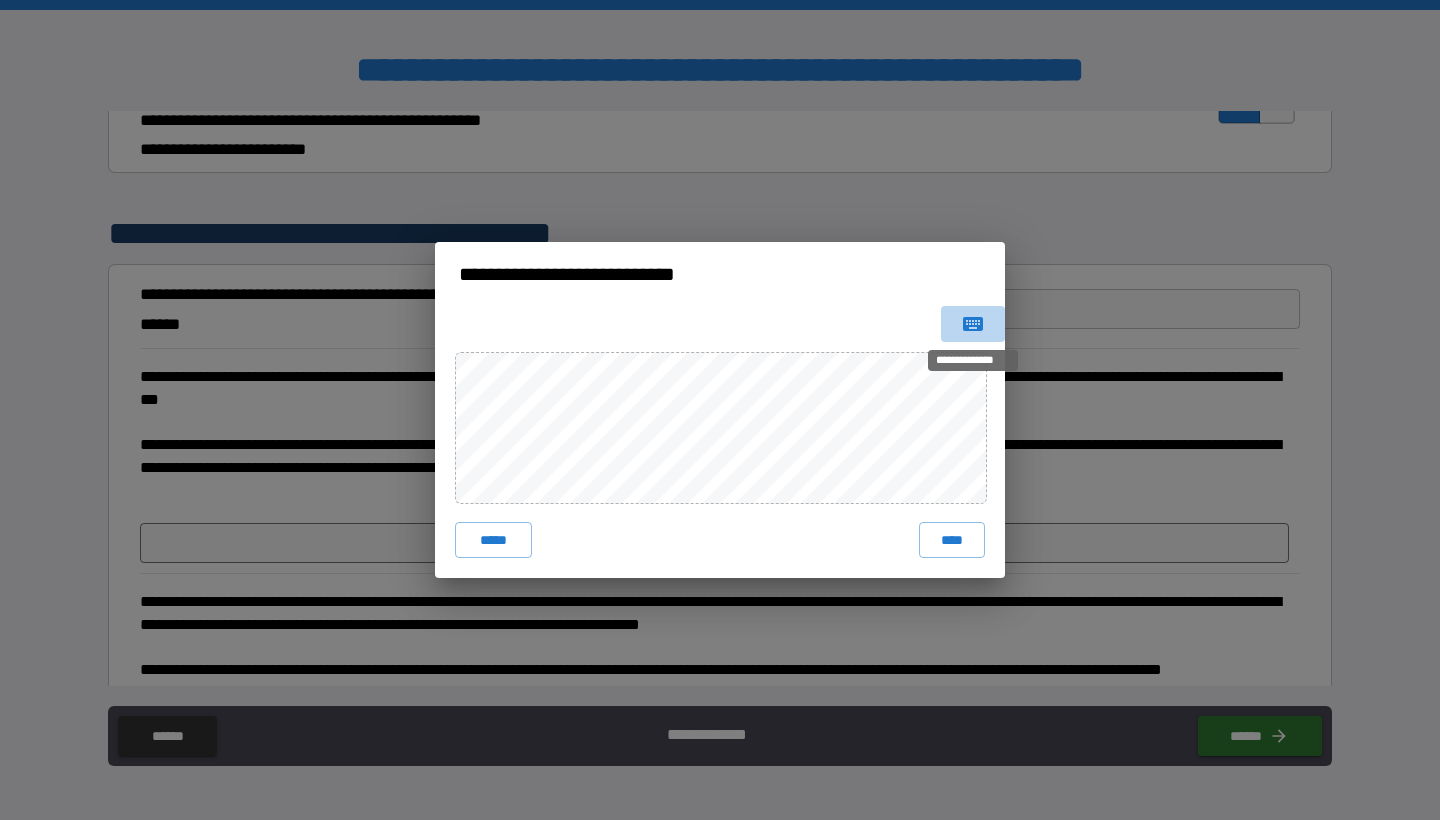 click 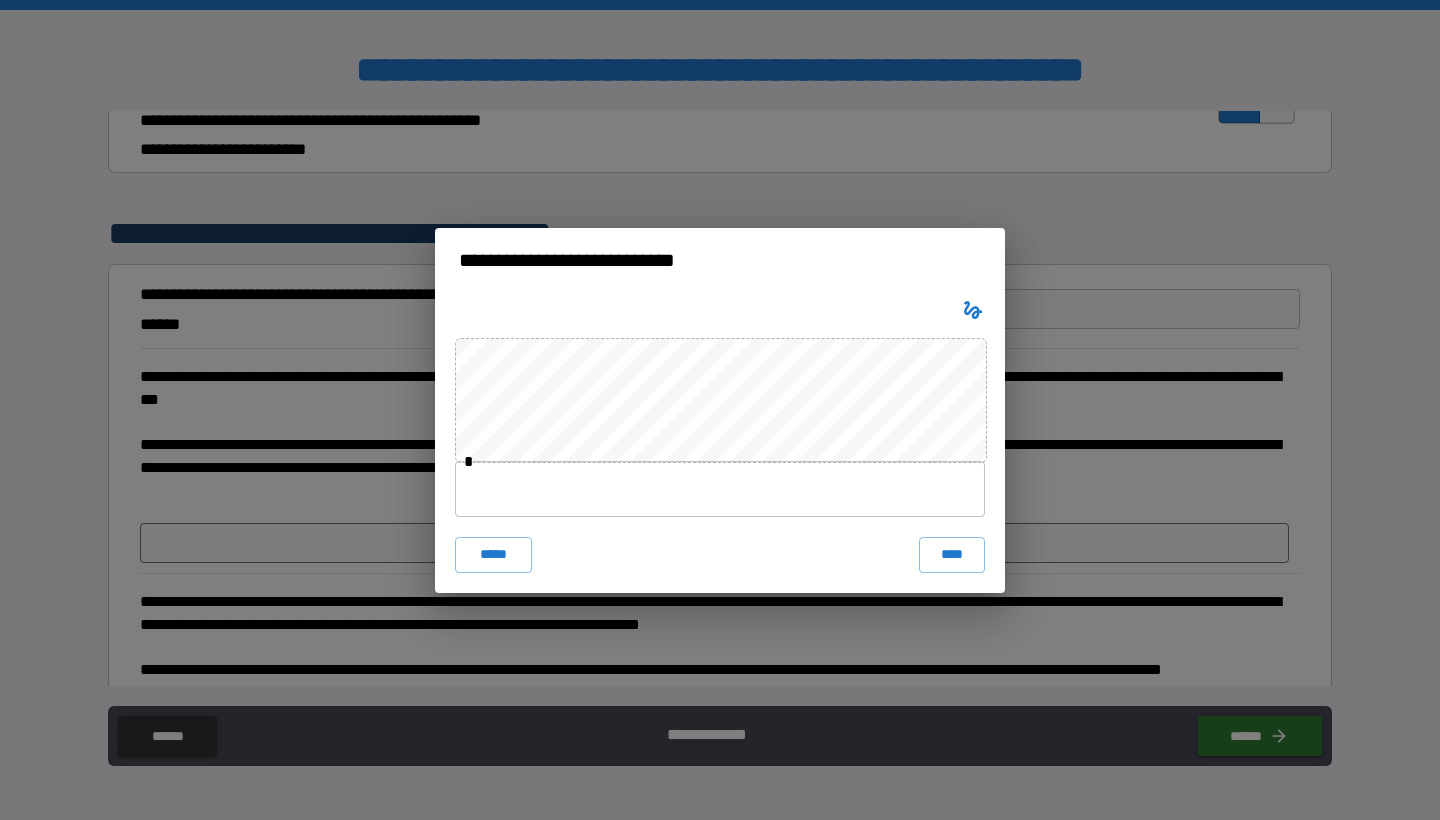 type 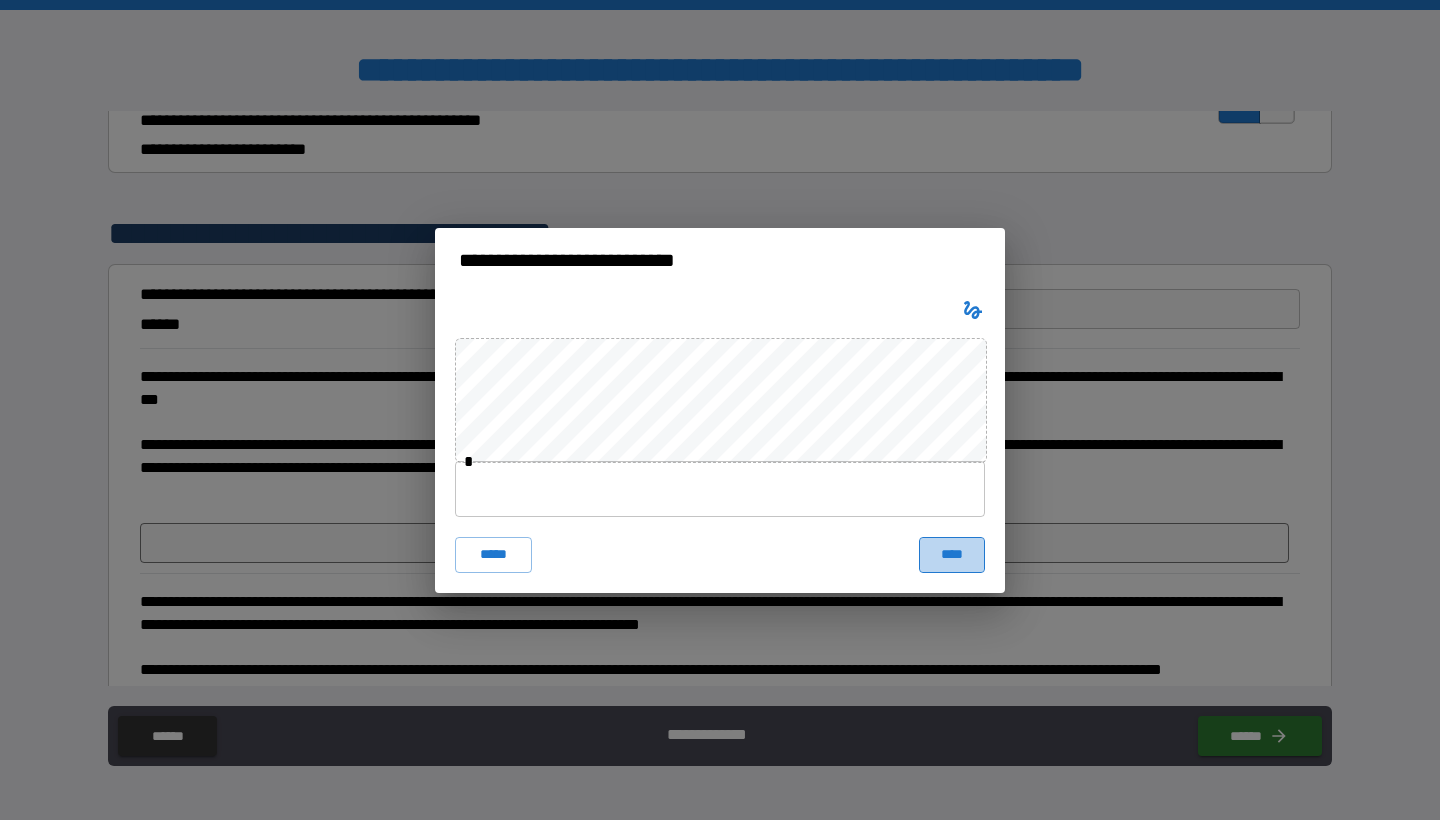click on "****" at bounding box center (952, 555) 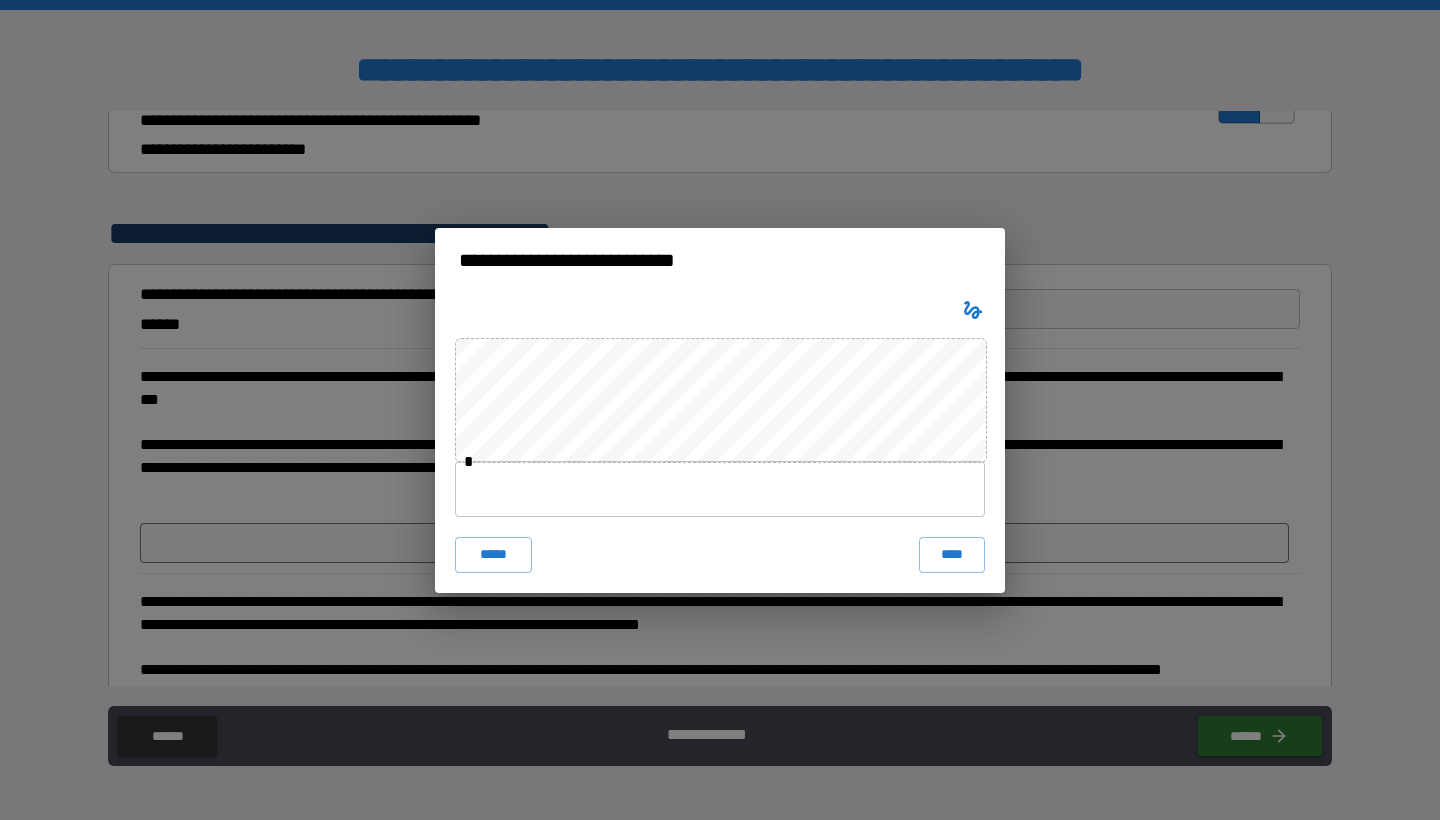 click at bounding box center [720, 489] 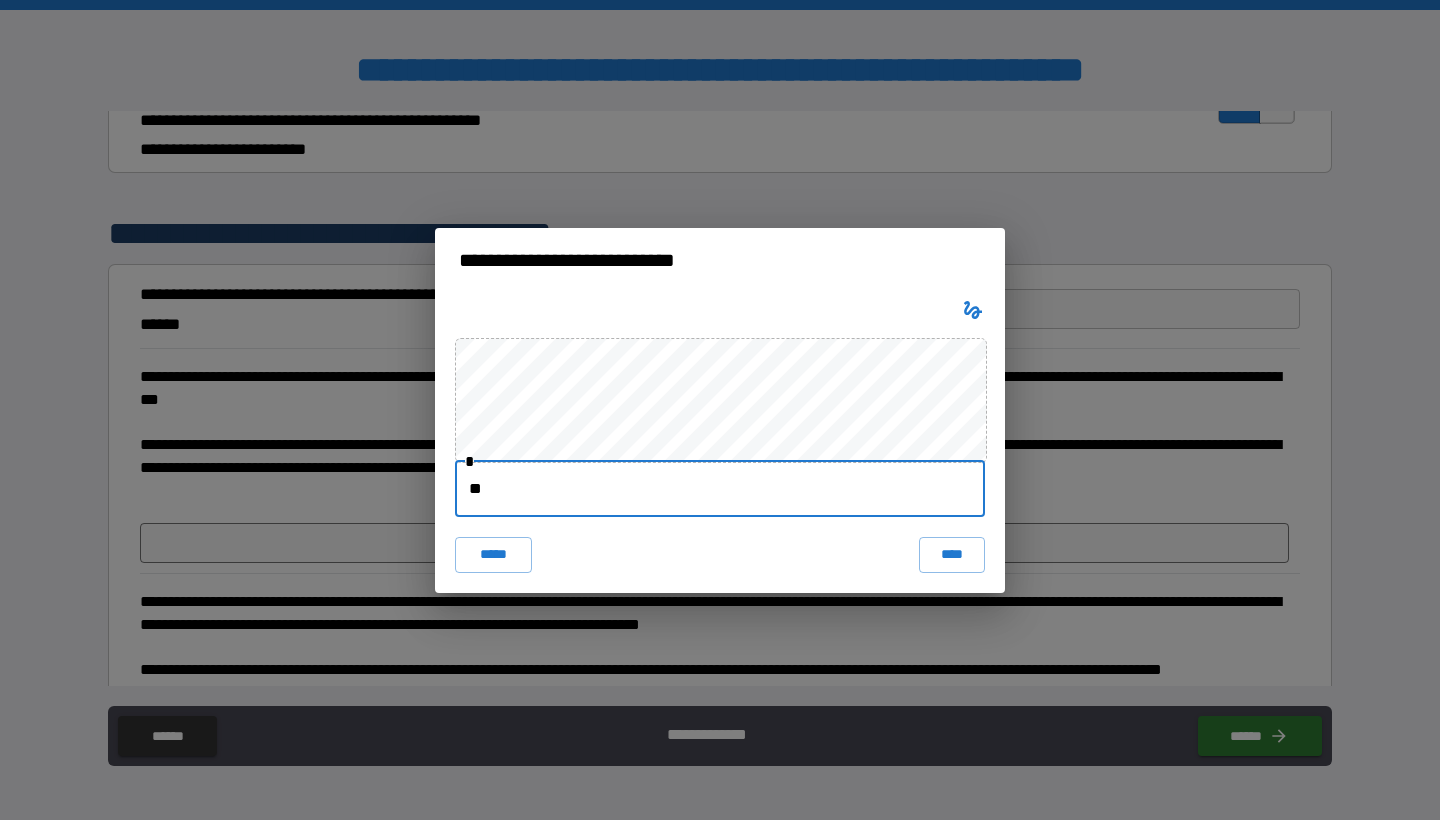 type on "*" 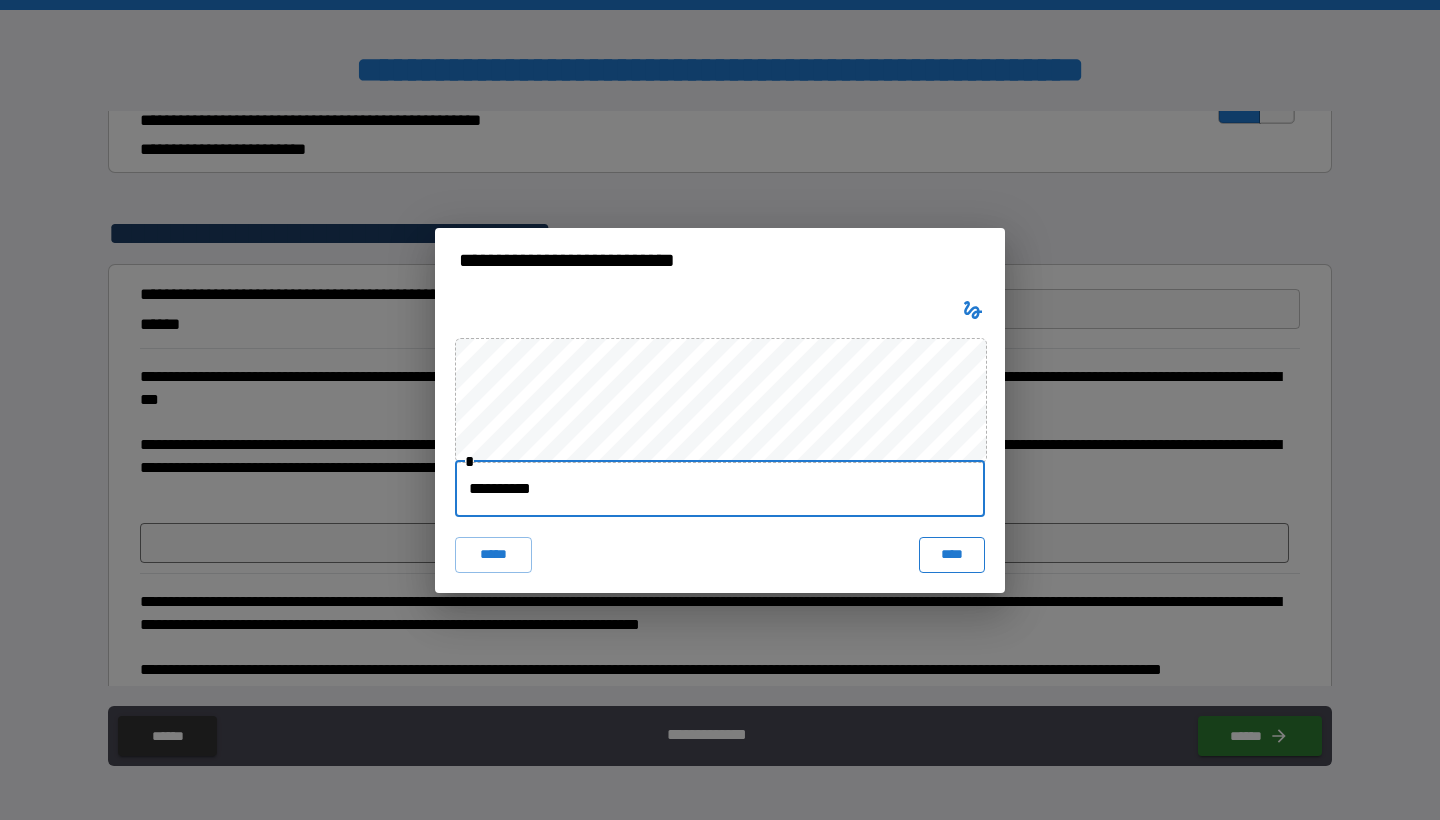 type on "**********" 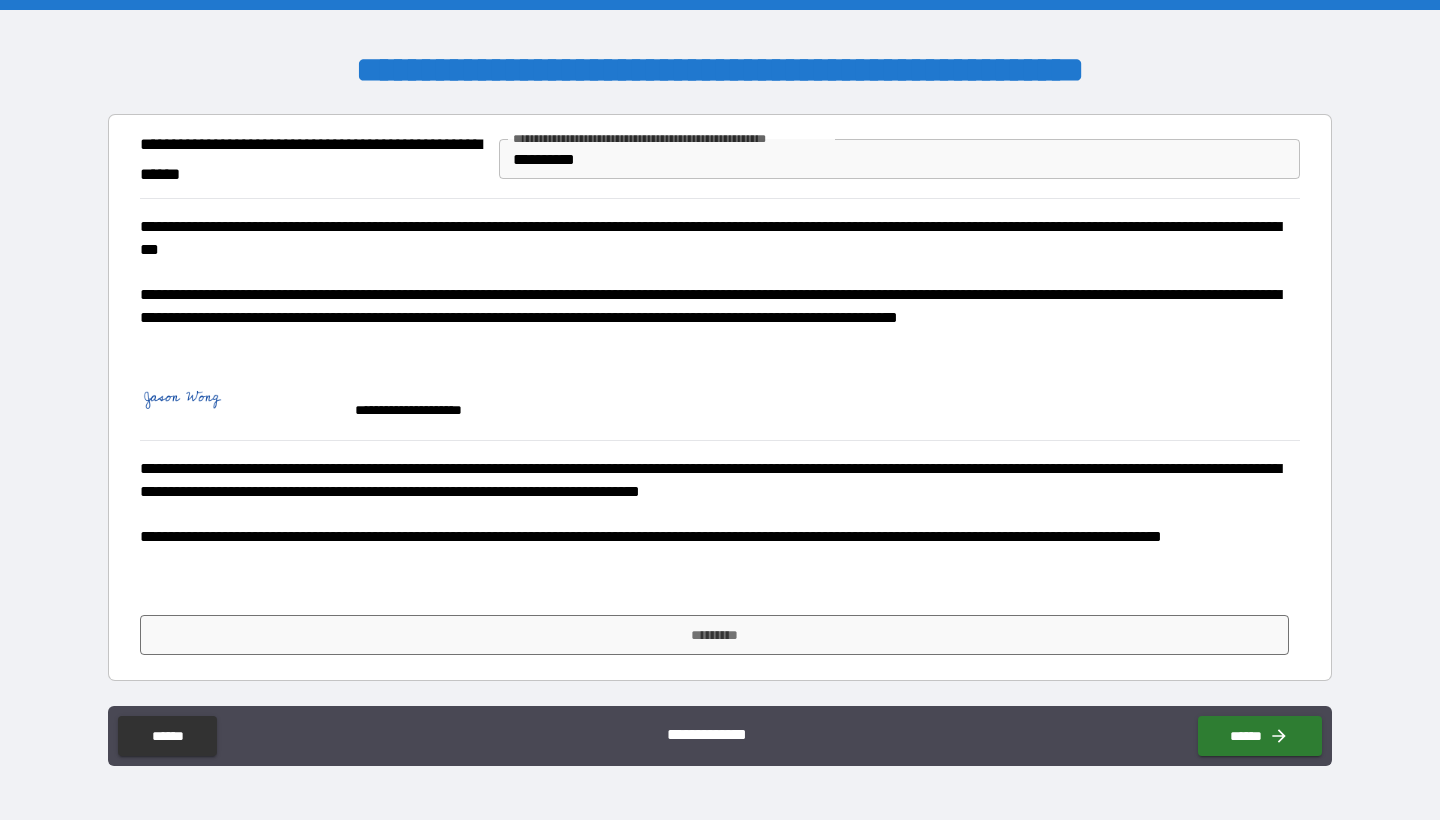 scroll, scrollTop: 3380, scrollLeft: 0, axis: vertical 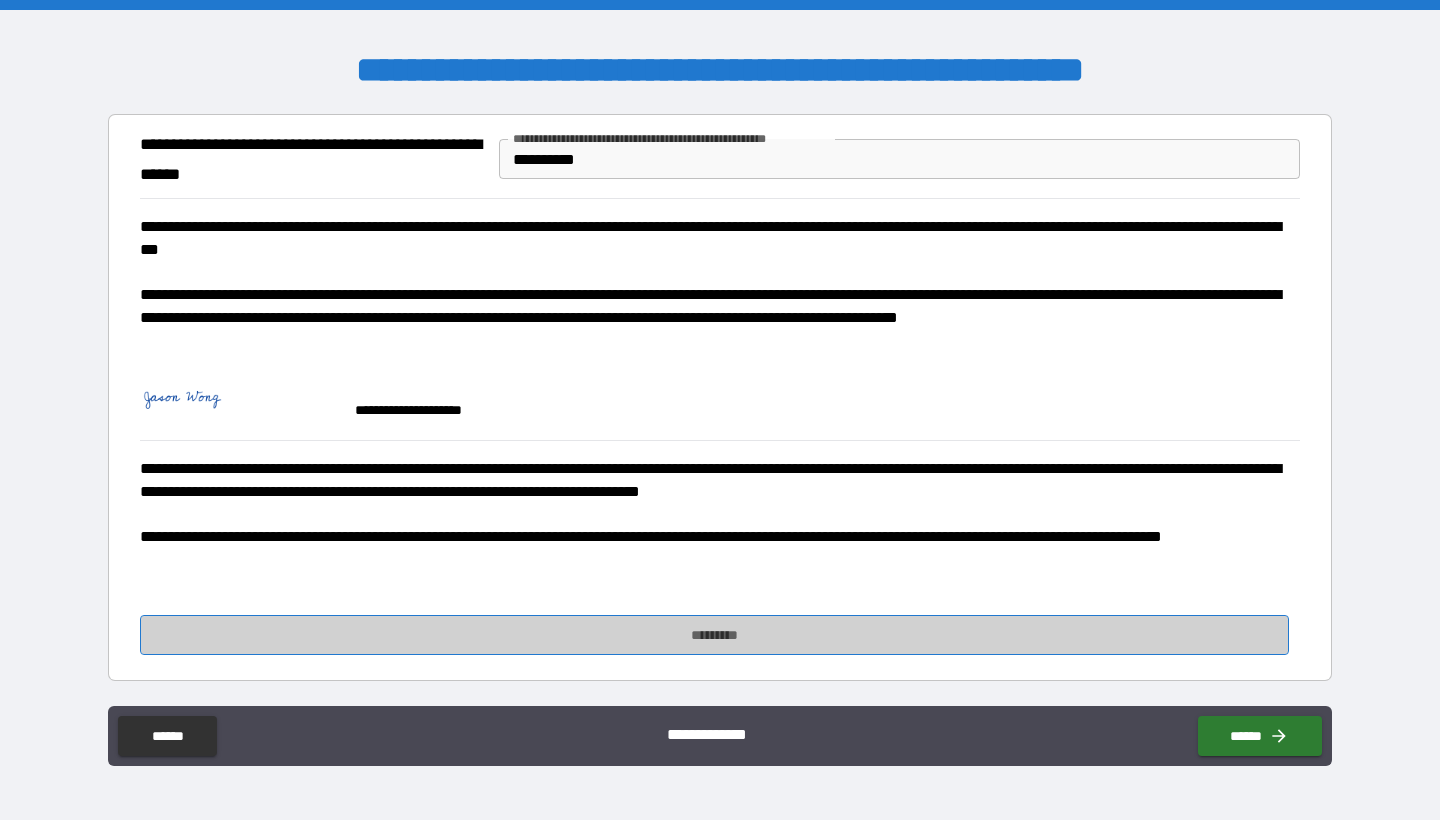 click on "*********" at bounding box center [715, 635] 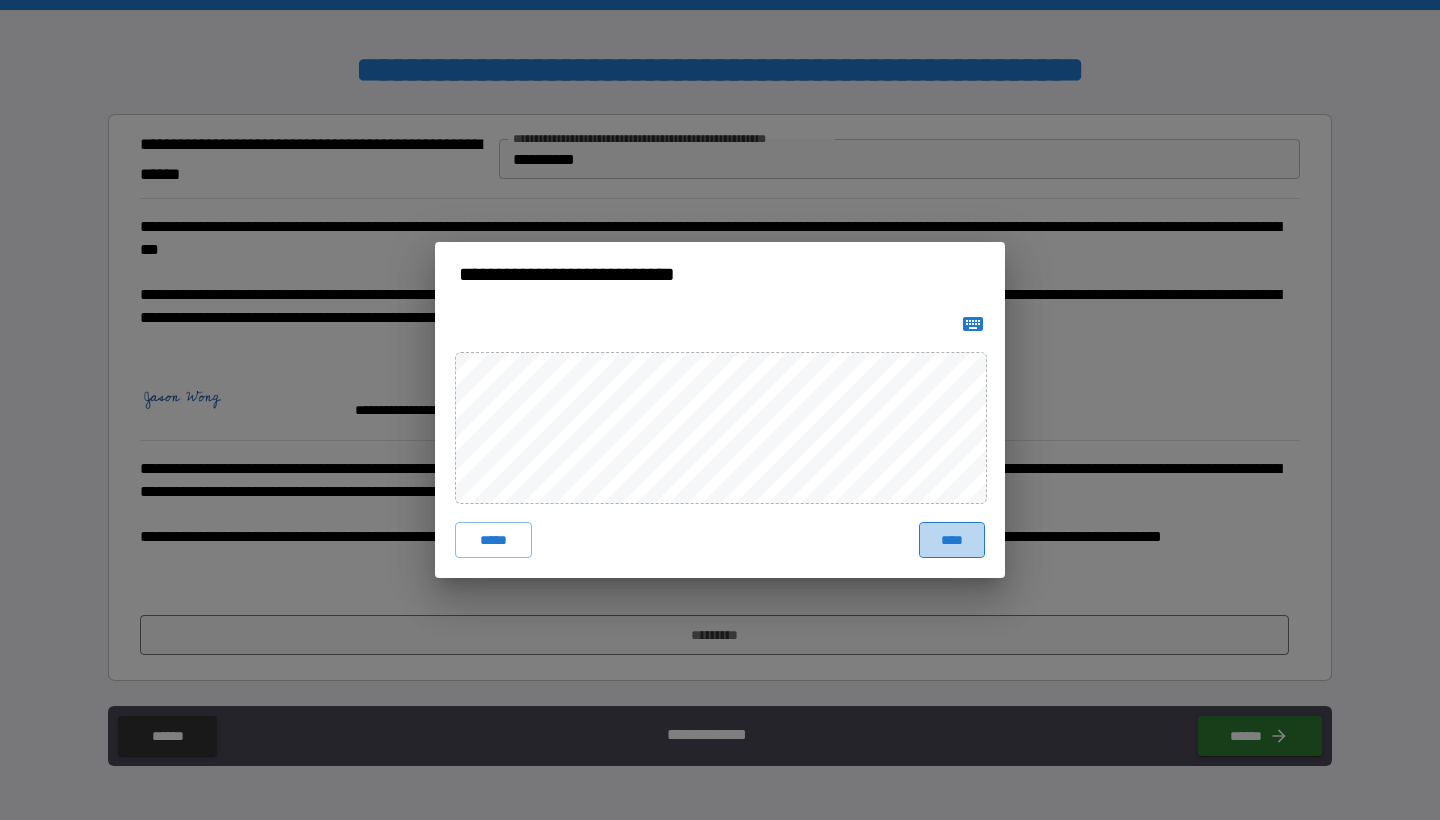 click on "****" at bounding box center (952, 540) 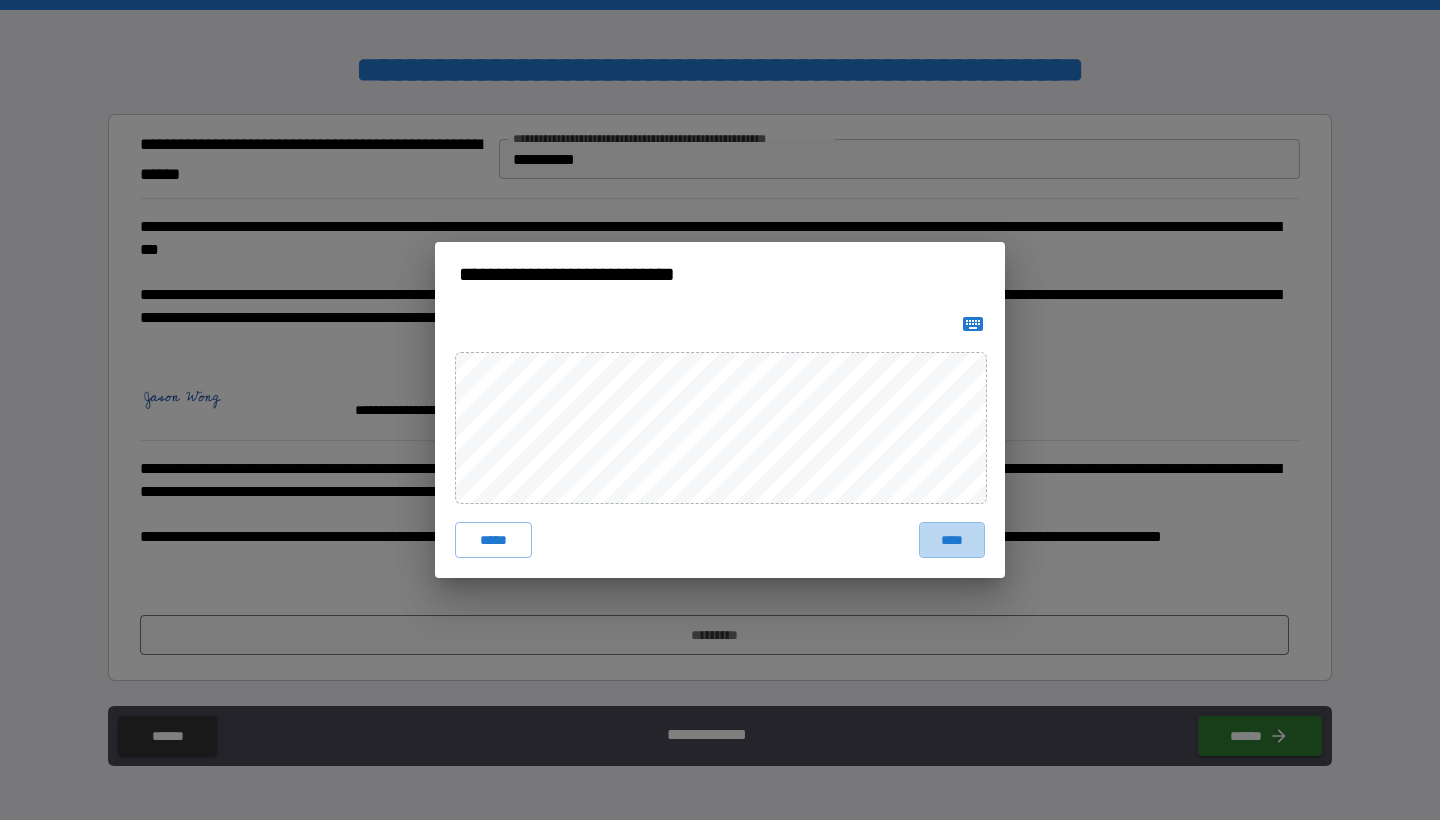 scroll, scrollTop: 3370, scrollLeft: 0, axis: vertical 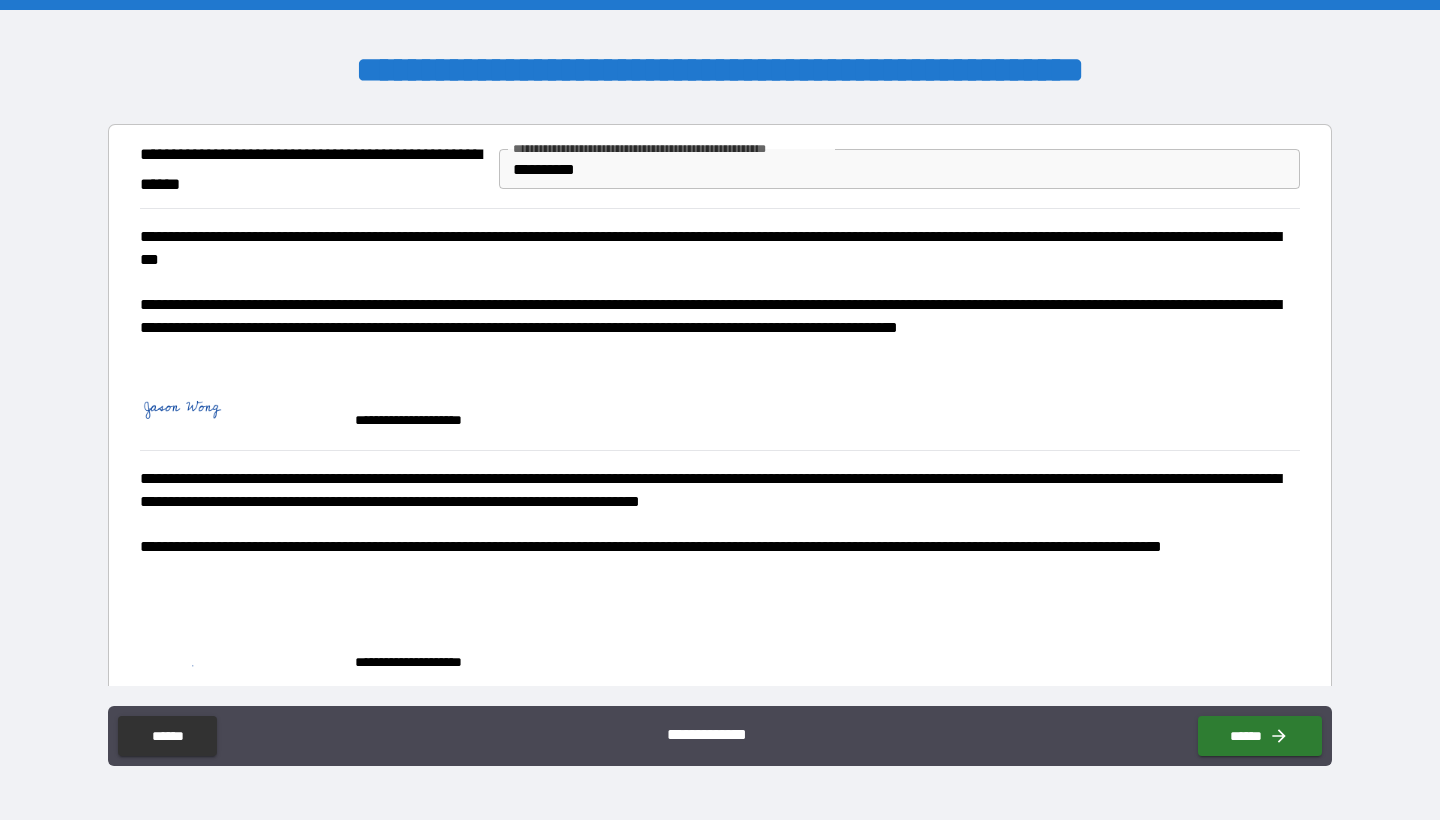 click on "**********" at bounding box center [715, 653] 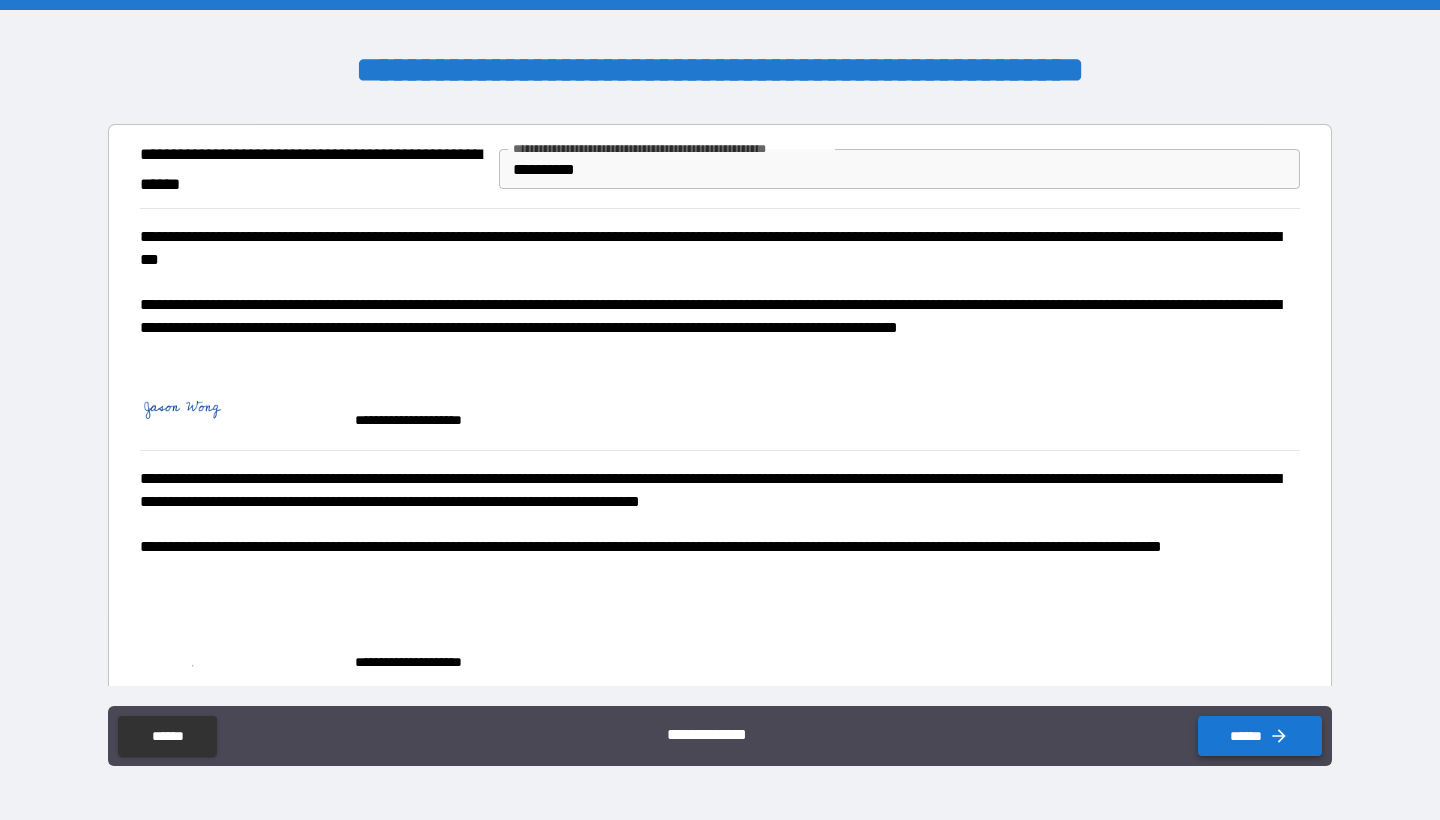 click on "******" at bounding box center [1260, 736] 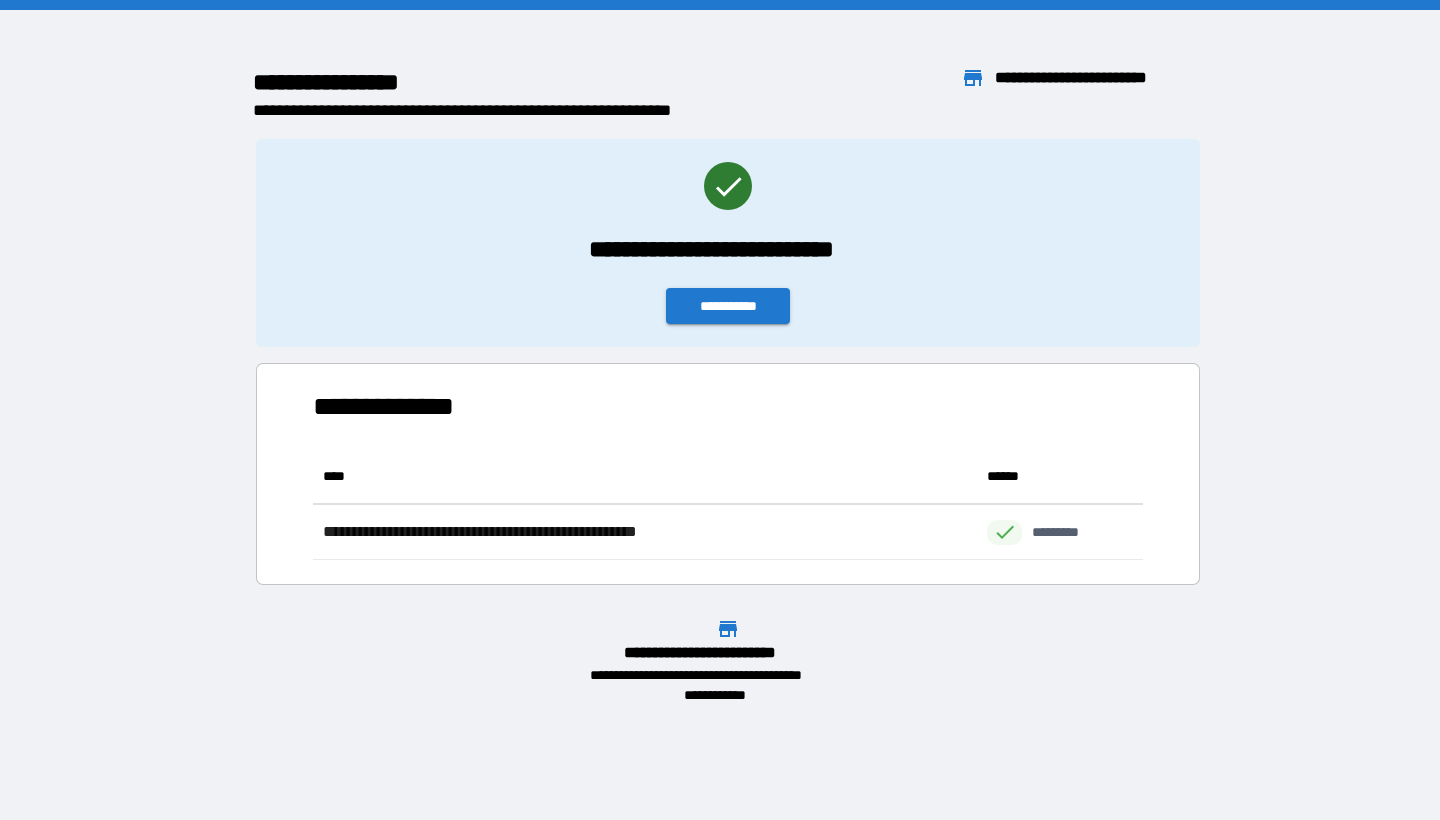 scroll, scrollTop: 1, scrollLeft: 1, axis: both 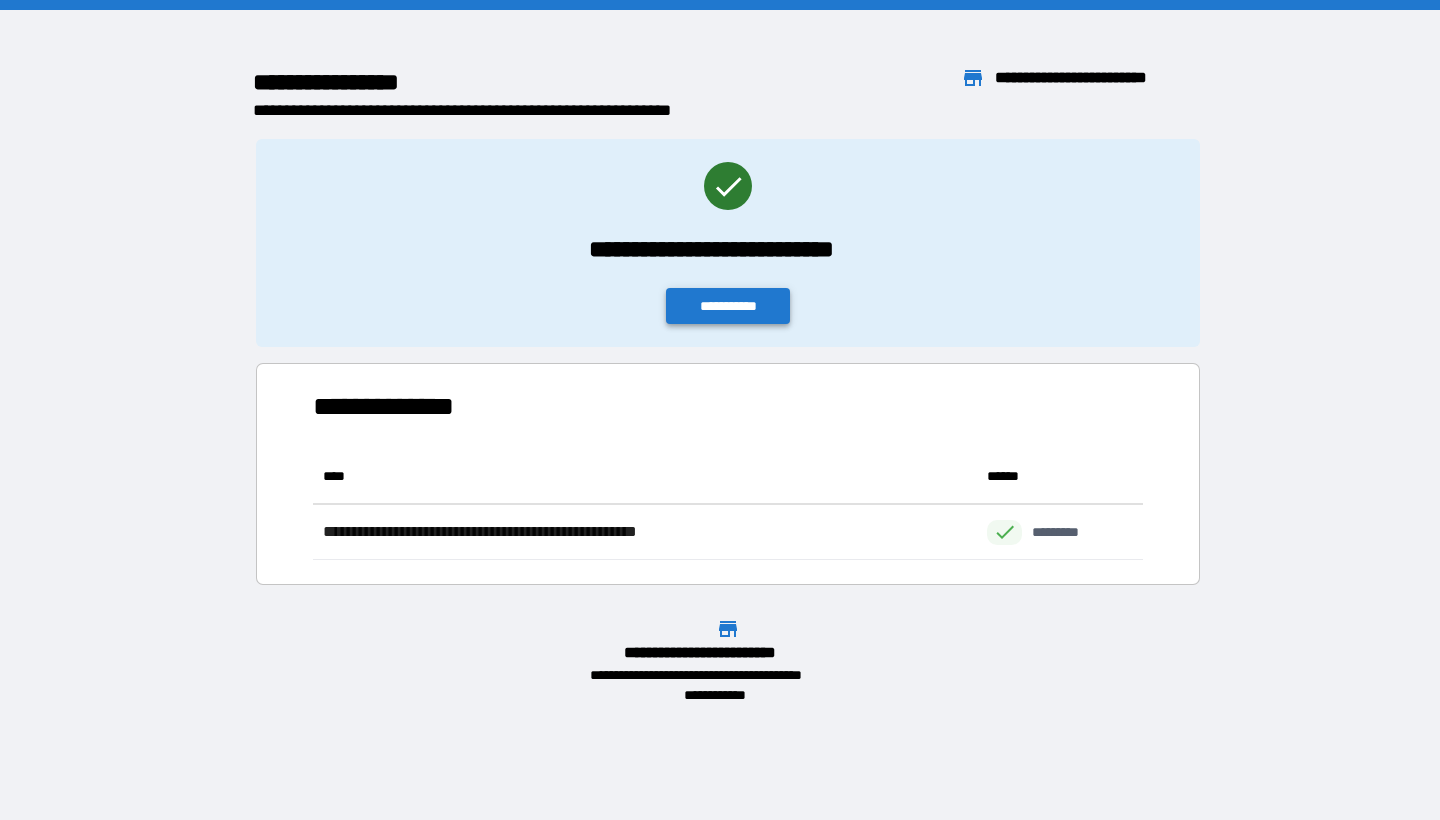 click on "**********" at bounding box center [728, 306] 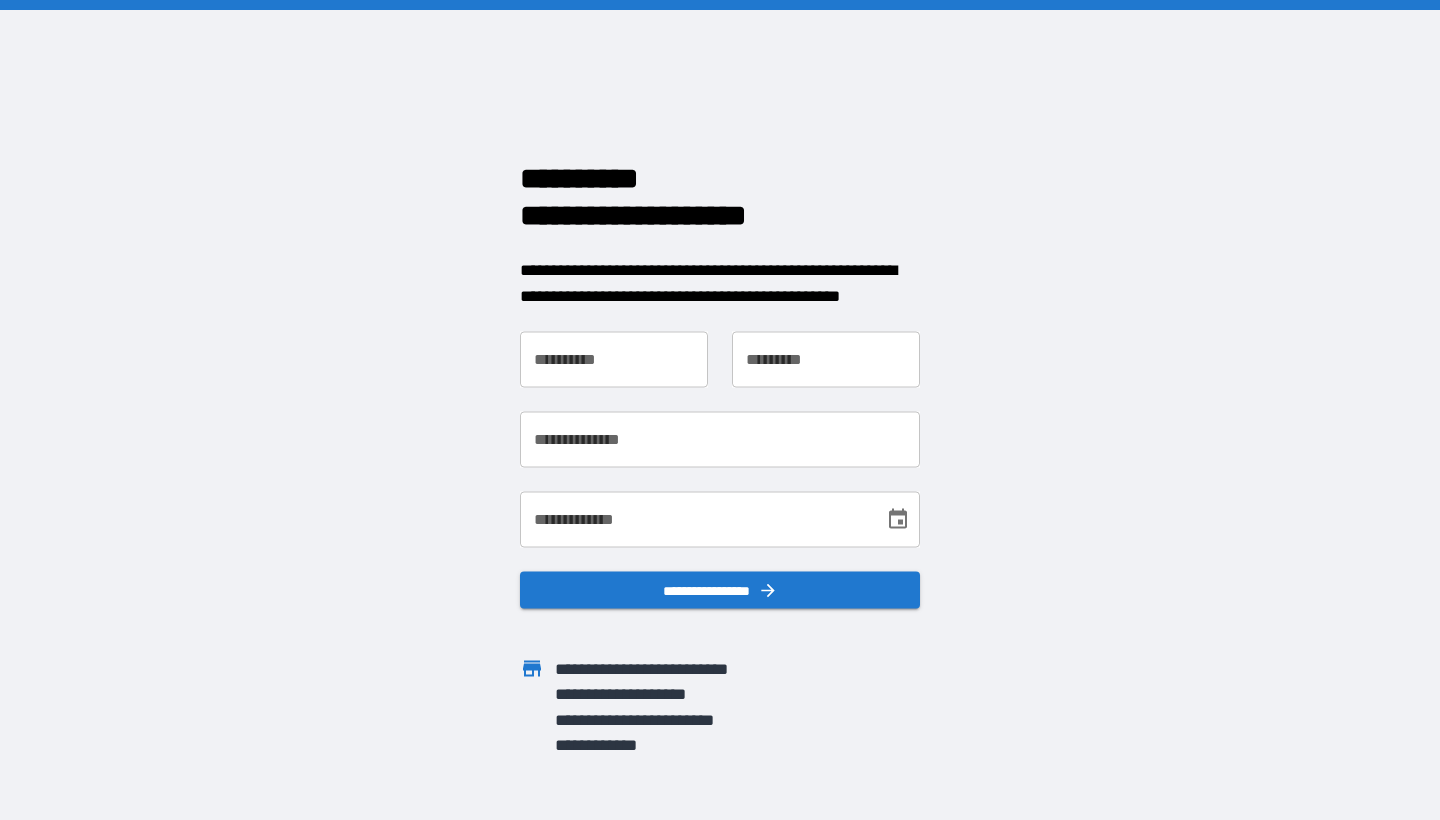 scroll, scrollTop: 0, scrollLeft: 0, axis: both 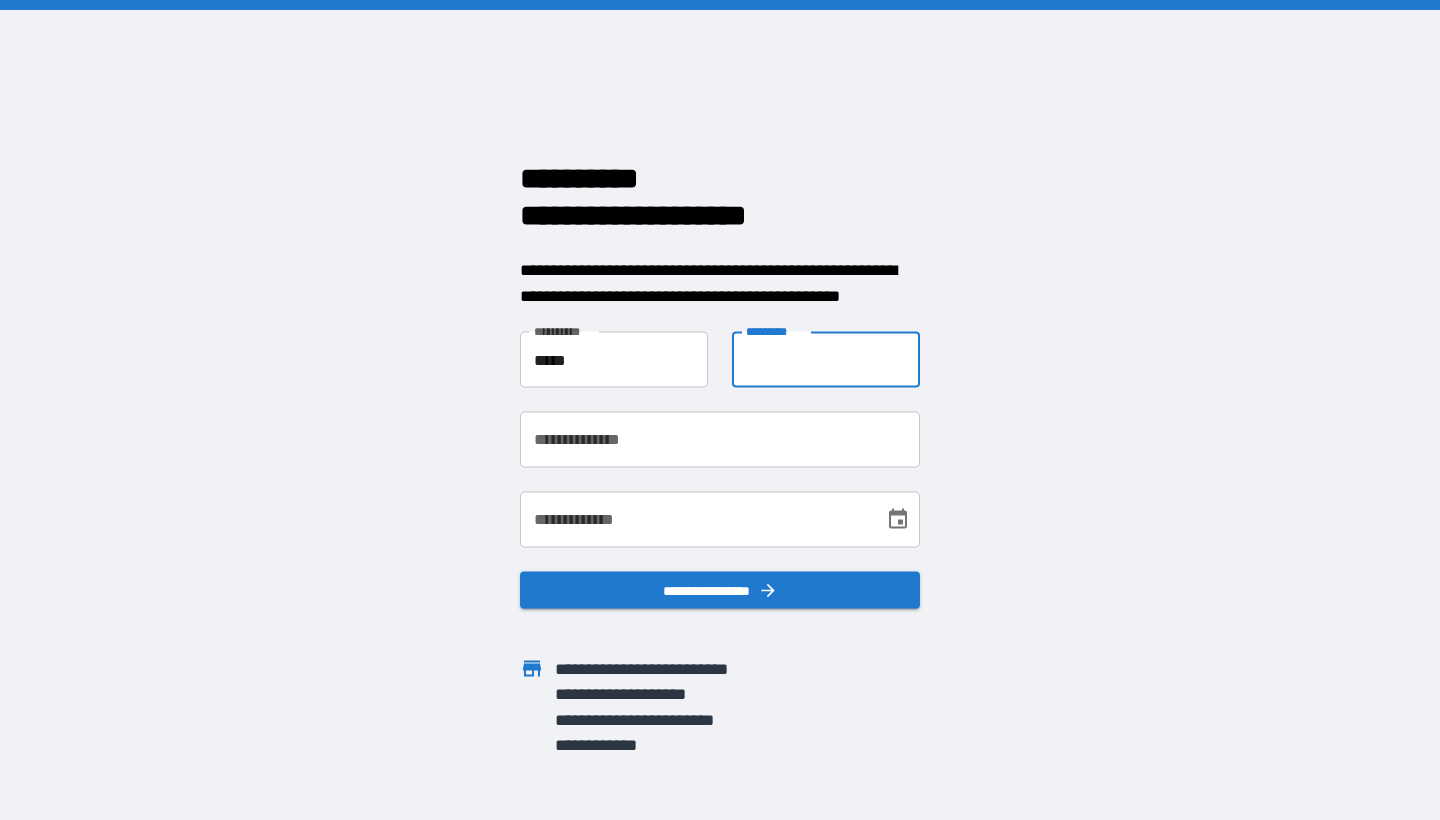 click on "*****" at bounding box center [614, 360] 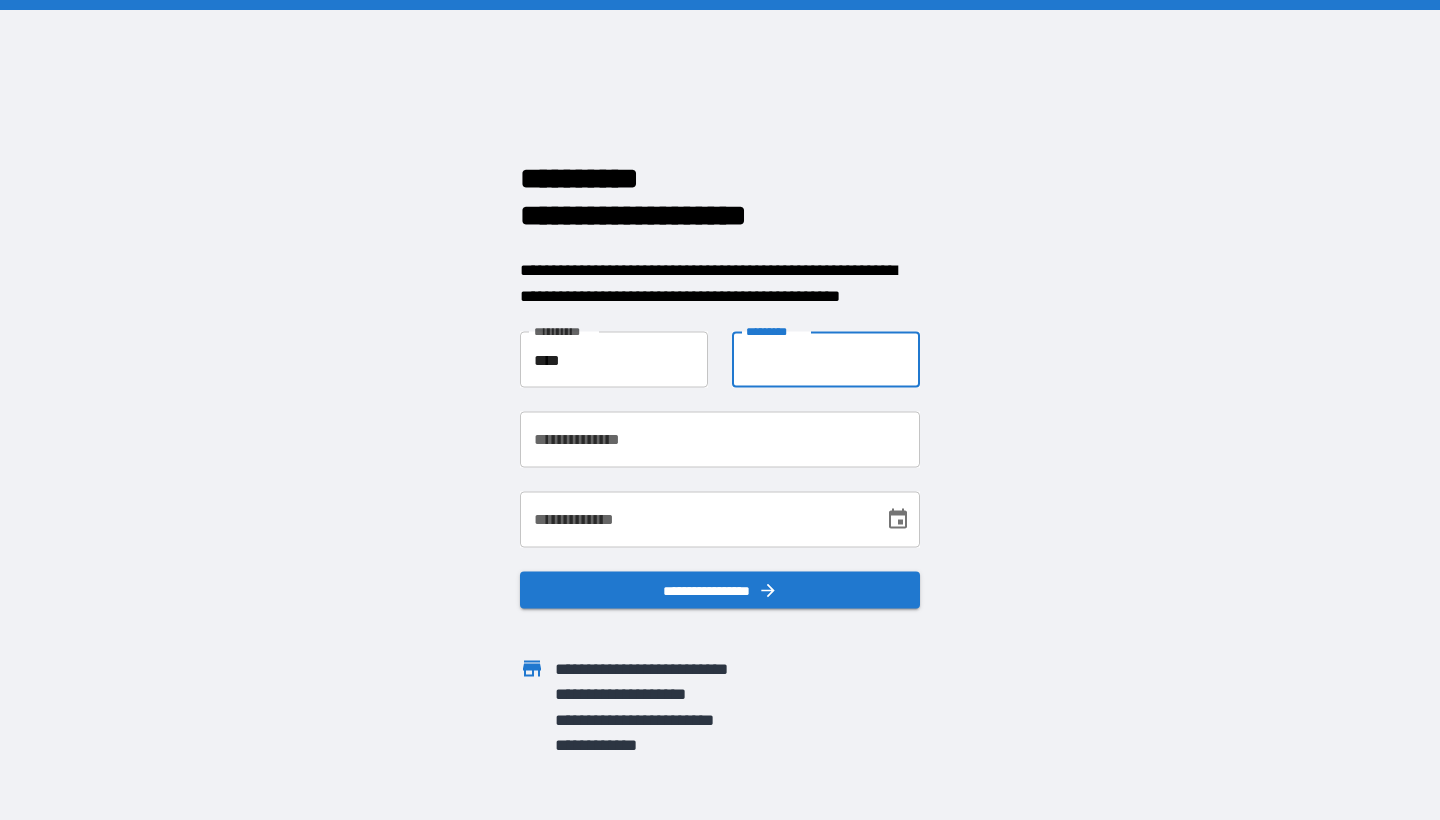 click on "****" at bounding box center [614, 360] 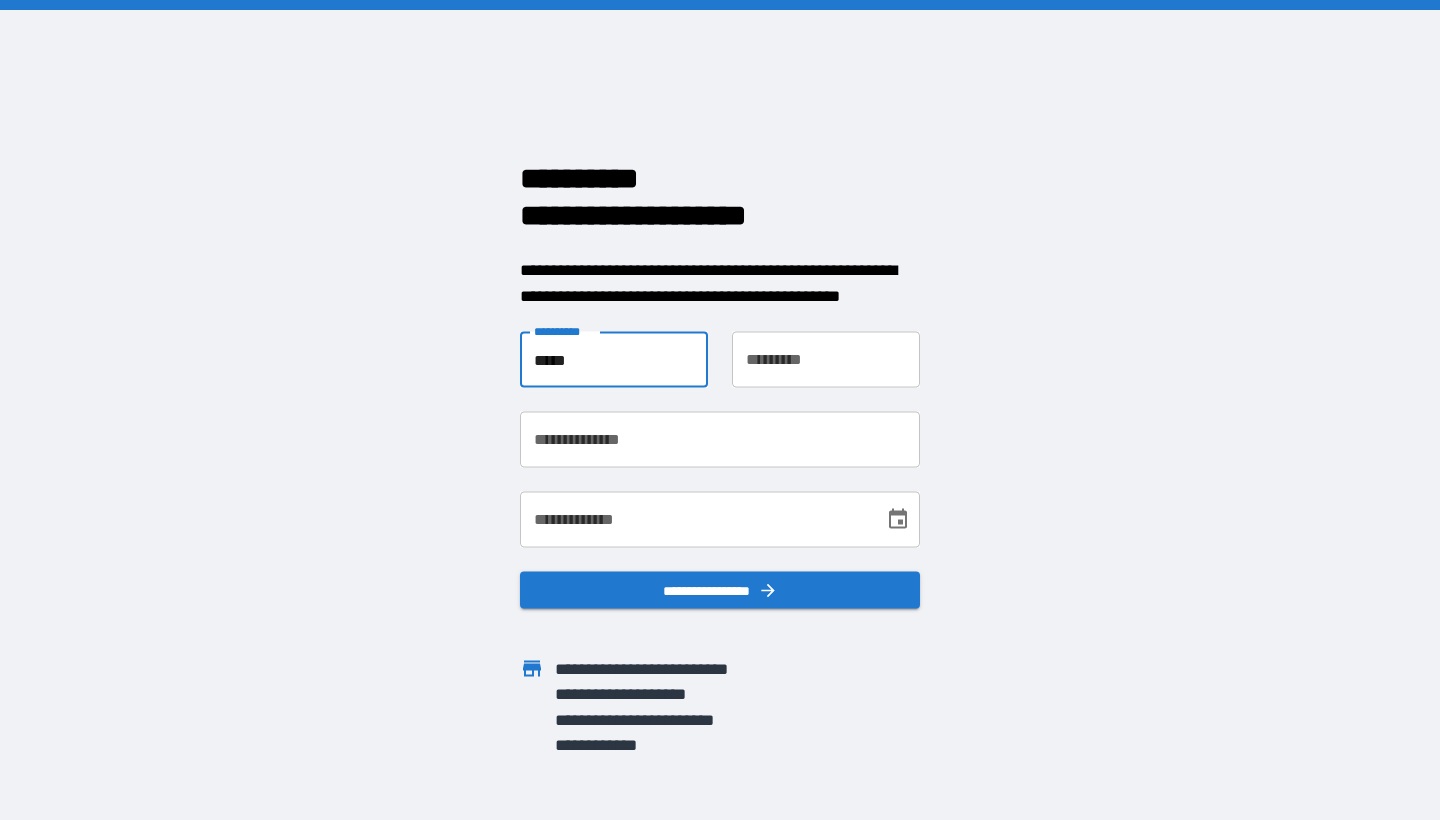 type on "*****" 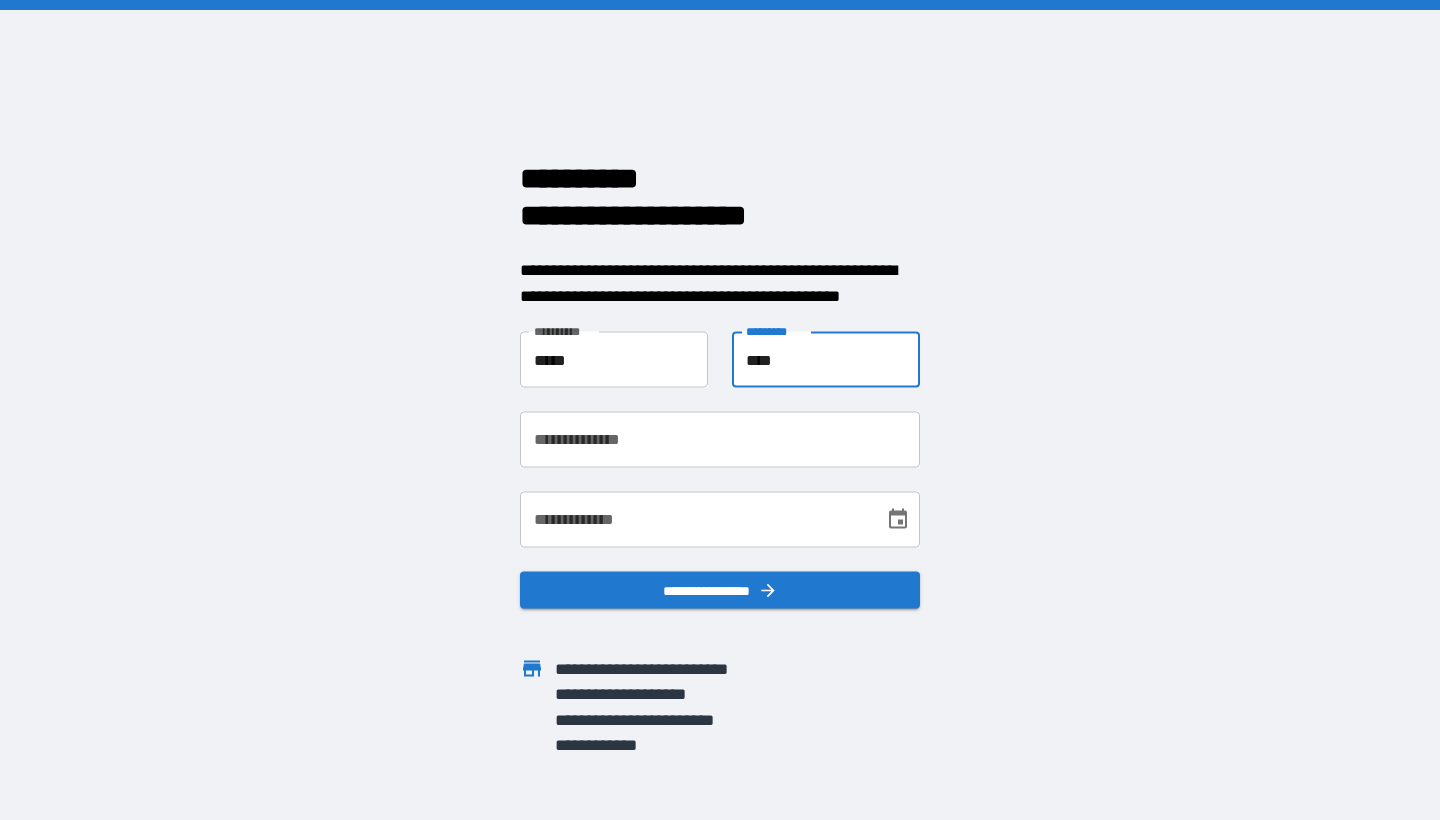 type on "****" 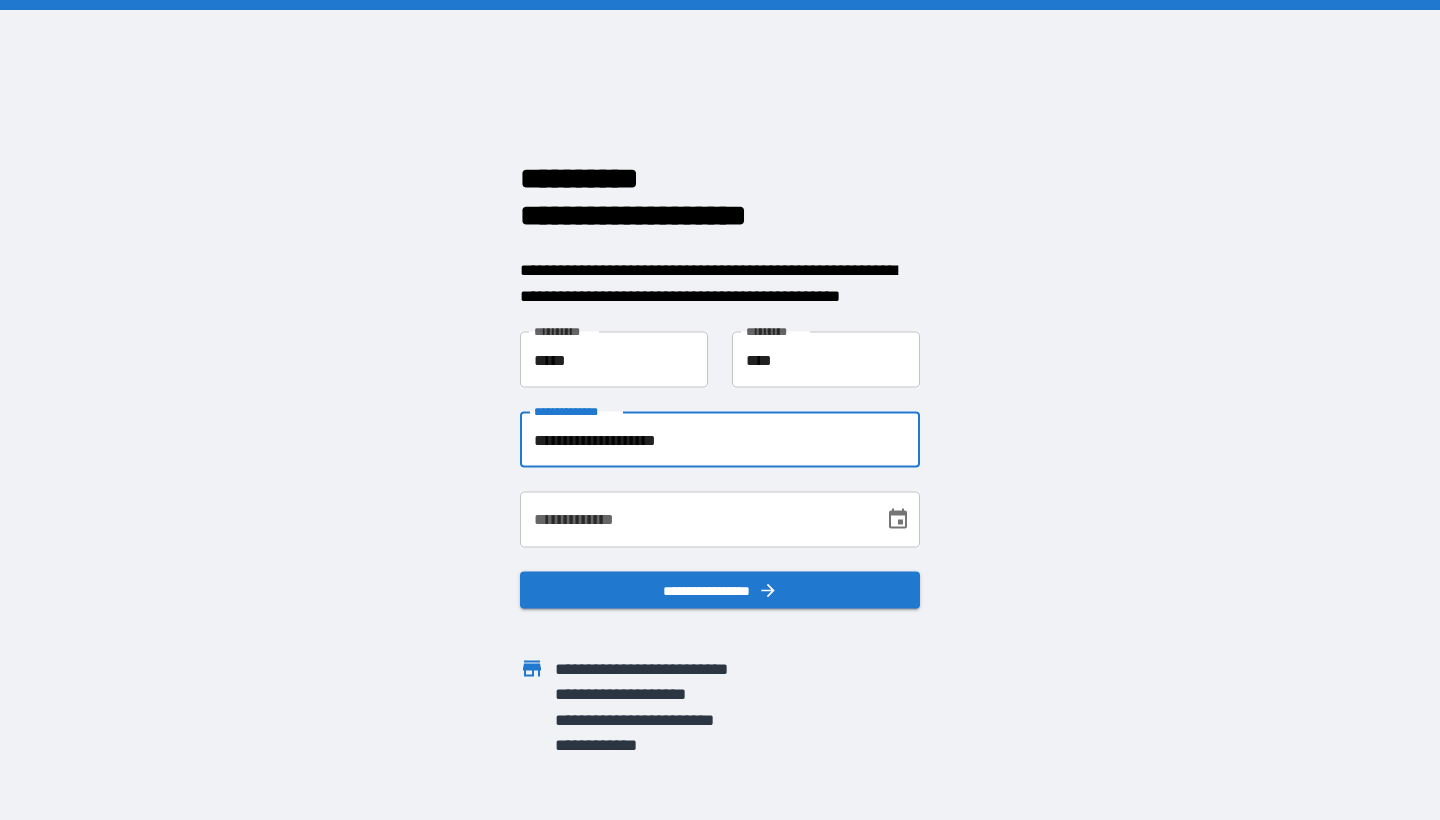 type on "**********" 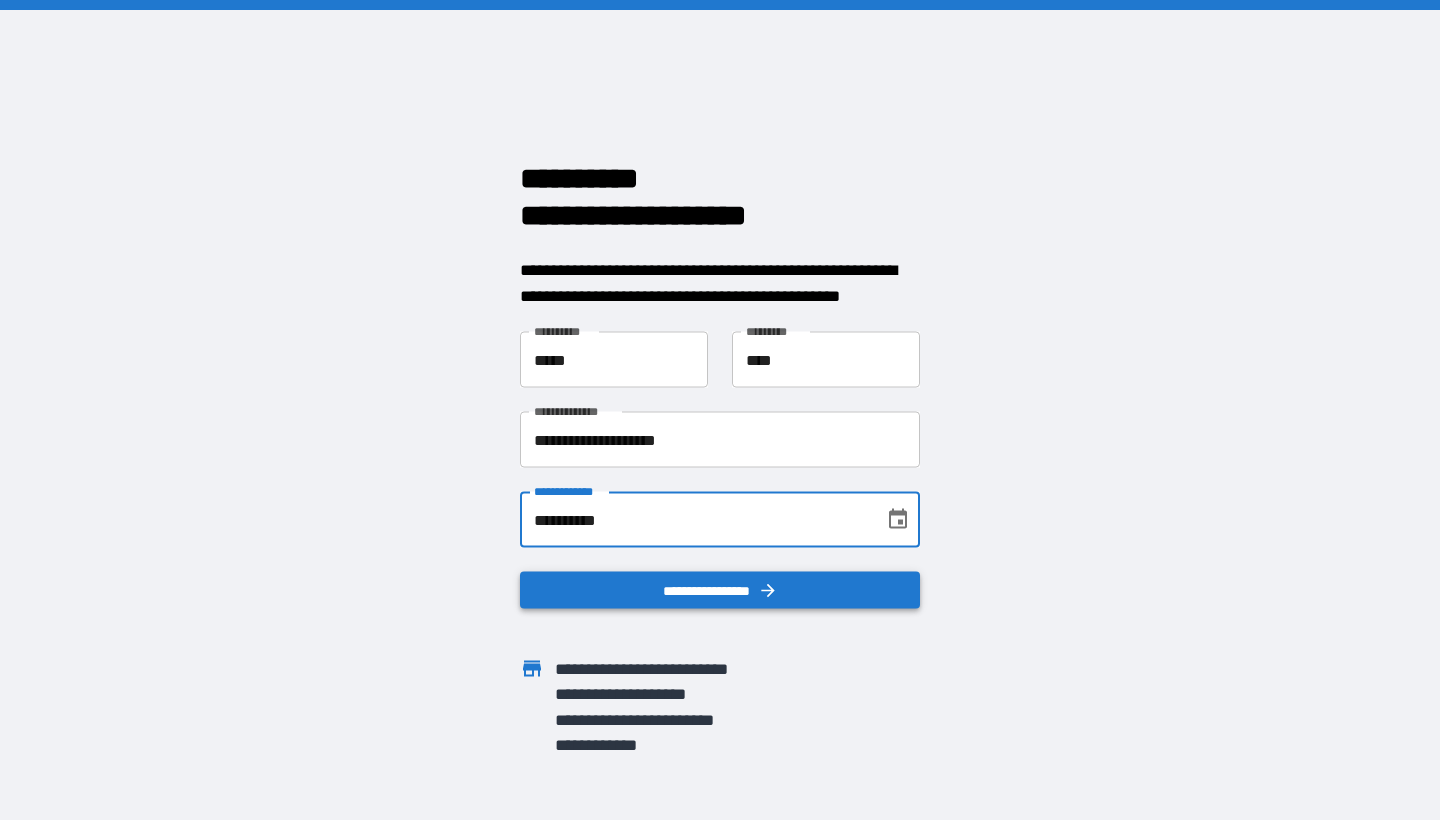 type on "**********" 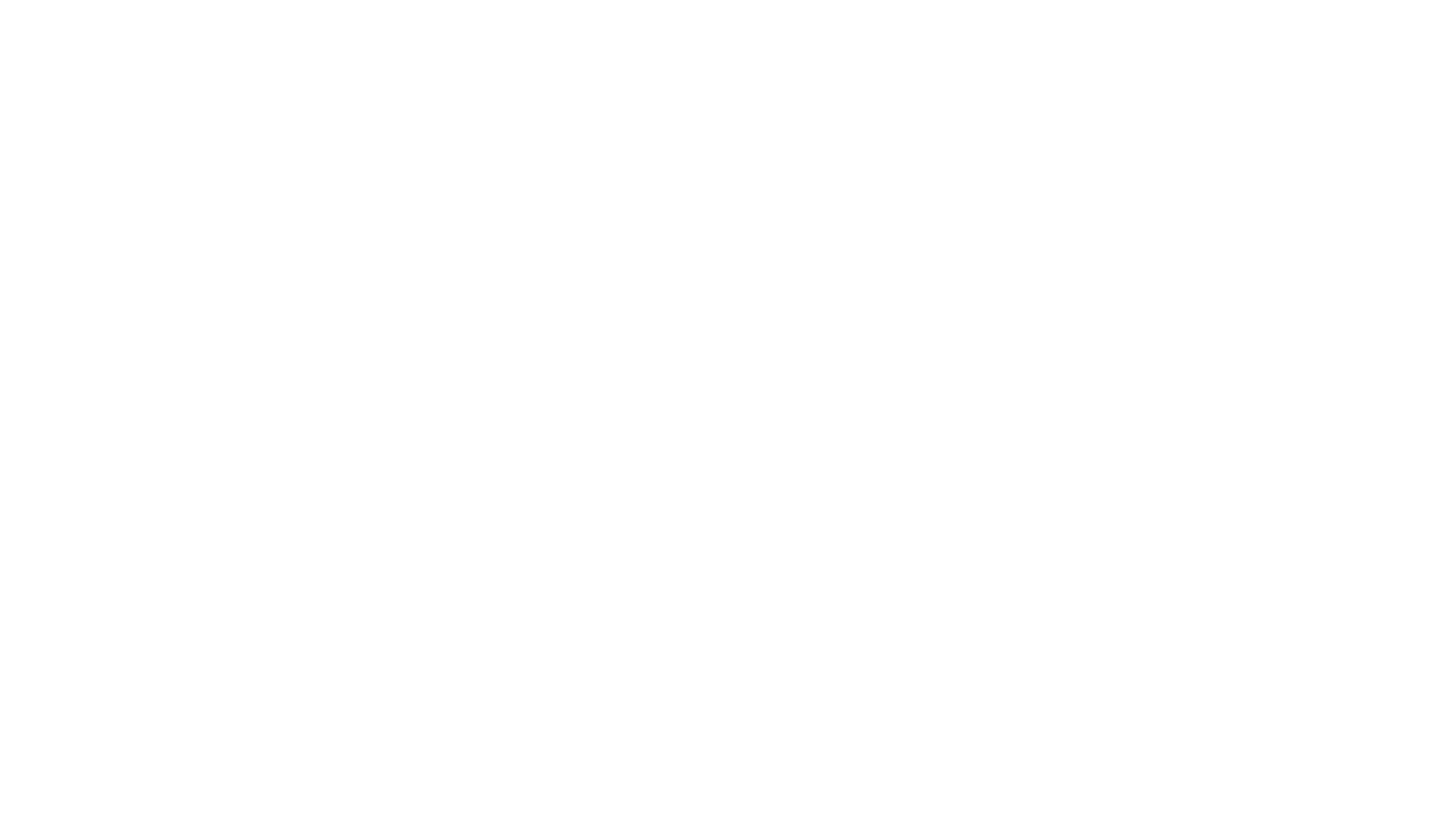 scroll, scrollTop: 0, scrollLeft: 0, axis: both 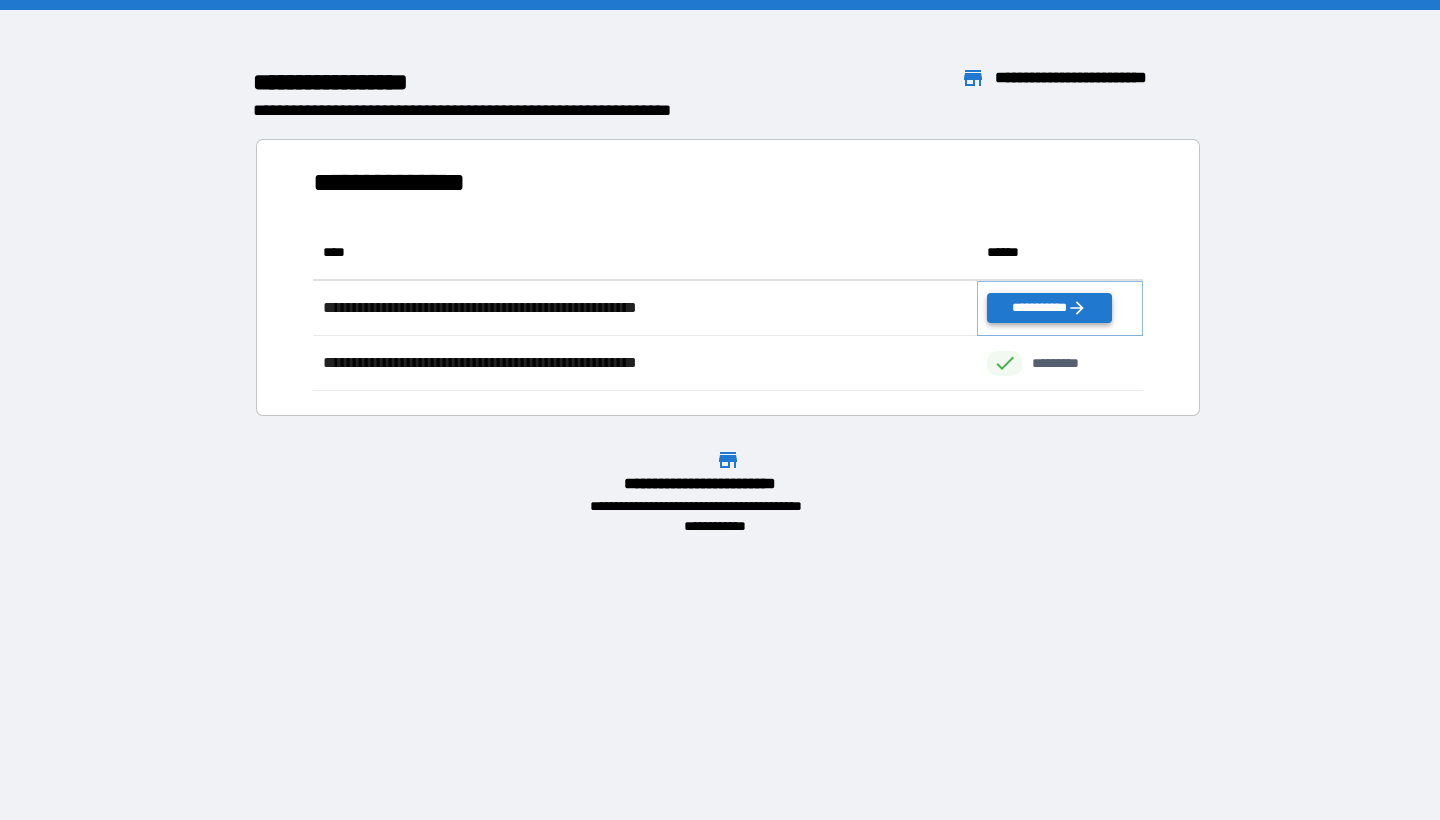 click 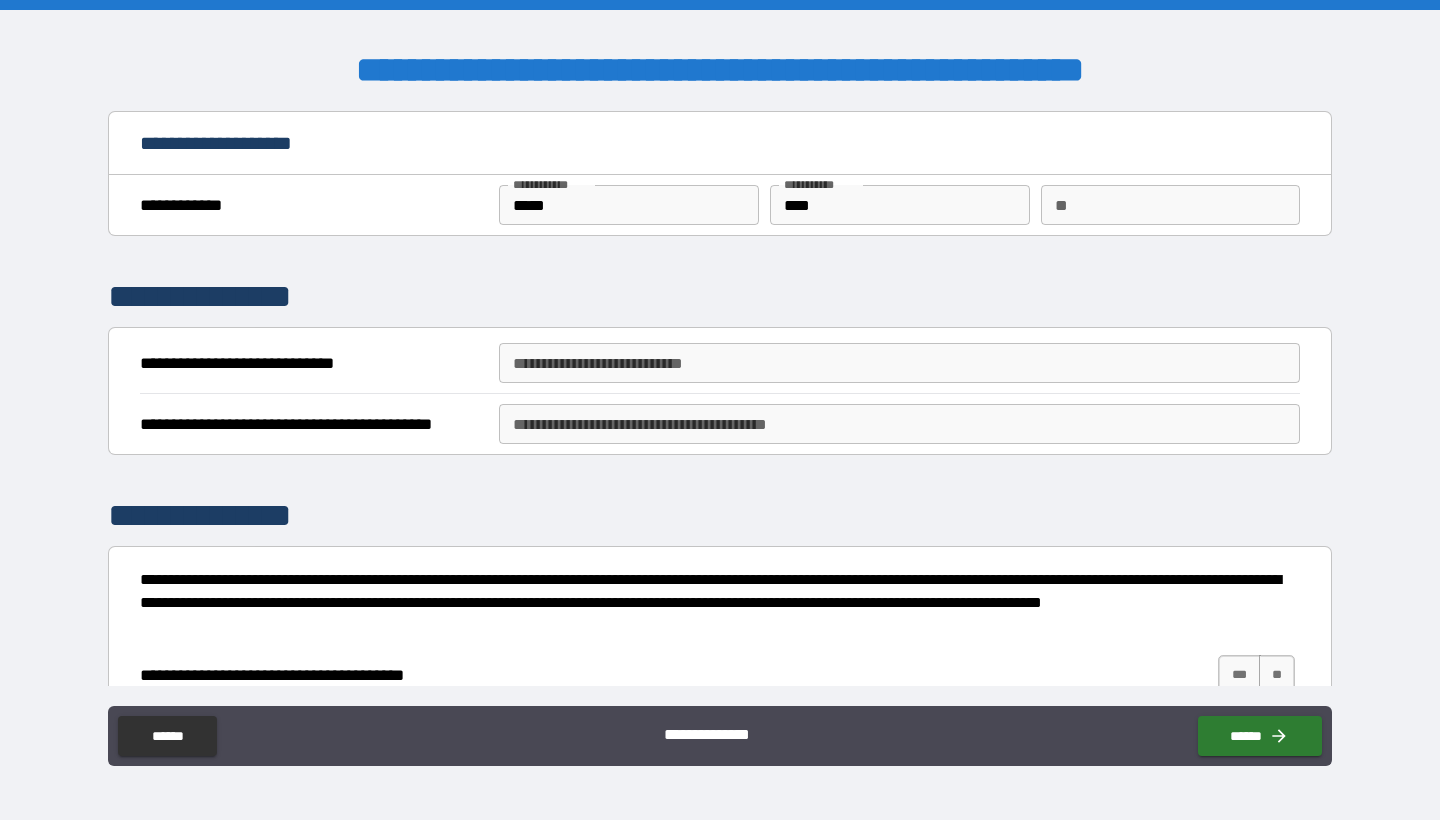 click on "**" at bounding box center [1170, 205] 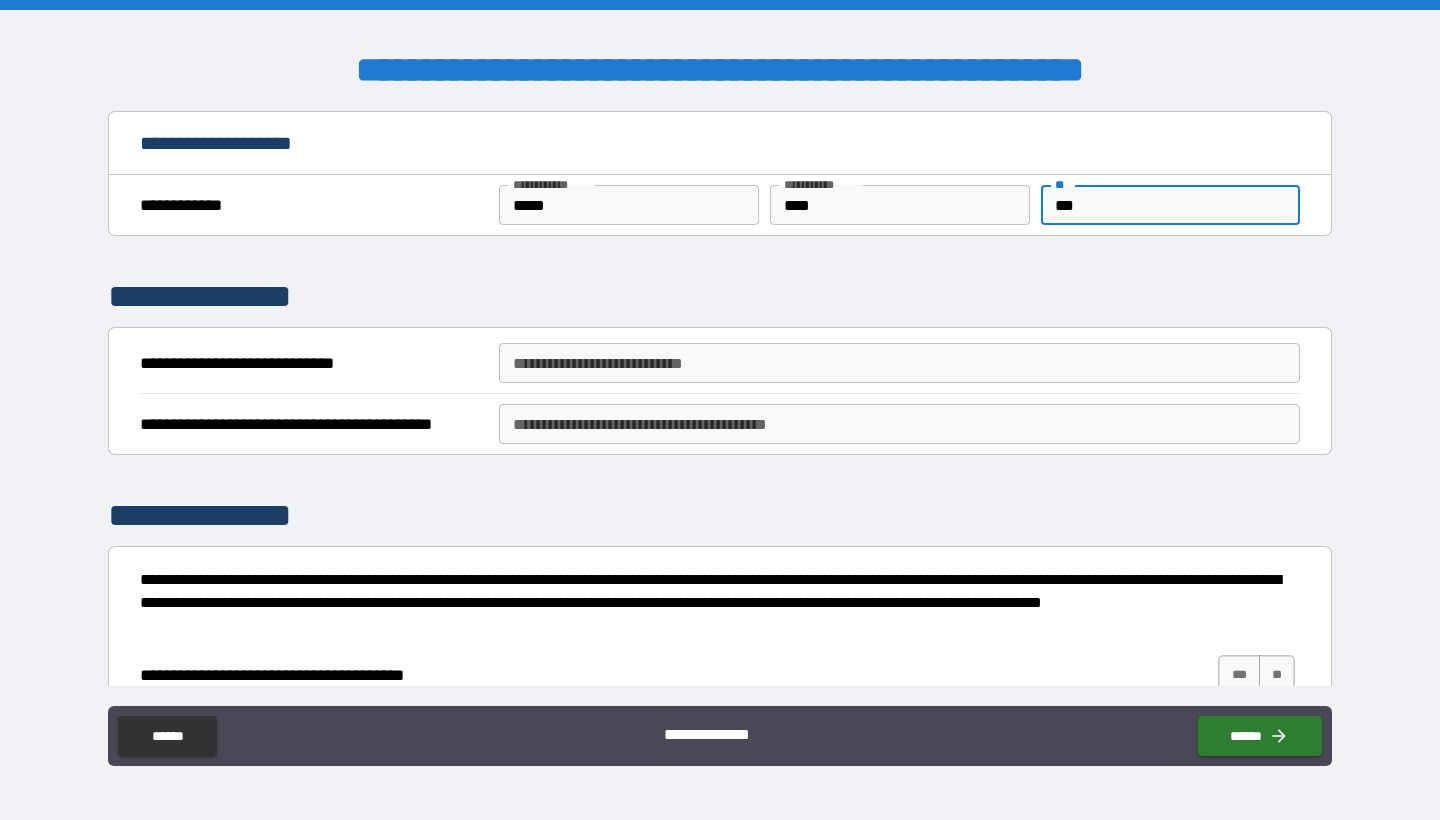 type on "***" 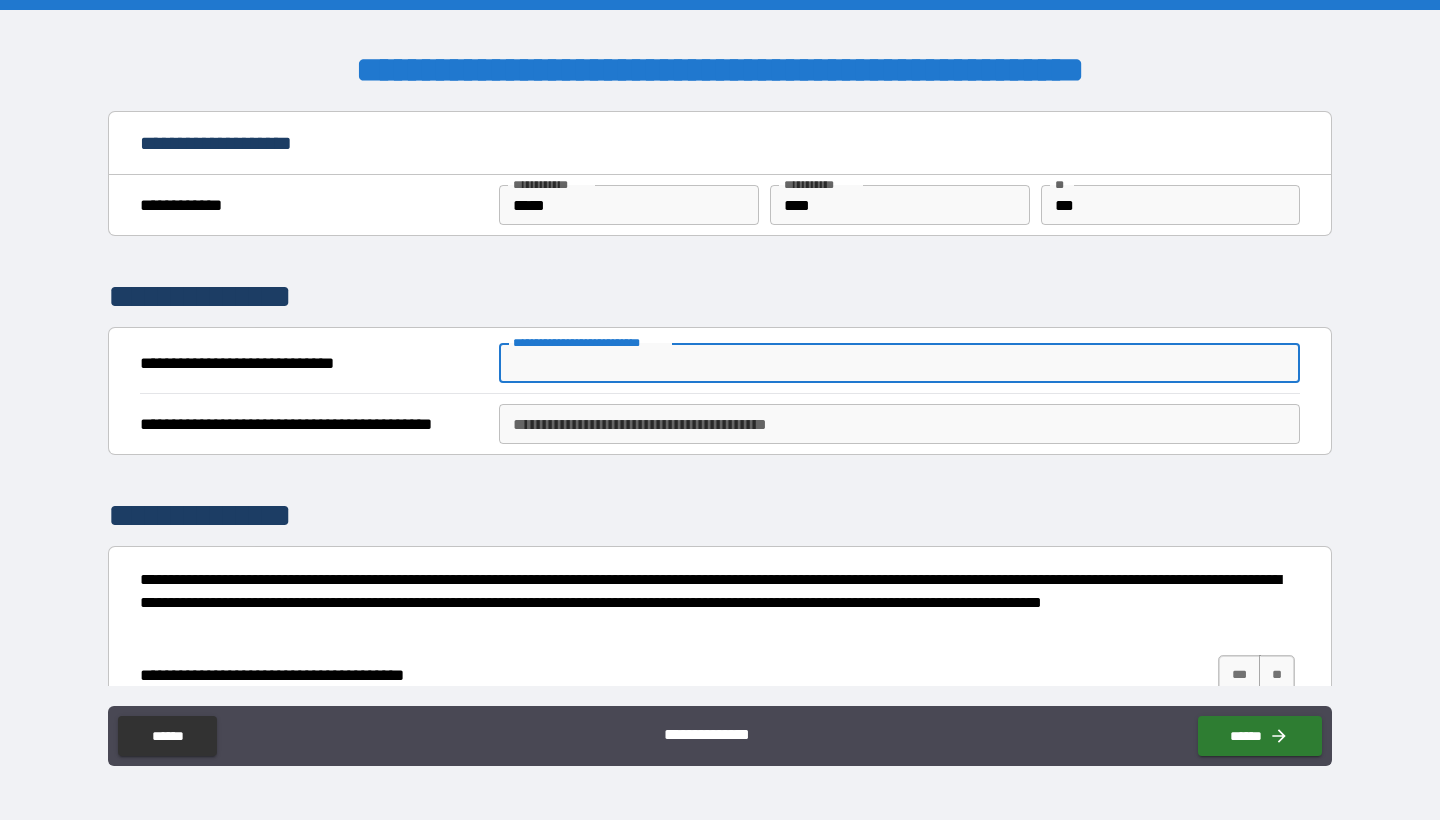 type on "*" 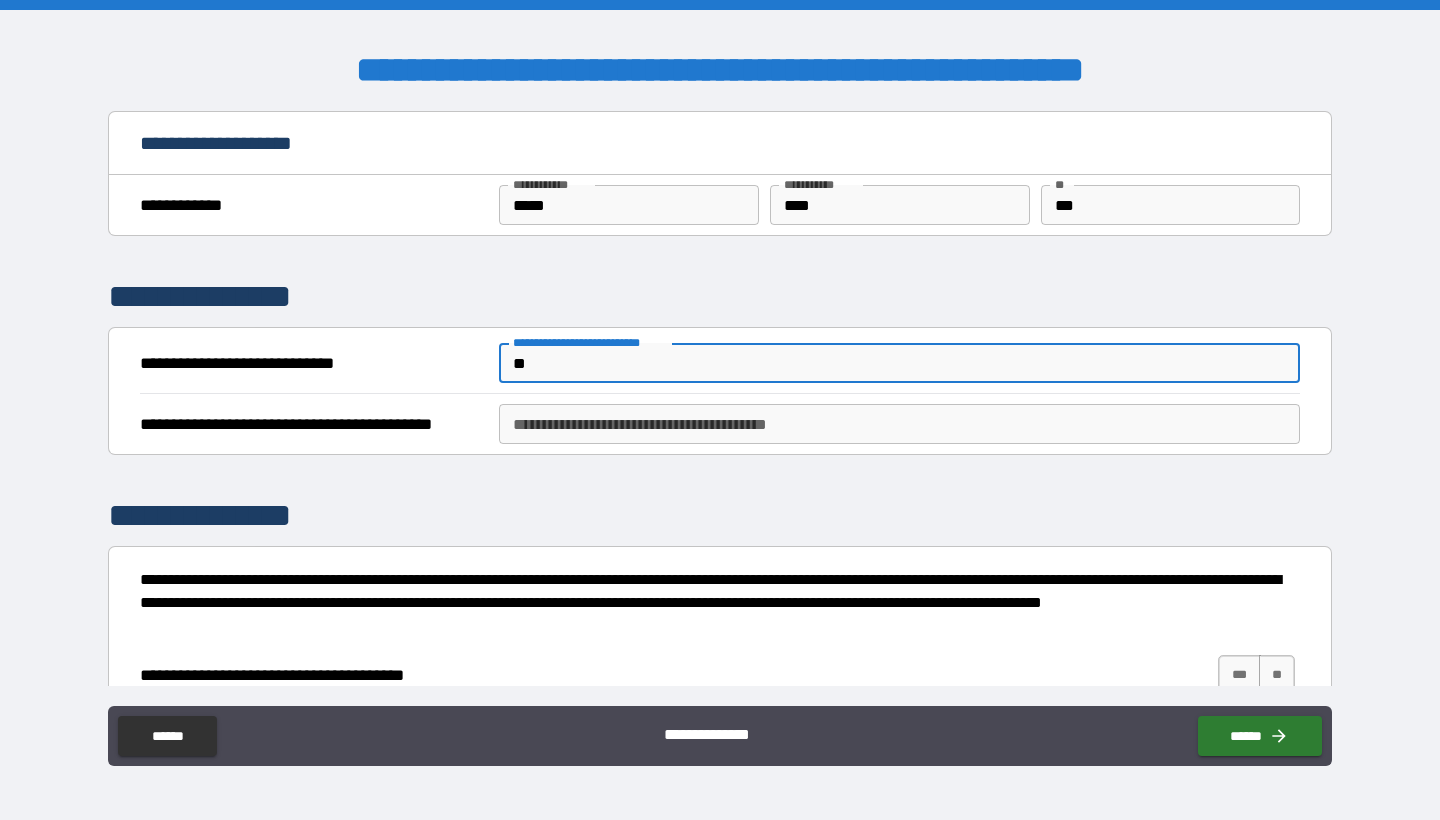 type on "**" 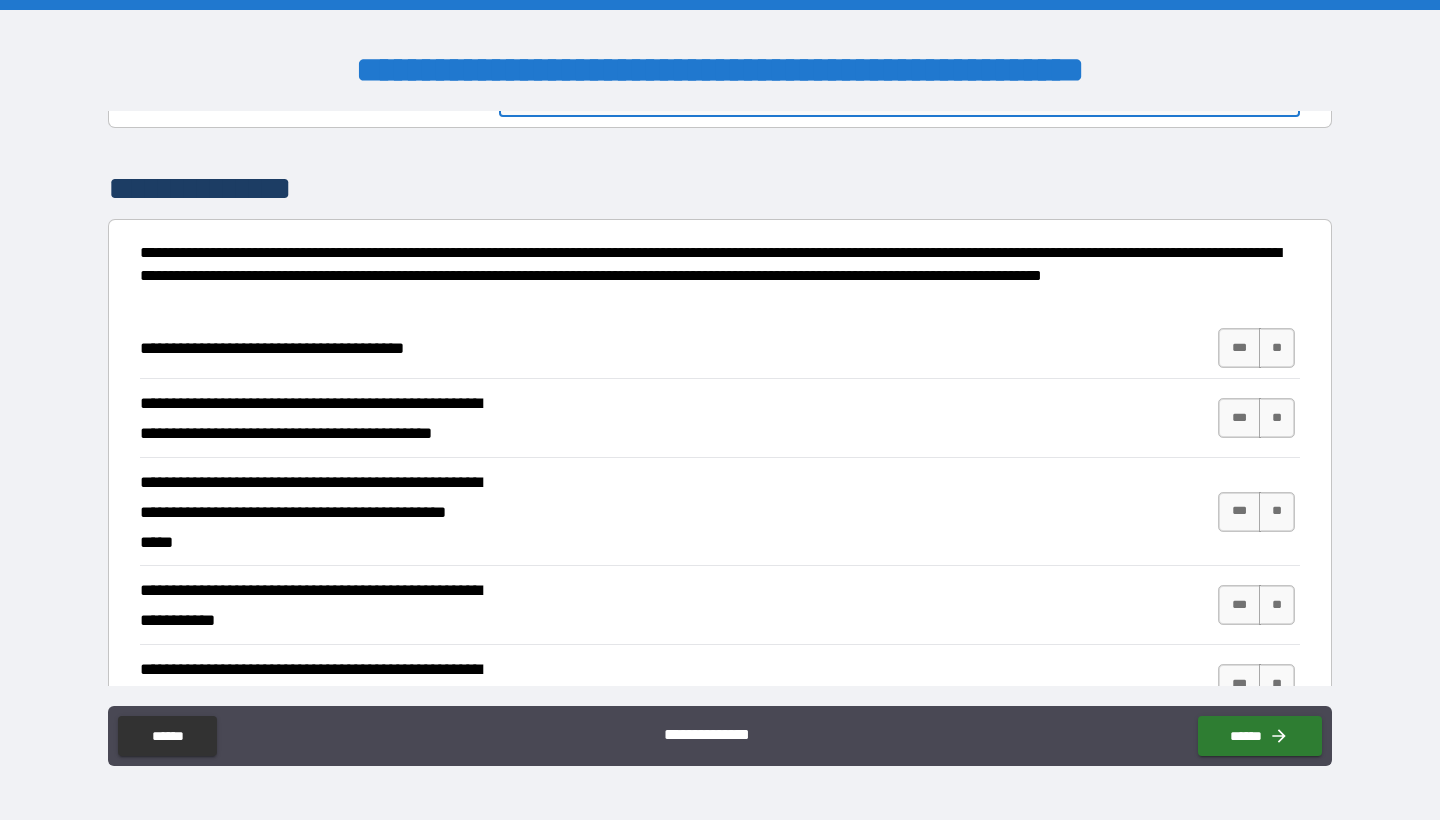 scroll, scrollTop: 346, scrollLeft: 0, axis: vertical 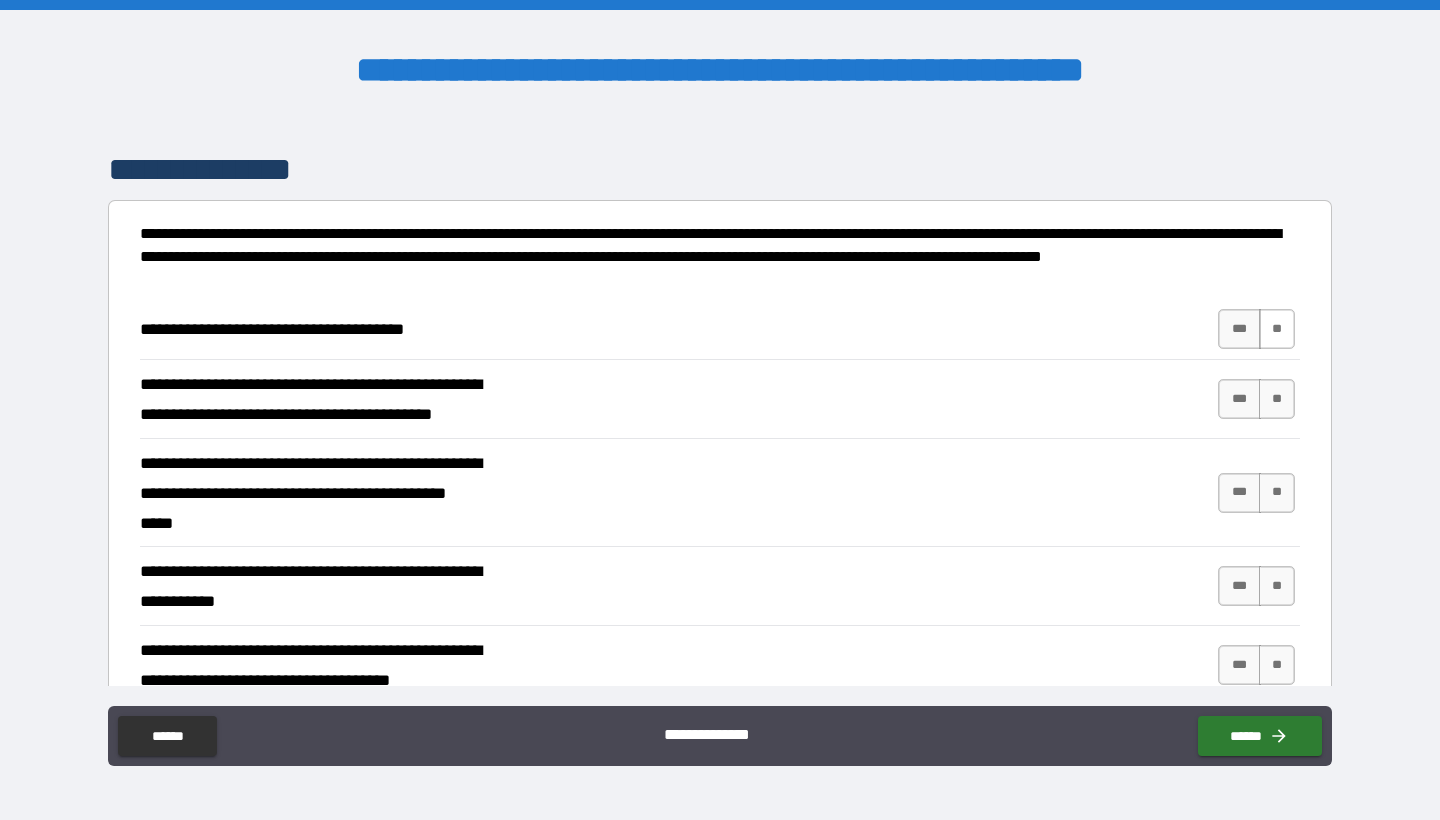 type on "**" 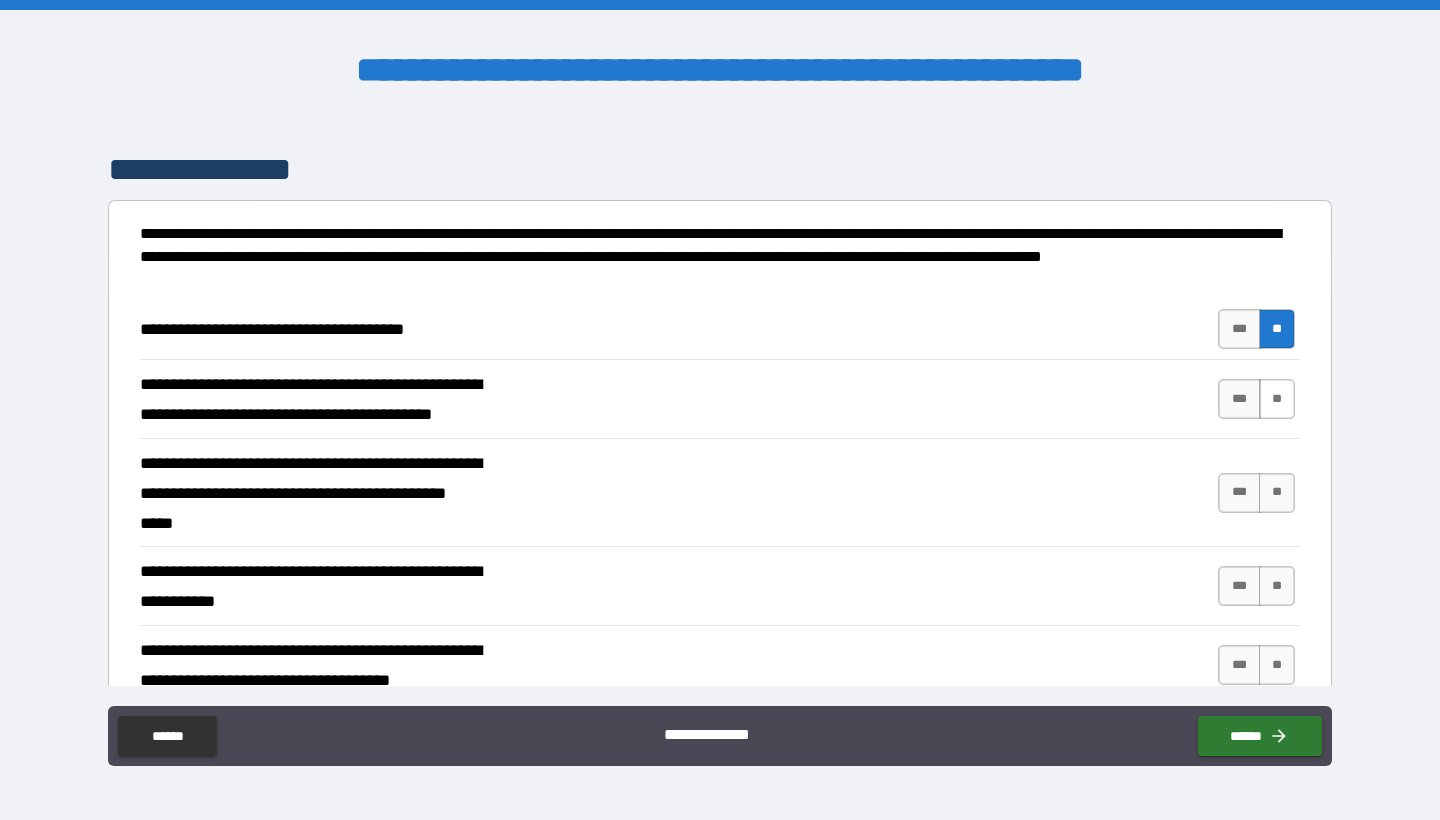 click on "**" at bounding box center (1277, 399) 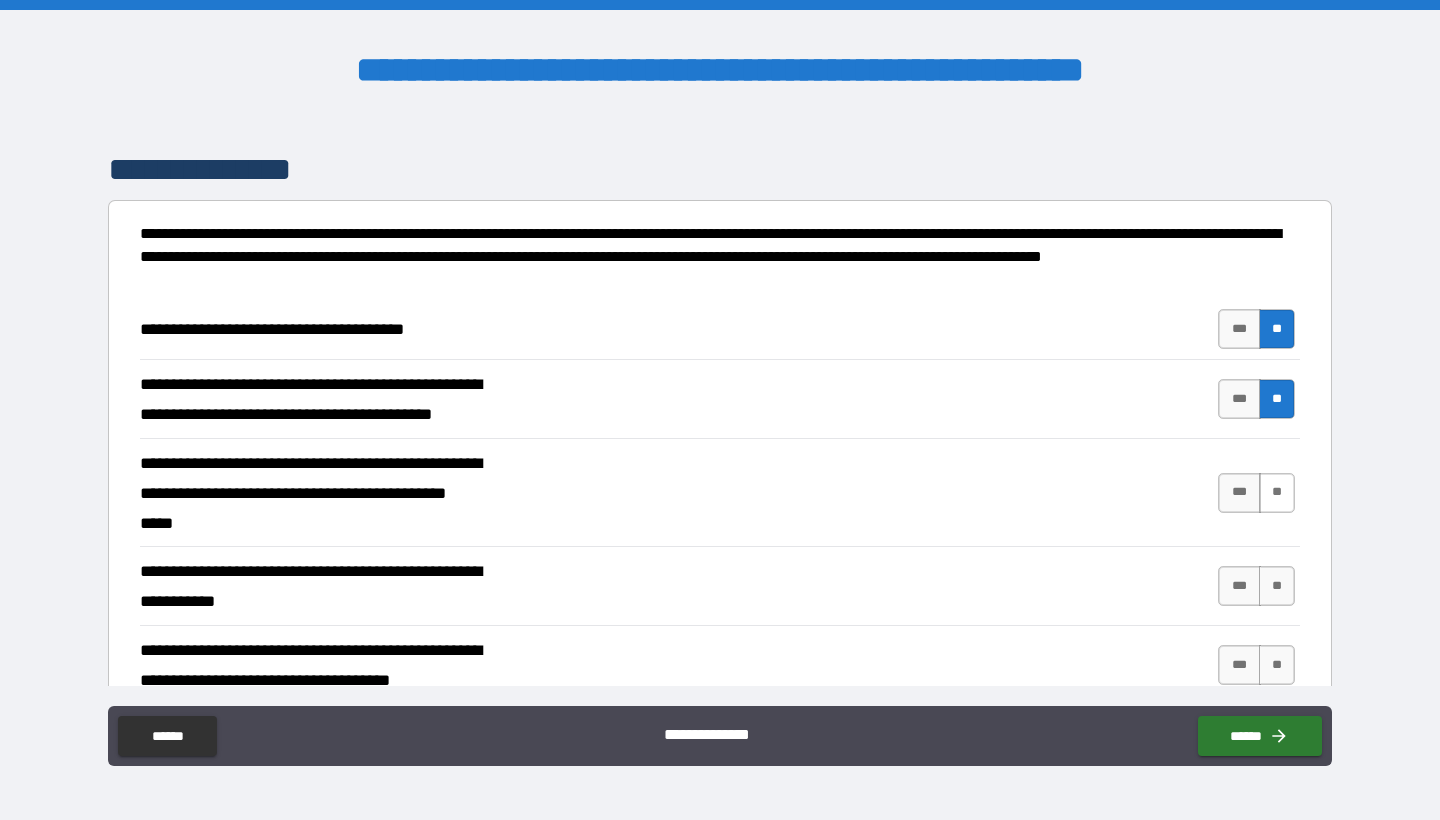 click on "**" at bounding box center (1277, 493) 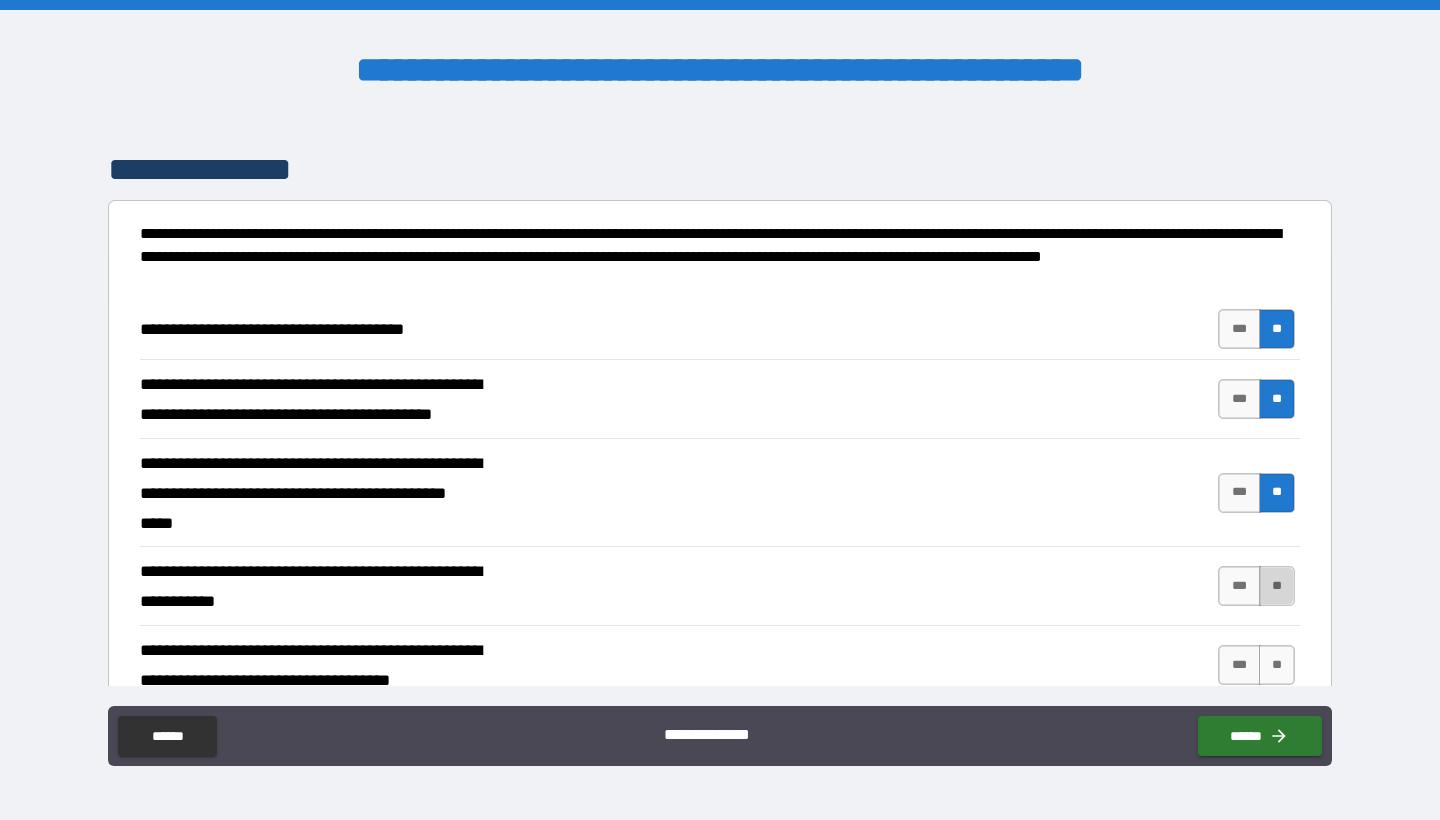 click on "**" at bounding box center (1277, 586) 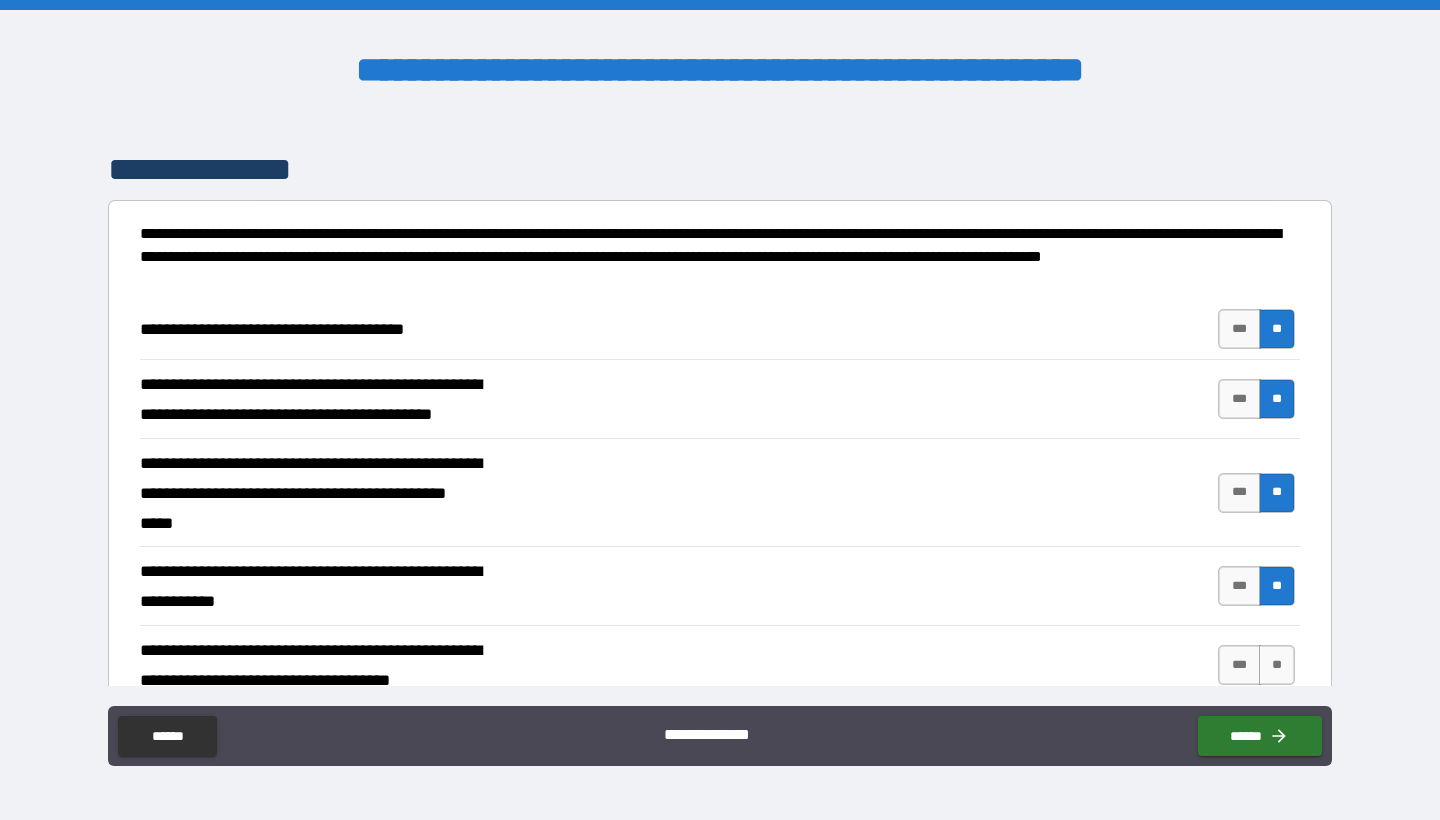 scroll, scrollTop: 417, scrollLeft: 0, axis: vertical 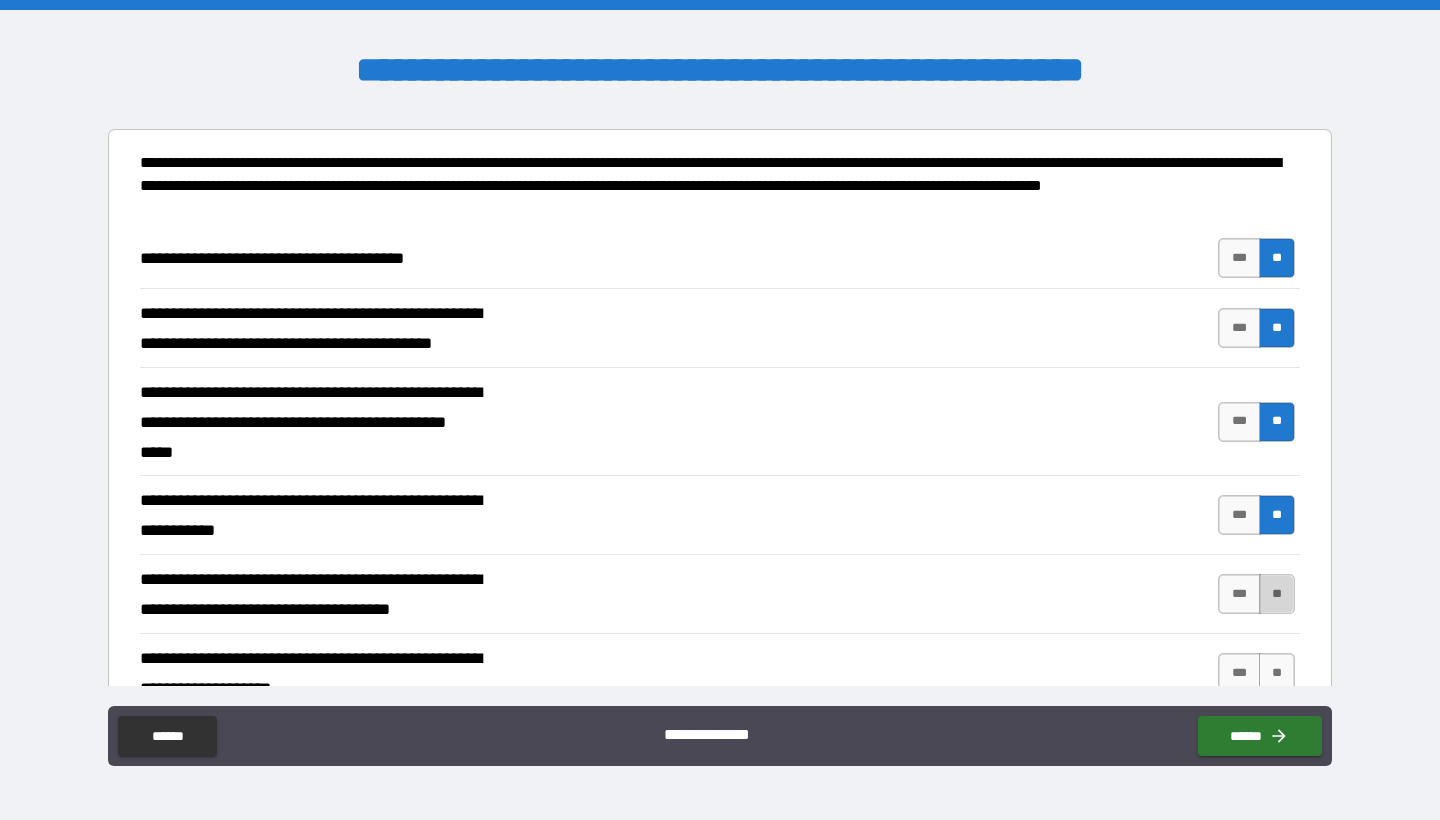 click on "**" at bounding box center [1277, 594] 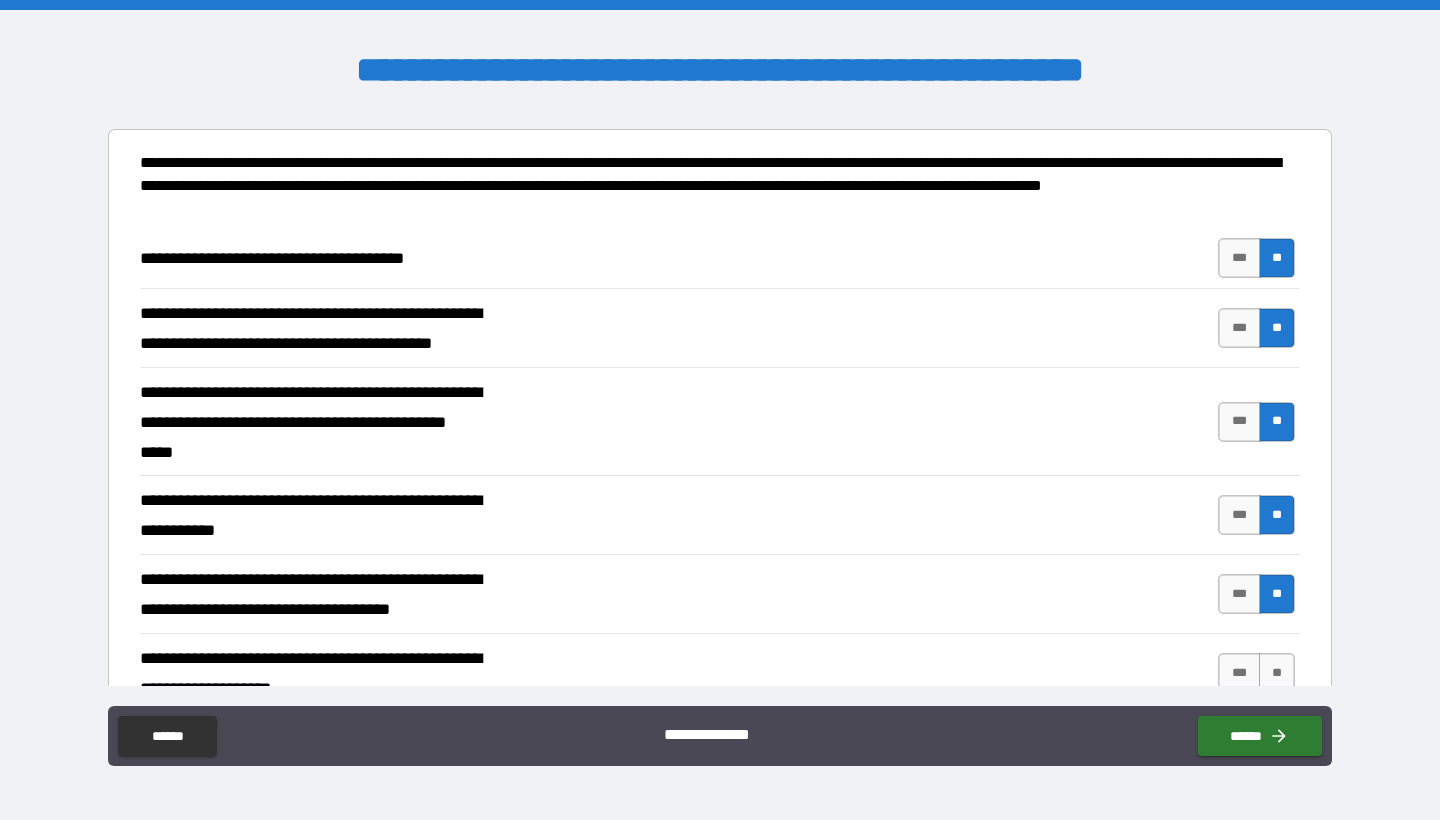 scroll, scrollTop: 480, scrollLeft: 0, axis: vertical 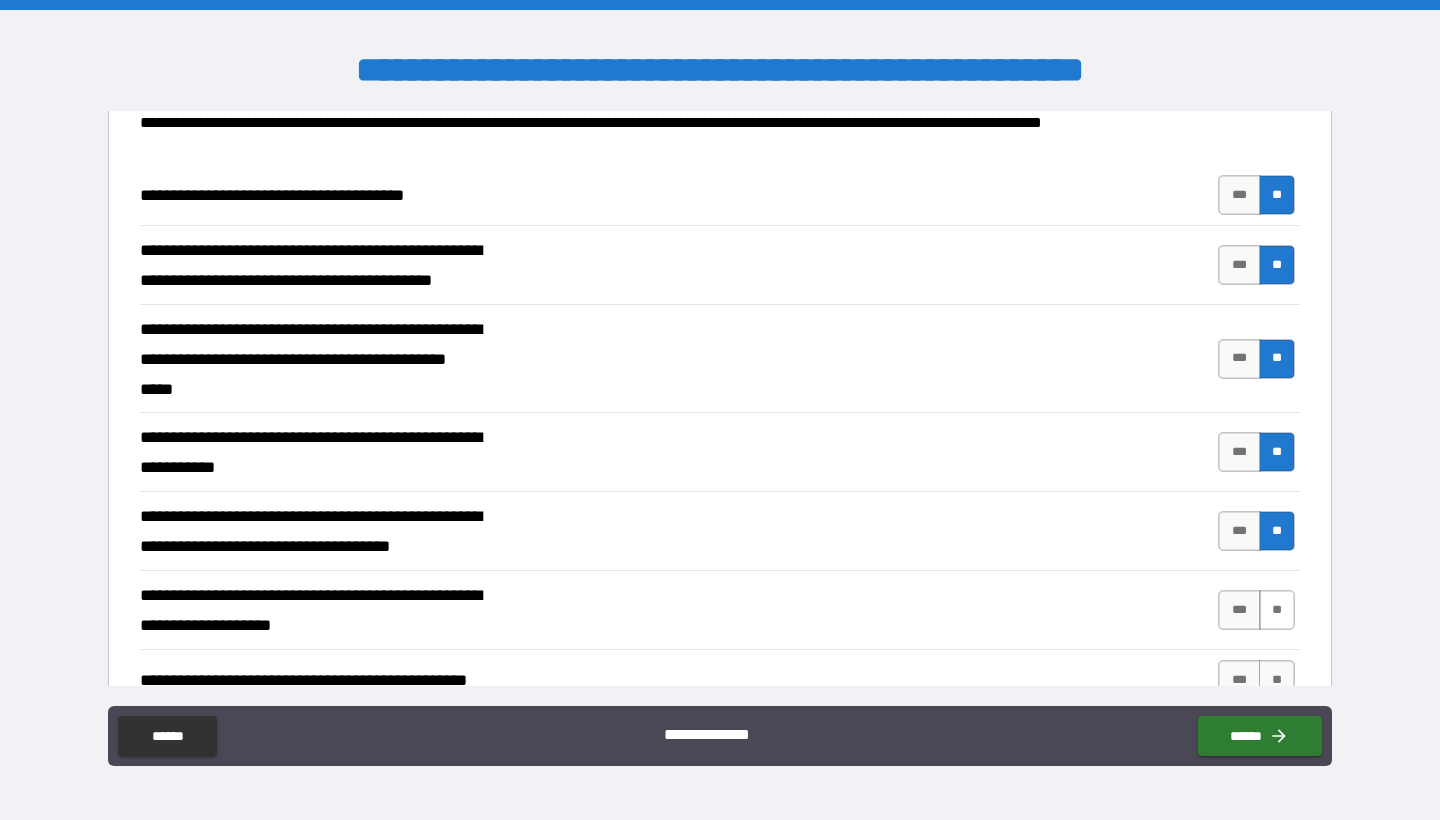 click on "**" at bounding box center [1277, 610] 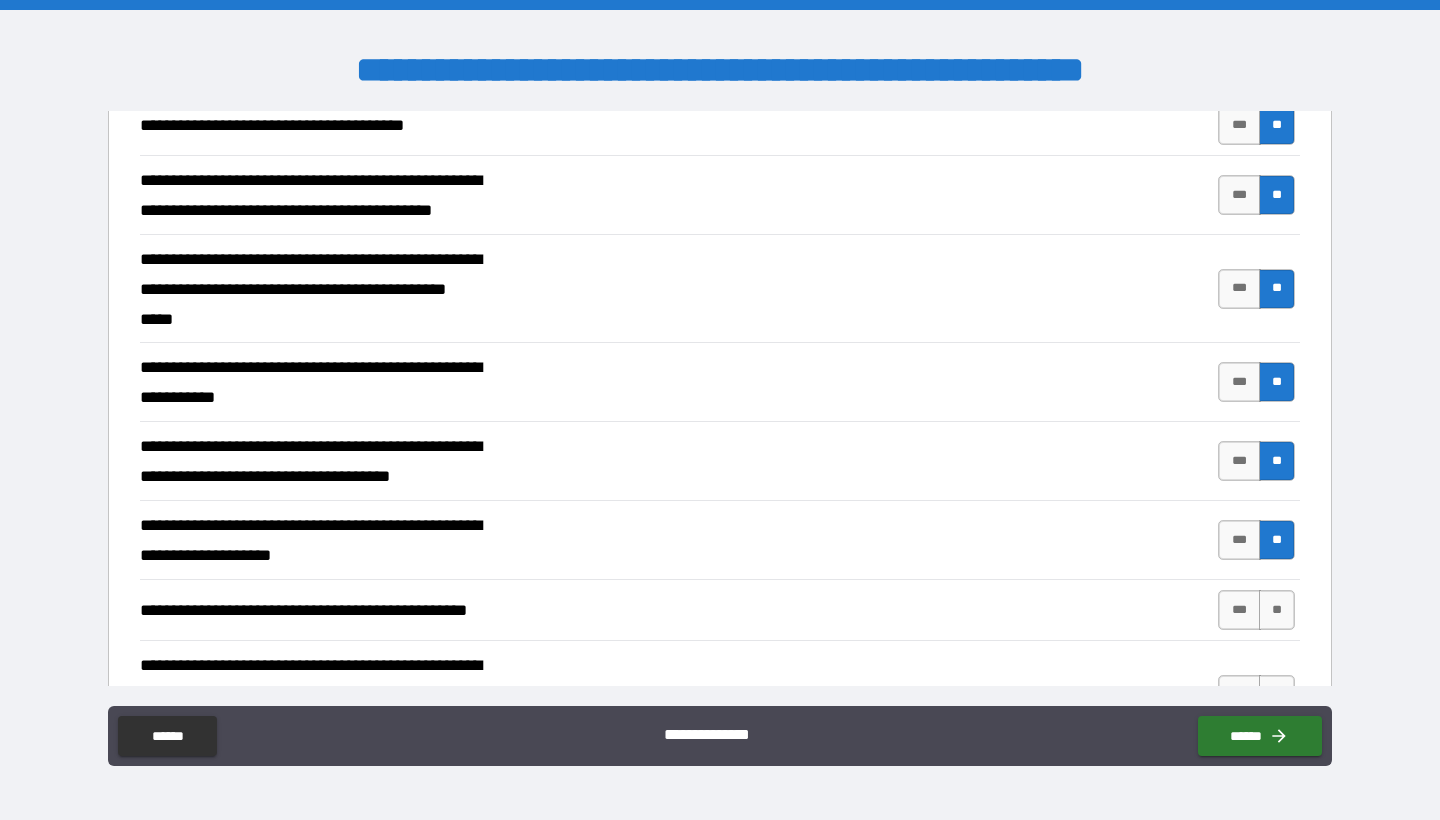 scroll, scrollTop: 553, scrollLeft: 0, axis: vertical 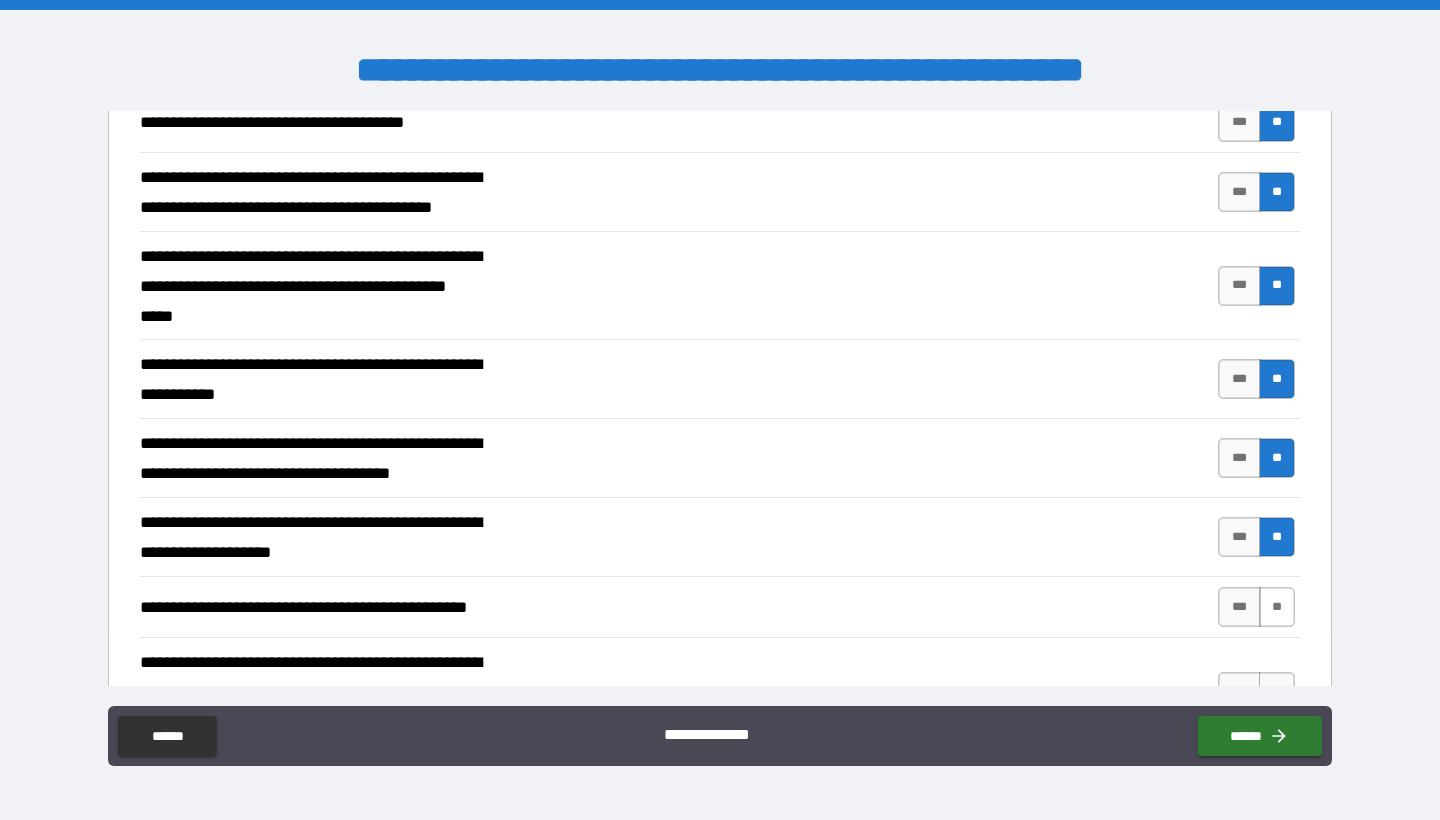 click on "**" at bounding box center [1277, 607] 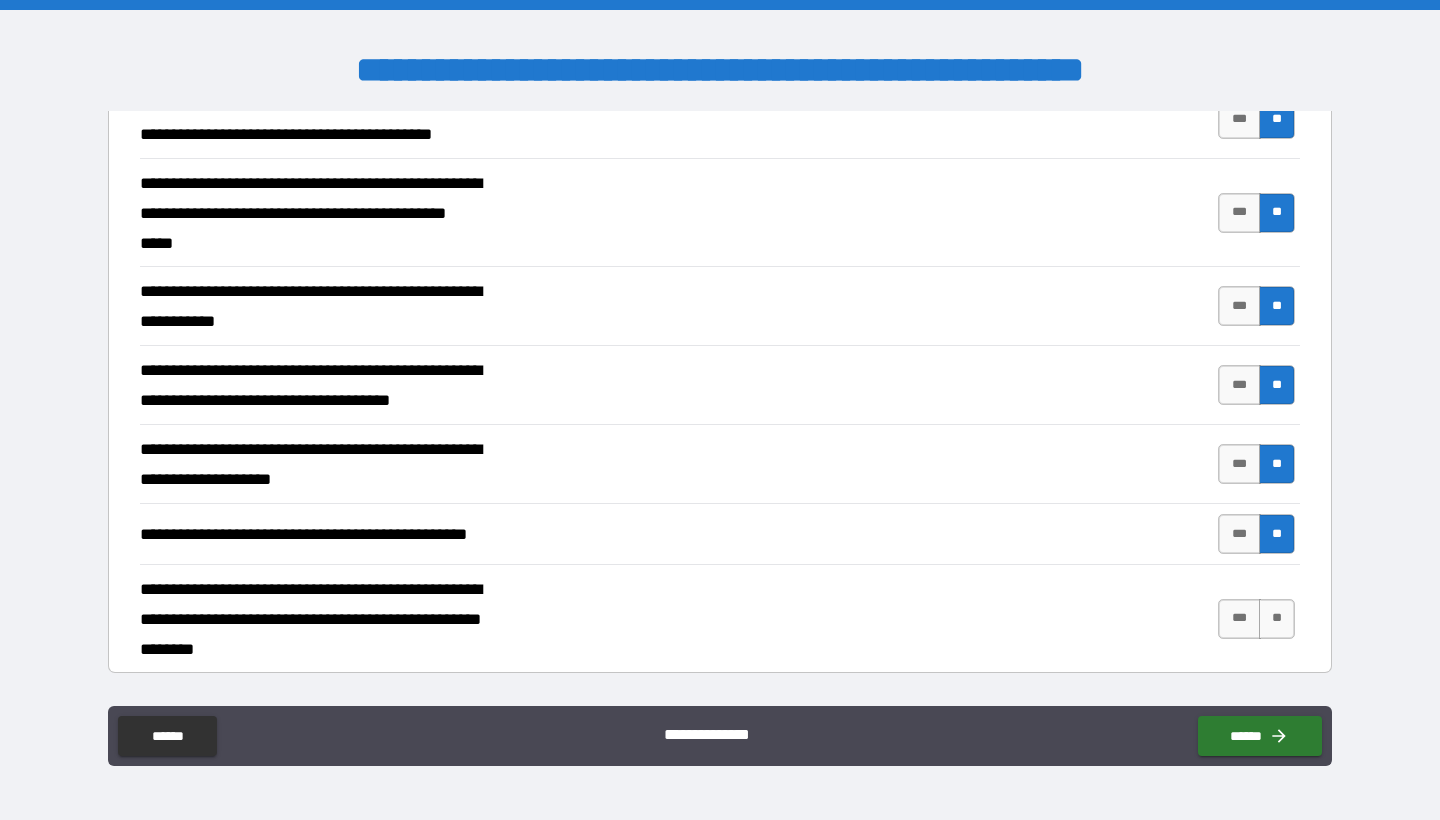 scroll, scrollTop: 628, scrollLeft: 0, axis: vertical 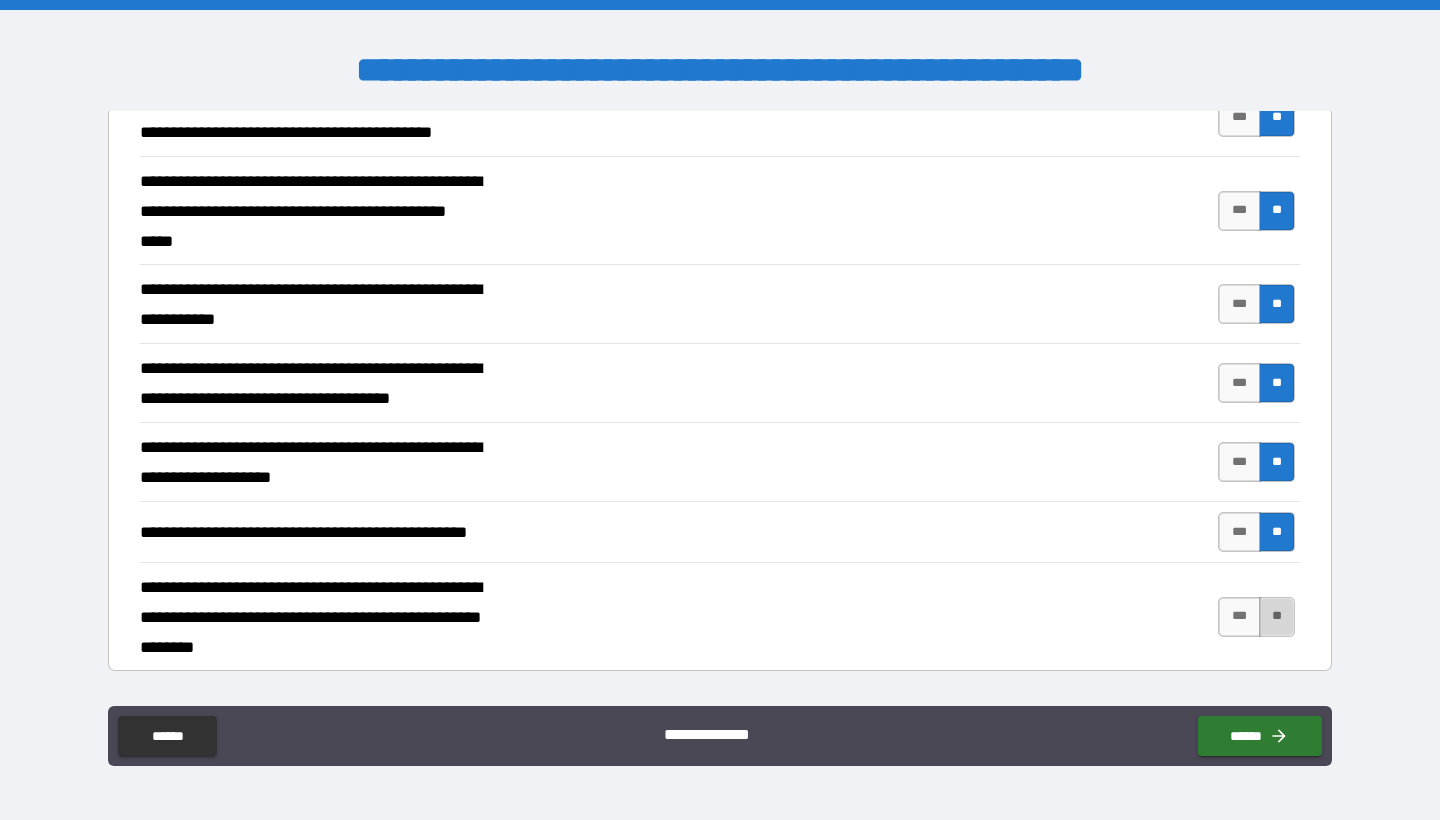 click on "**" at bounding box center (1277, 617) 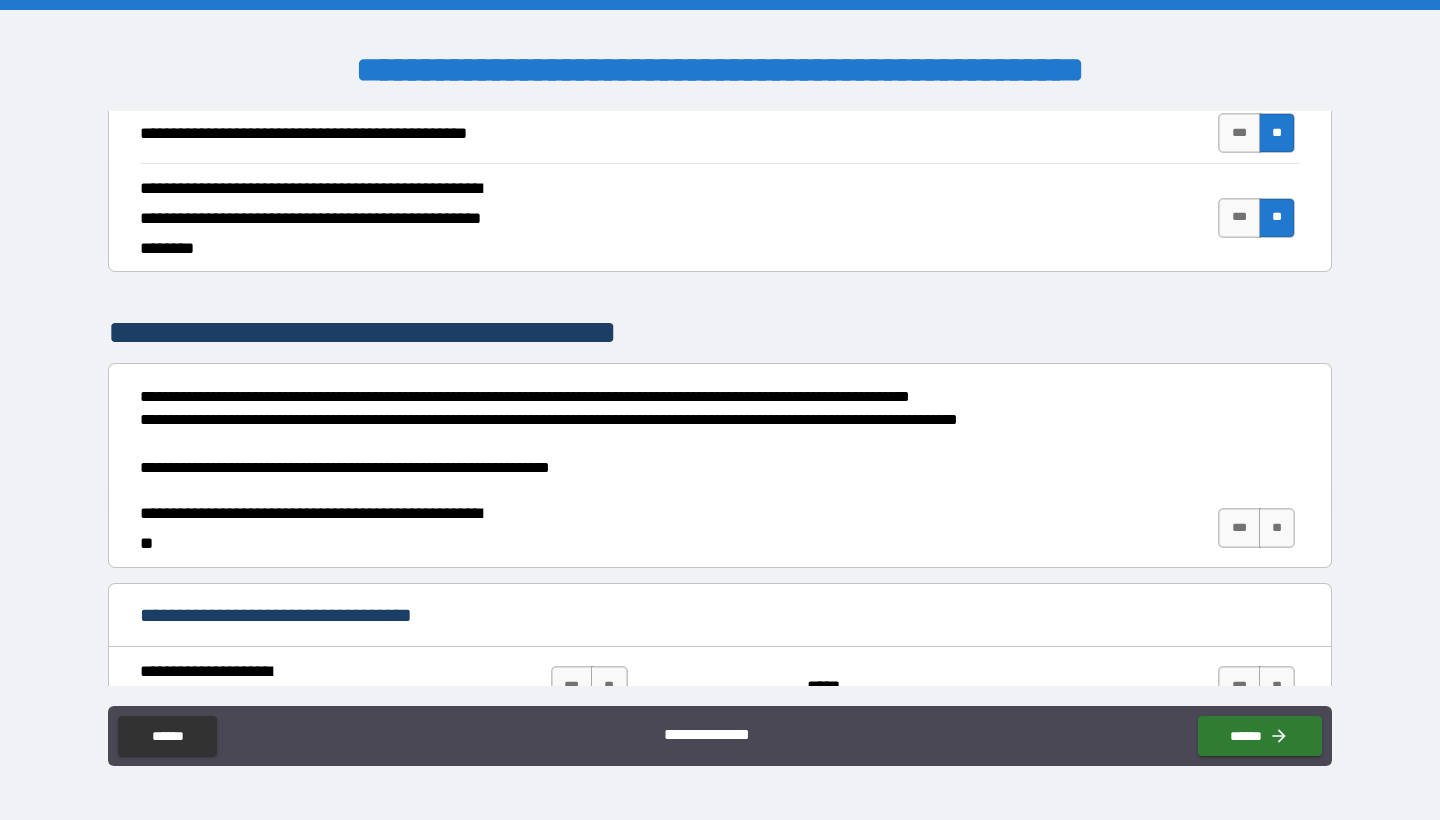 scroll, scrollTop: 1030, scrollLeft: 0, axis: vertical 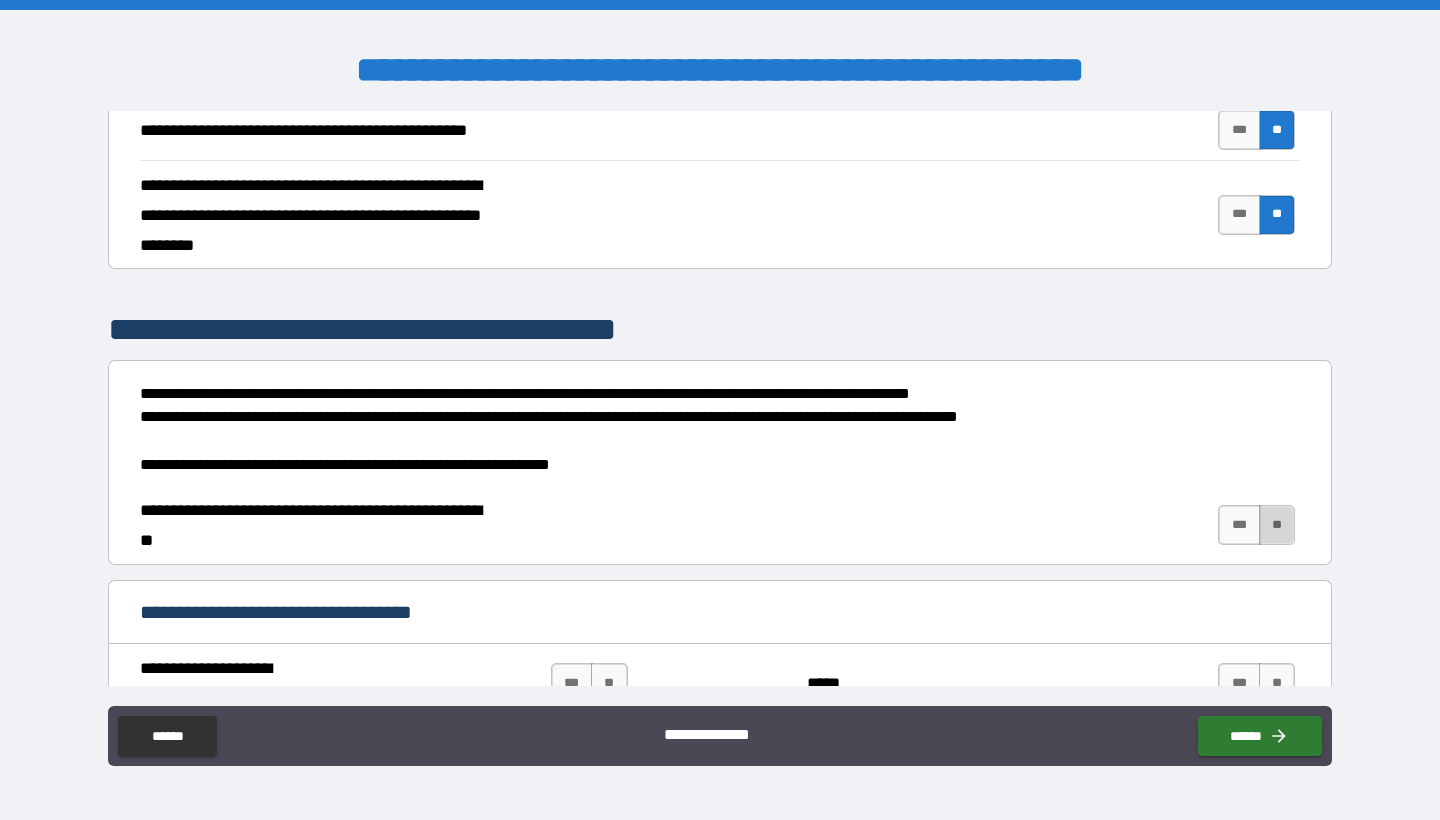 click on "**" at bounding box center (1277, 525) 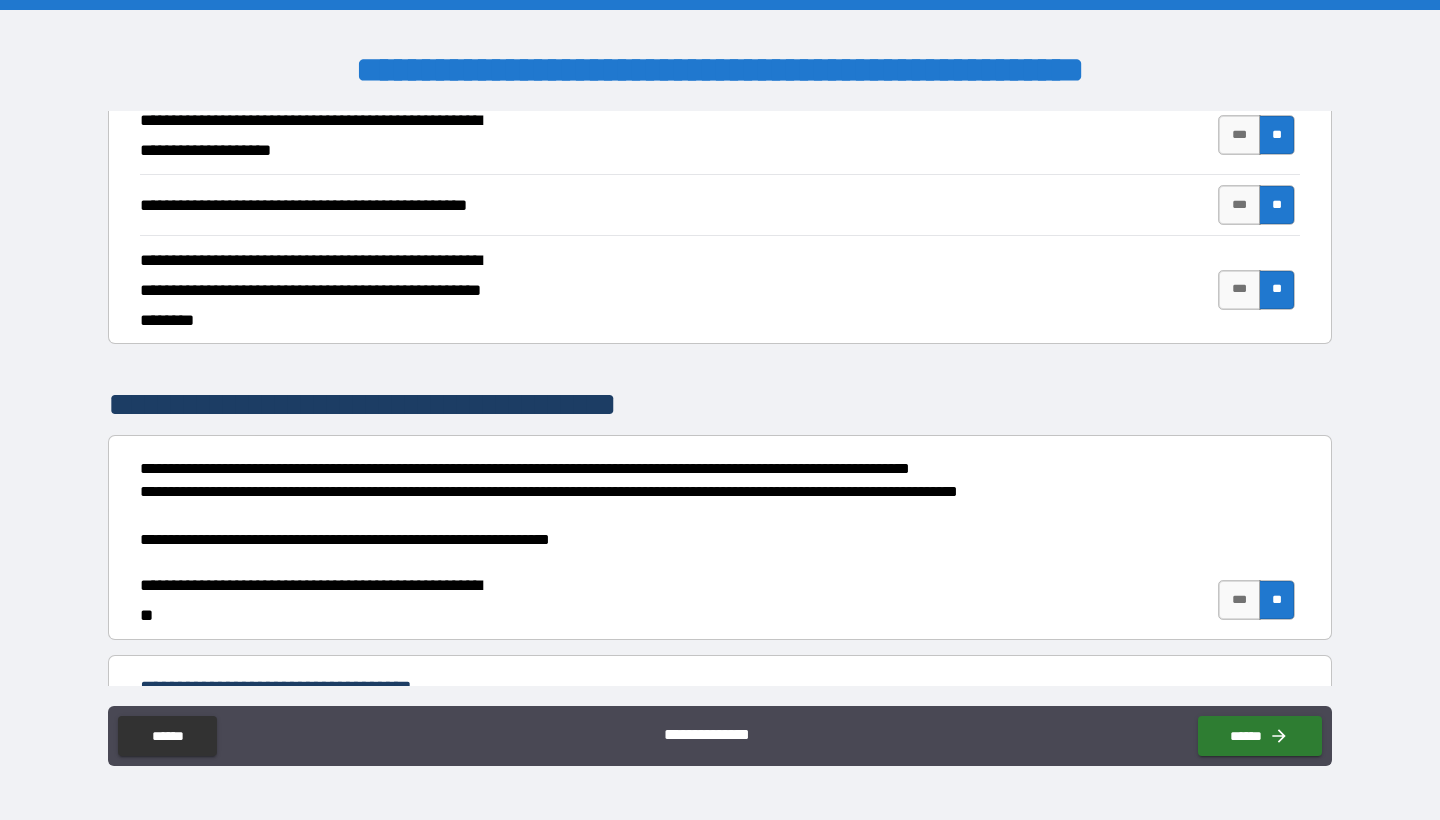 scroll, scrollTop: 949, scrollLeft: 0, axis: vertical 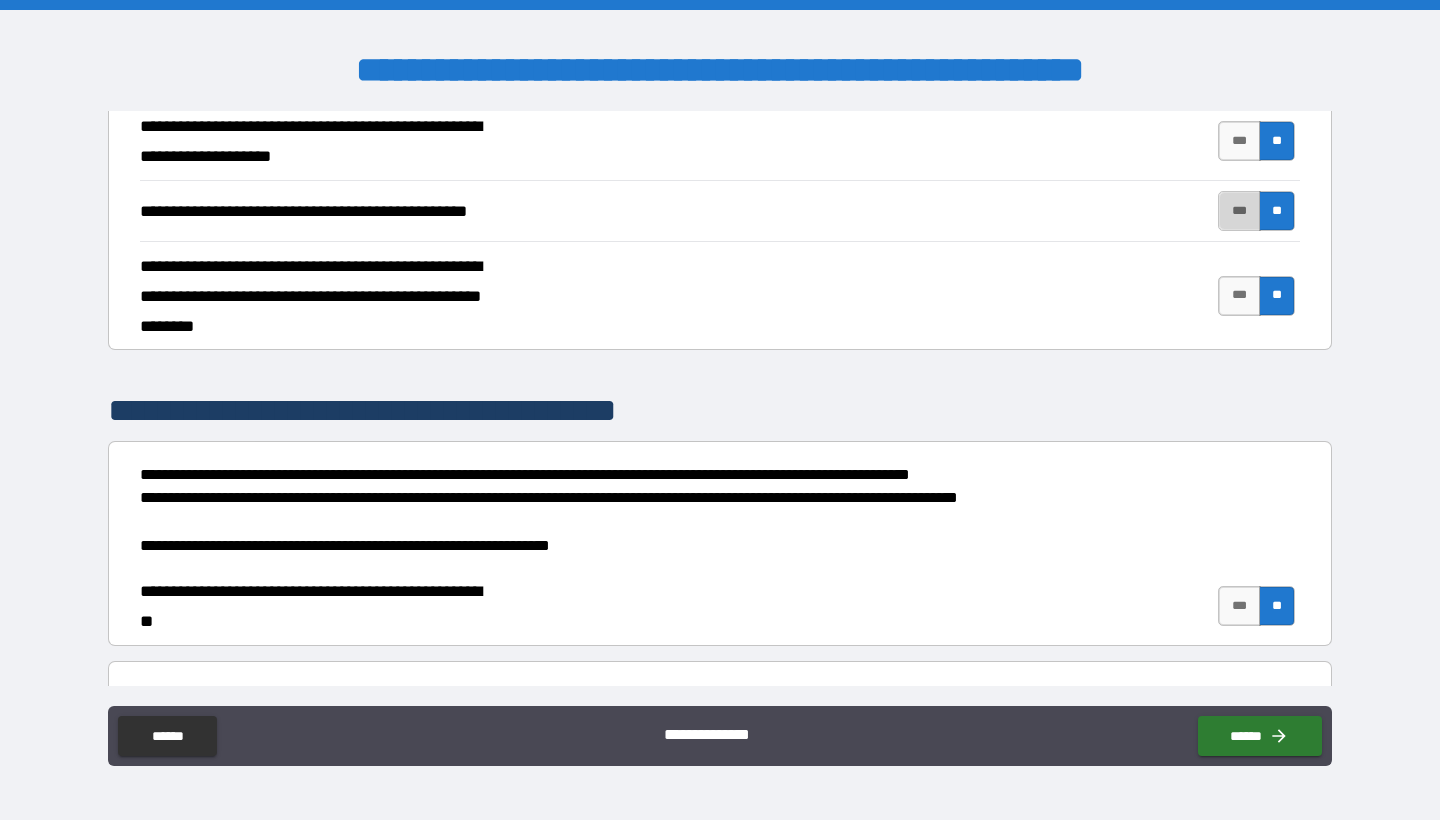 click on "***" at bounding box center (1239, 211) 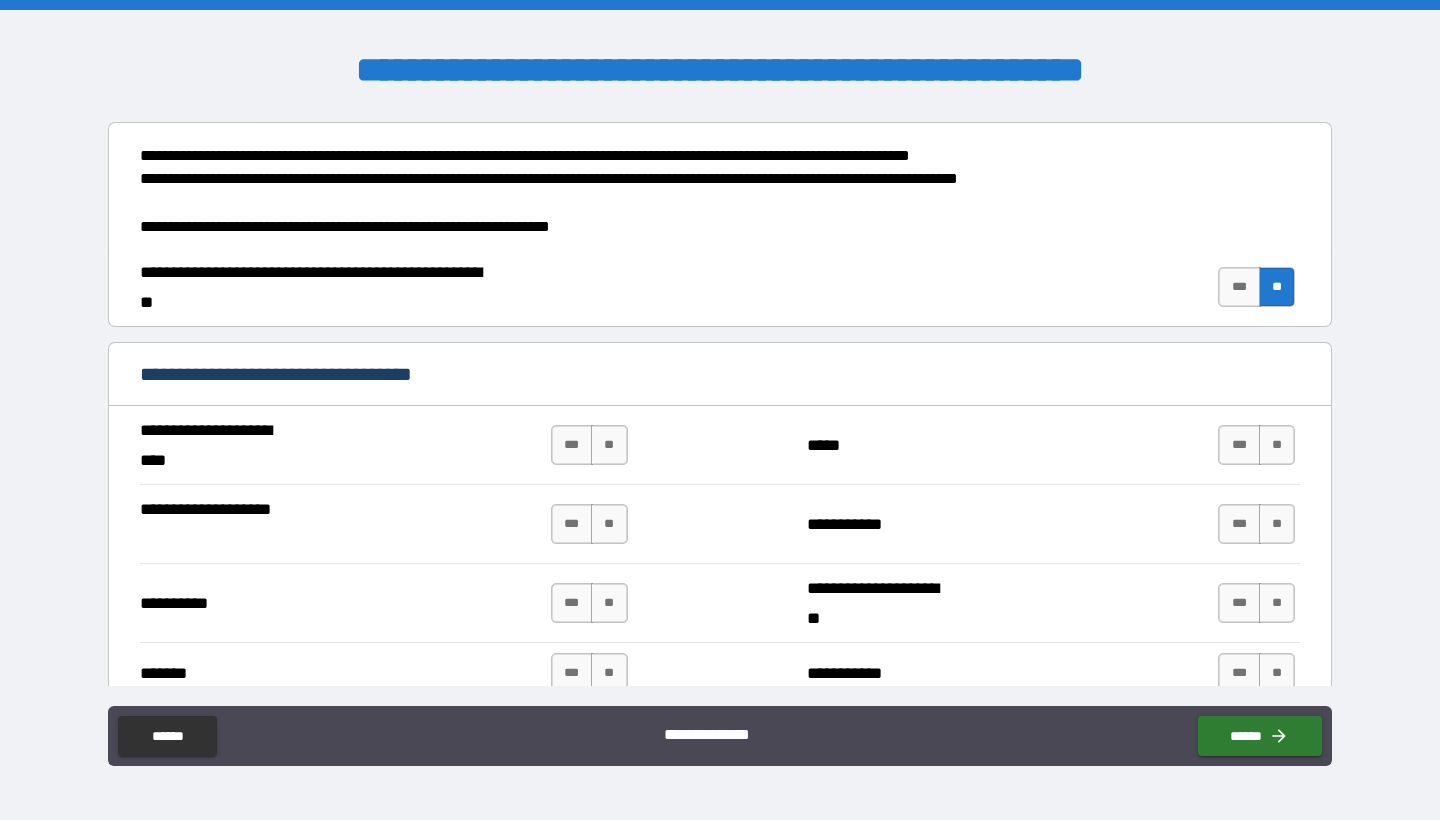 scroll, scrollTop: 1281, scrollLeft: 0, axis: vertical 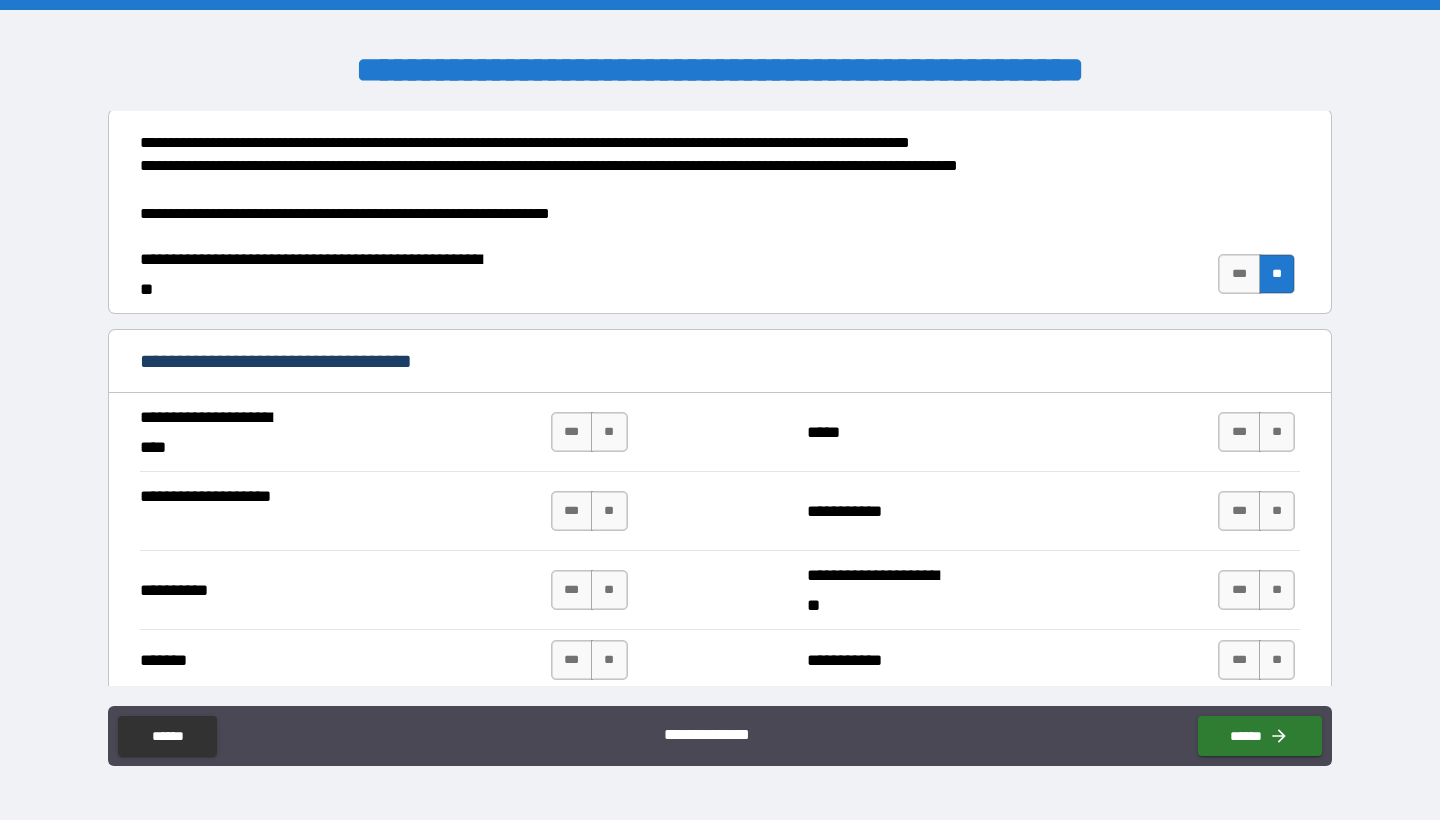 click on "*** **" at bounding box center (592, 432) 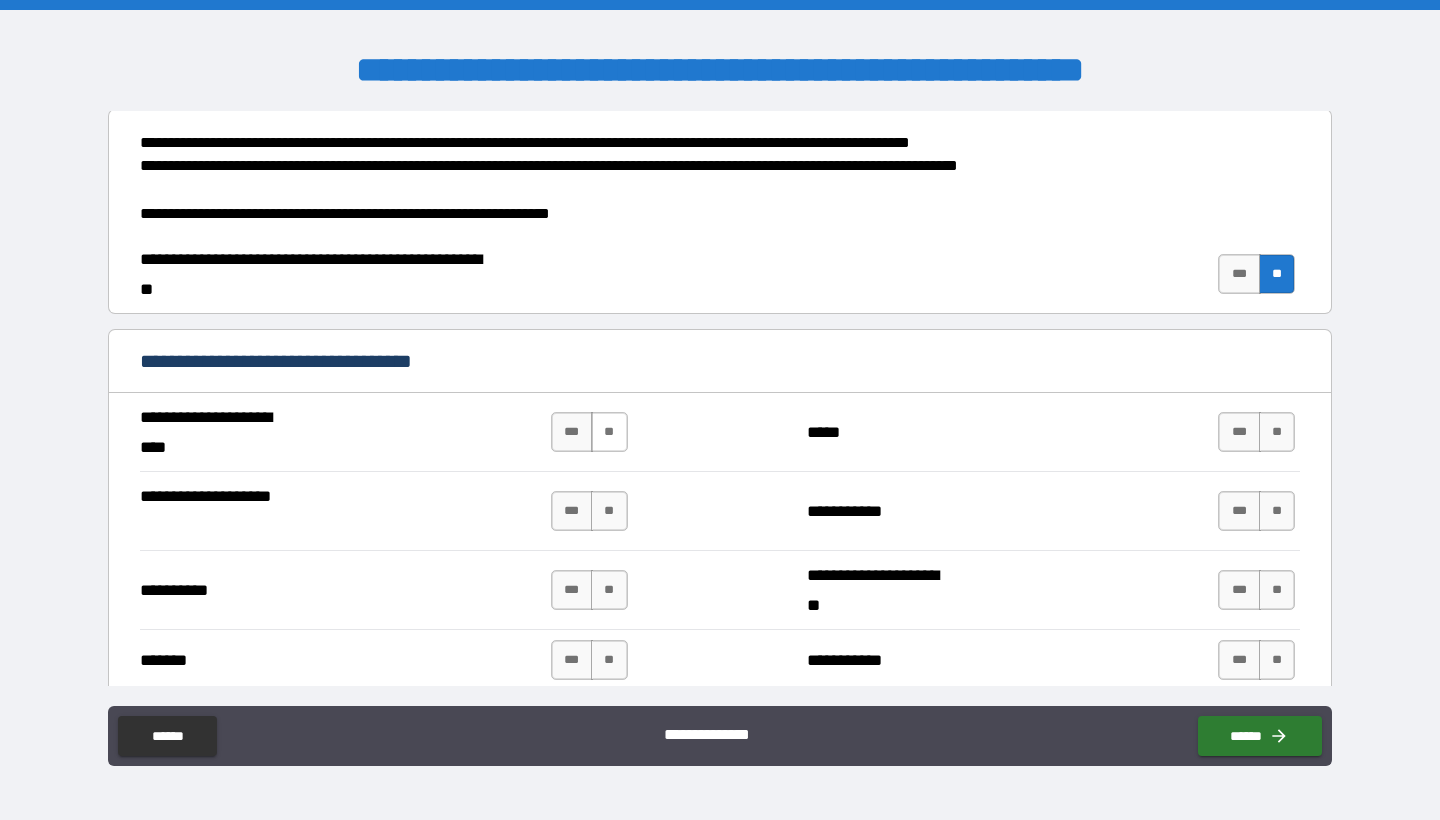 click on "**" at bounding box center [609, 432] 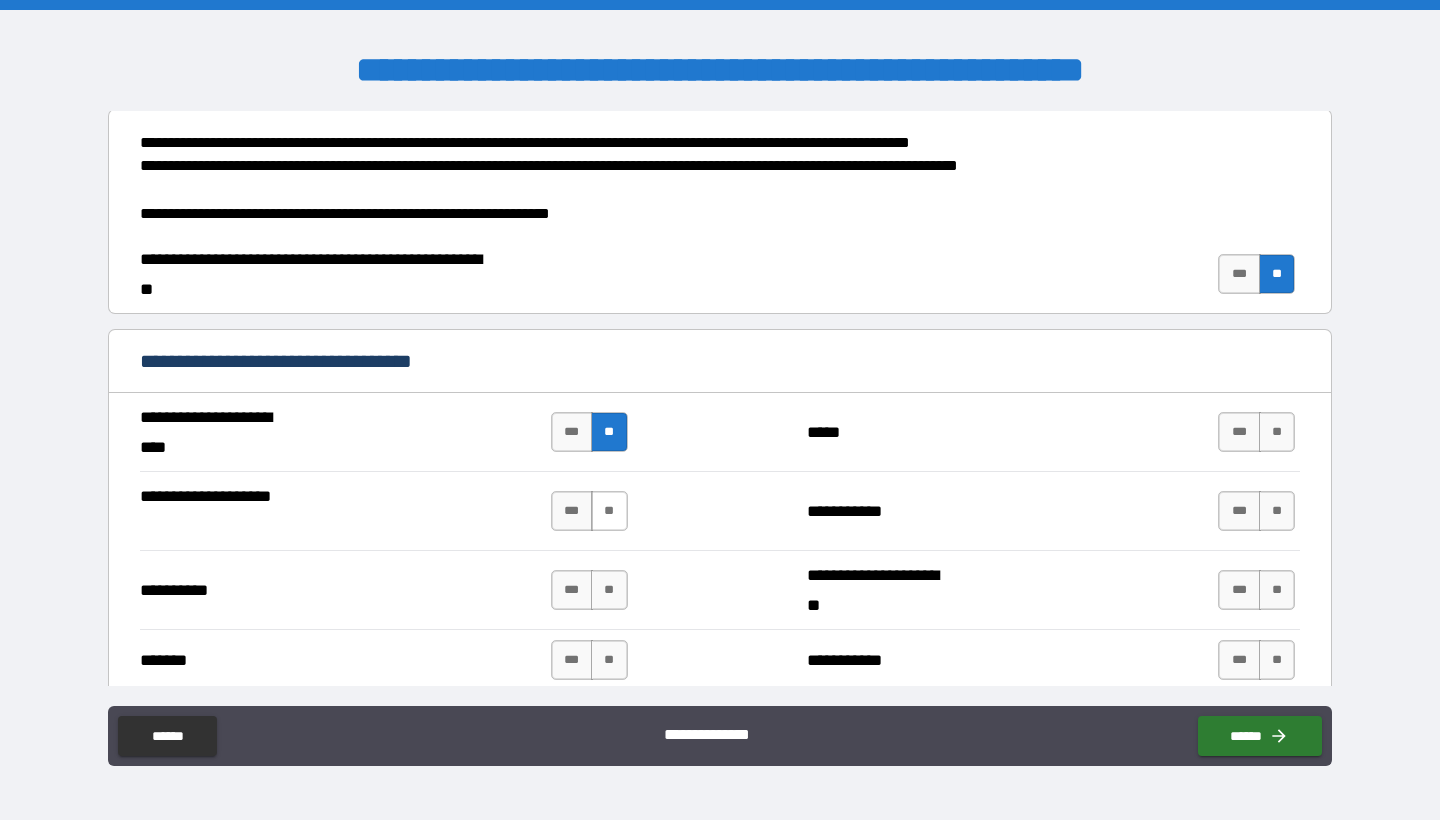 click on "**" at bounding box center (609, 511) 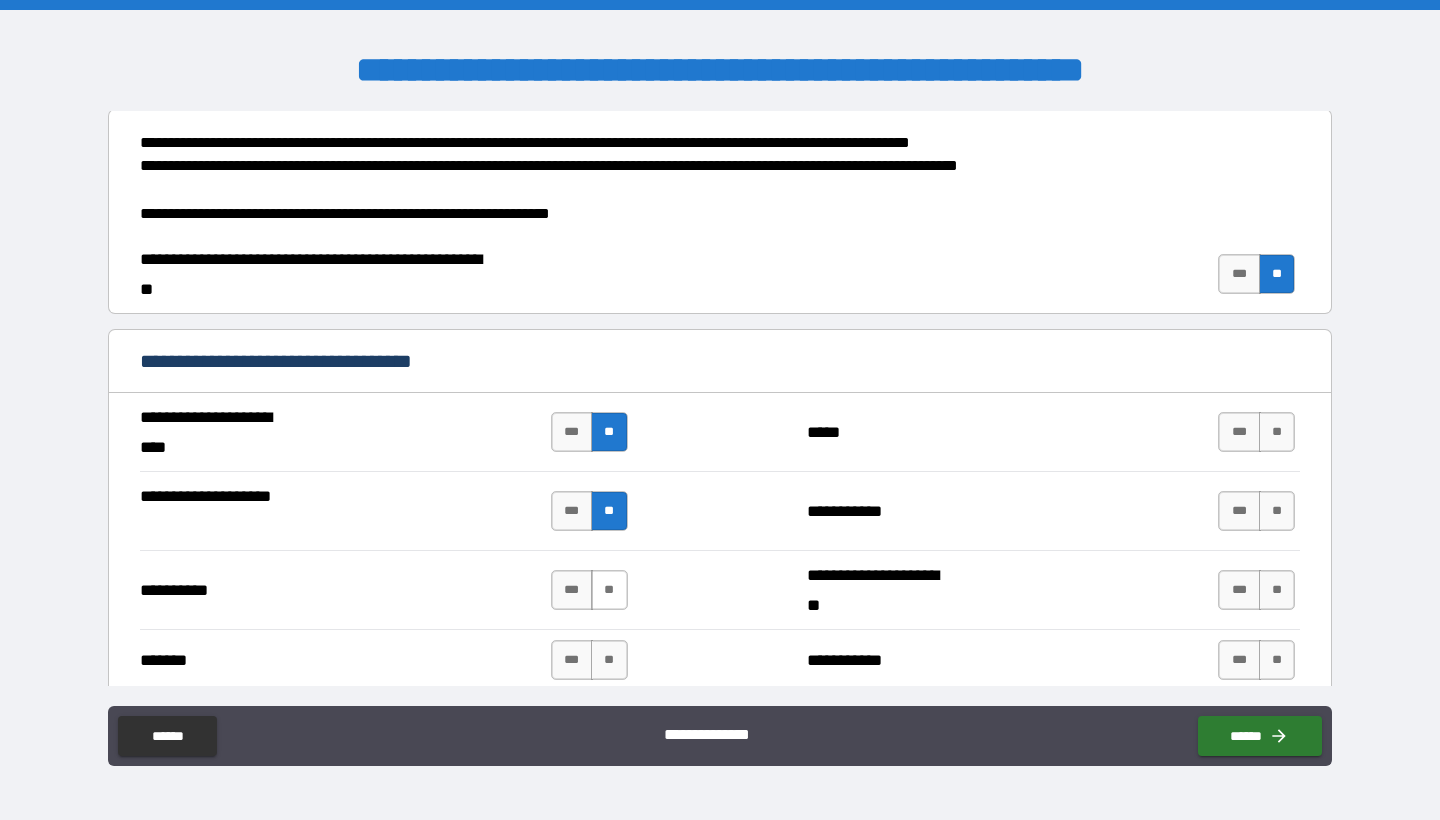 click on "**" at bounding box center [609, 590] 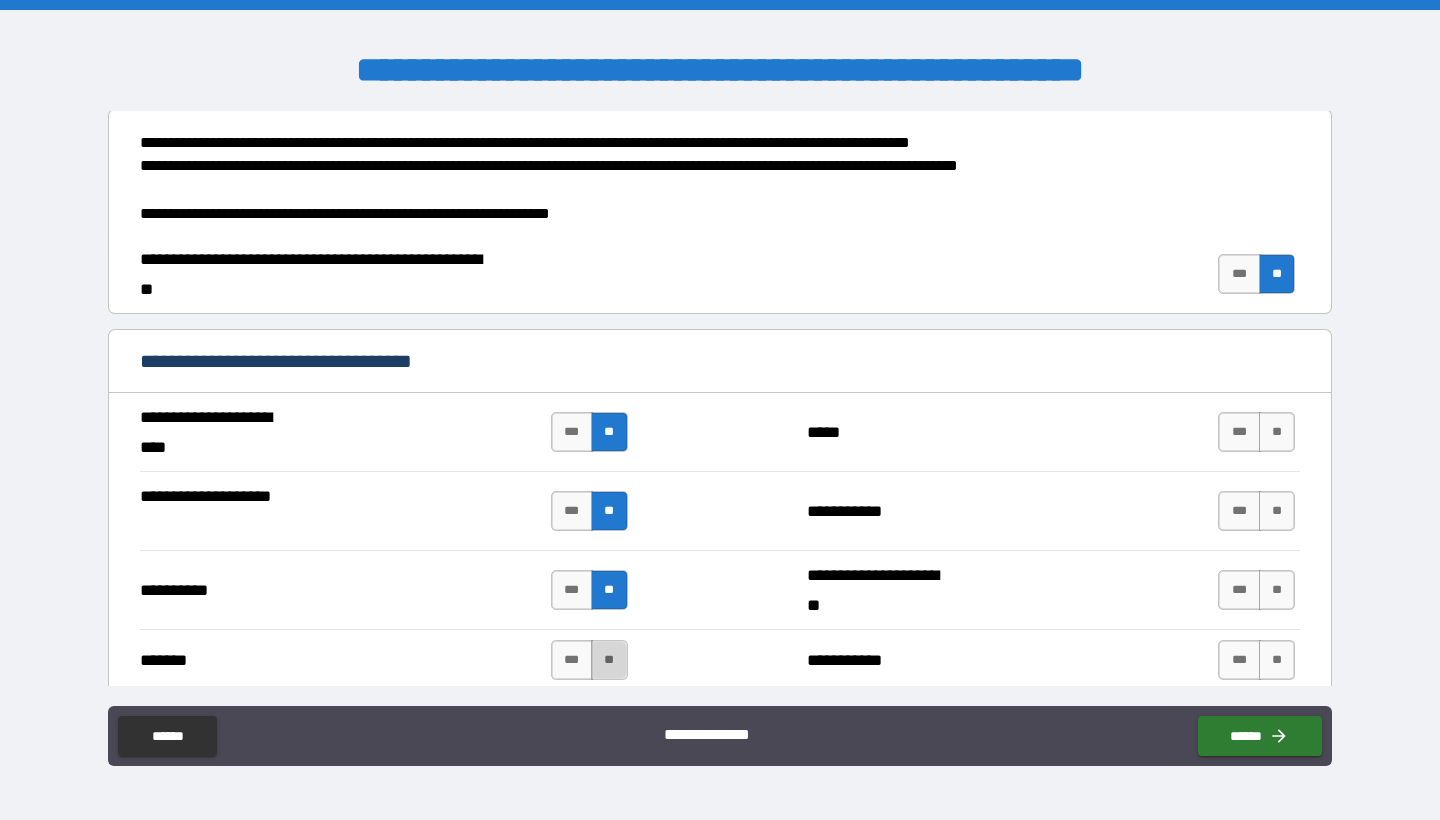 click on "**" at bounding box center [609, 660] 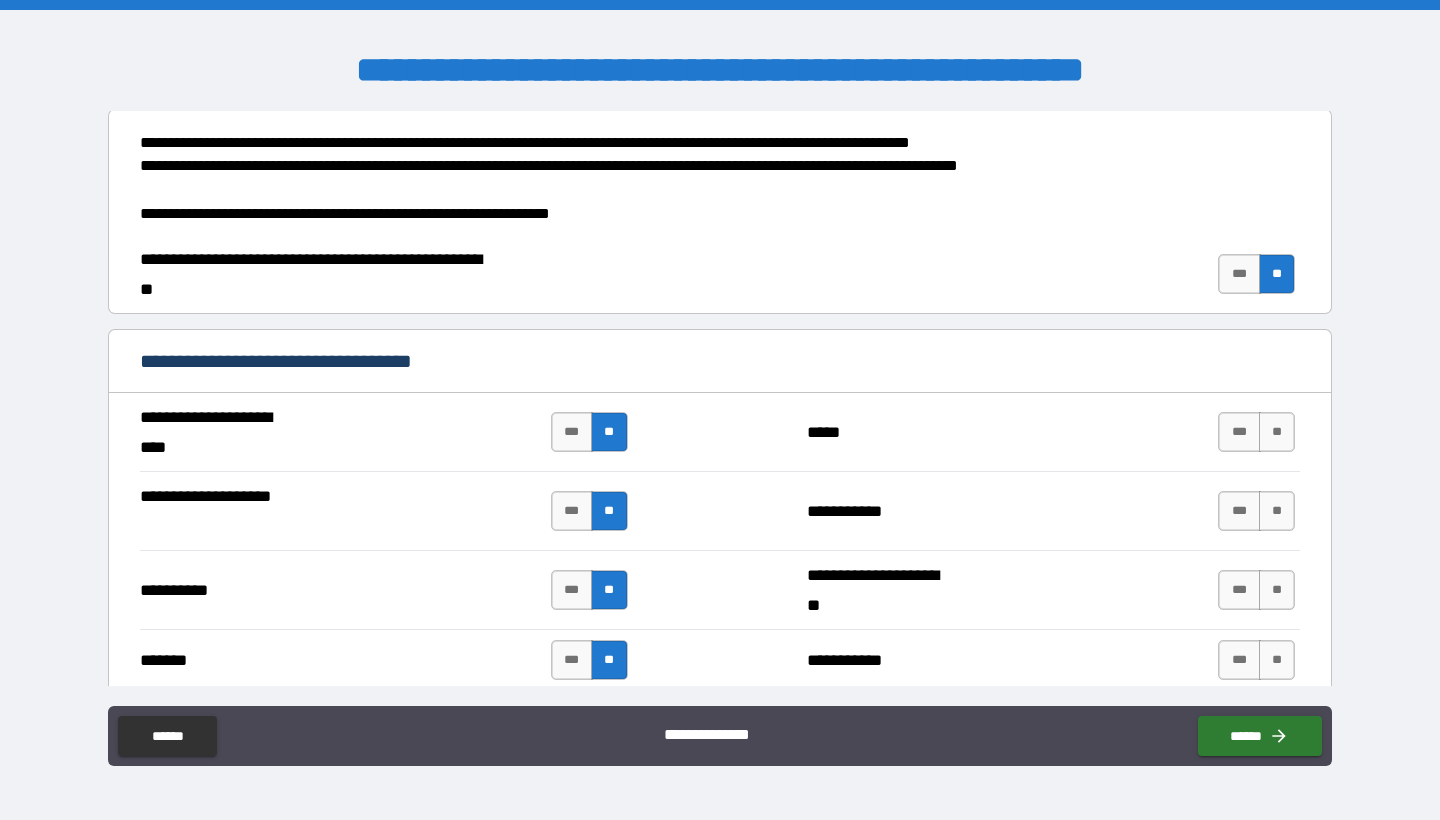 scroll, scrollTop: 1352, scrollLeft: 0, axis: vertical 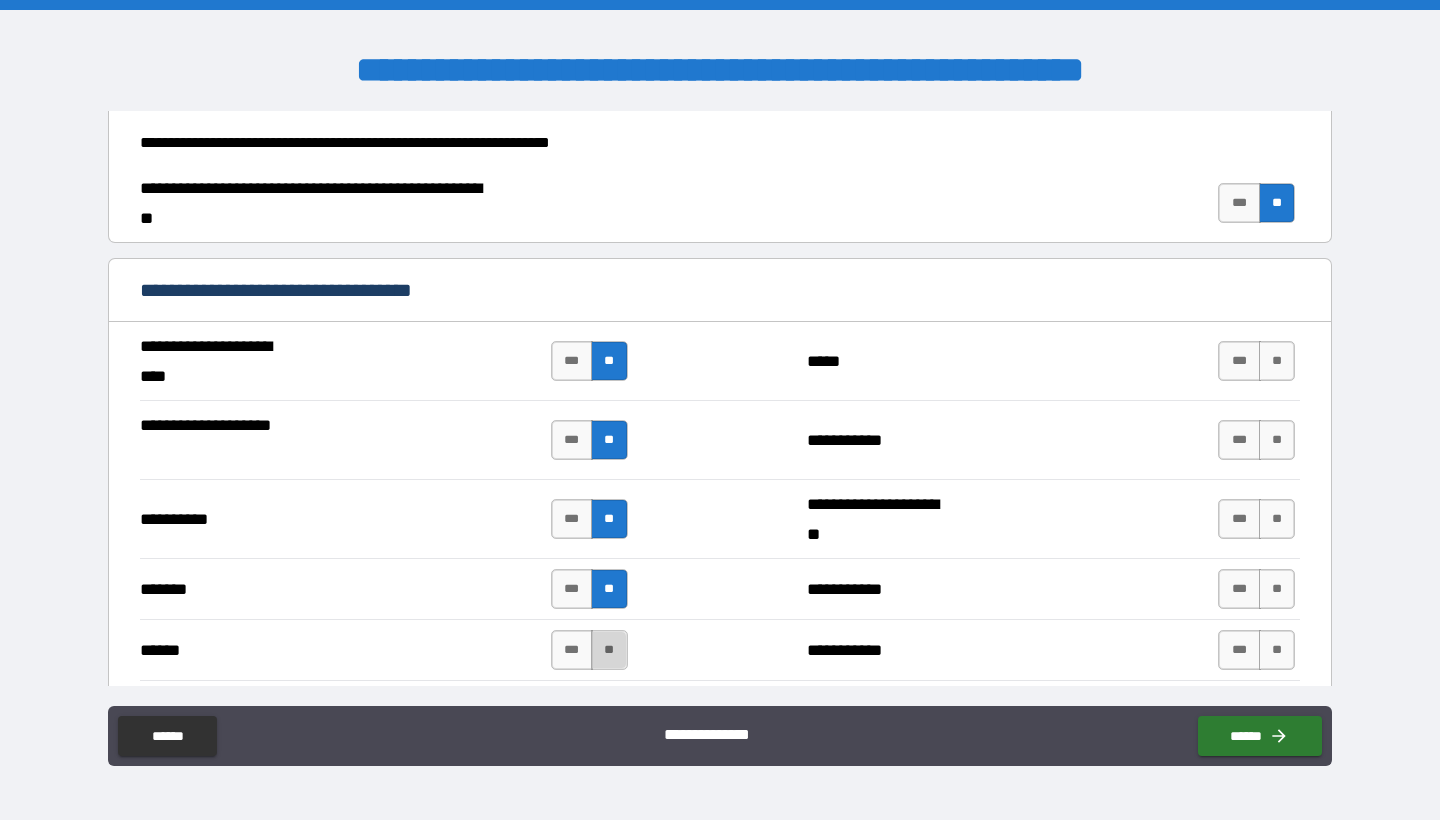 click on "**" at bounding box center [609, 650] 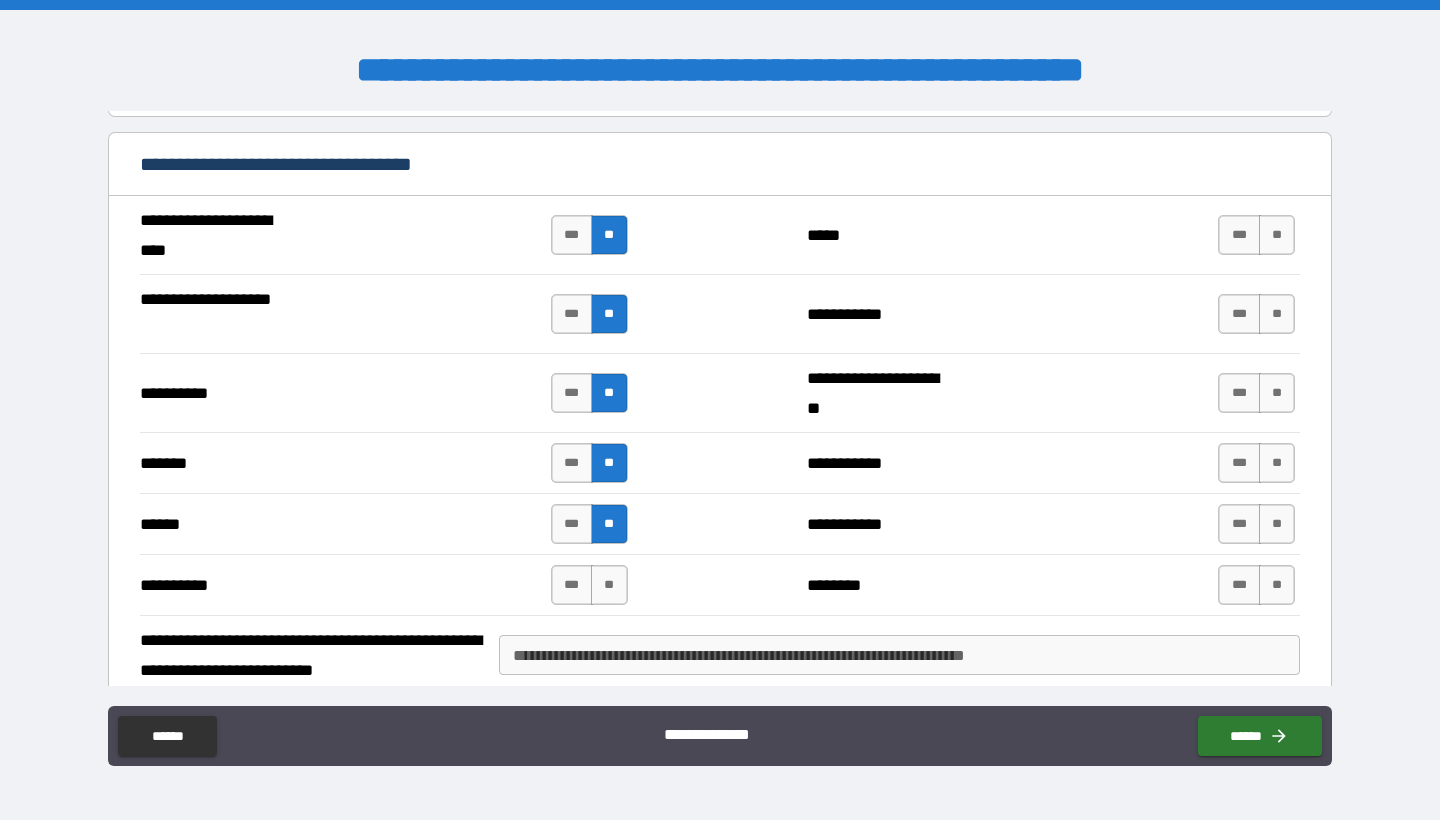 scroll, scrollTop: 1478, scrollLeft: 0, axis: vertical 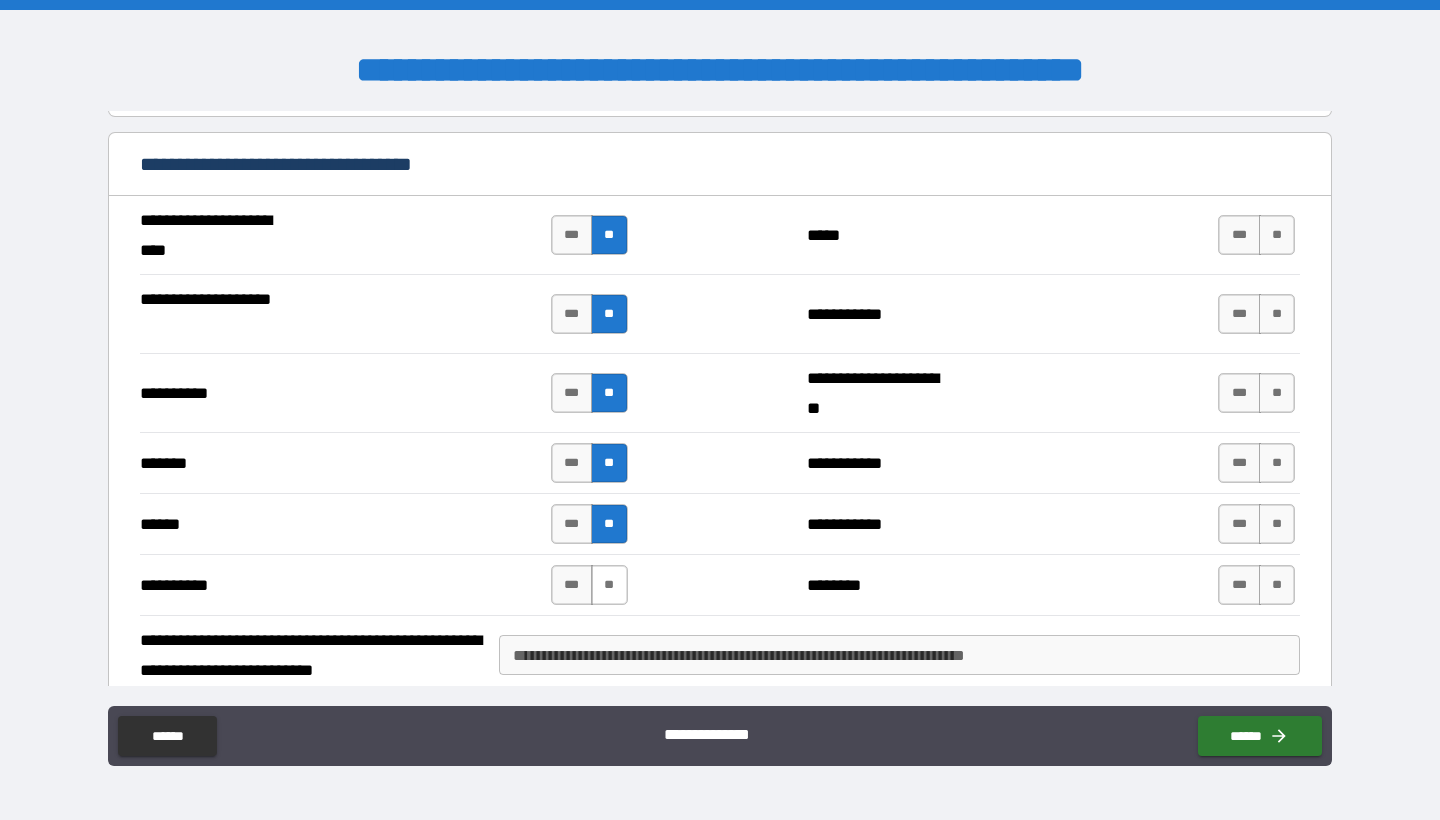click on "**" at bounding box center (609, 585) 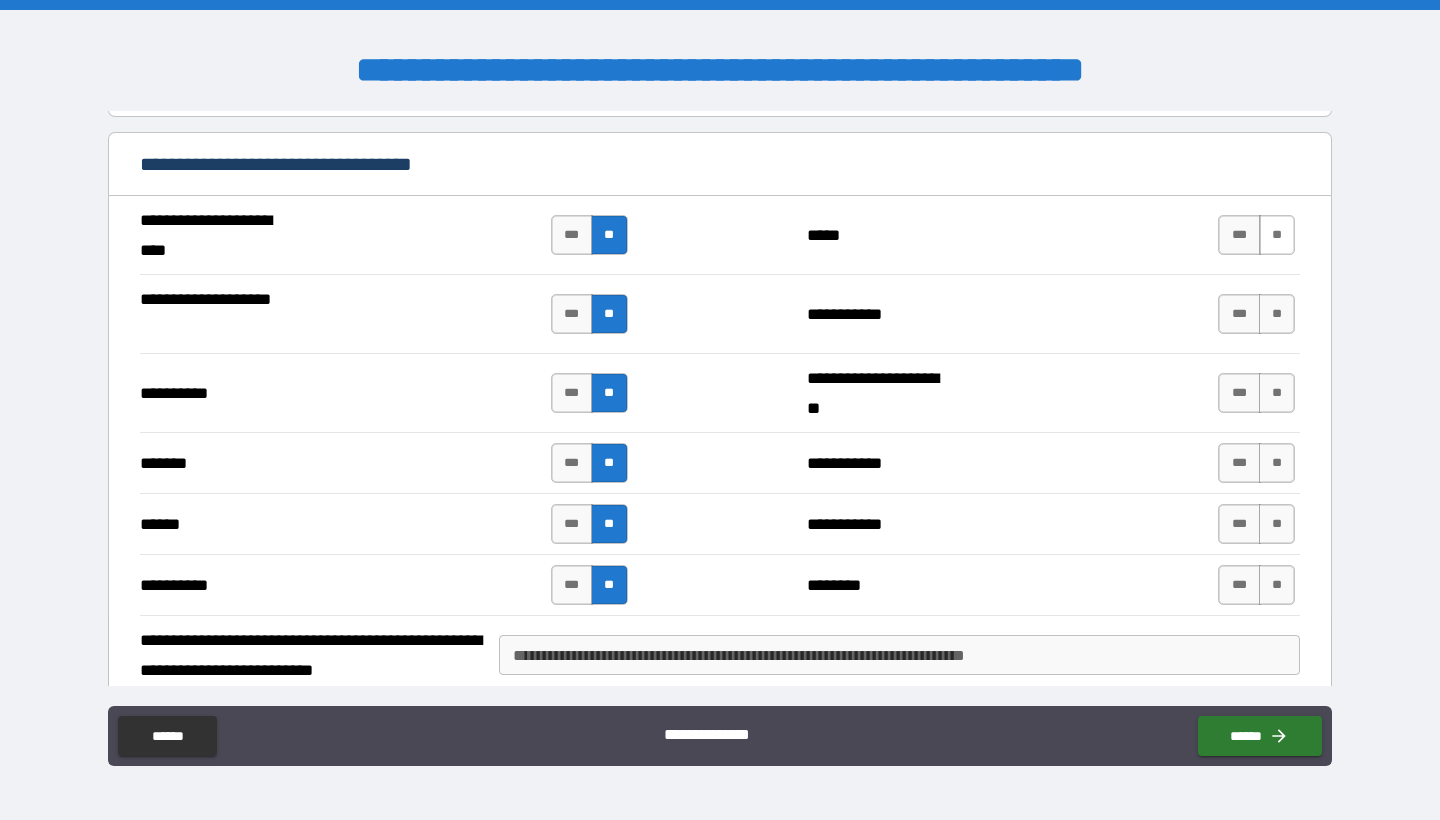 click on "**" at bounding box center (1277, 235) 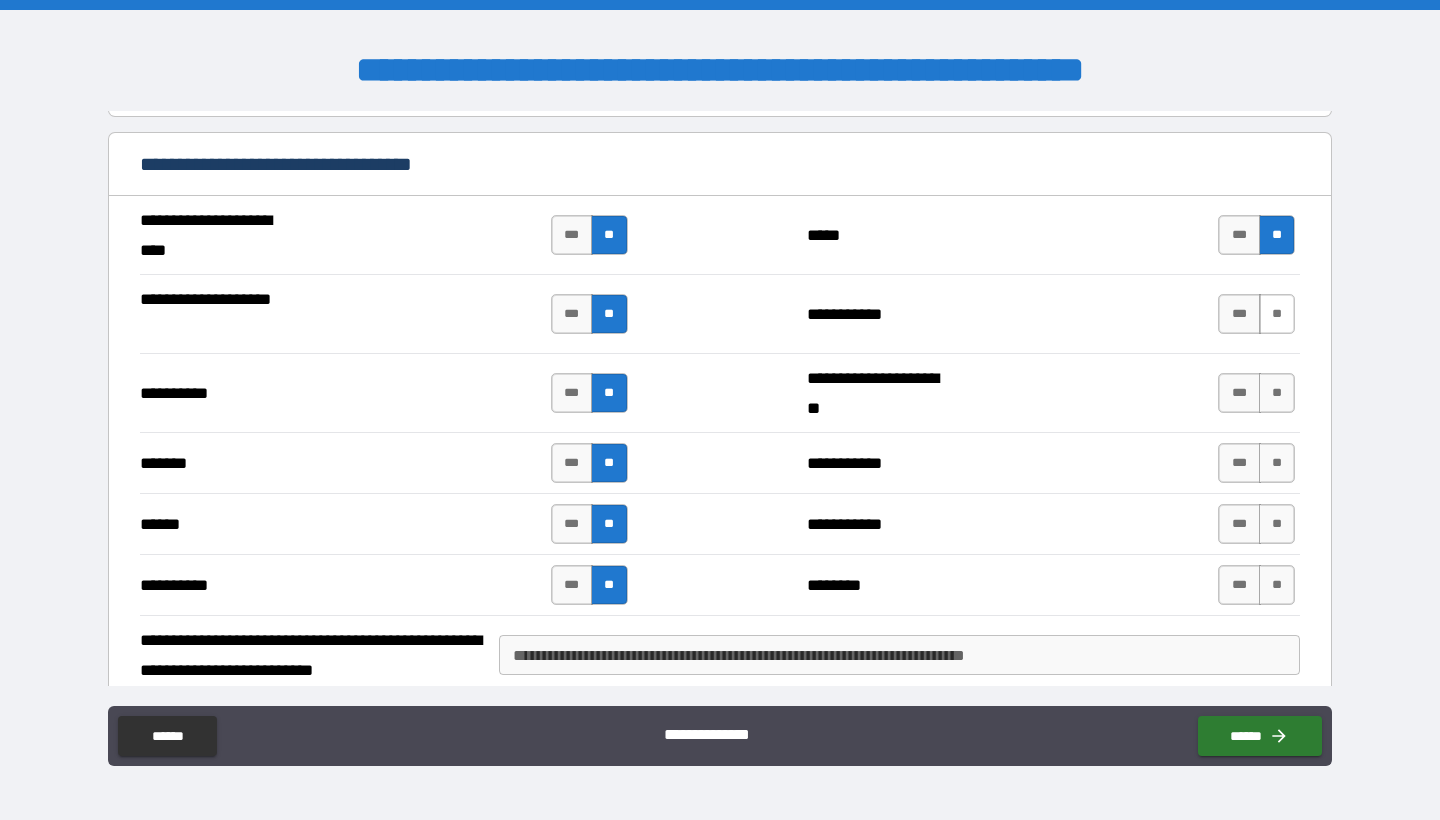 click on "**" at bounding box center [1277, 314] 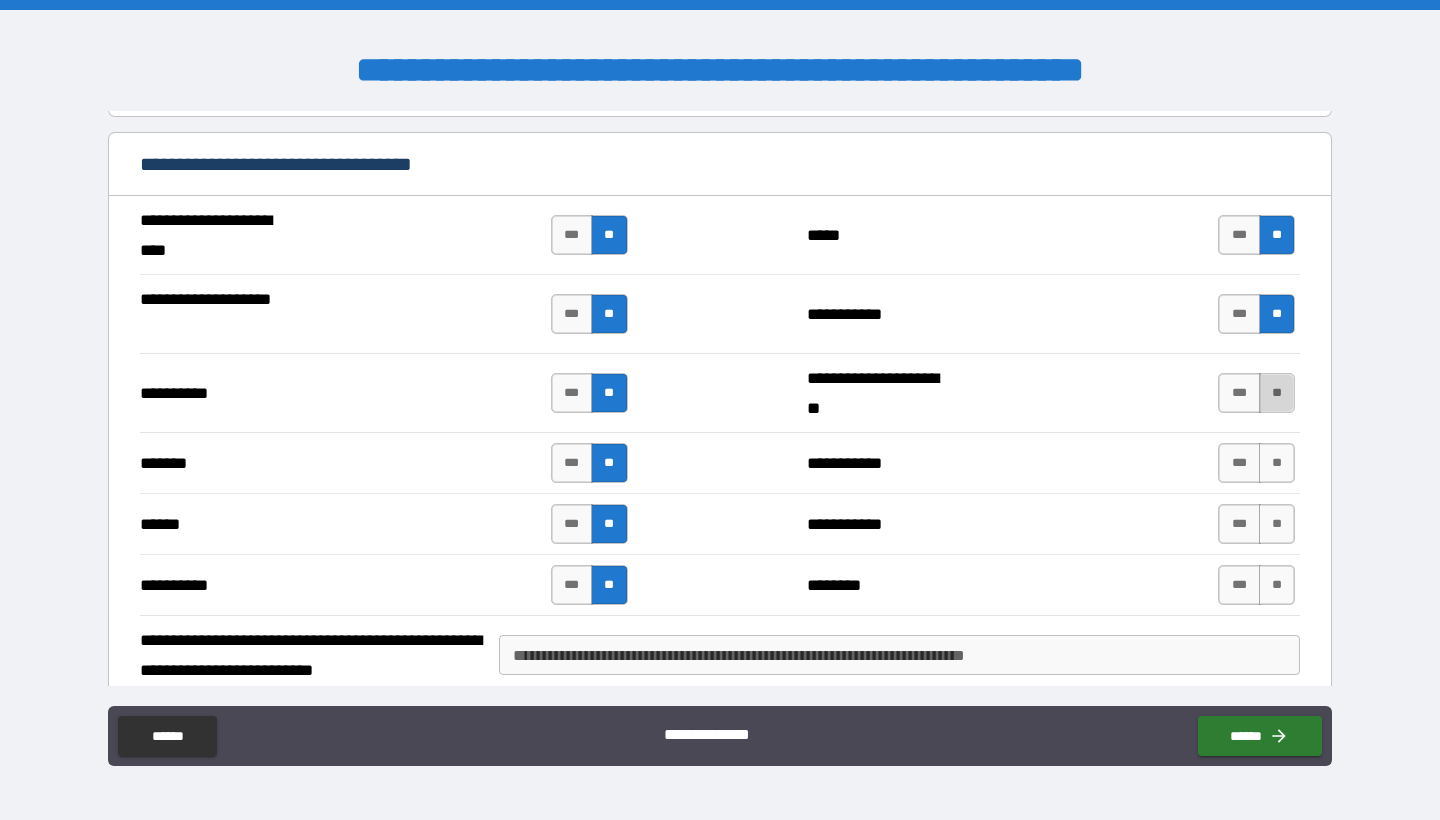 click on "**" at bounding box center [1277, 393] 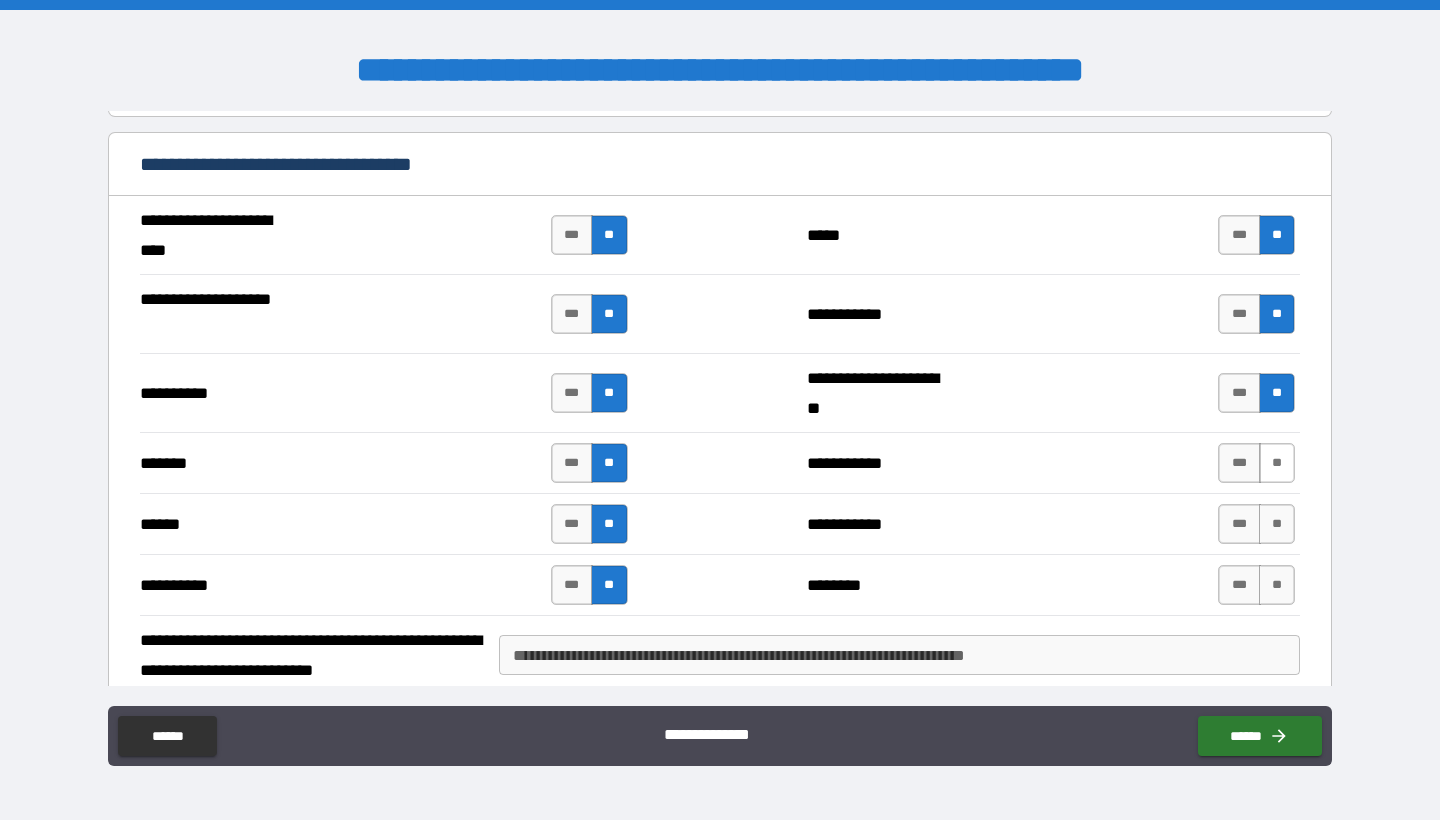 click on "**" at bounding box center (1277, 463) 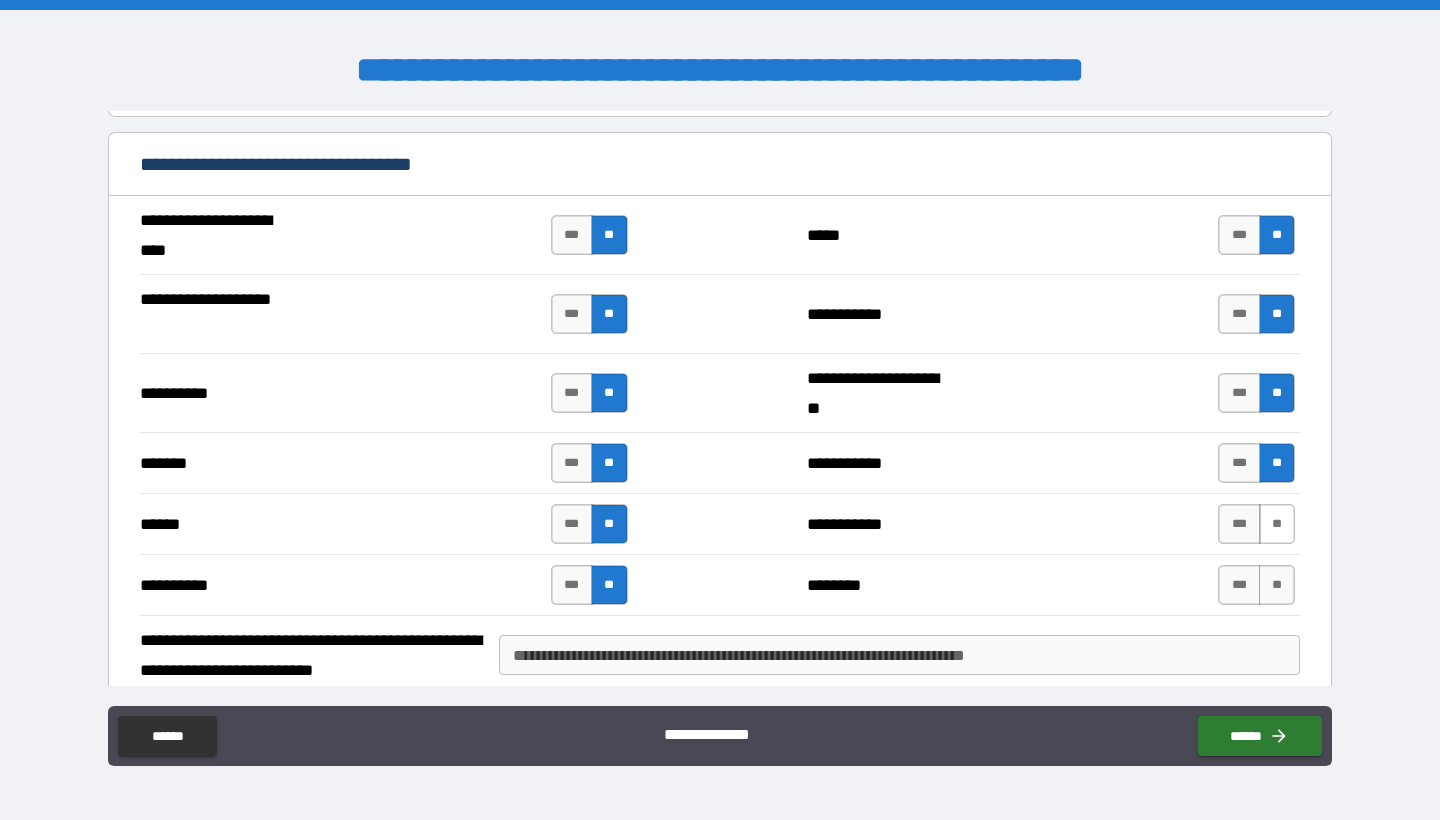 click on "**" at bounding box center [1277, 524] 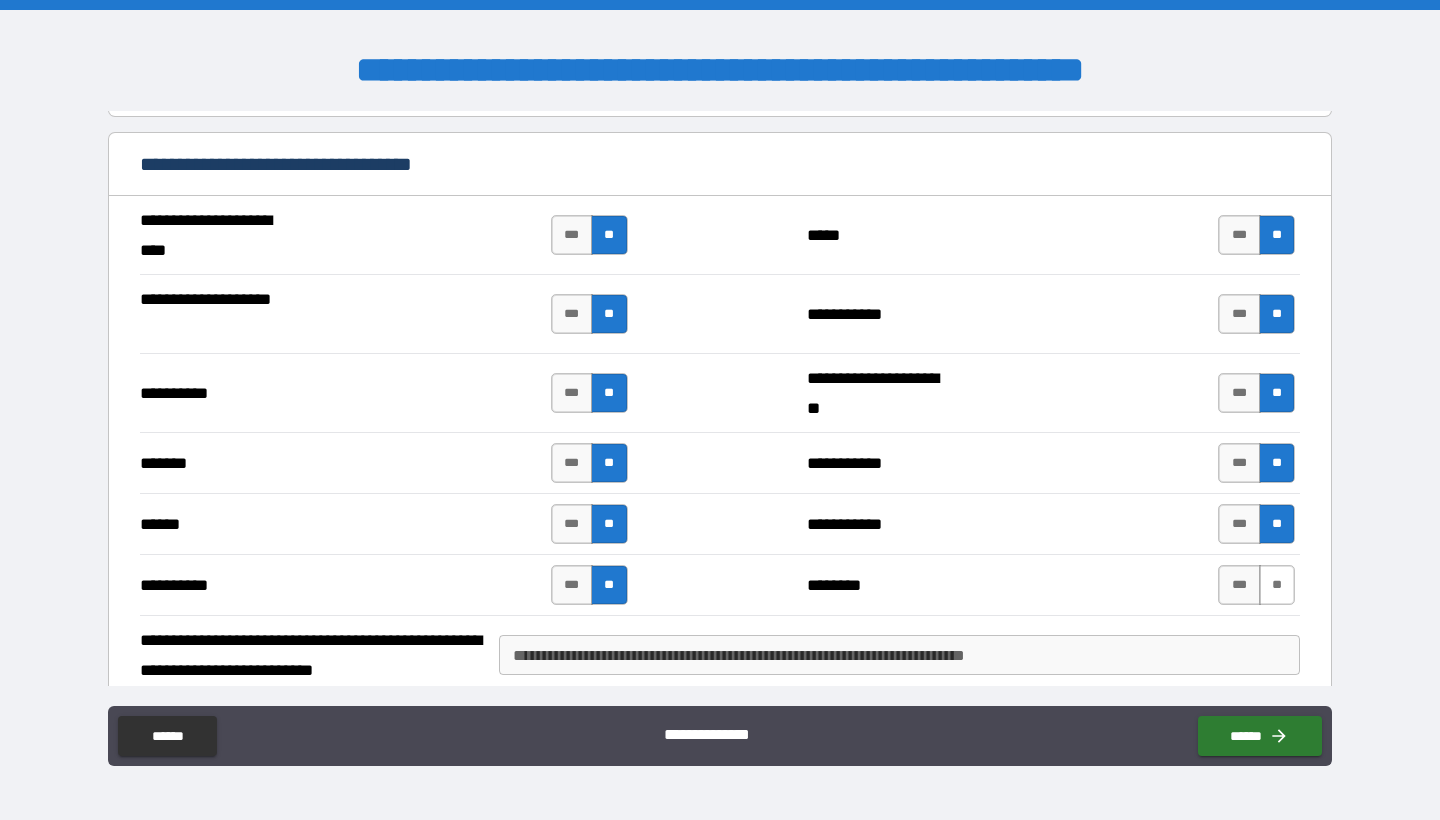 click on "**" at bounding box center (1277, 585) 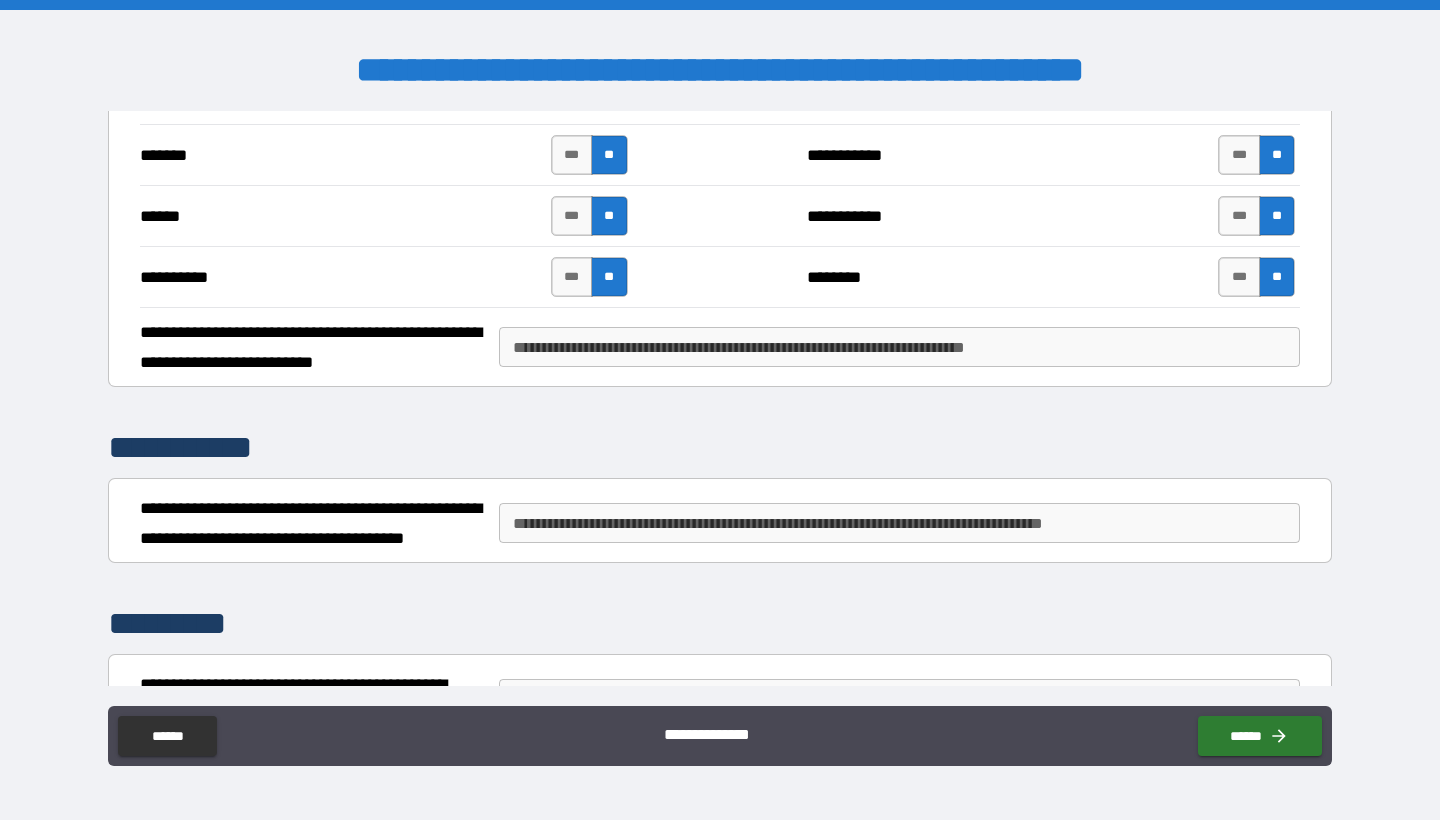 scroll, scrollTop: 1805, scrollLeft: 0, axis: vertical 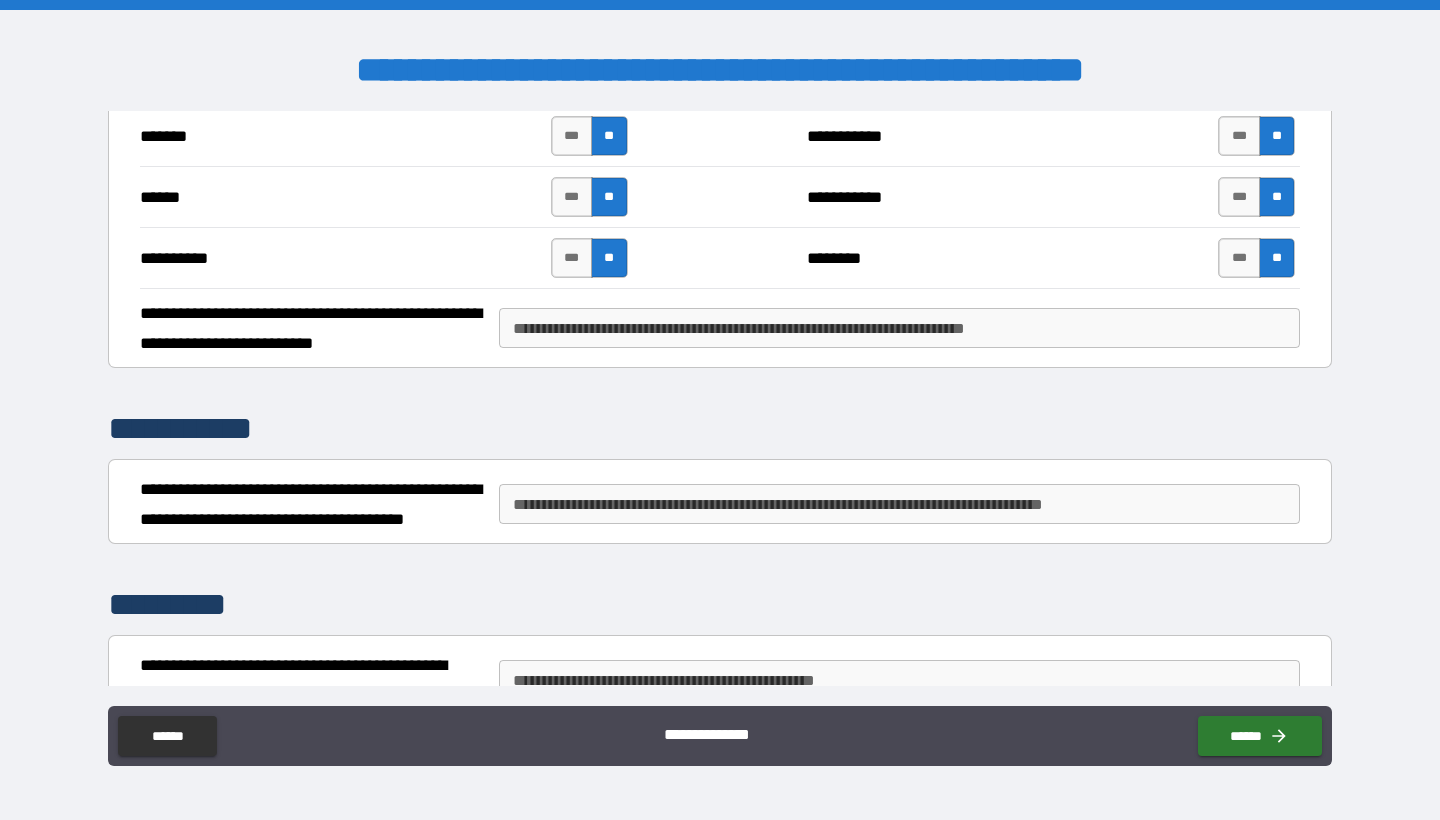 click on "**********" at bounding box center [899, 504] 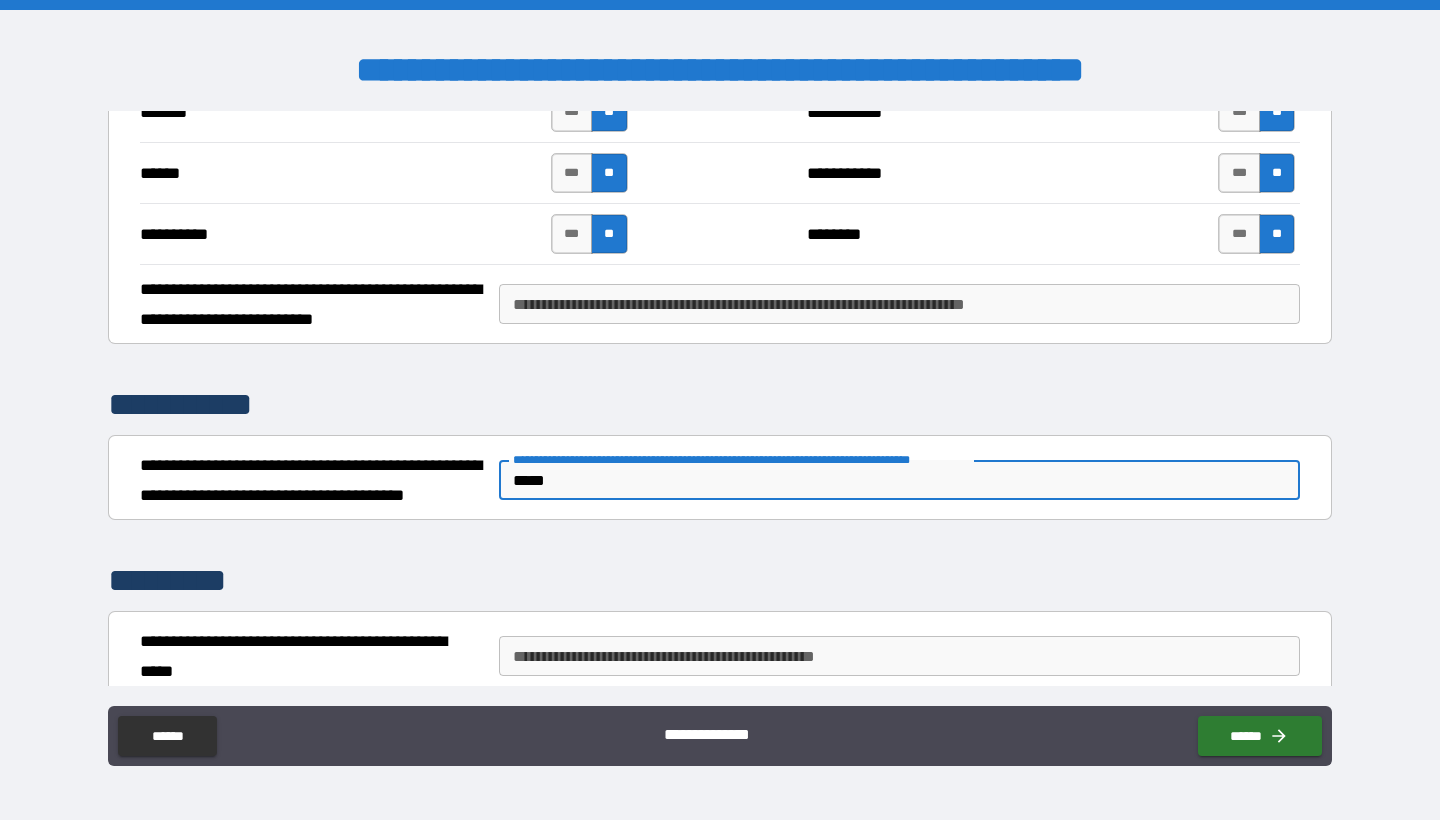scroll, scrollTop: 1847, scrollLeft: 0, axis: vertical 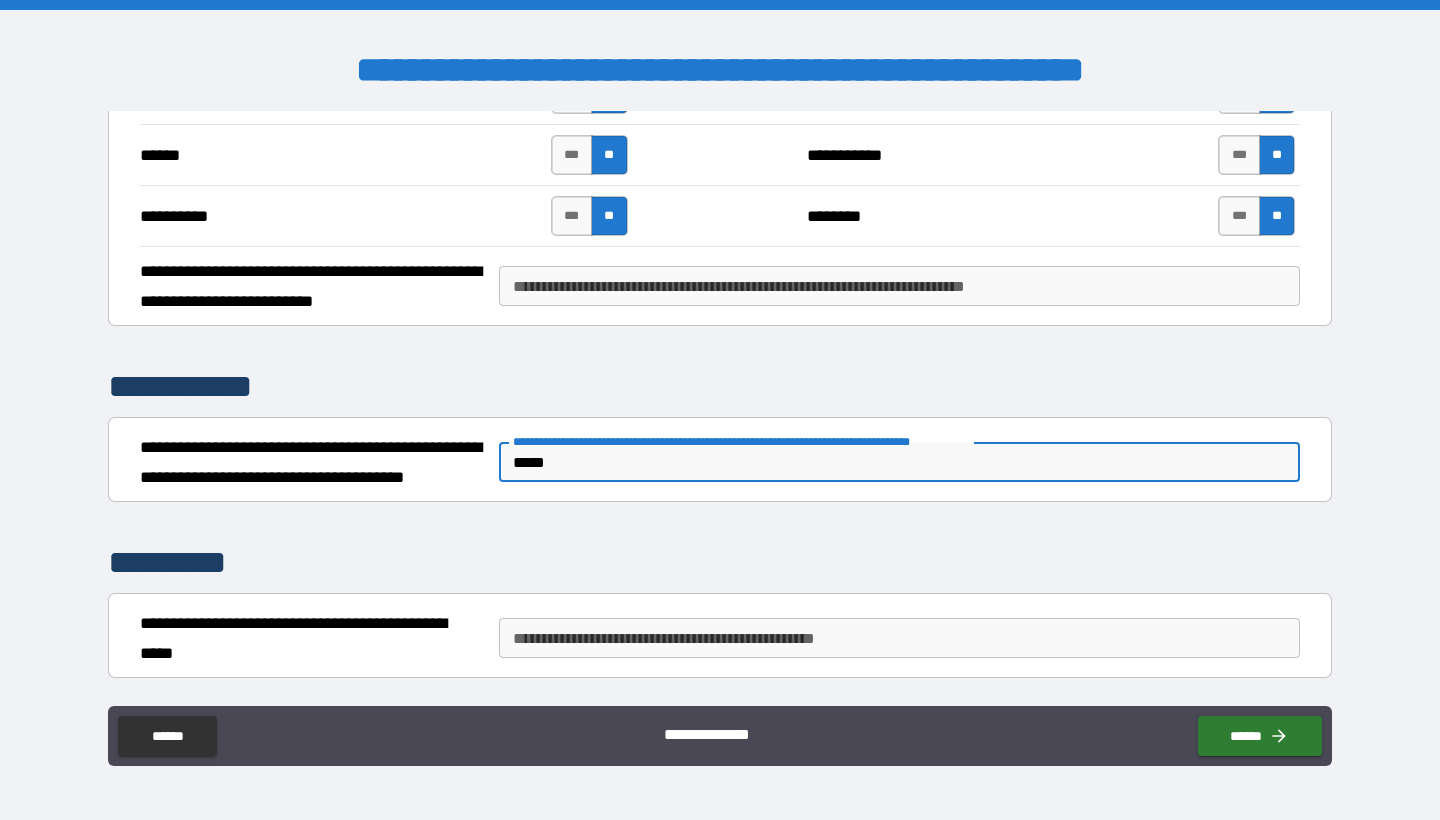 type on "****" 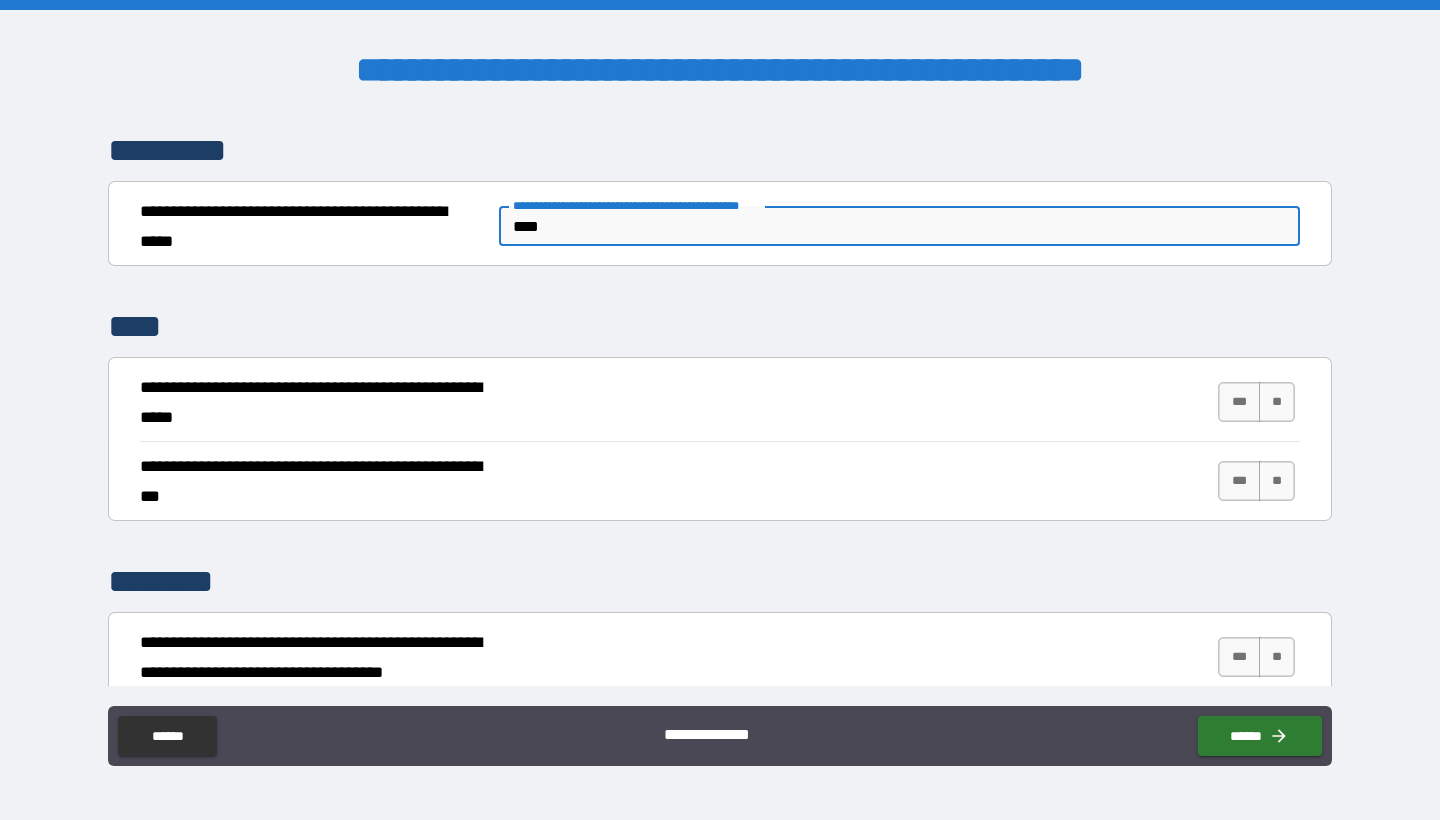 scroll, scrollTop: 2265, scrollLeft: 0, axis: vertical 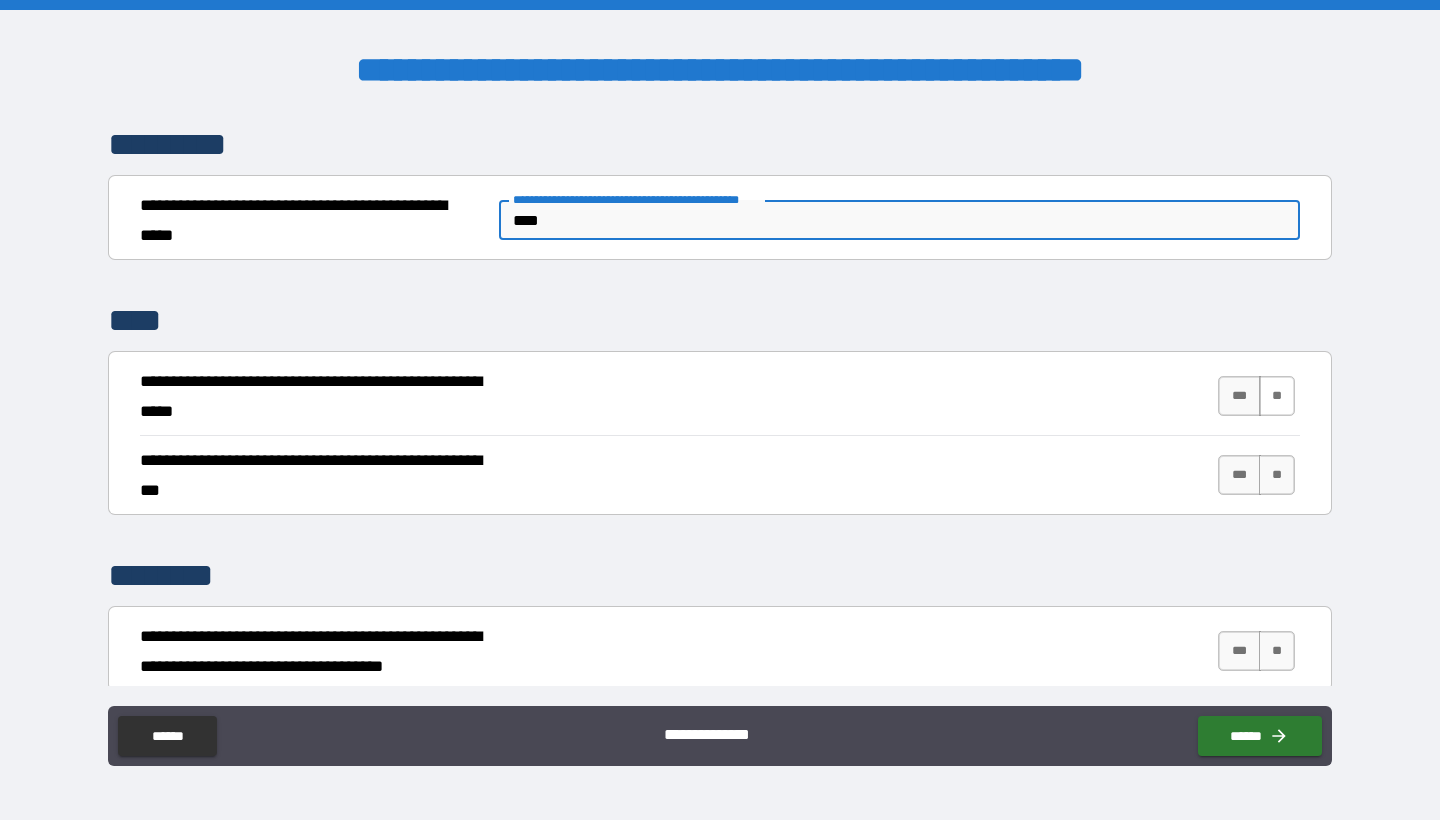 type on "****" 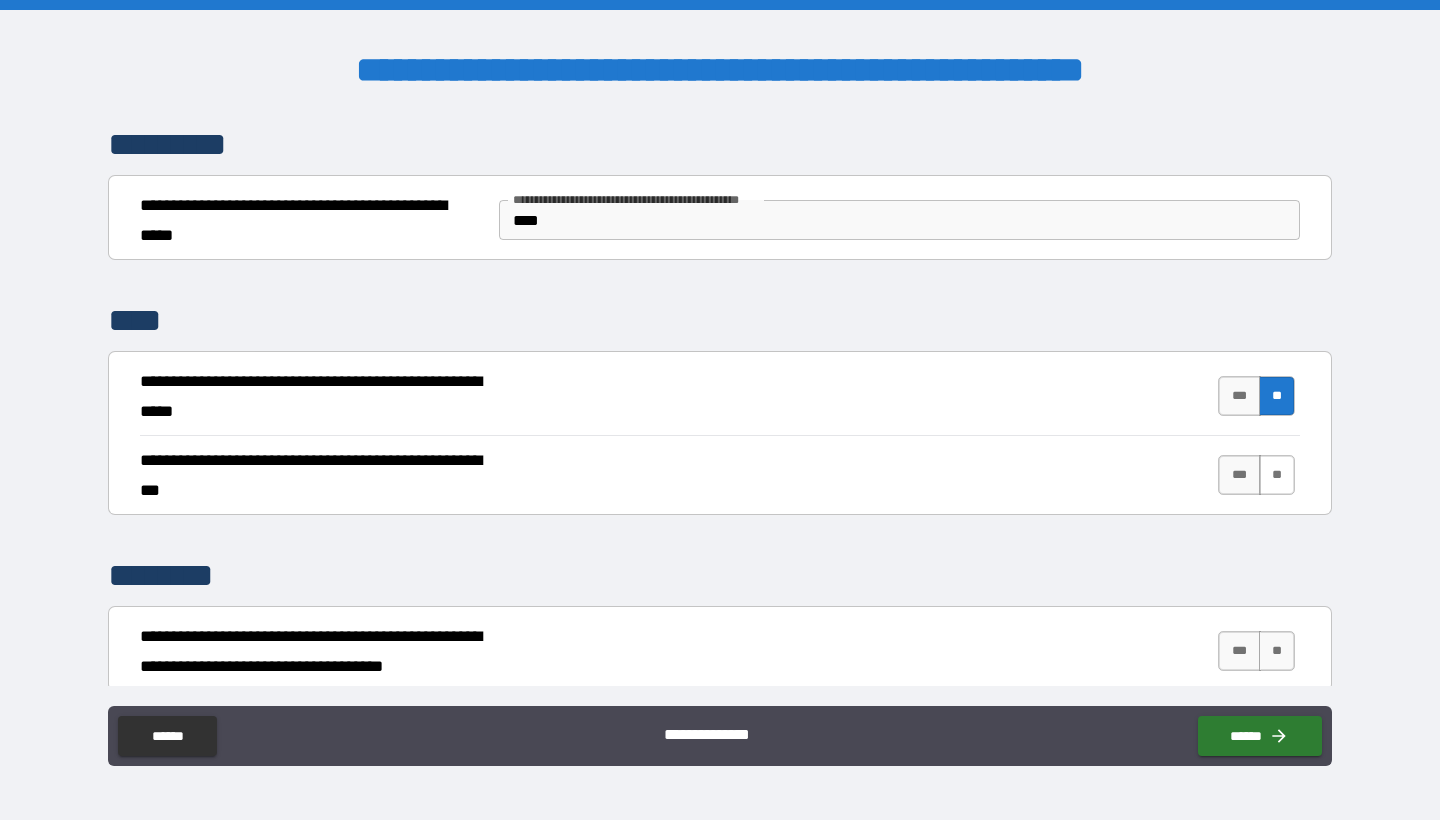 click on "**" at bounding box center [1277, 475] 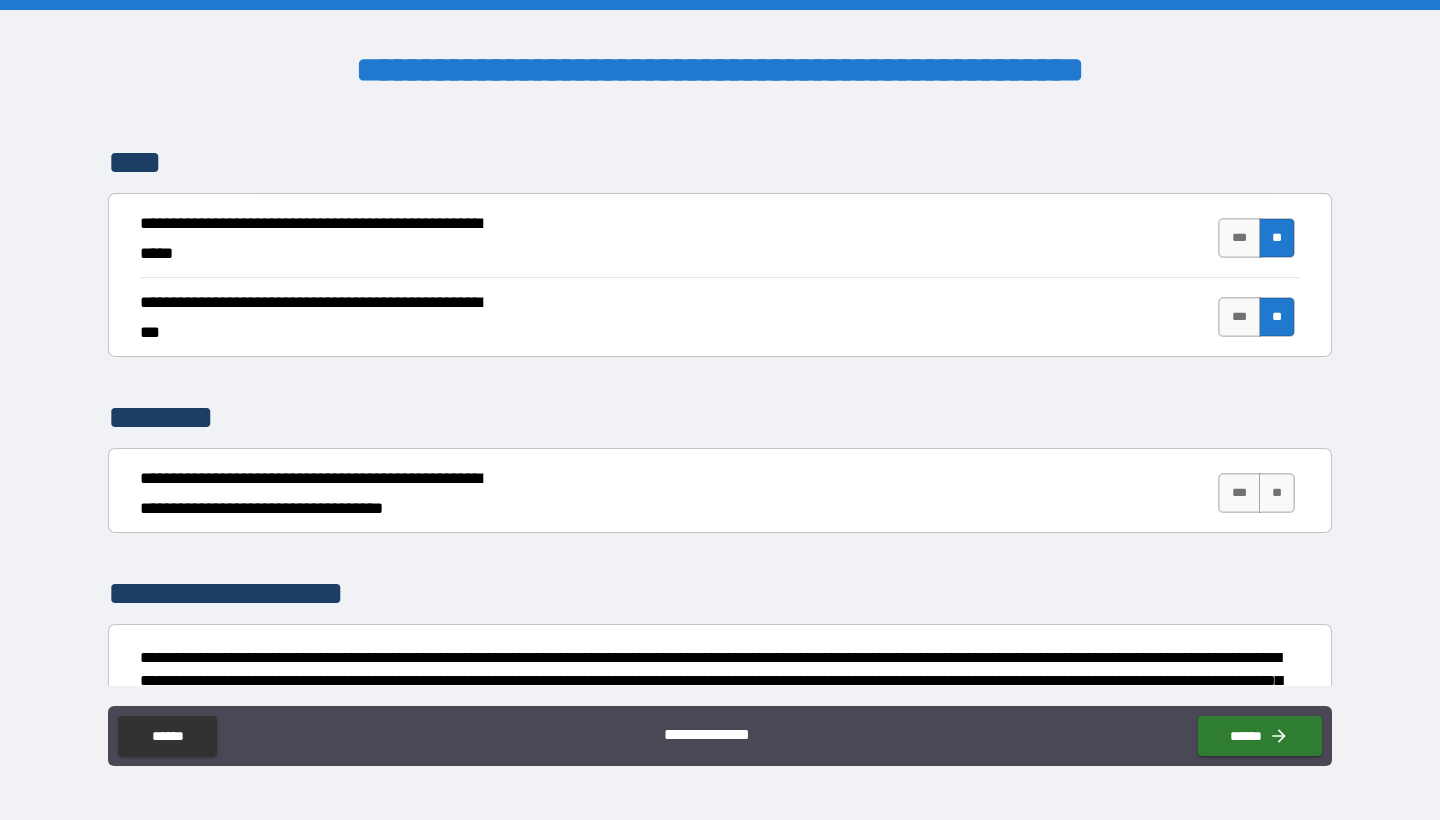 scroll, scrollTop: 2424, scrollLeft: 0, axis: vertical 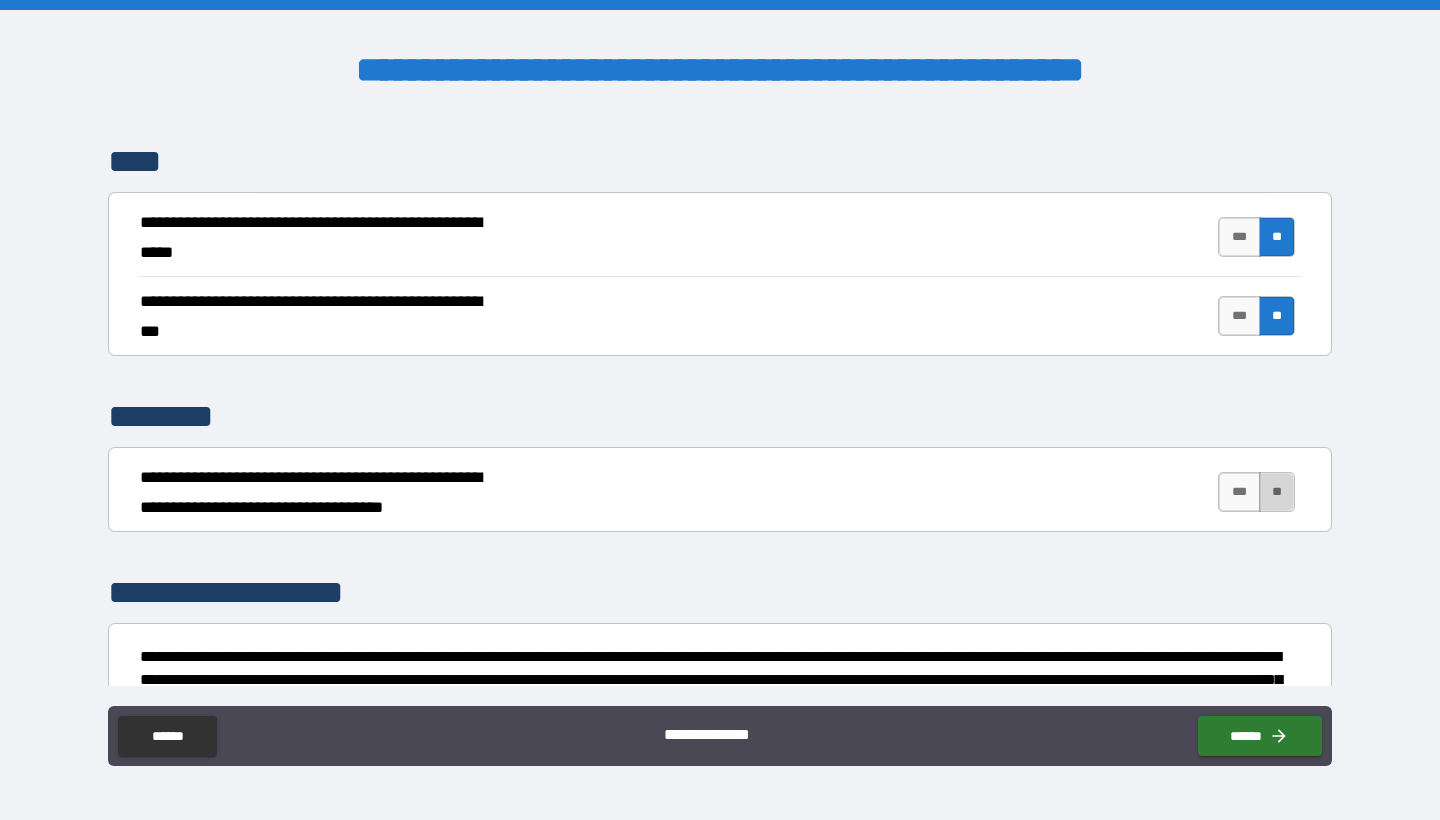 click on "**" at bounding box center [1277, 492] 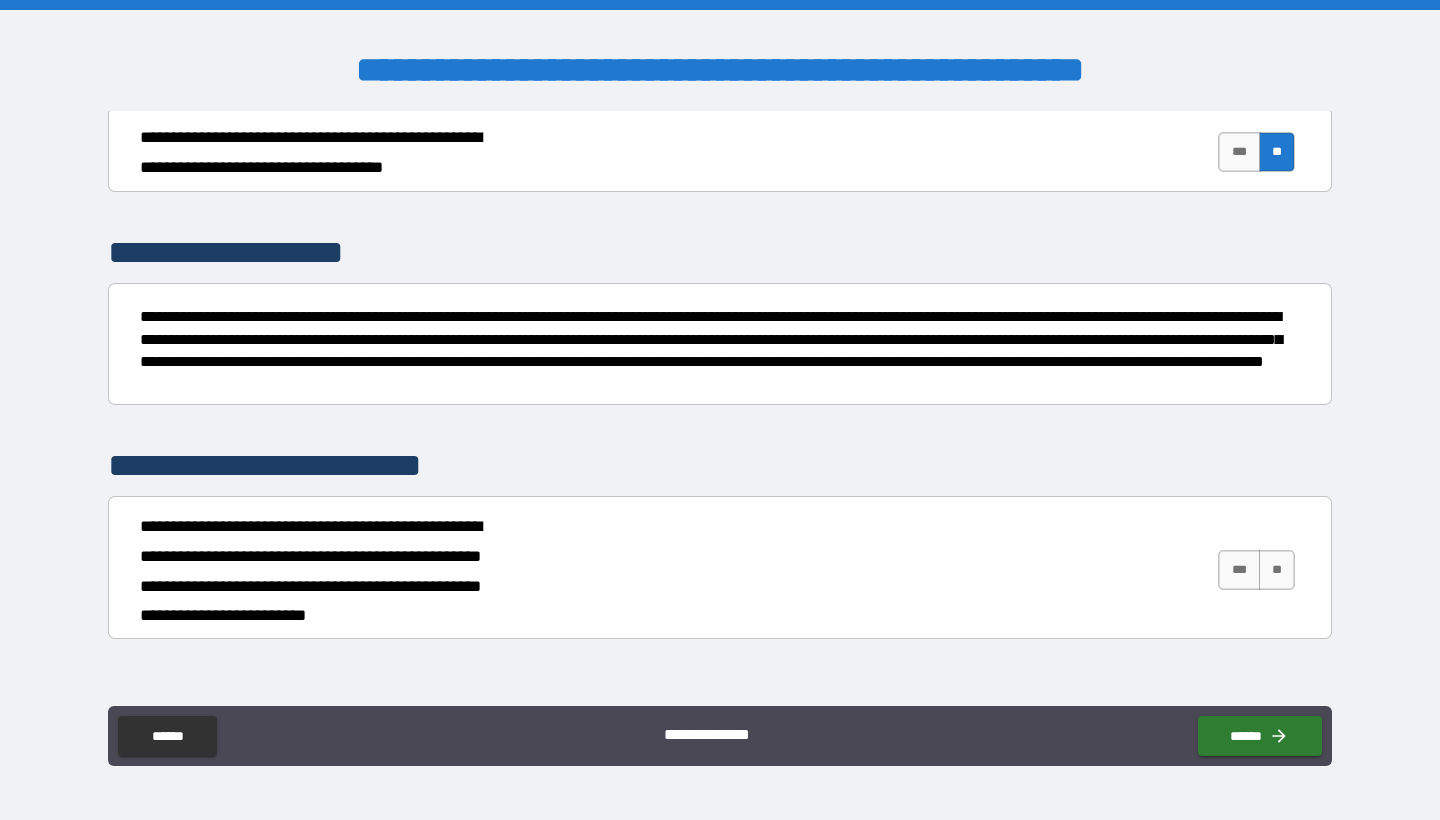 scroll, scrollTop: 2766, scrollLeft: 0, axis: vertical 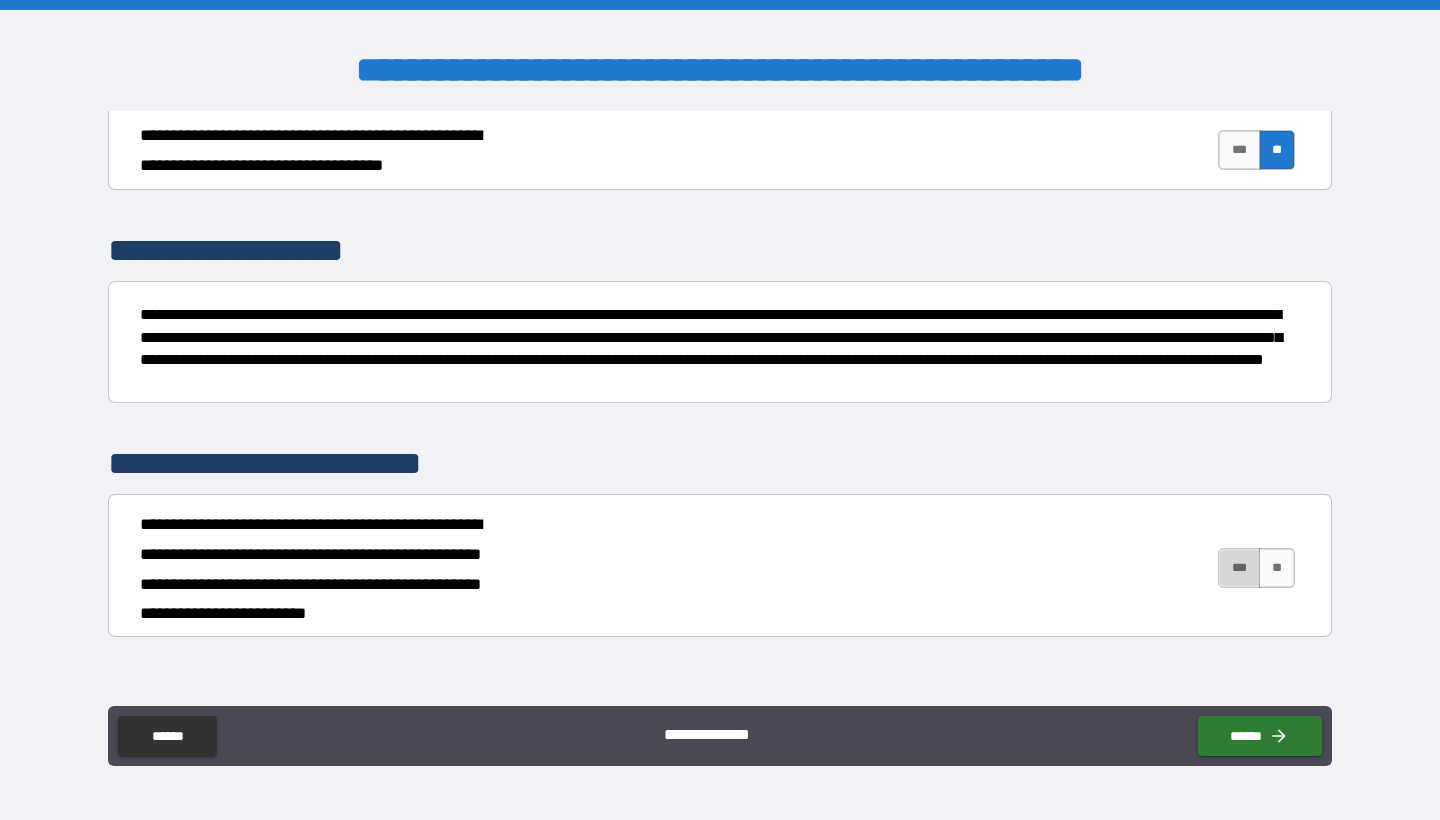 click on "***" at bounding box center [1239, 568] 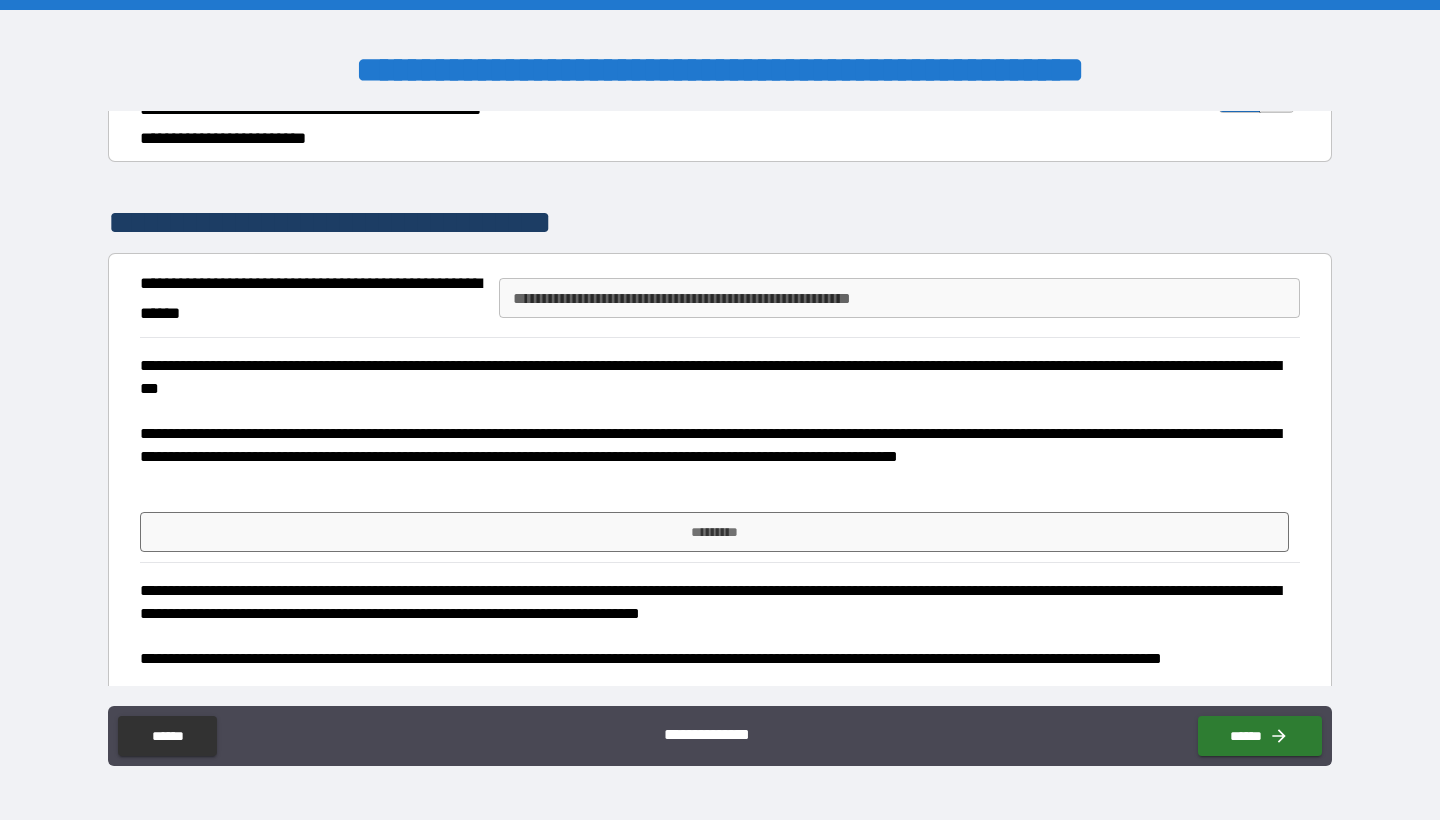 scroll, scrollTop: 3242, scrollLeft: 0, axis: vertical 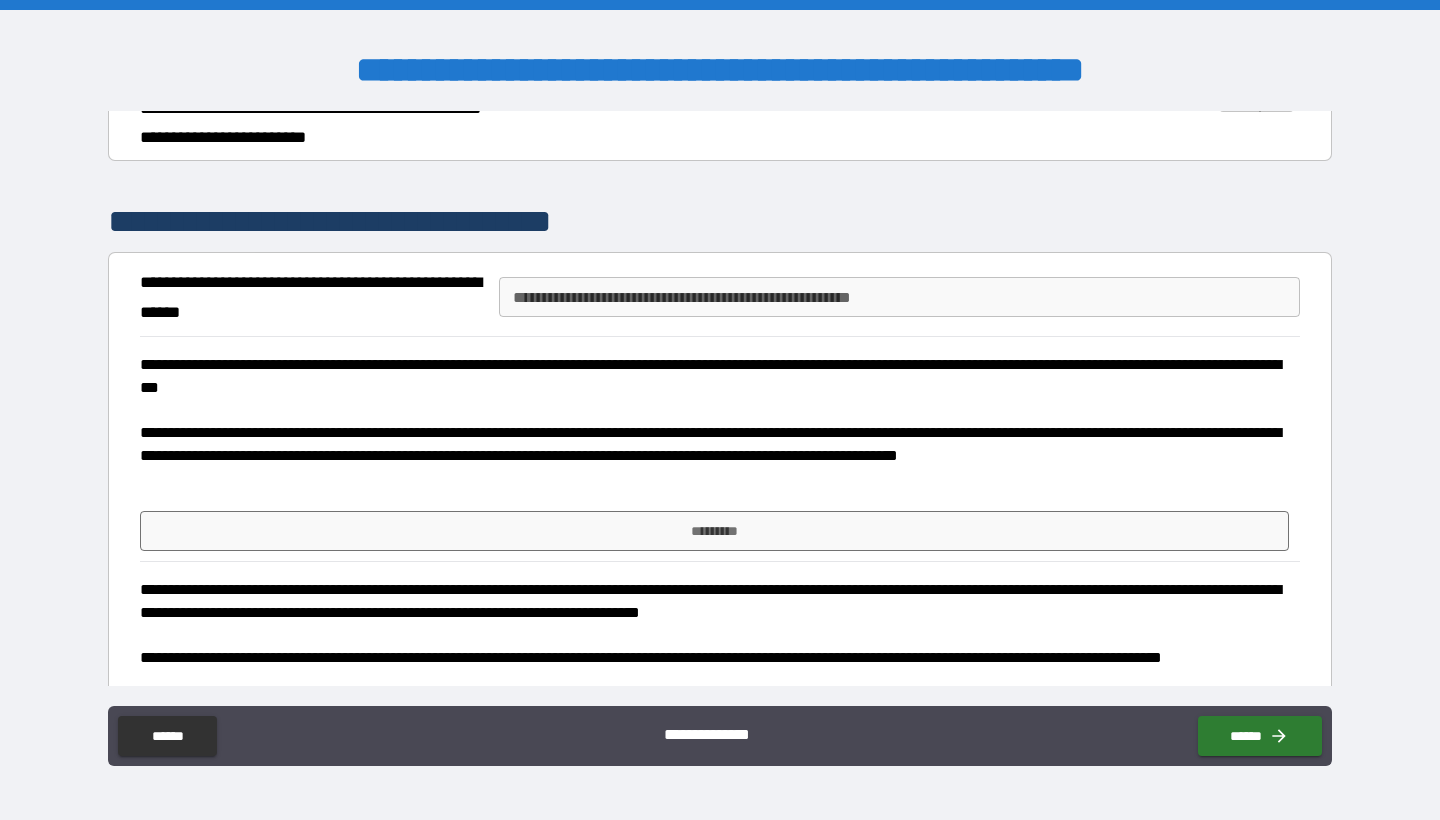 click on "**********" at bounding box center [899, 297] 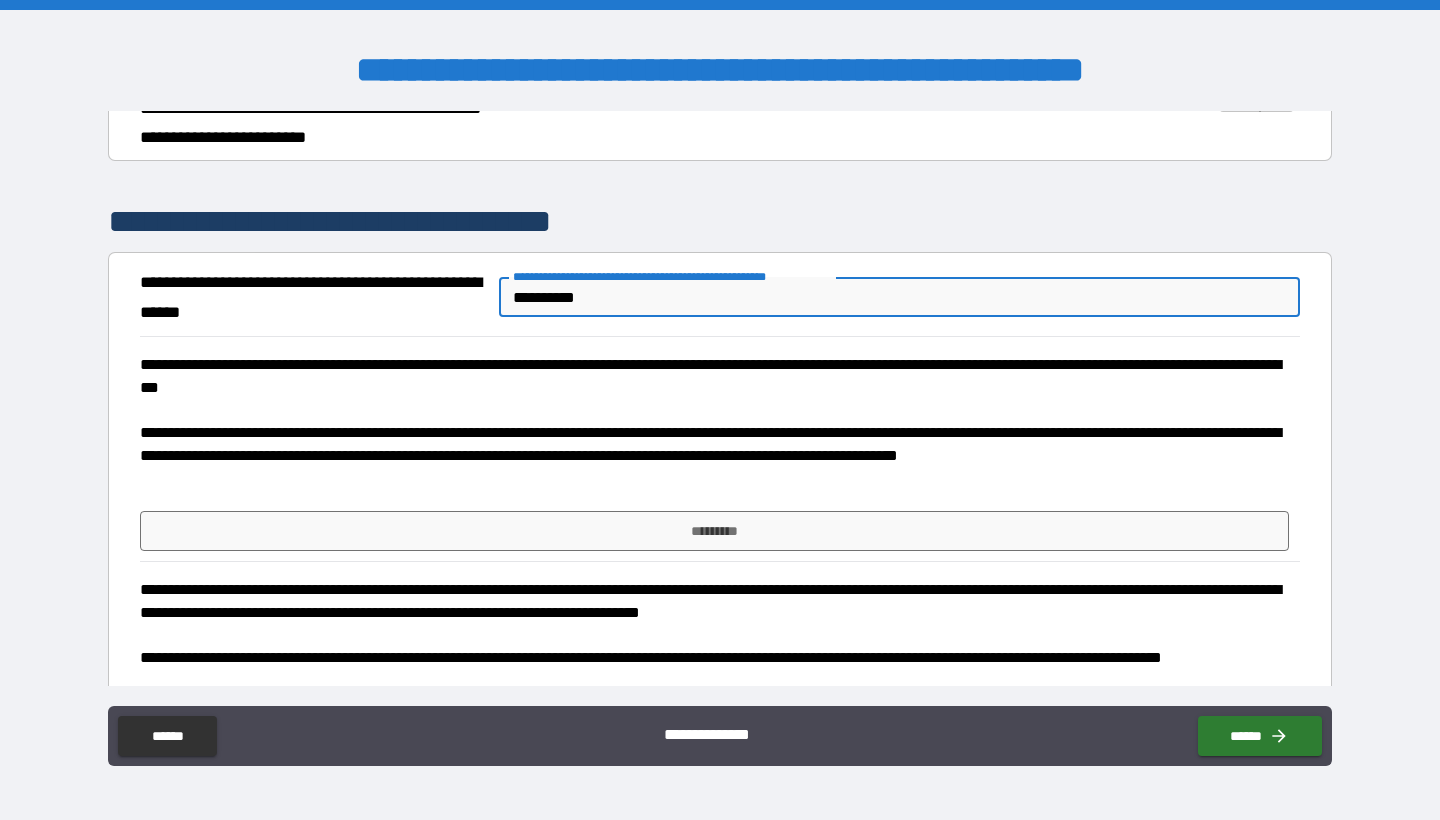 type on "**********" 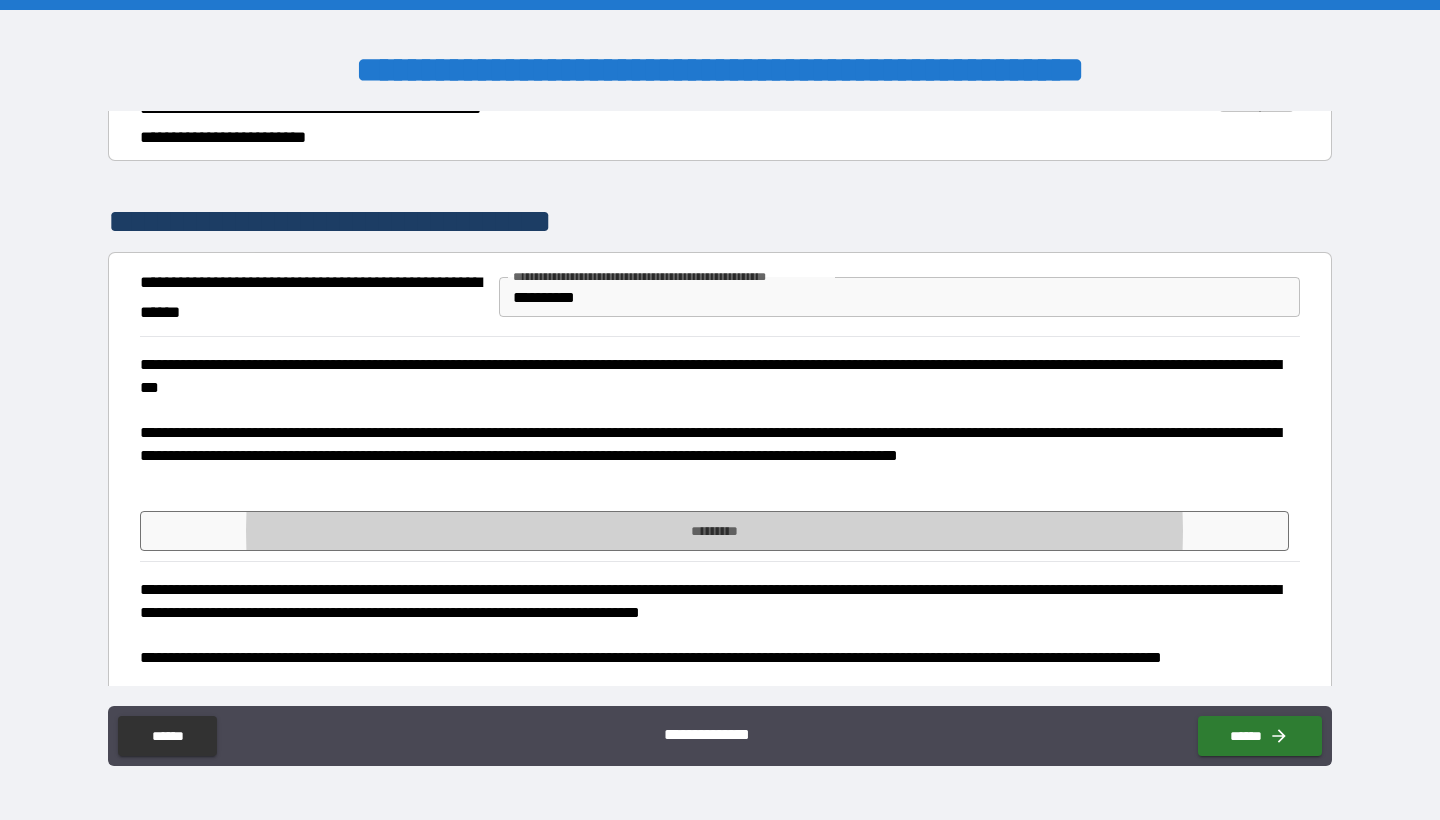 type 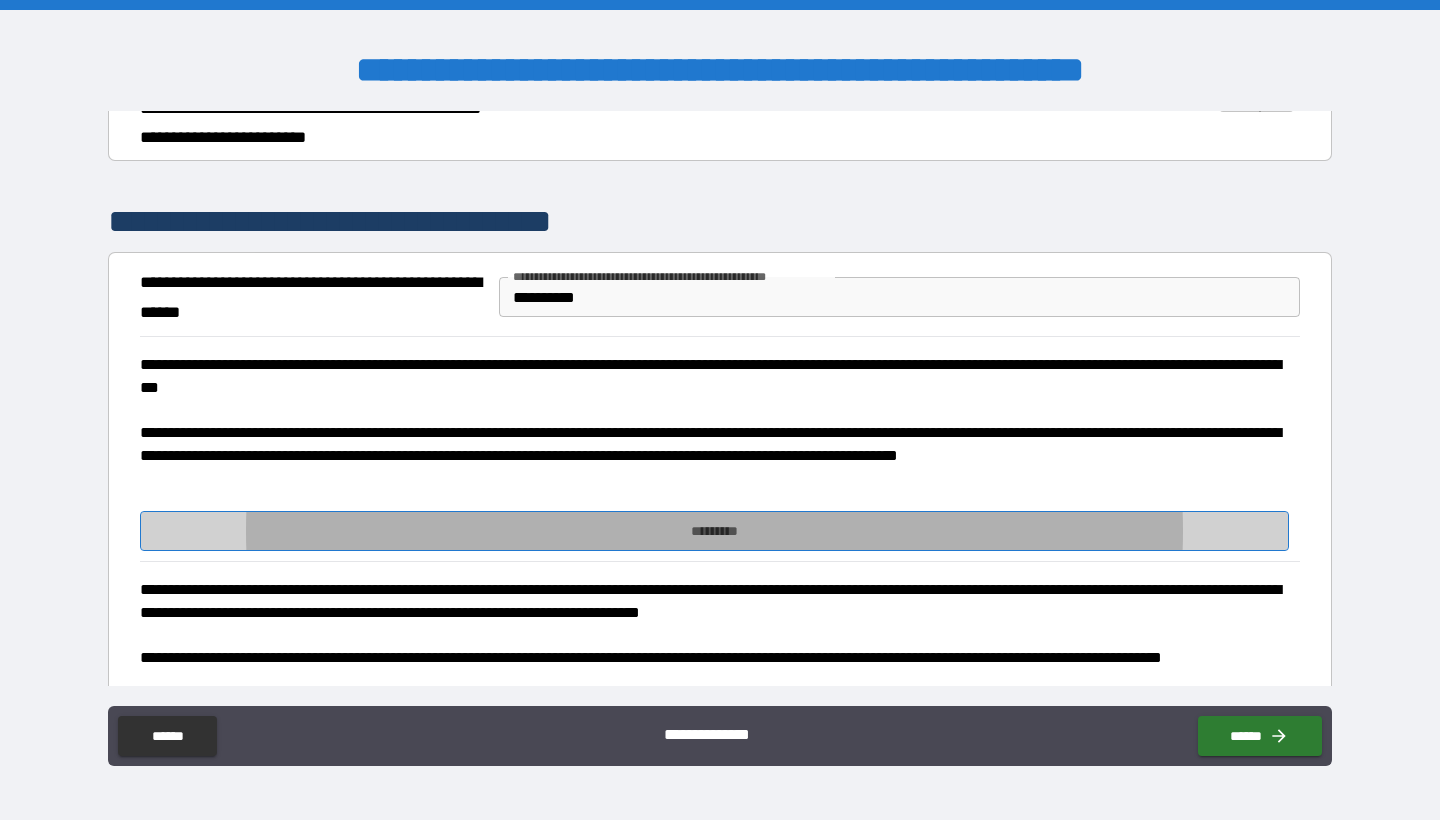 click on "*********" at bounding box center [715, 531] 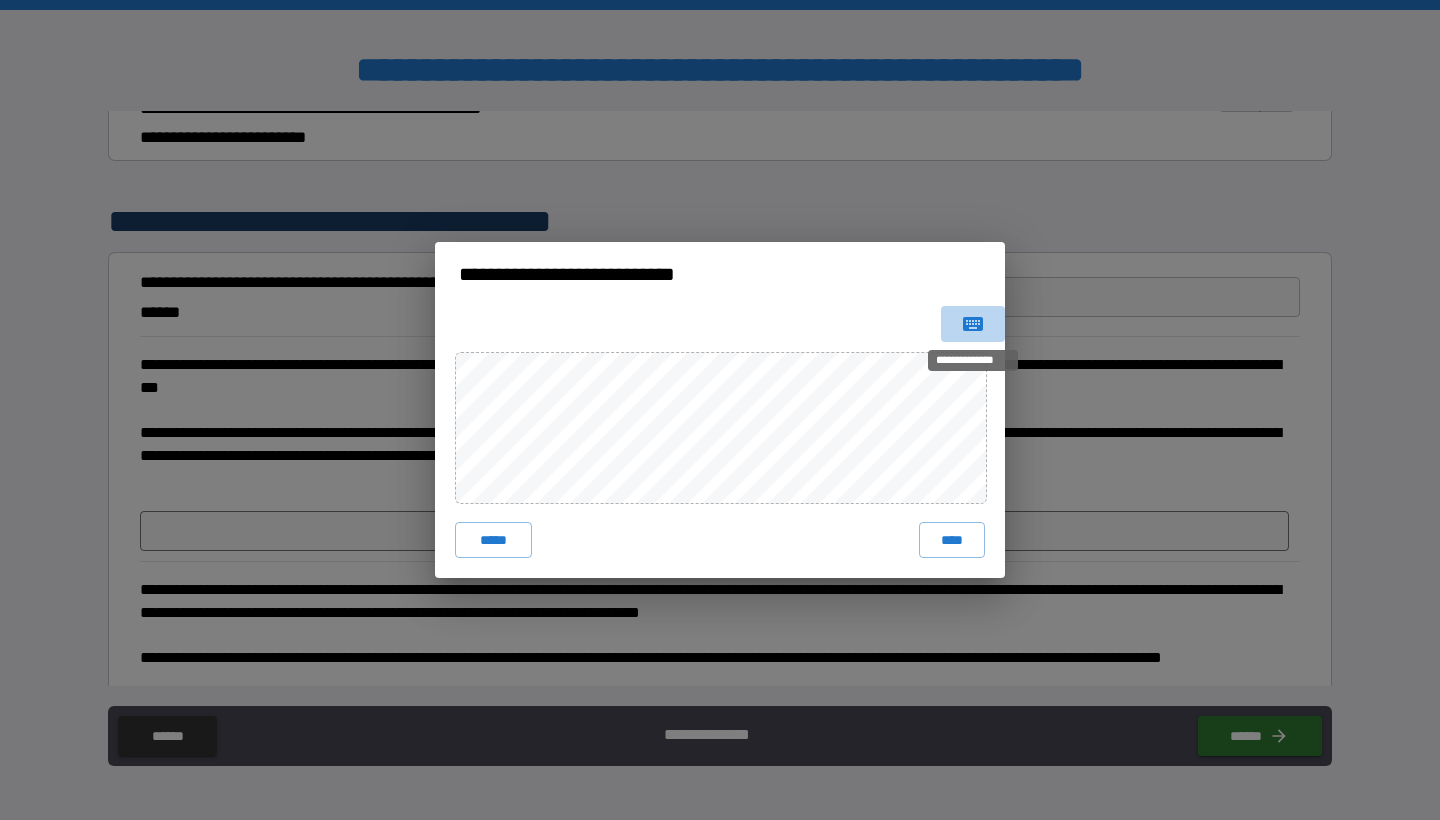 click 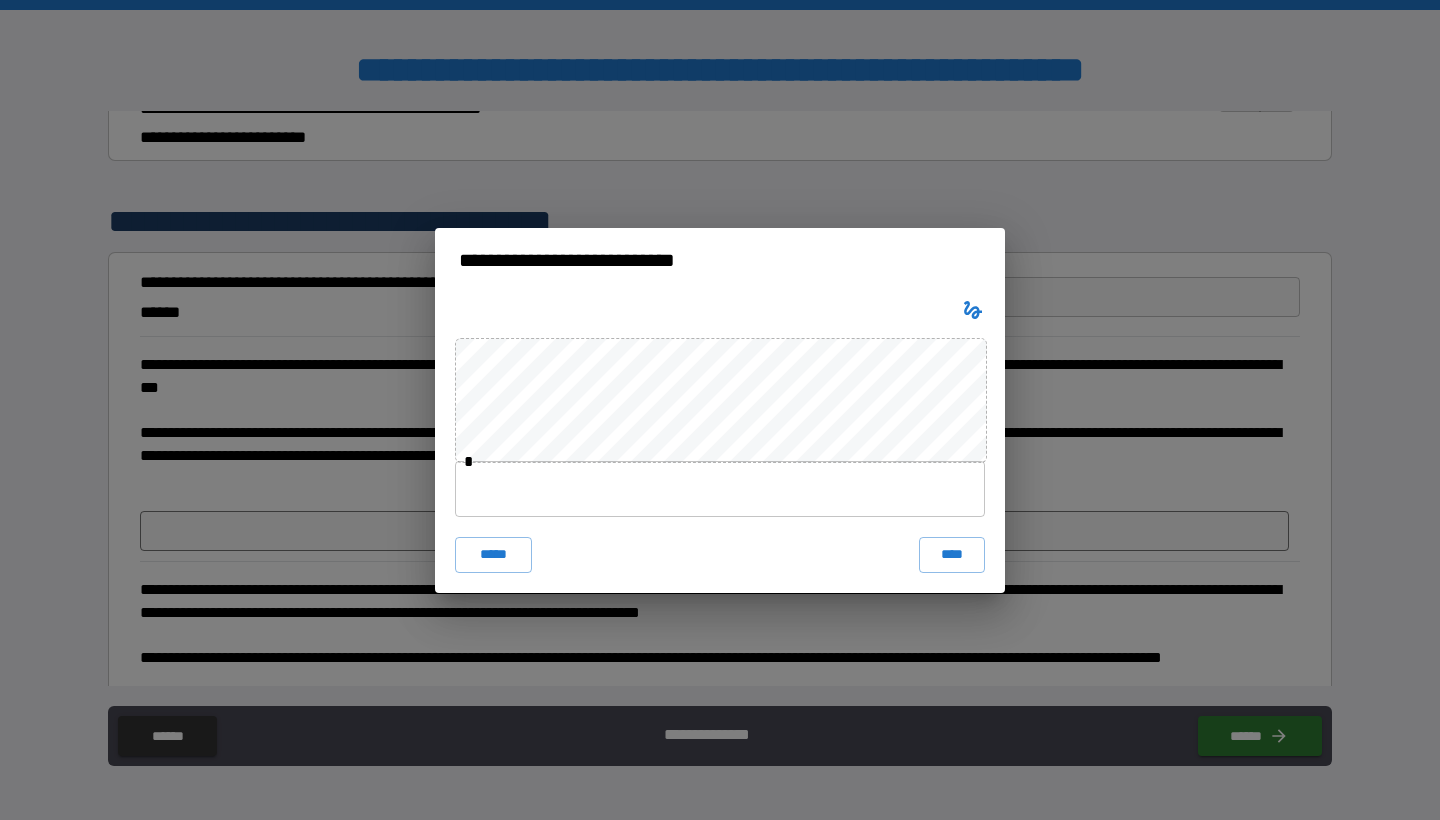 click at bounding box center [720, 489] 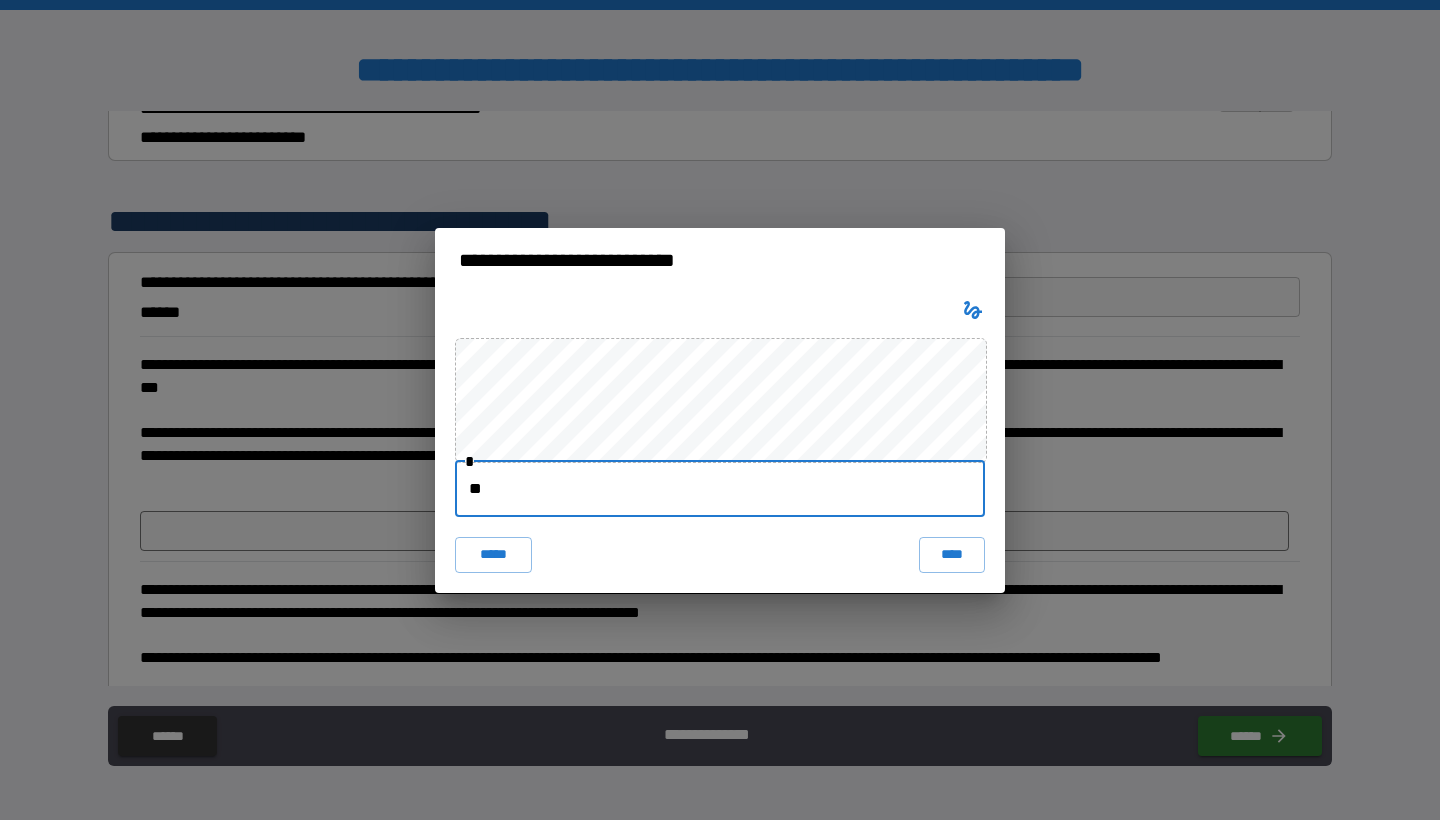 type on "*" 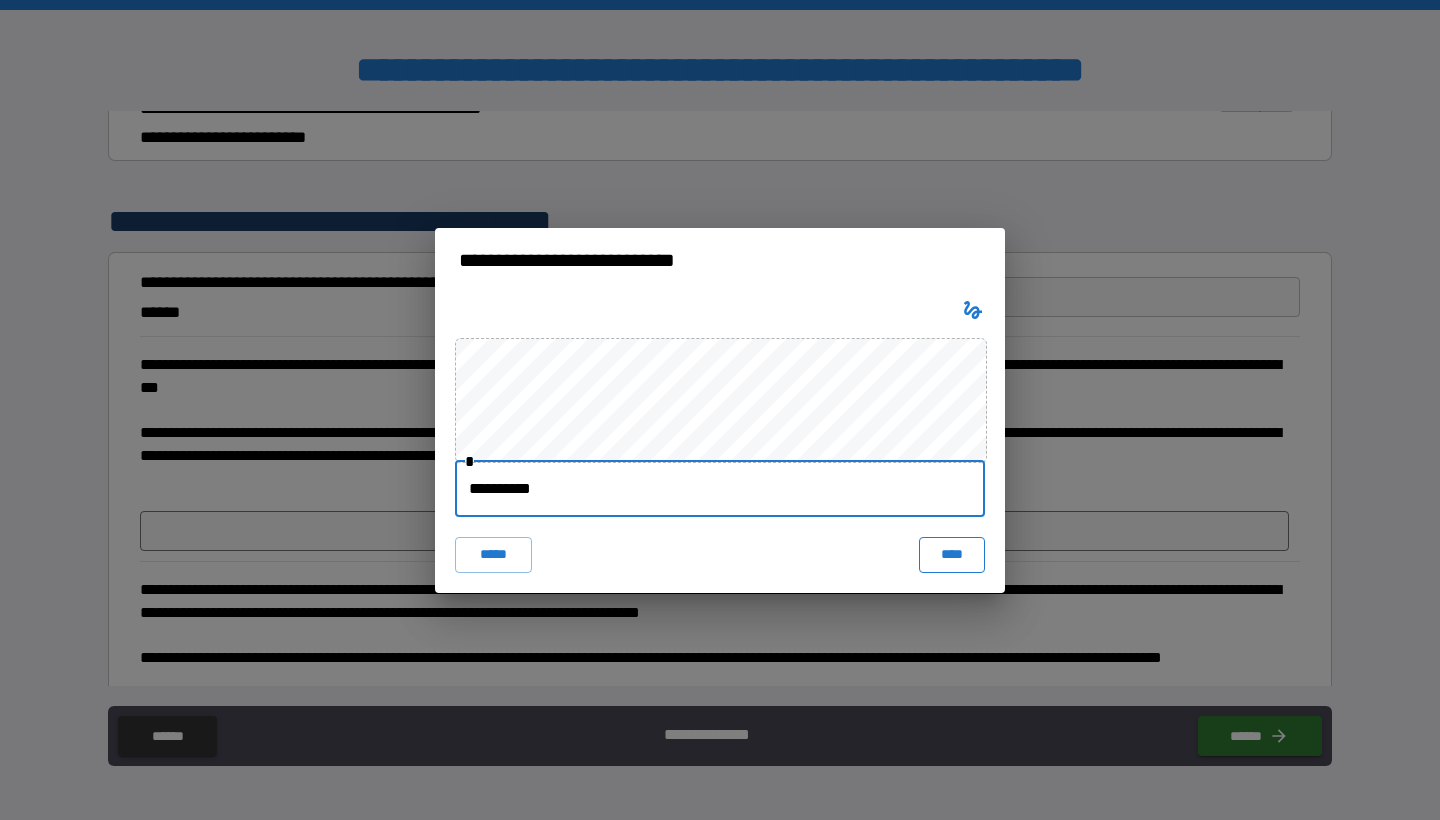 type on "**********" 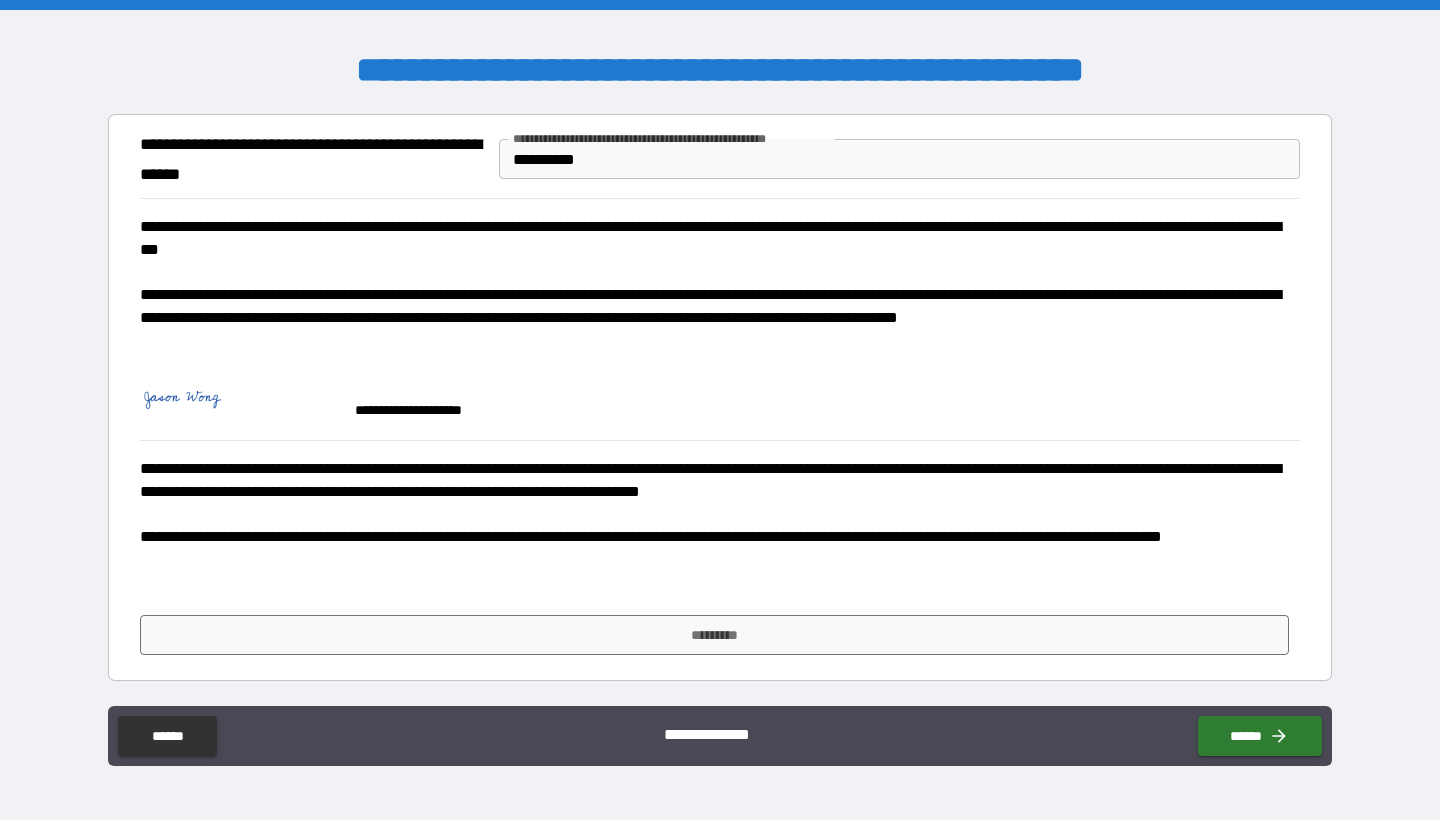 scroll, scrollTop: 3380, scrollLeft: 0, axis: vertical 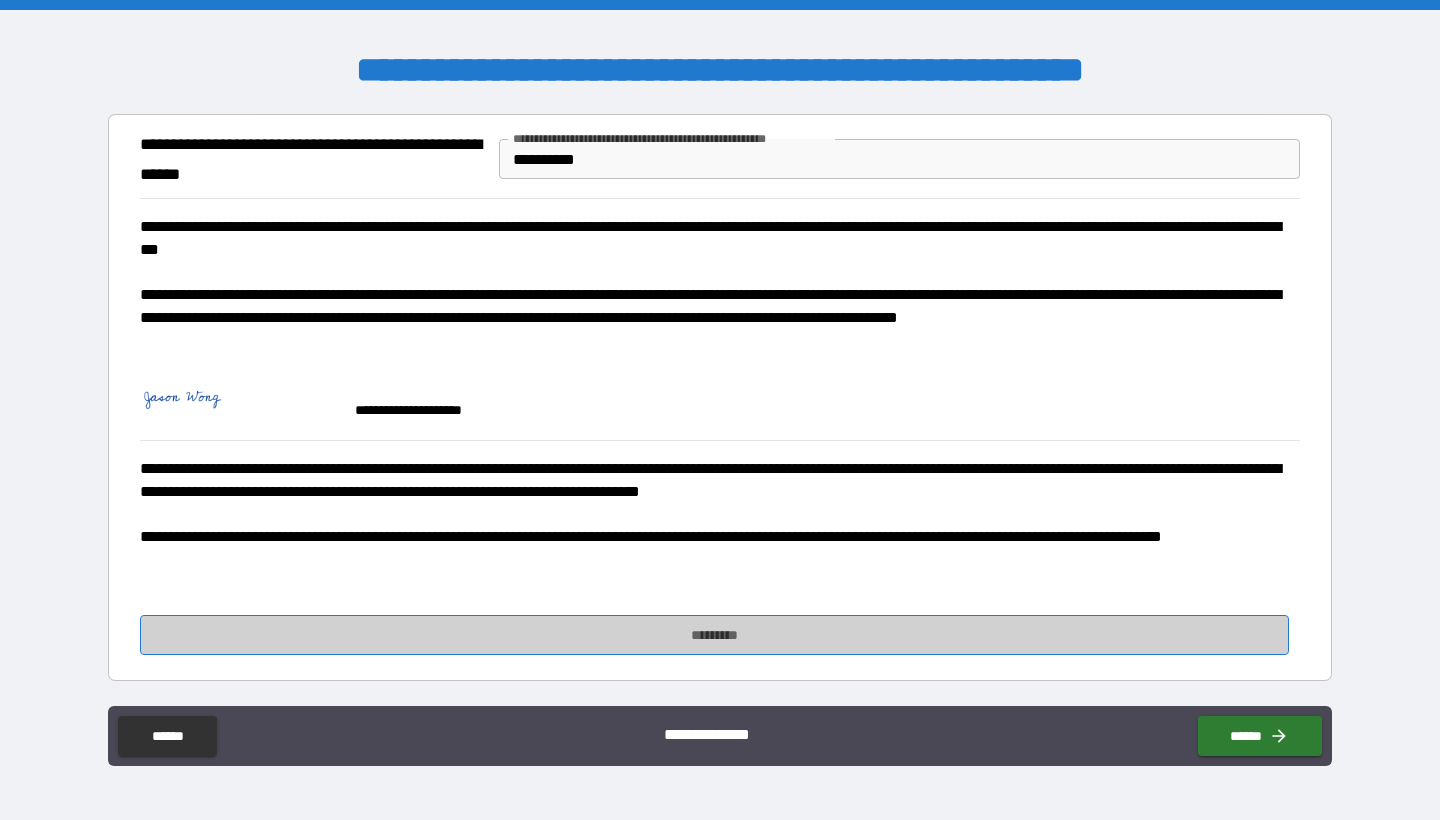 click on "*********" at bounding box center (715, 635) 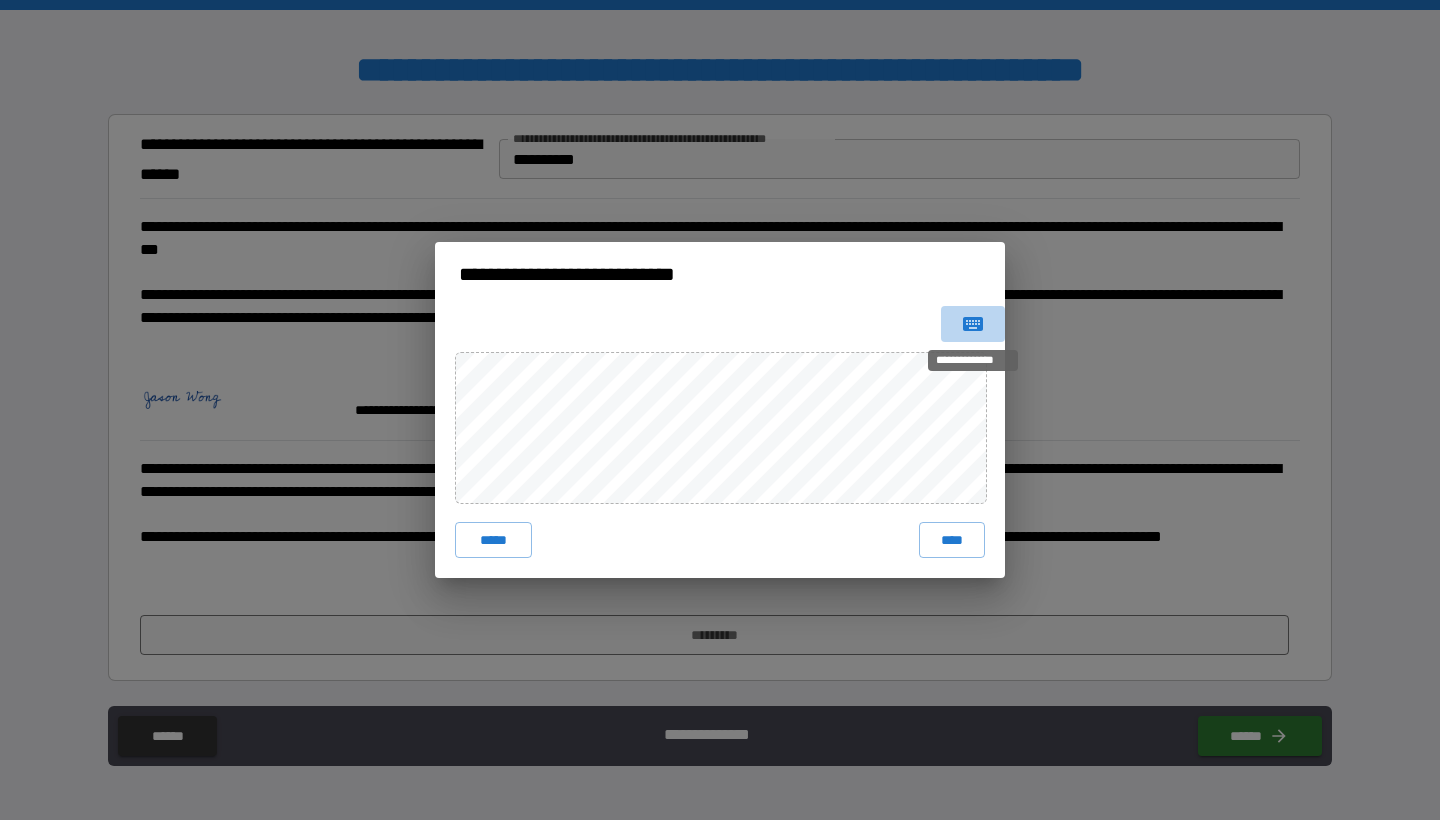 click 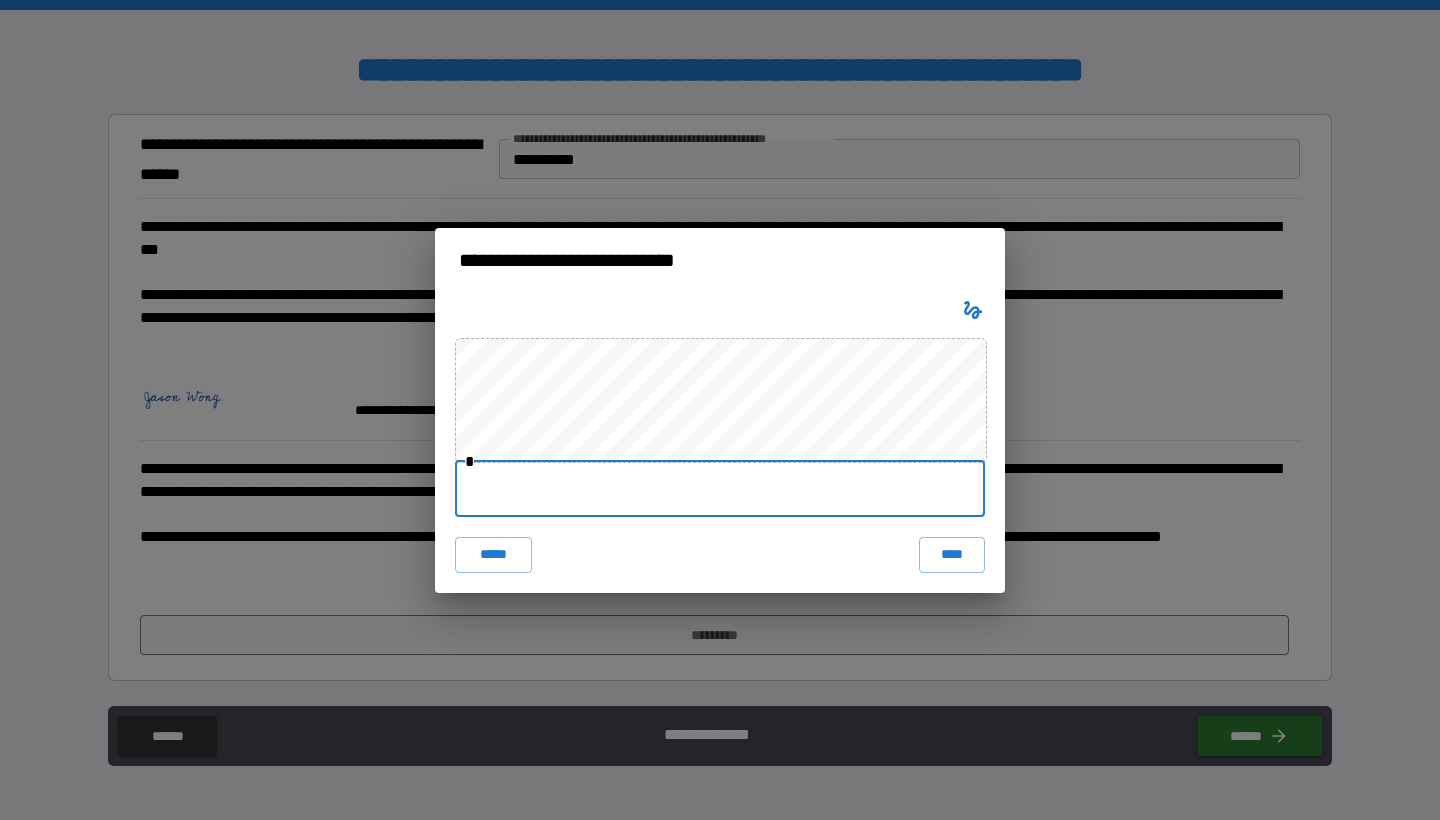 click at bounding box center (720, 489) 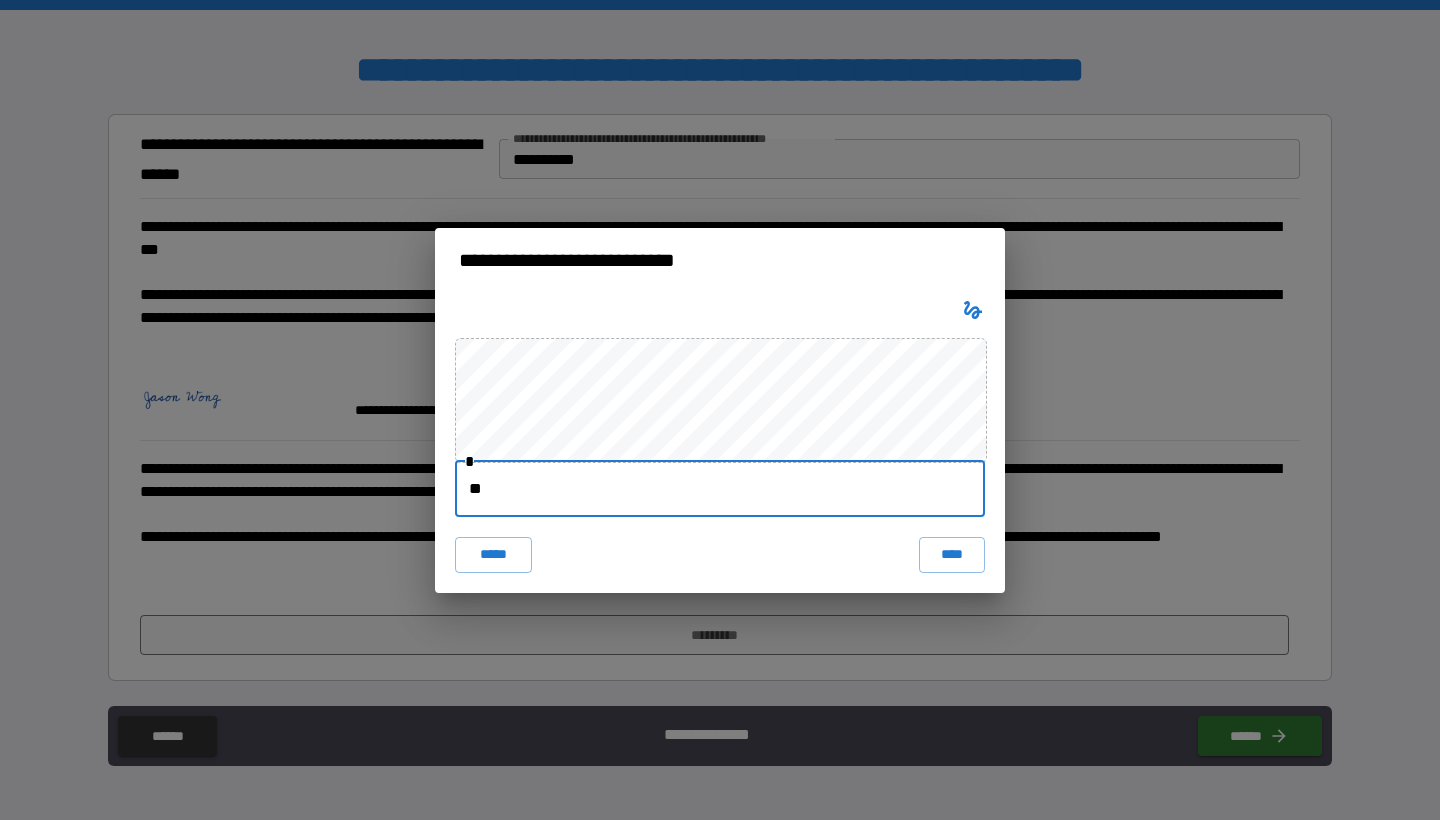 type on "*" 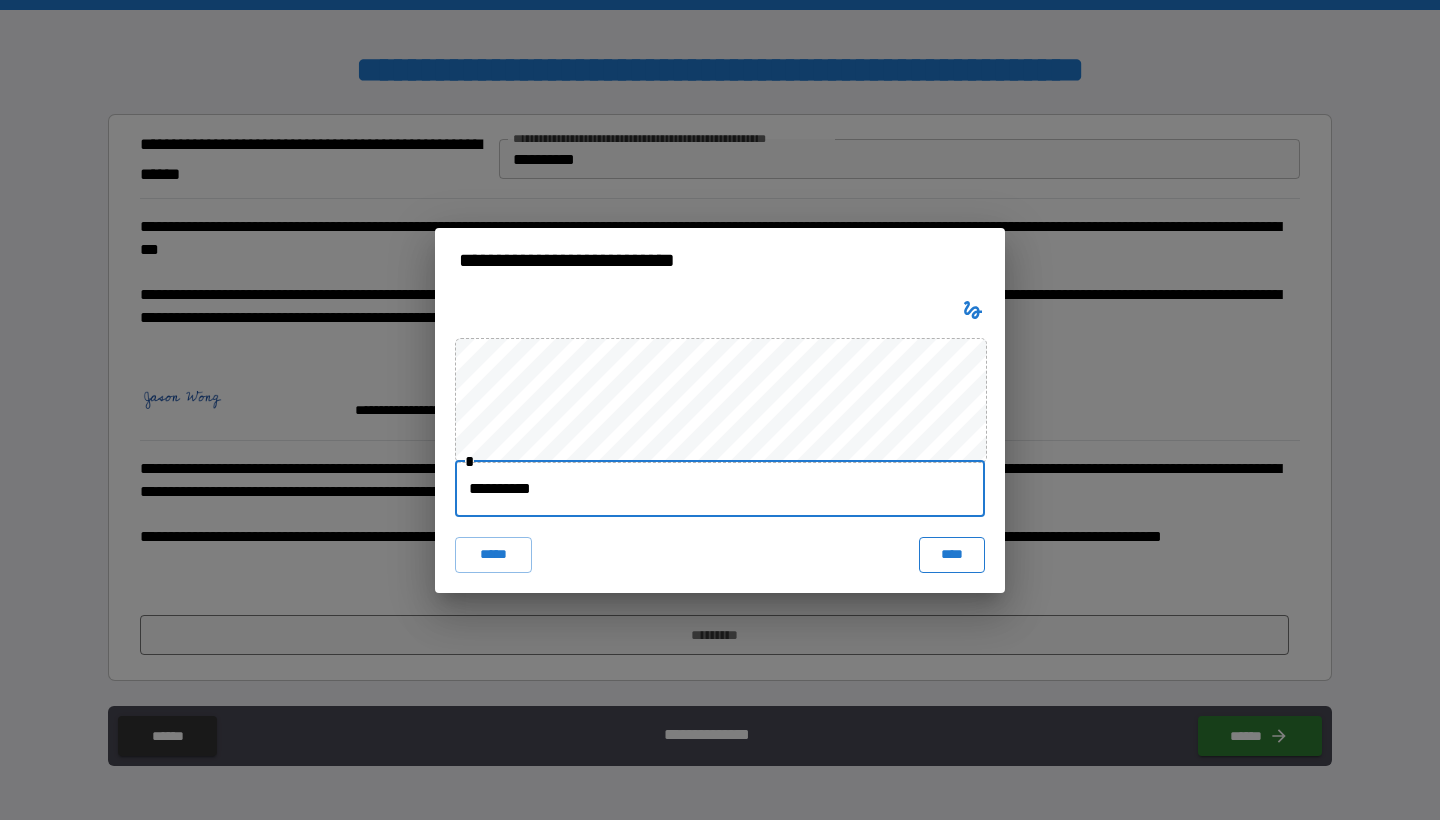 type on "**********" 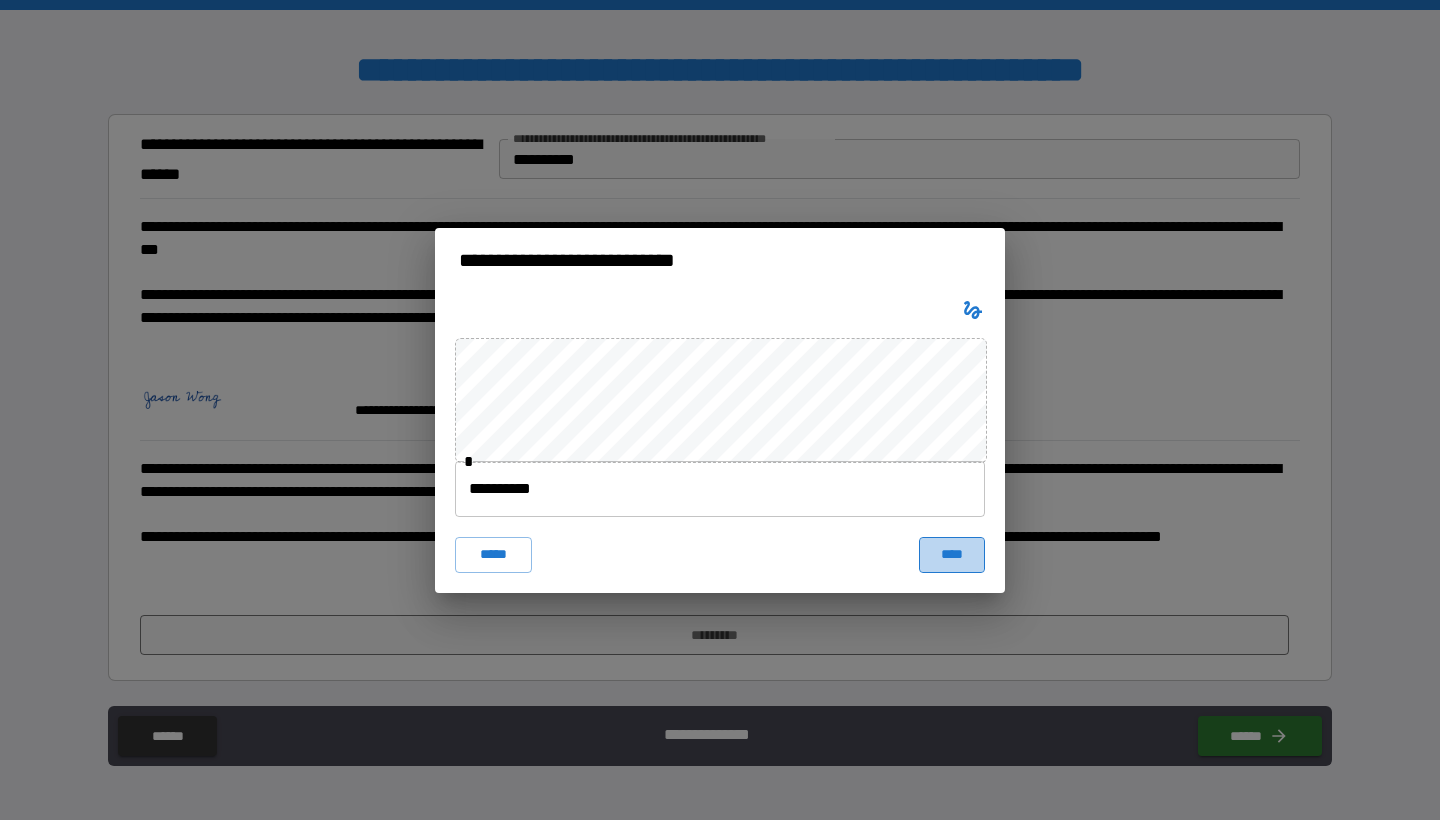 click on "****" at bounding box center [952, 555] 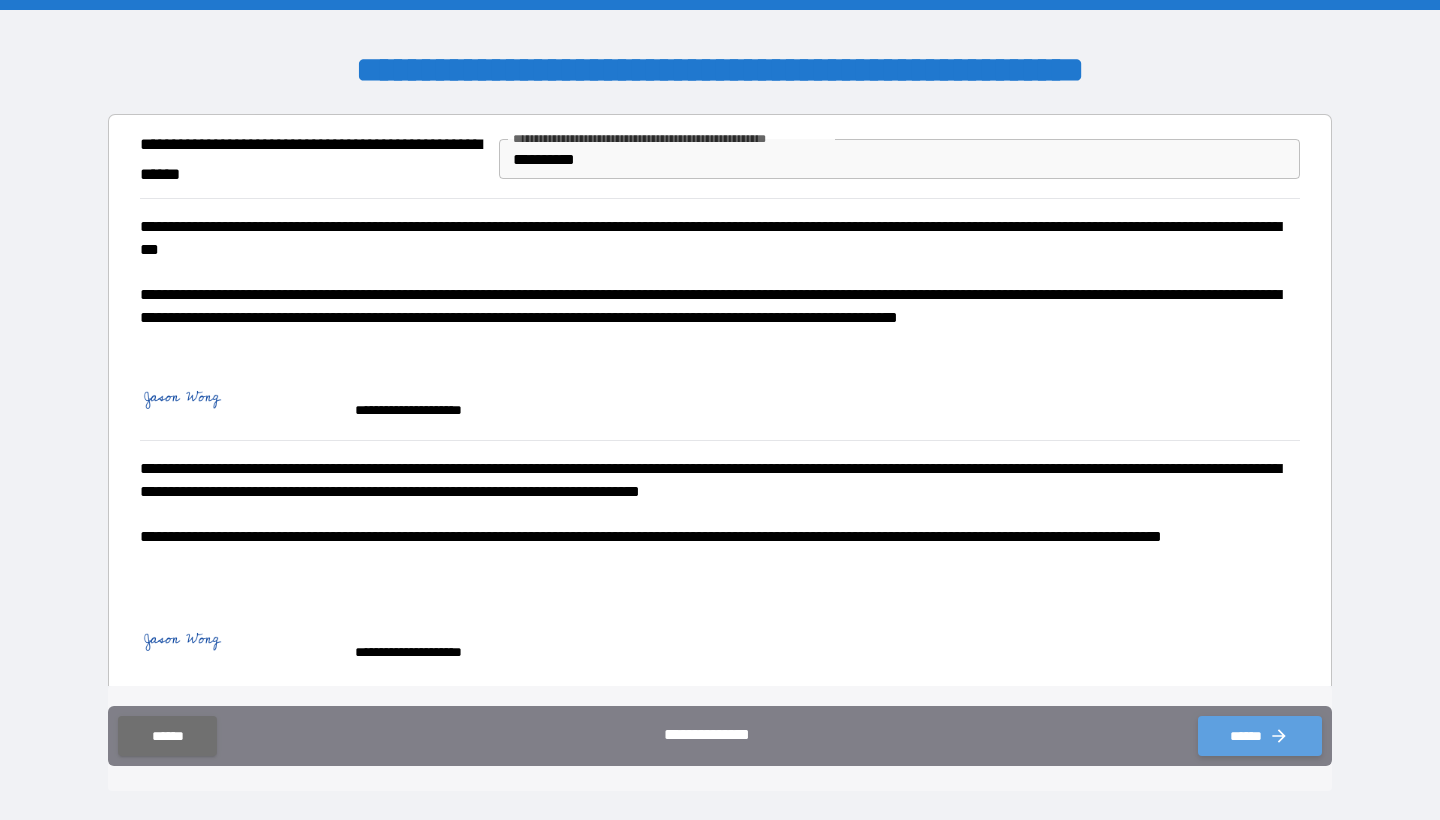 click on "******" at bounding box center [1260, 736] 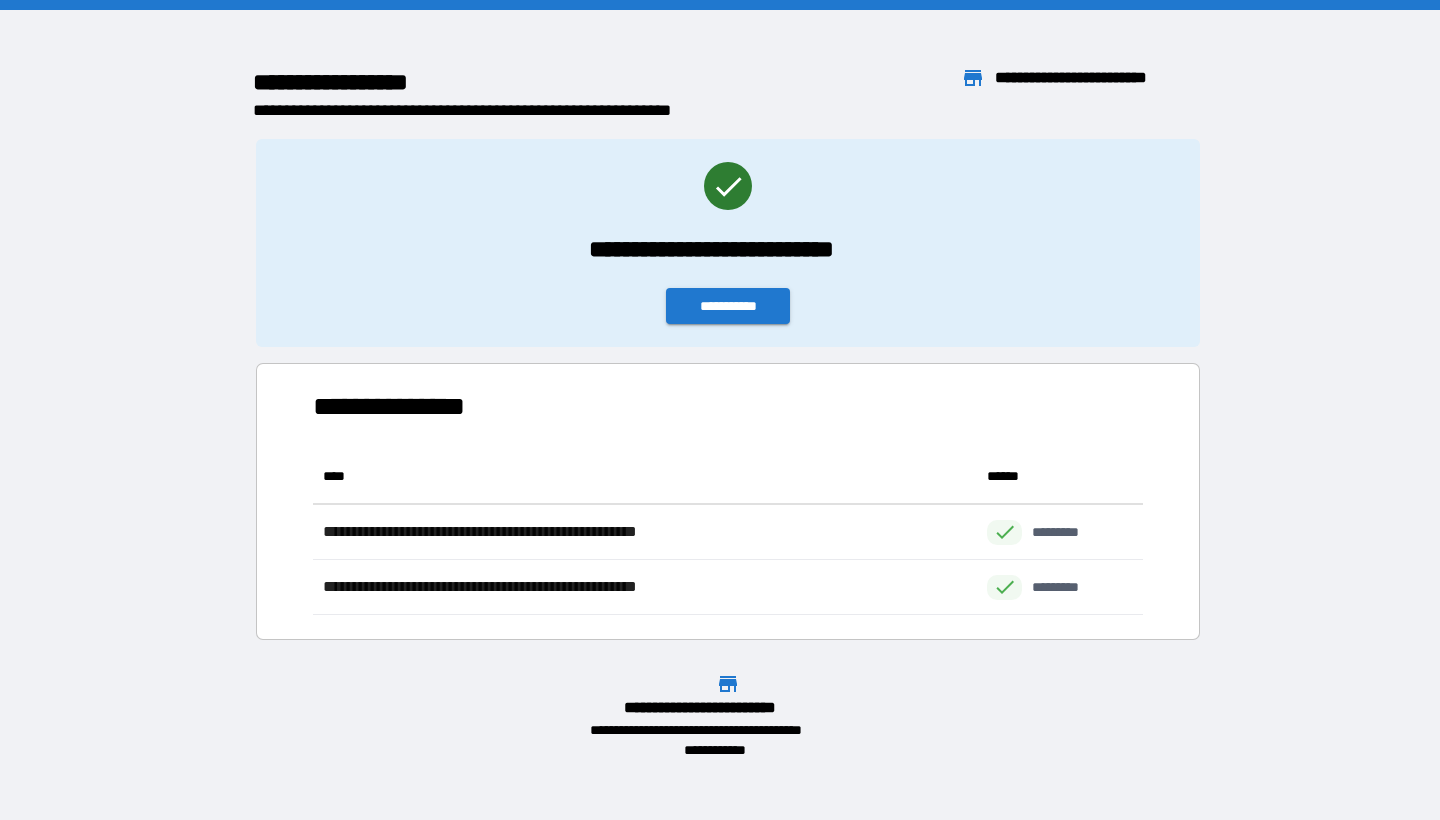 scroll, scrollTop: 1, scrollLeft: 1, axis: both 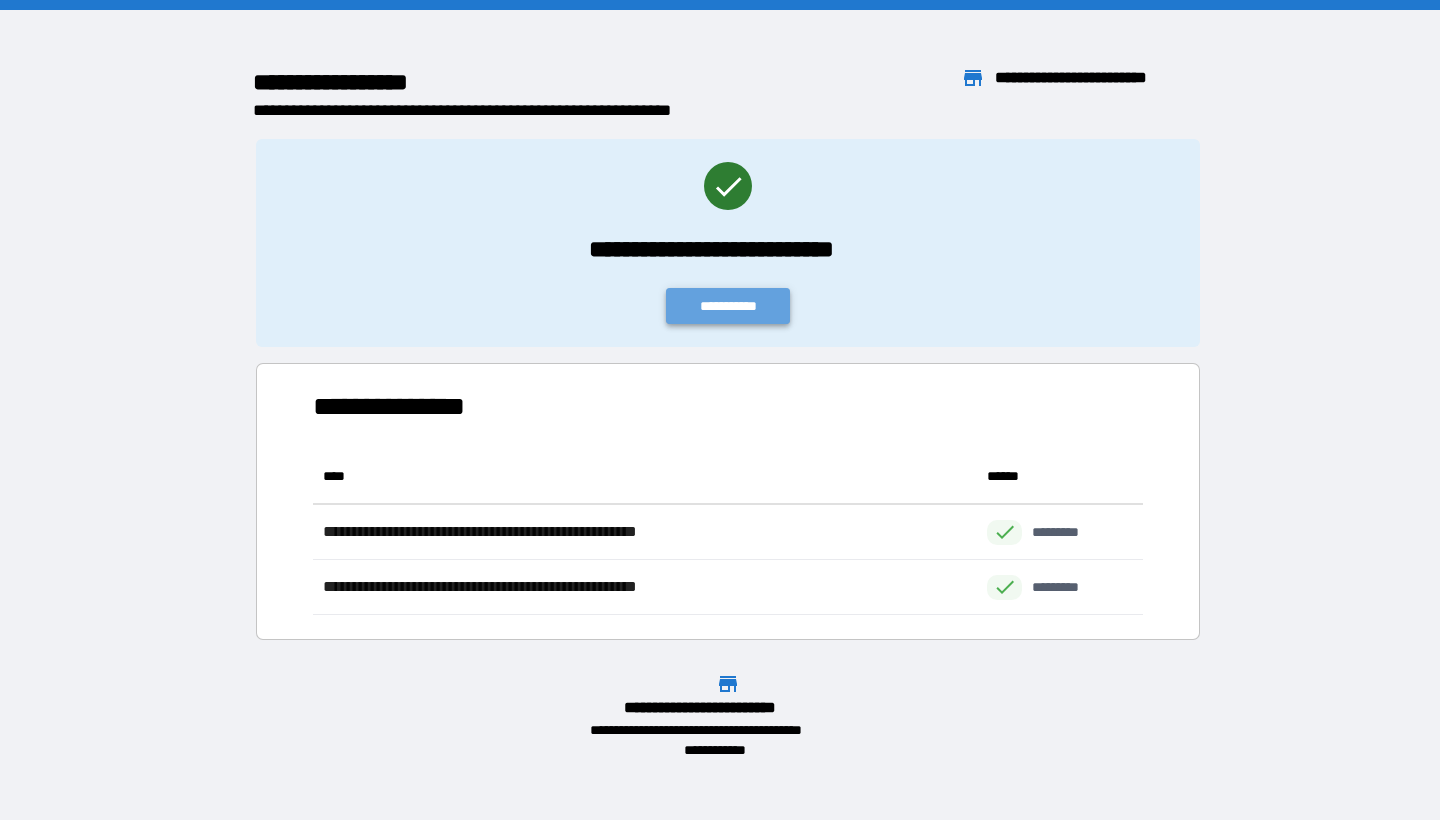 click on "**********" at bounding box center (728, 306) 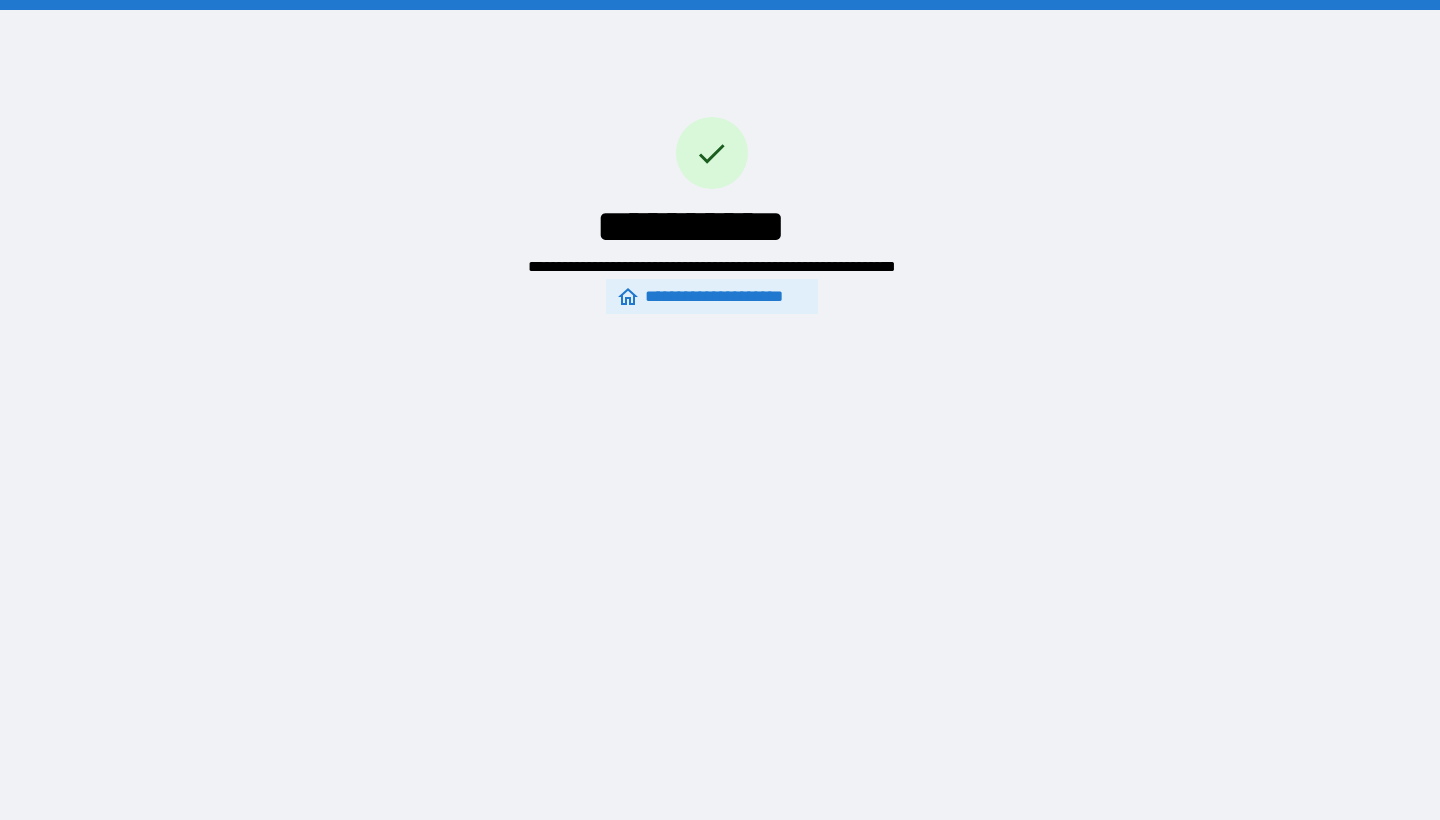 click on "**********" at bounding box center [712, 296] 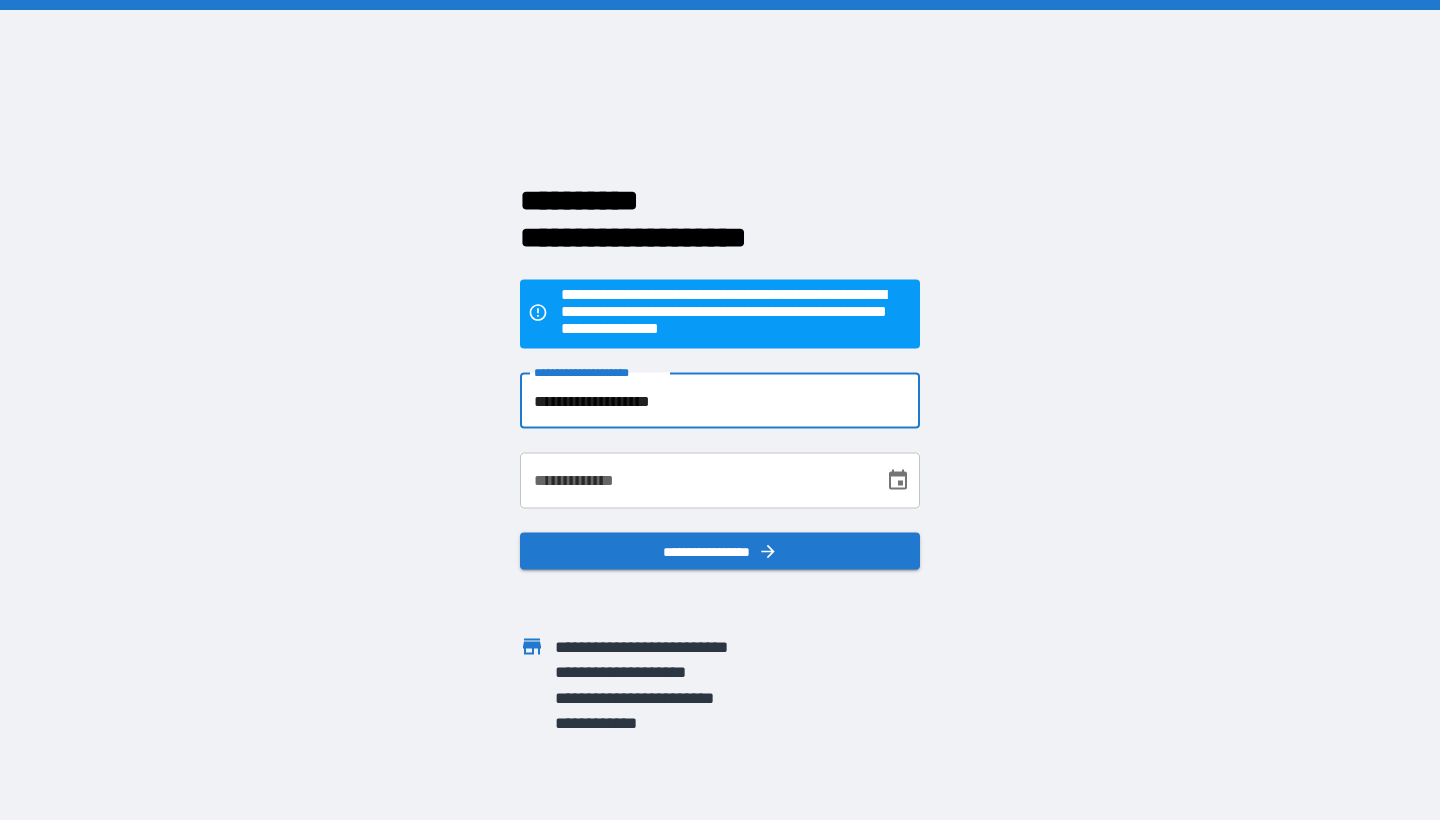 type on "**********" 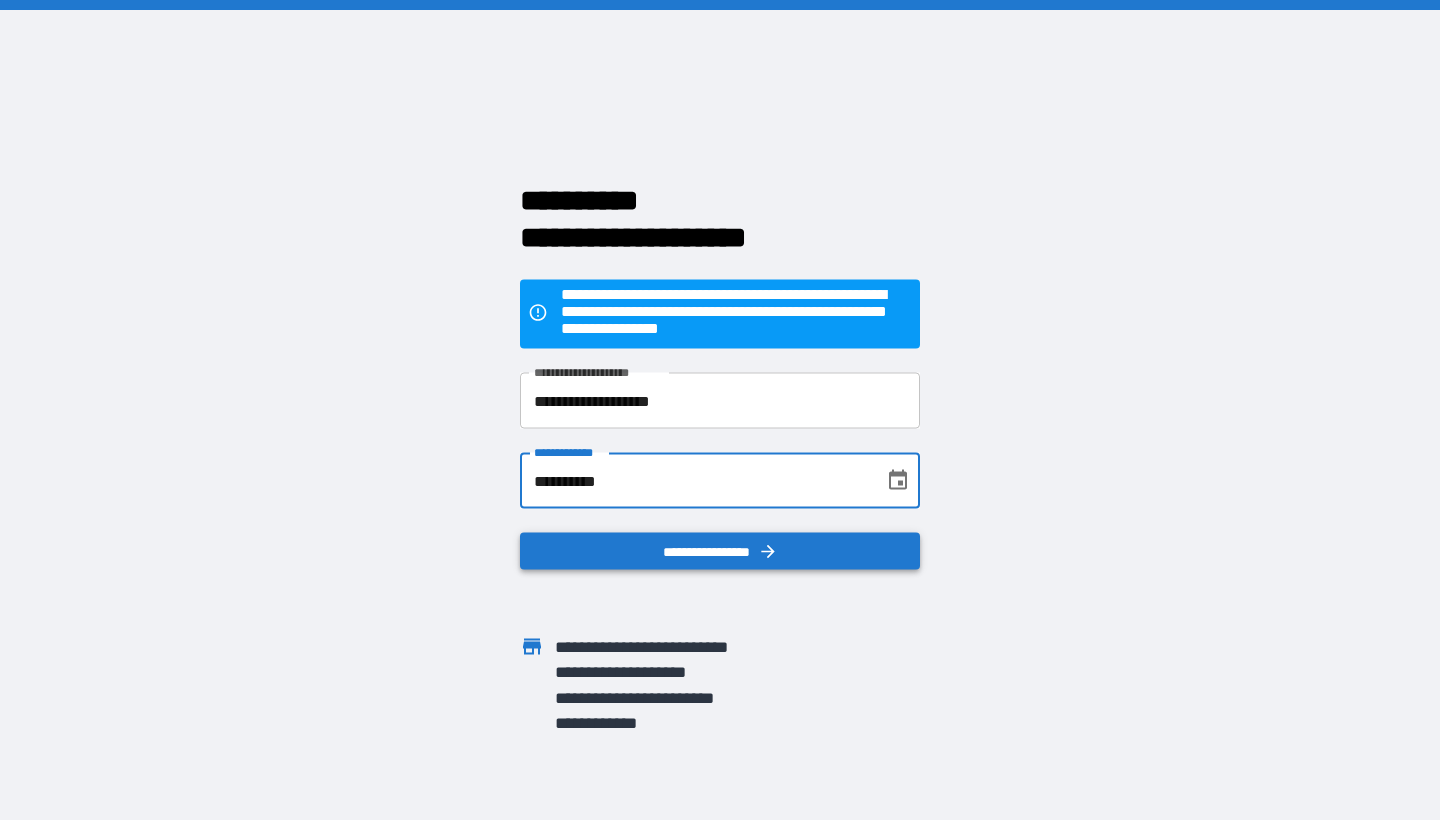 type on "**********" 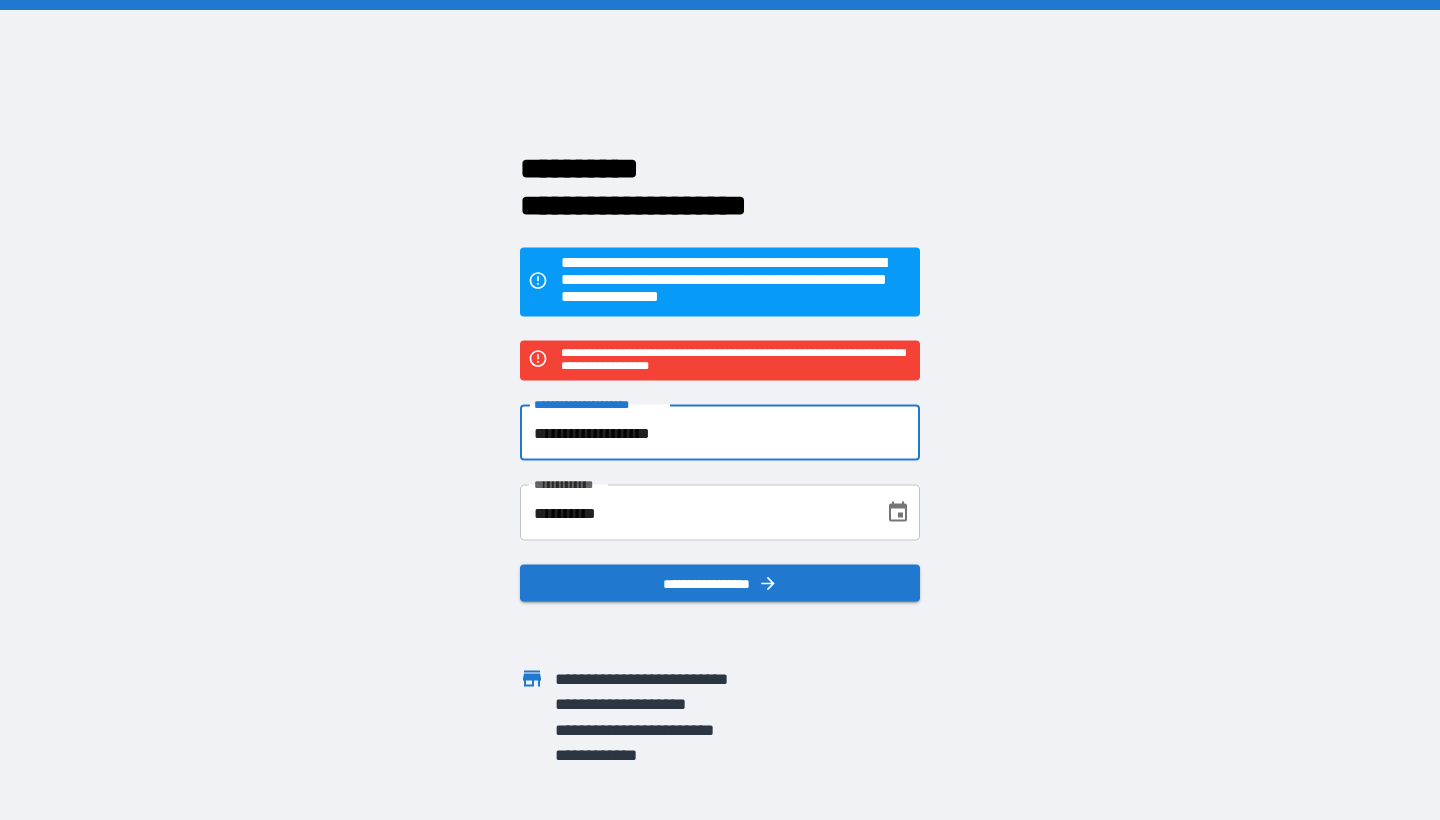 drag, startPoint x: 740, startPoint y: 430, endPoint x: 429, endPoint y: 427, distance: 311.01447 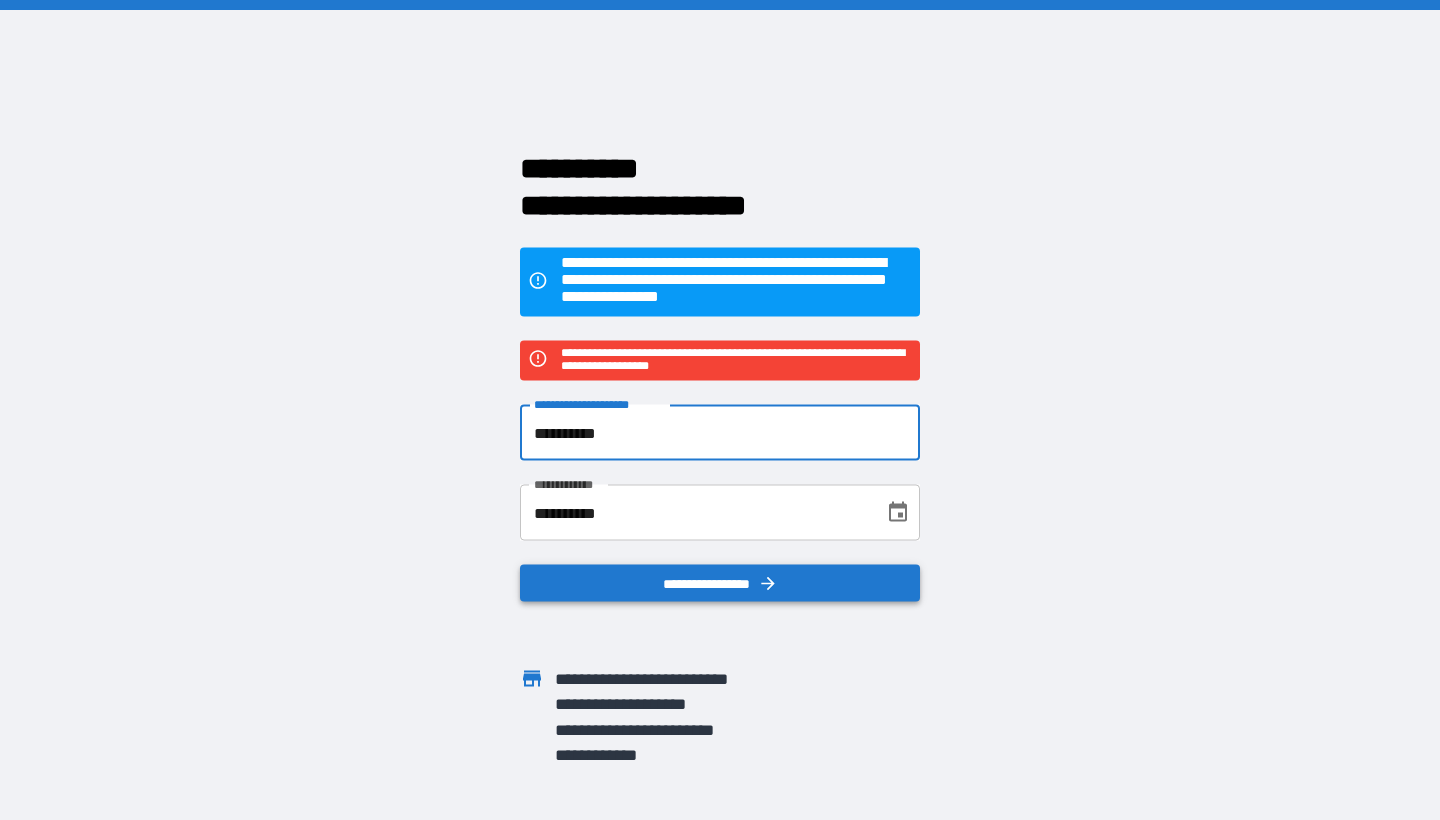 type on "**********" 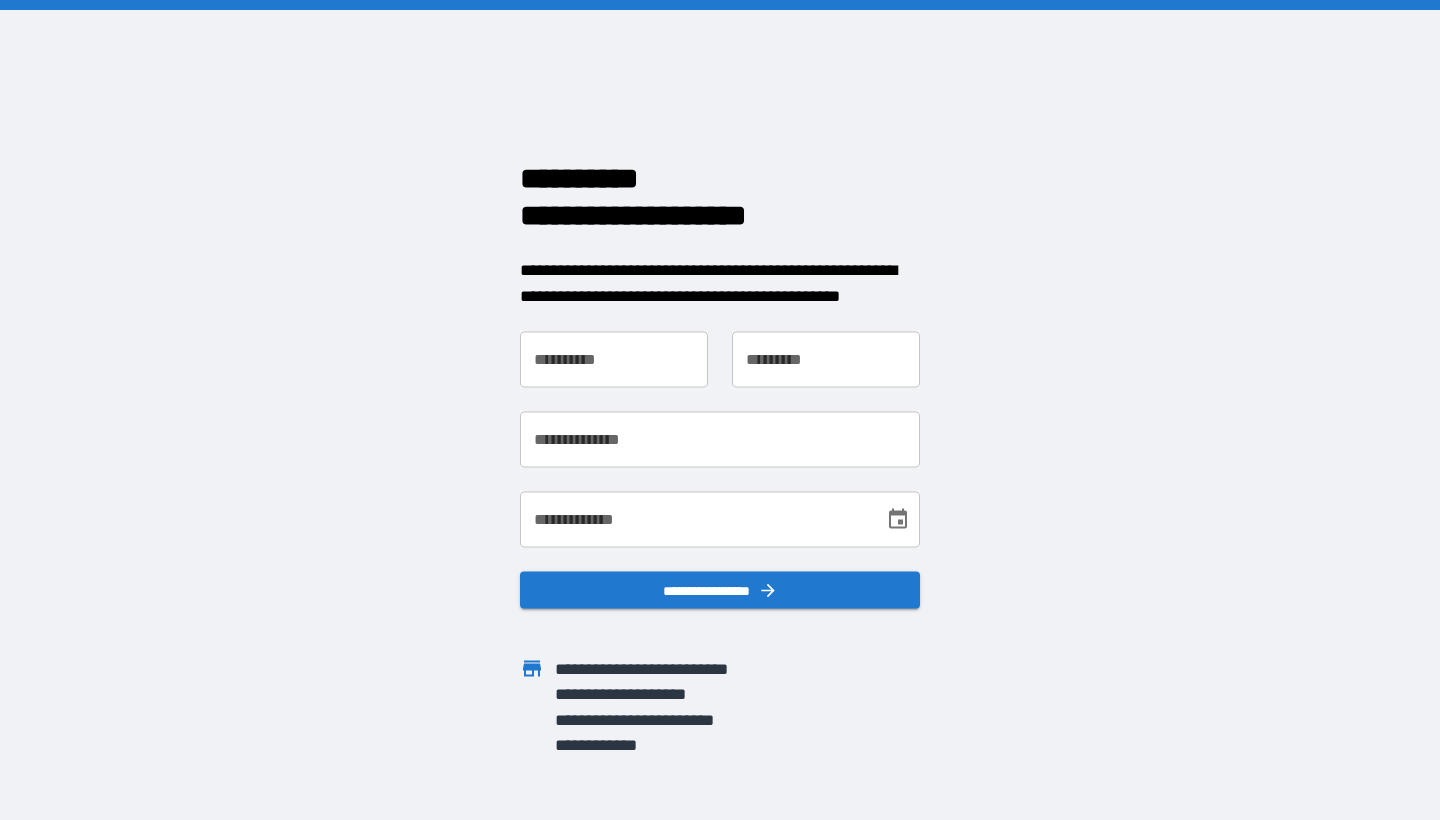 scroll, scrollTop: 0, scrollLeft: 0, axis: both 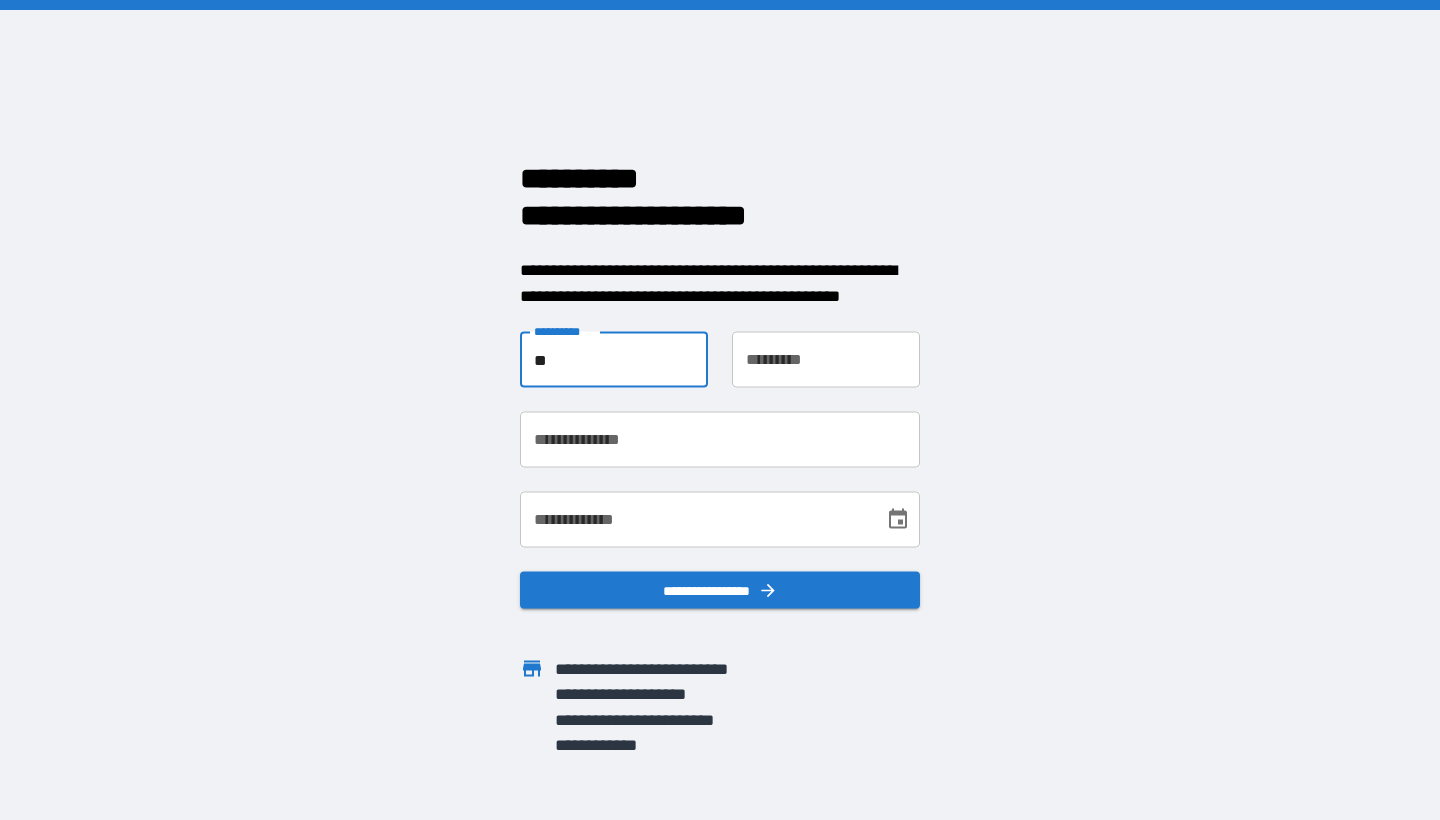 type on "*" 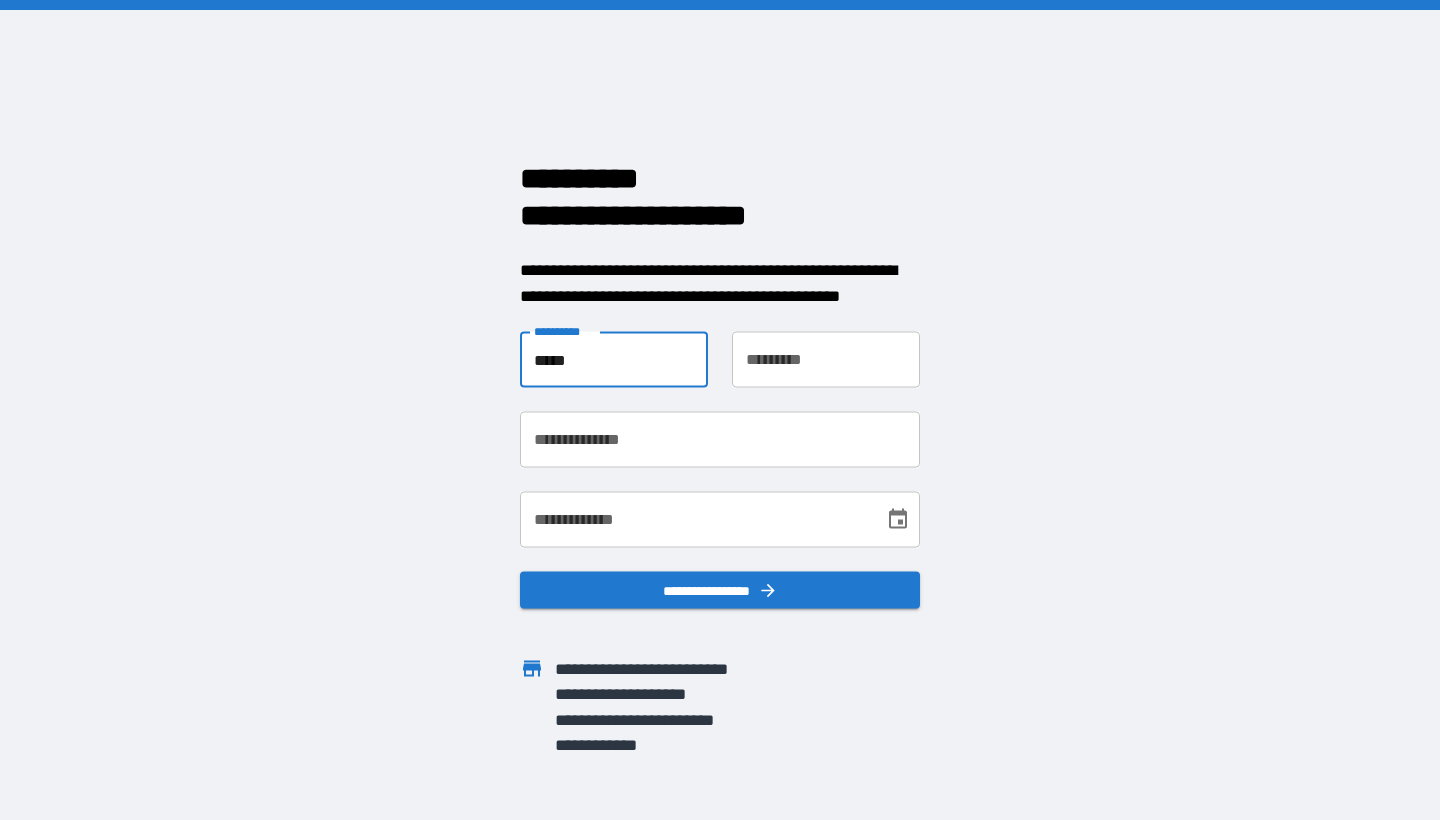 type on "*****" 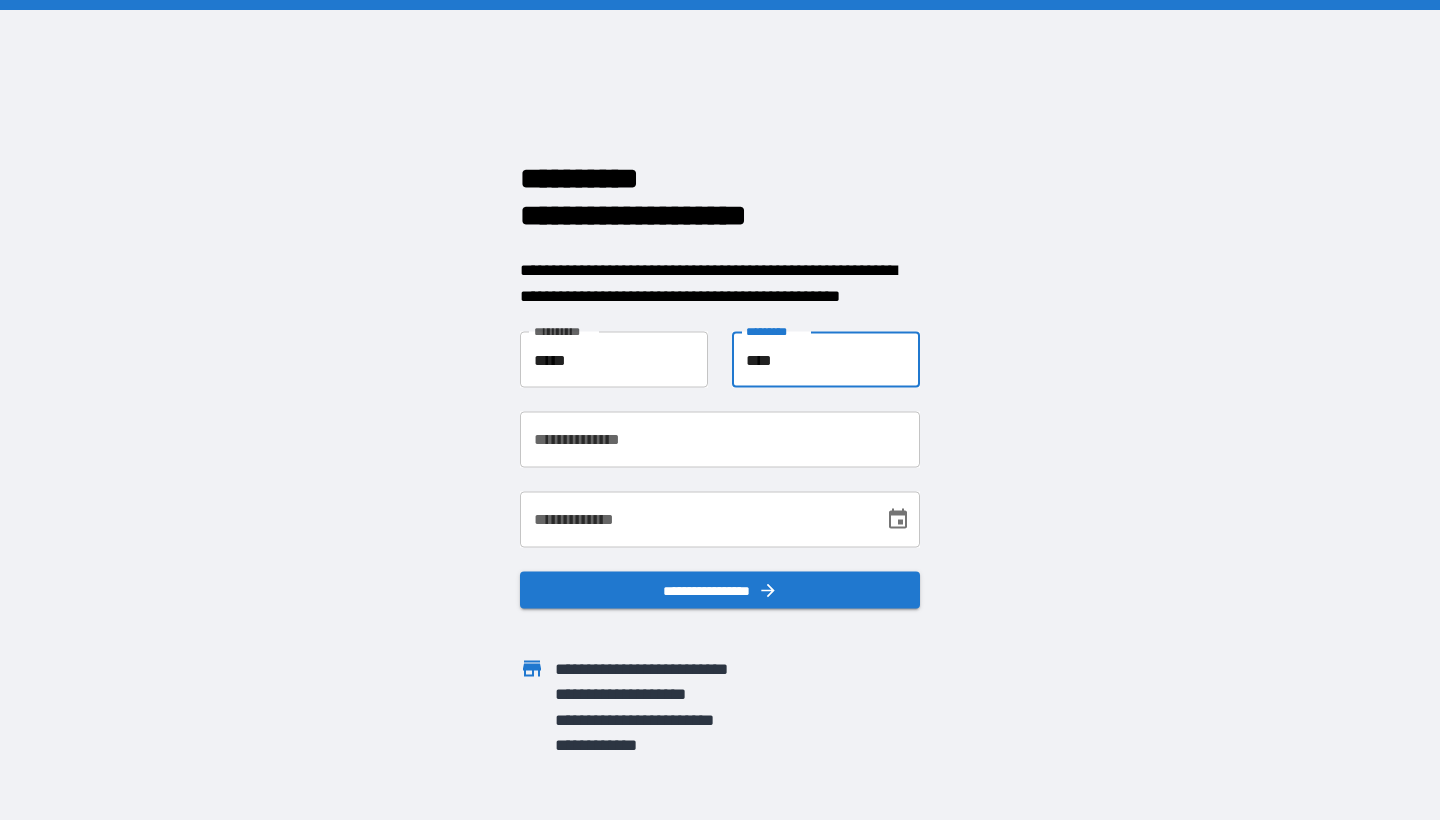 type on "****" 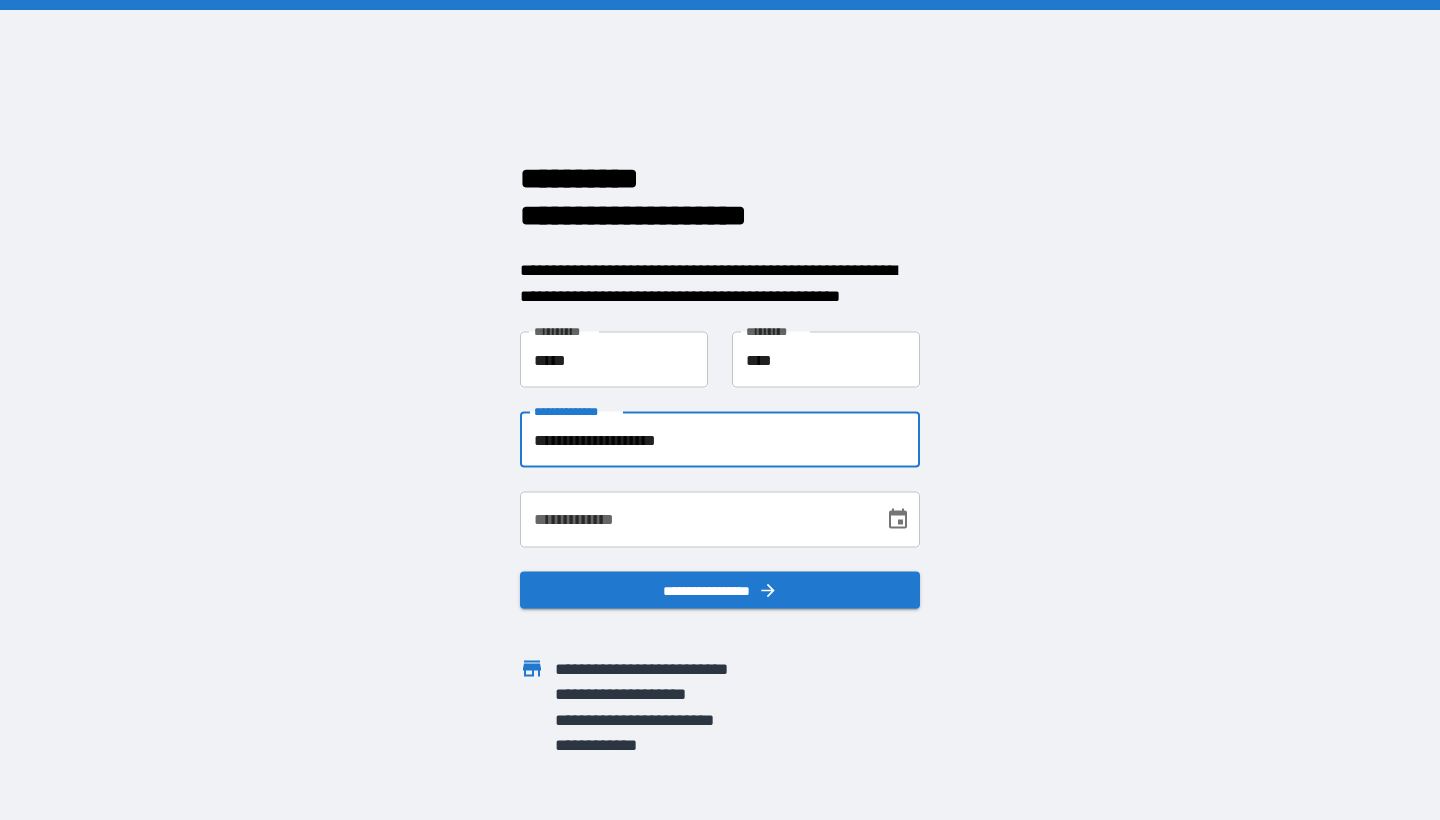 type on "**********" 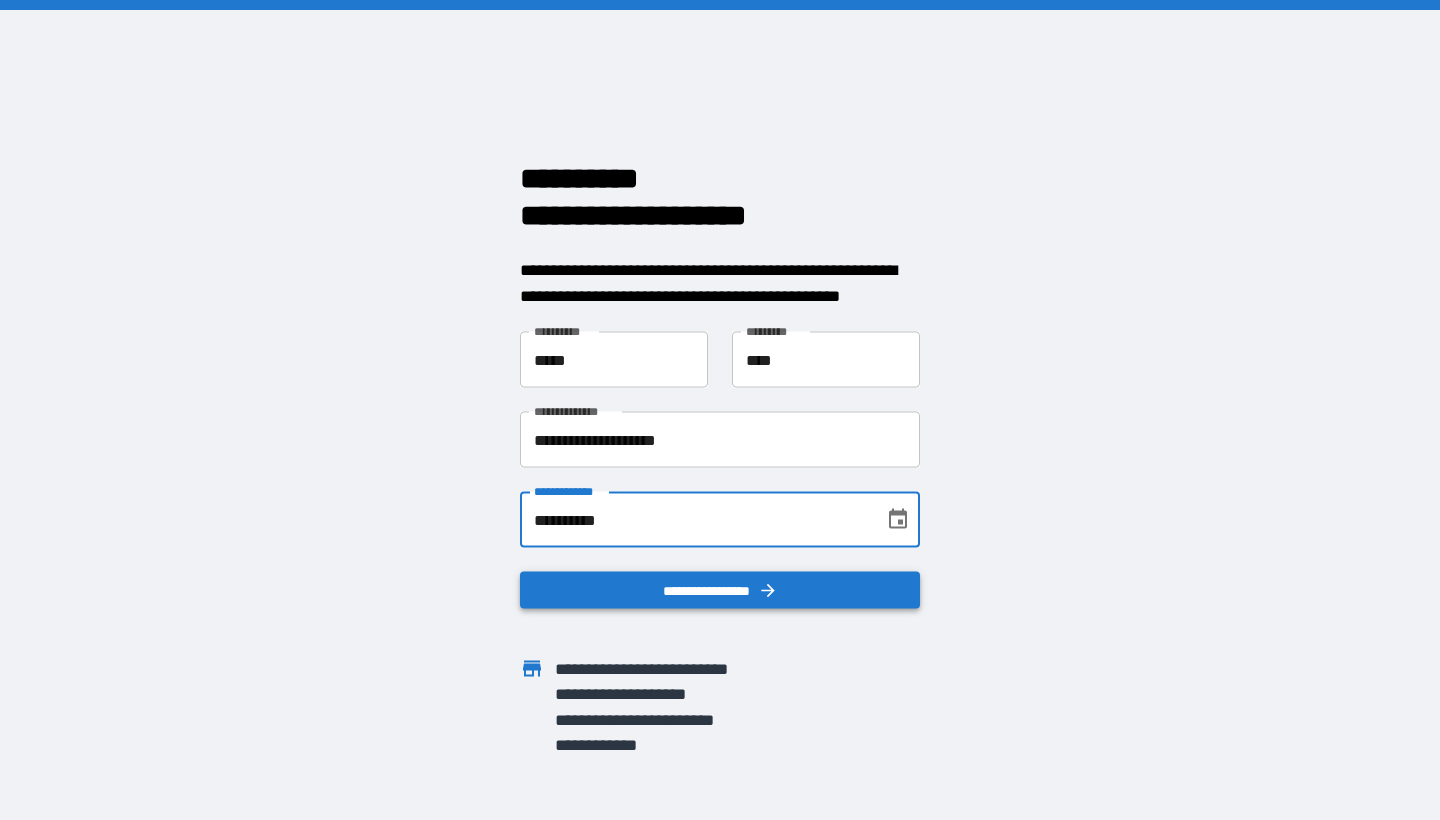 type on "**********" 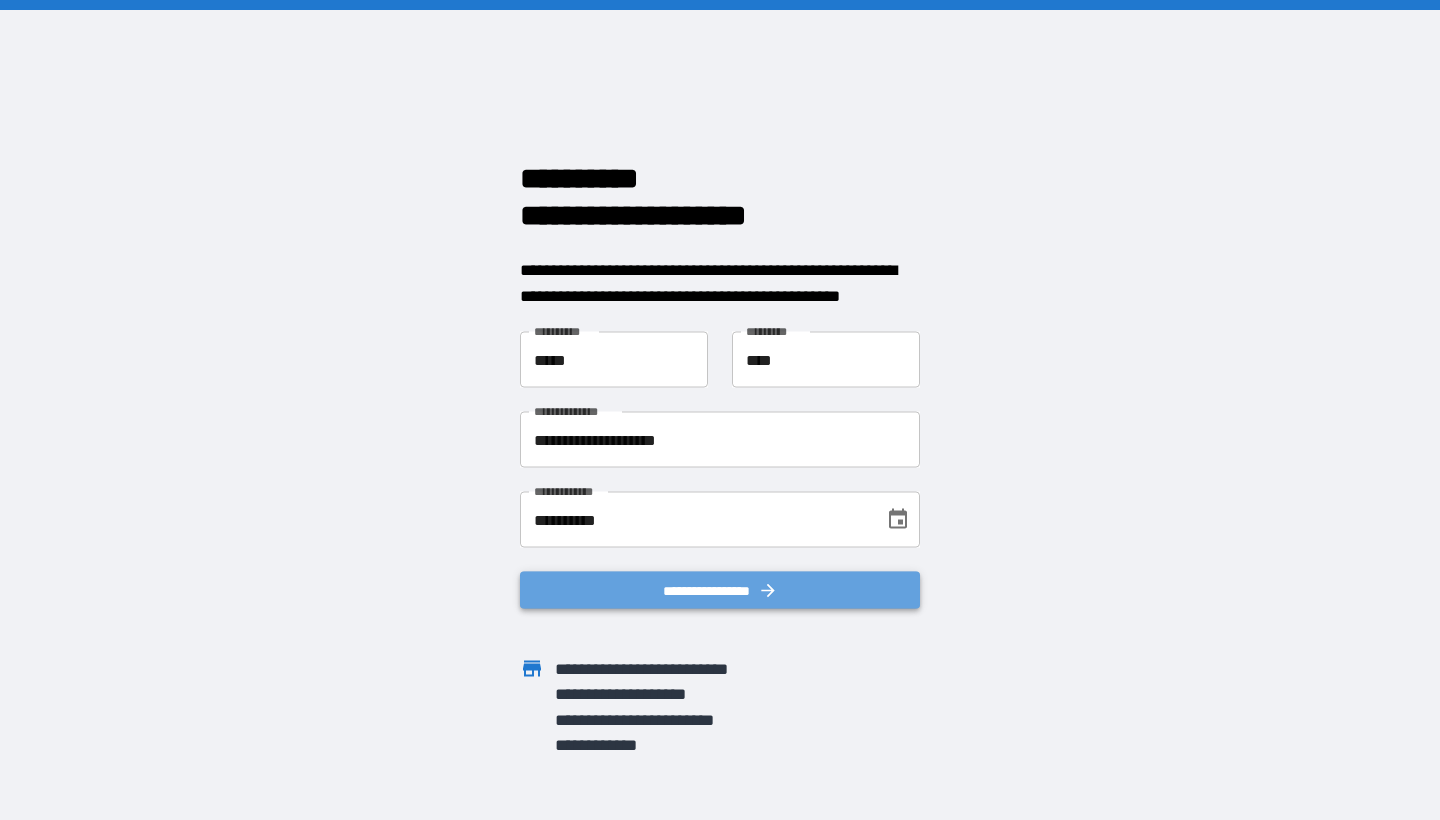click on "**********" at bounding box center [720, 590] 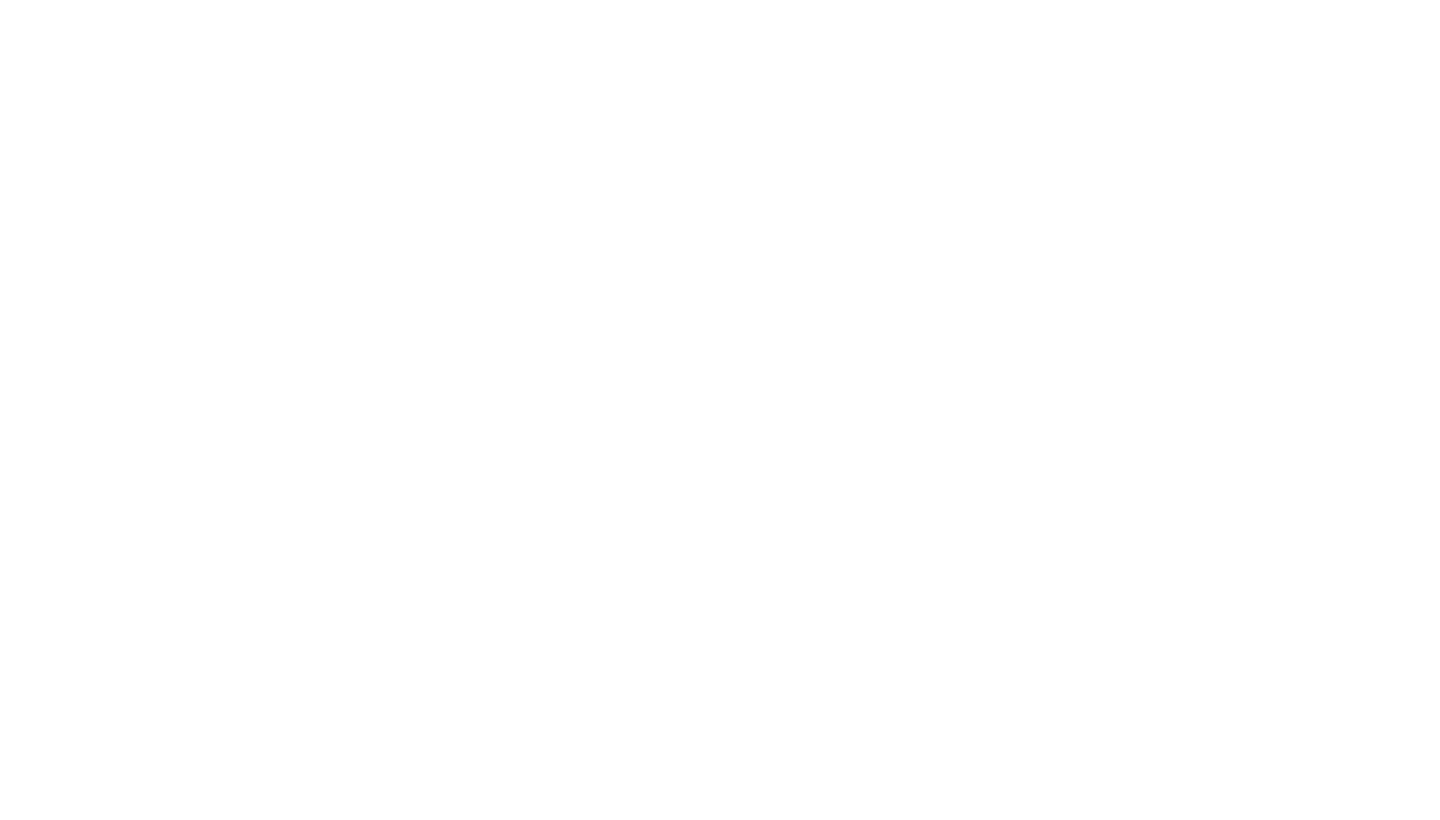 scroll, scrollTop: 0, scrollLeft: 0, axis: both 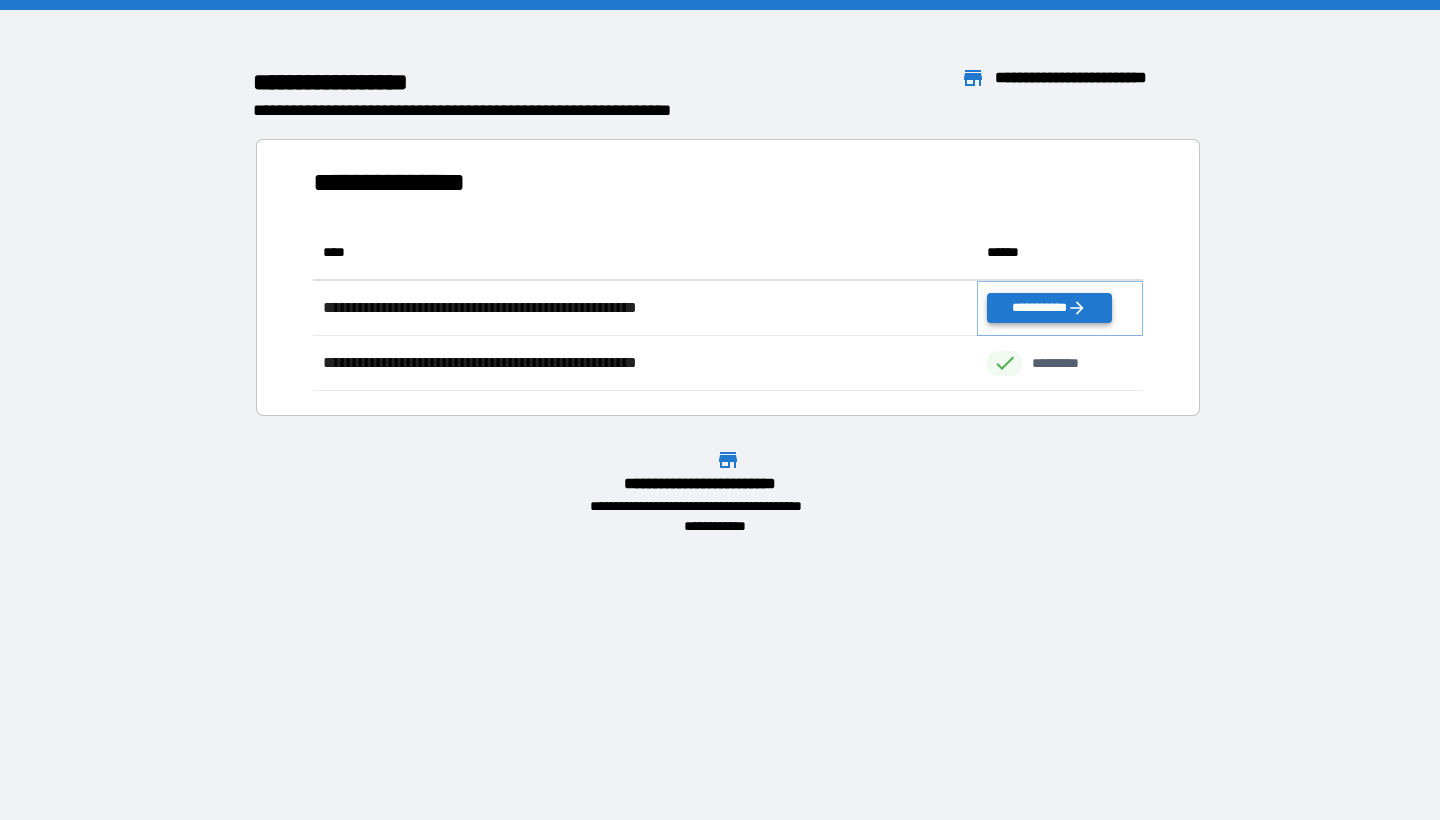 click on "**********" at bounding box center (1049, 308) 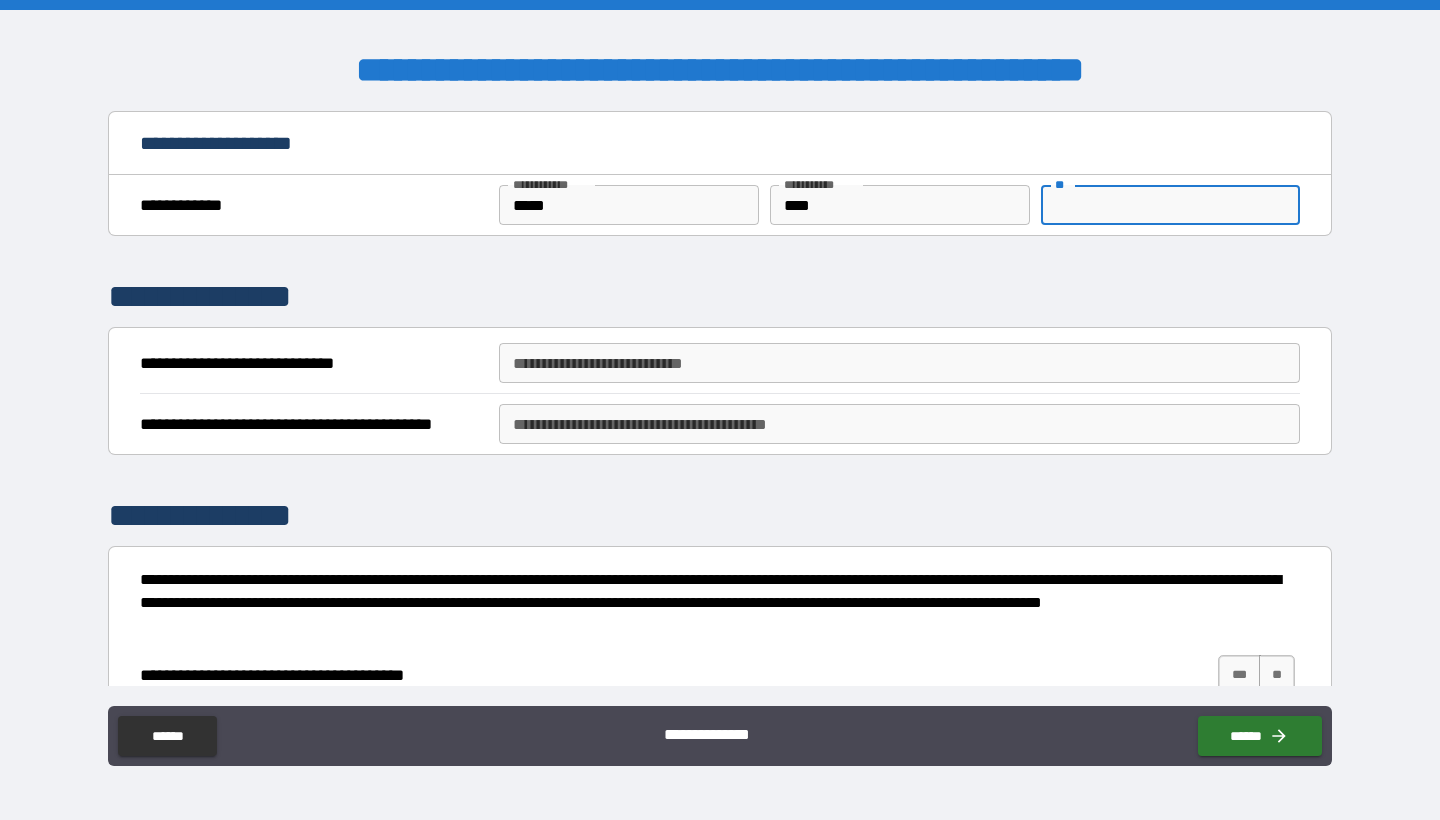 click on "**" at bounding box center [1170, 205] 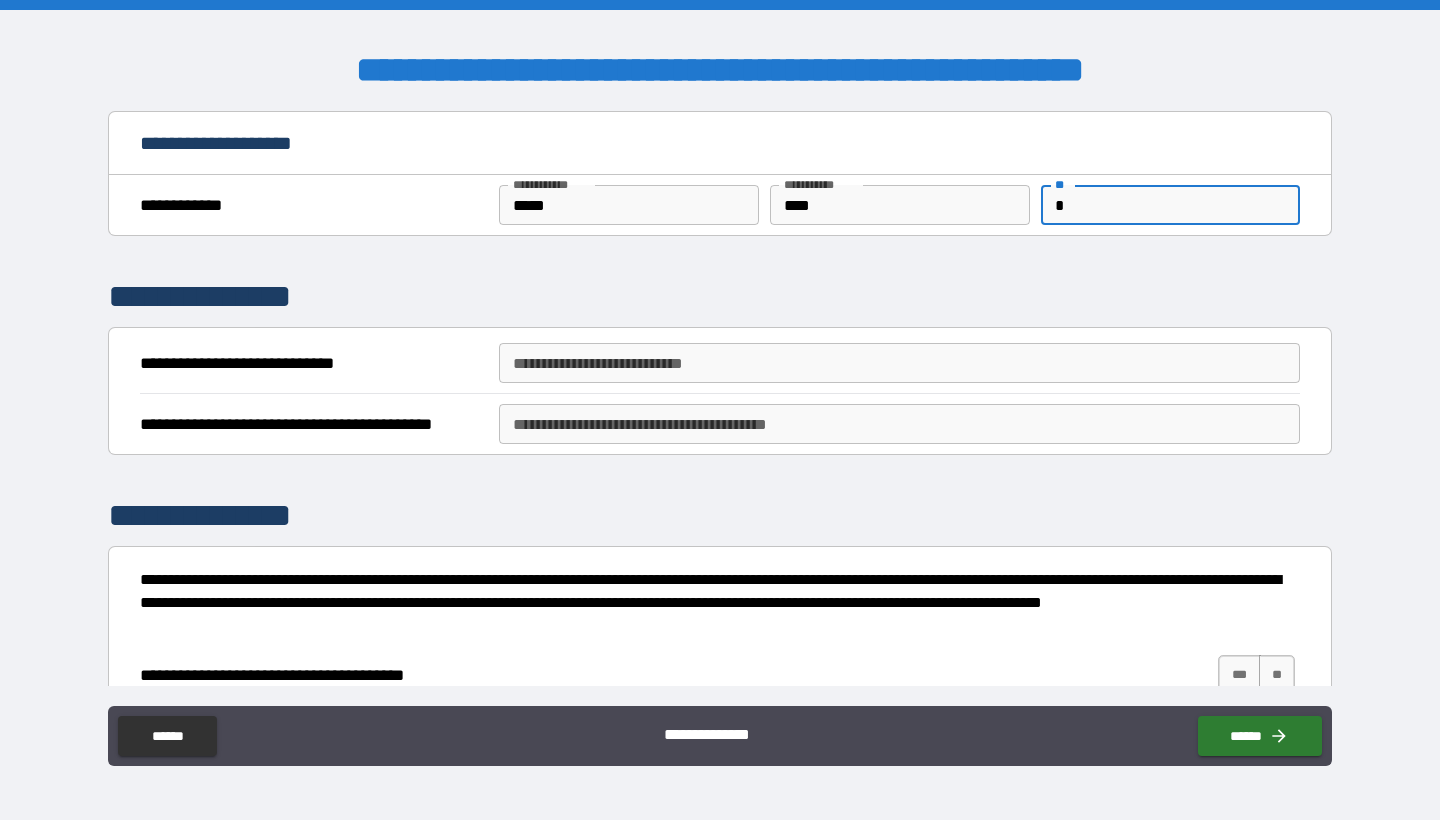 type on "*" 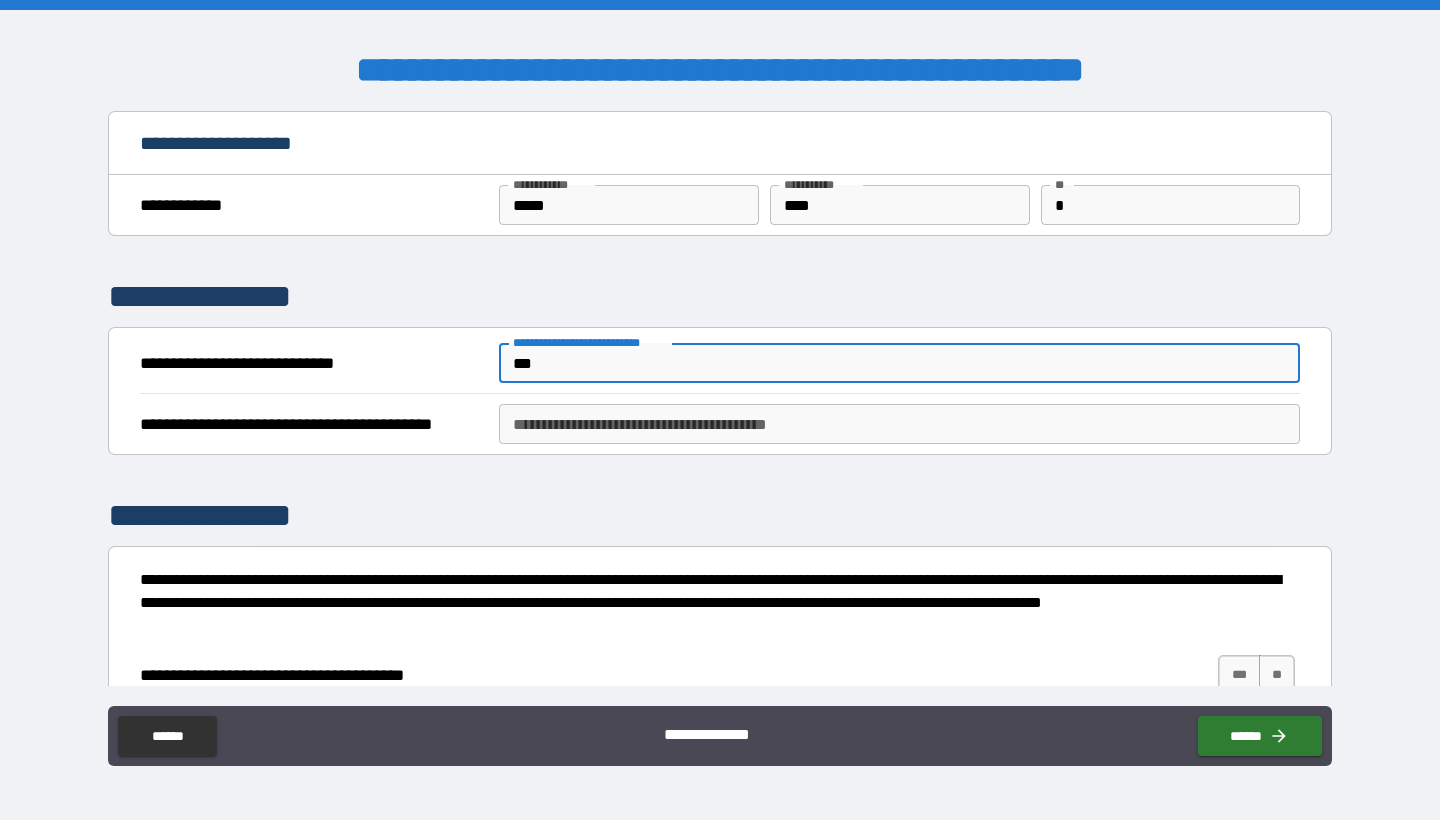 type on "***" 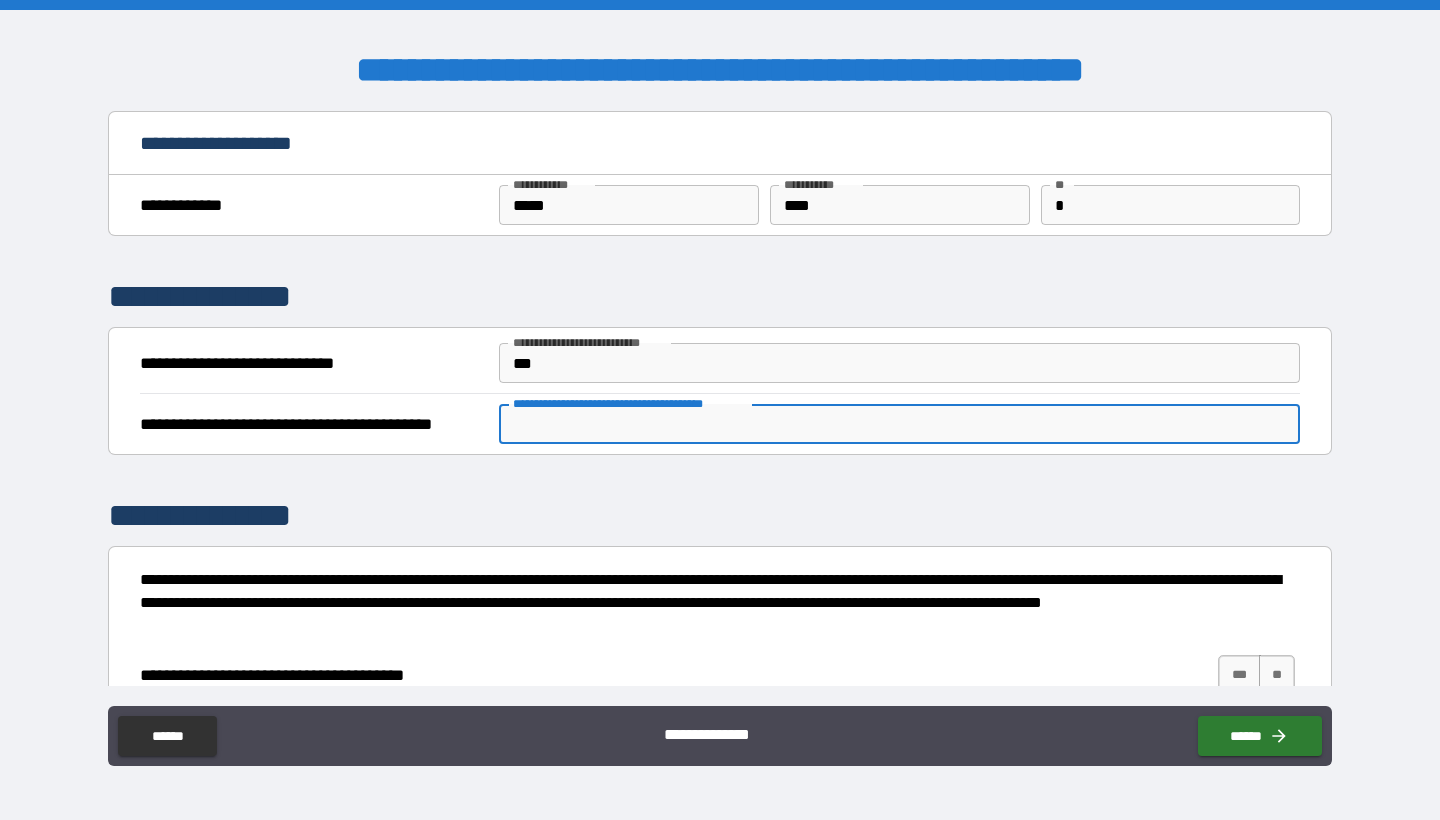 click on "**********" at bounding box center (899, 424) 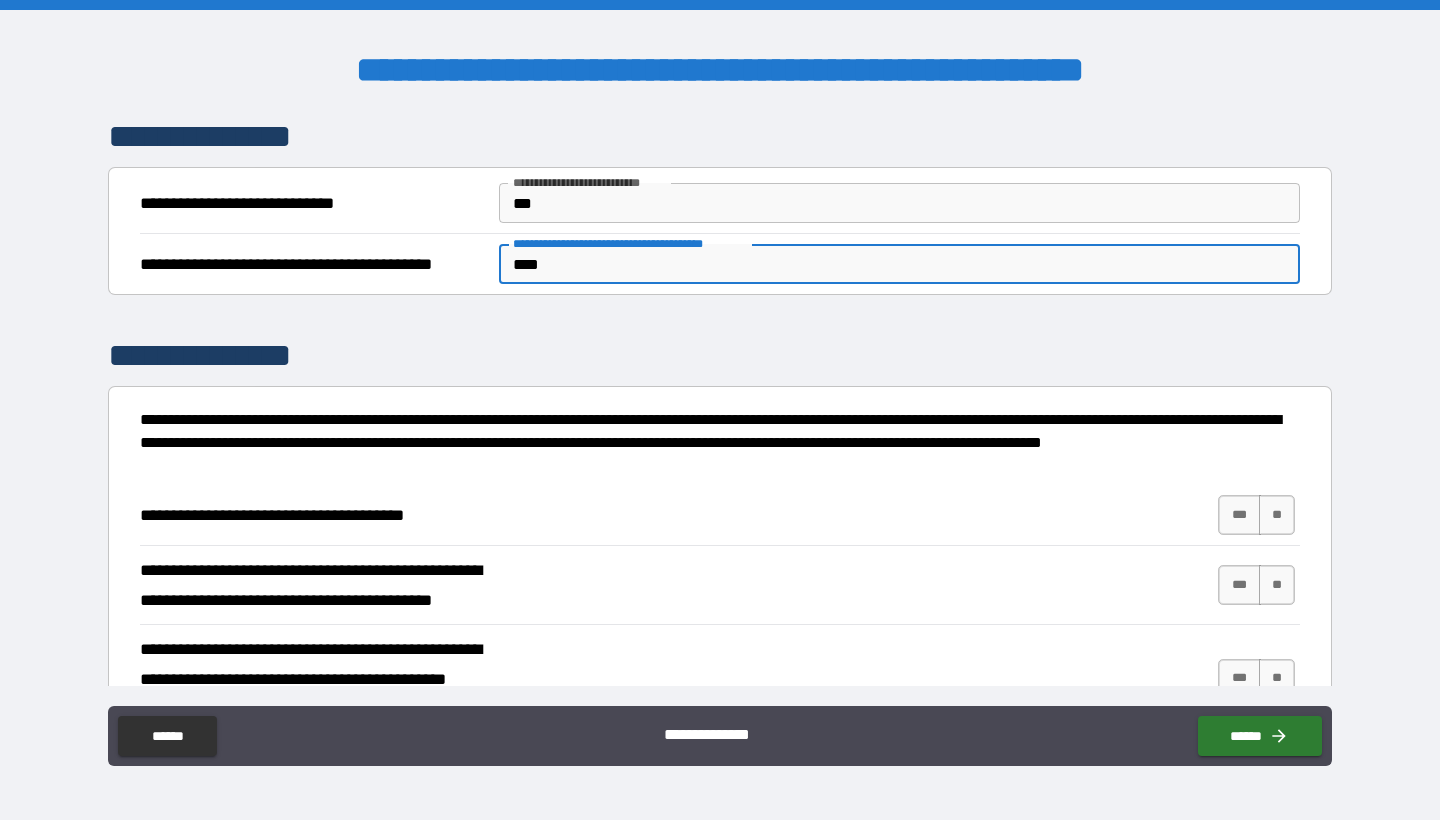scroll, scrollTop: 190, scrollLeft: 0, axis: vertical 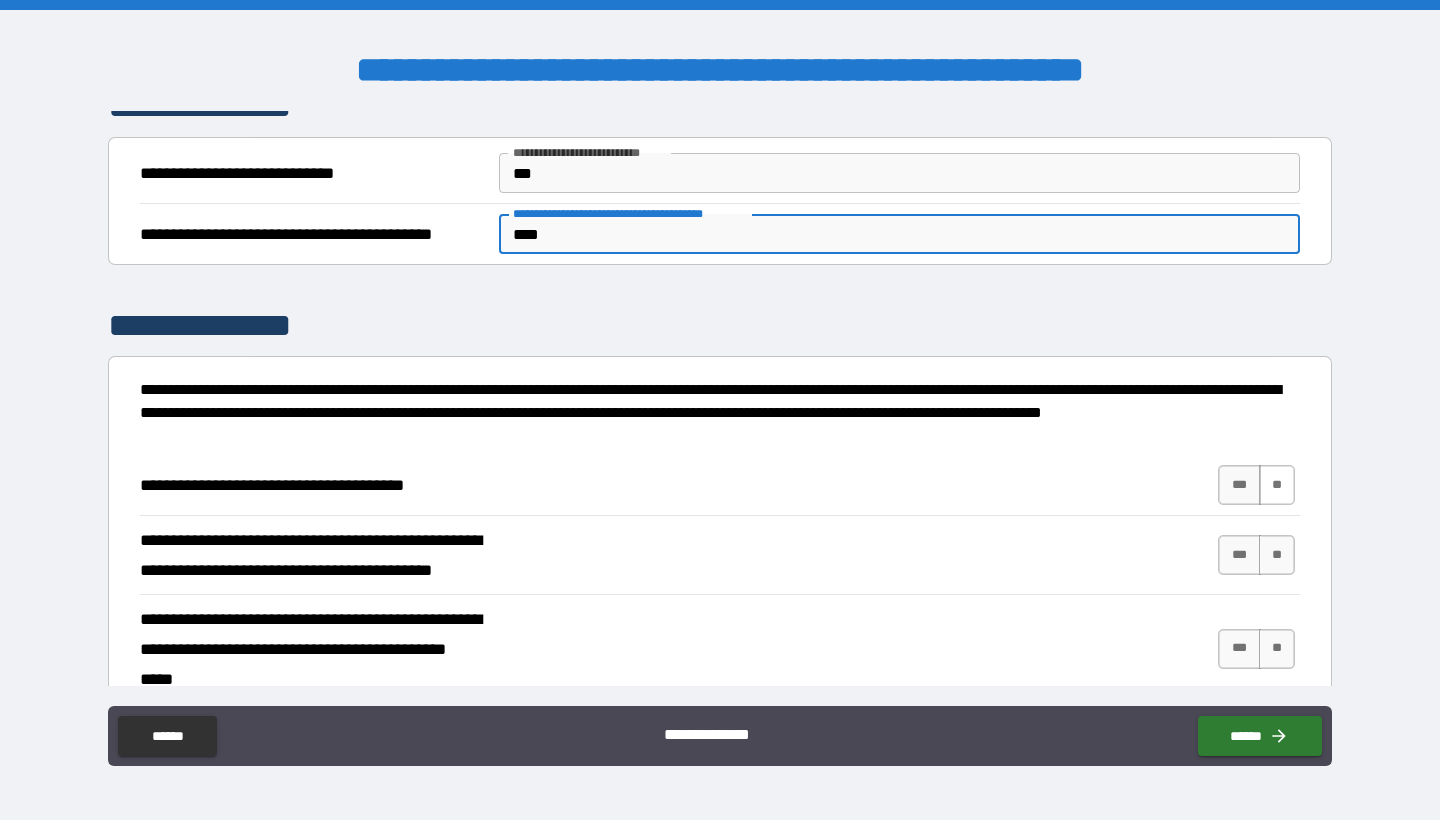 type on "****" 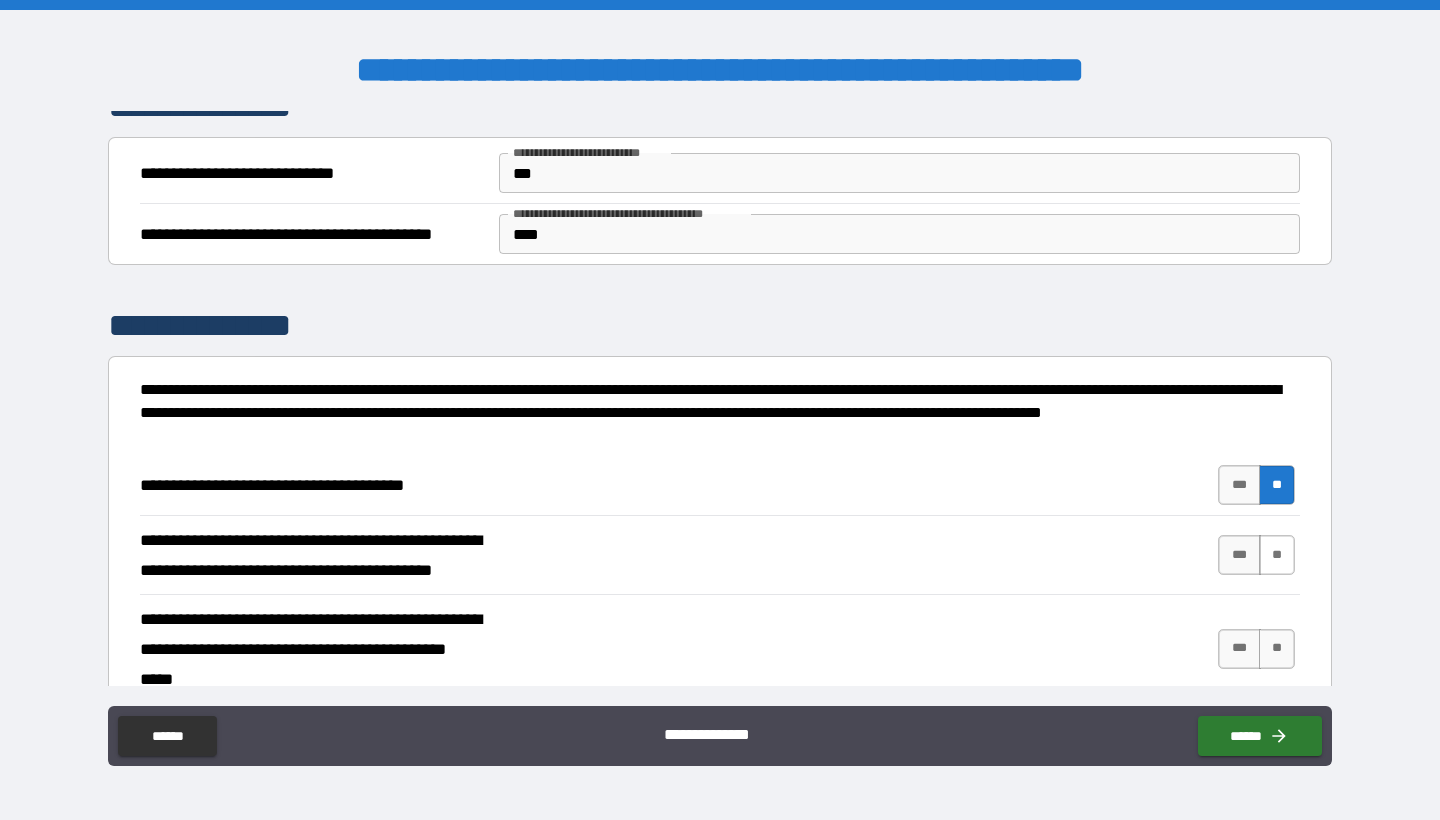 click on "**" at bounding box center [1277, 555] 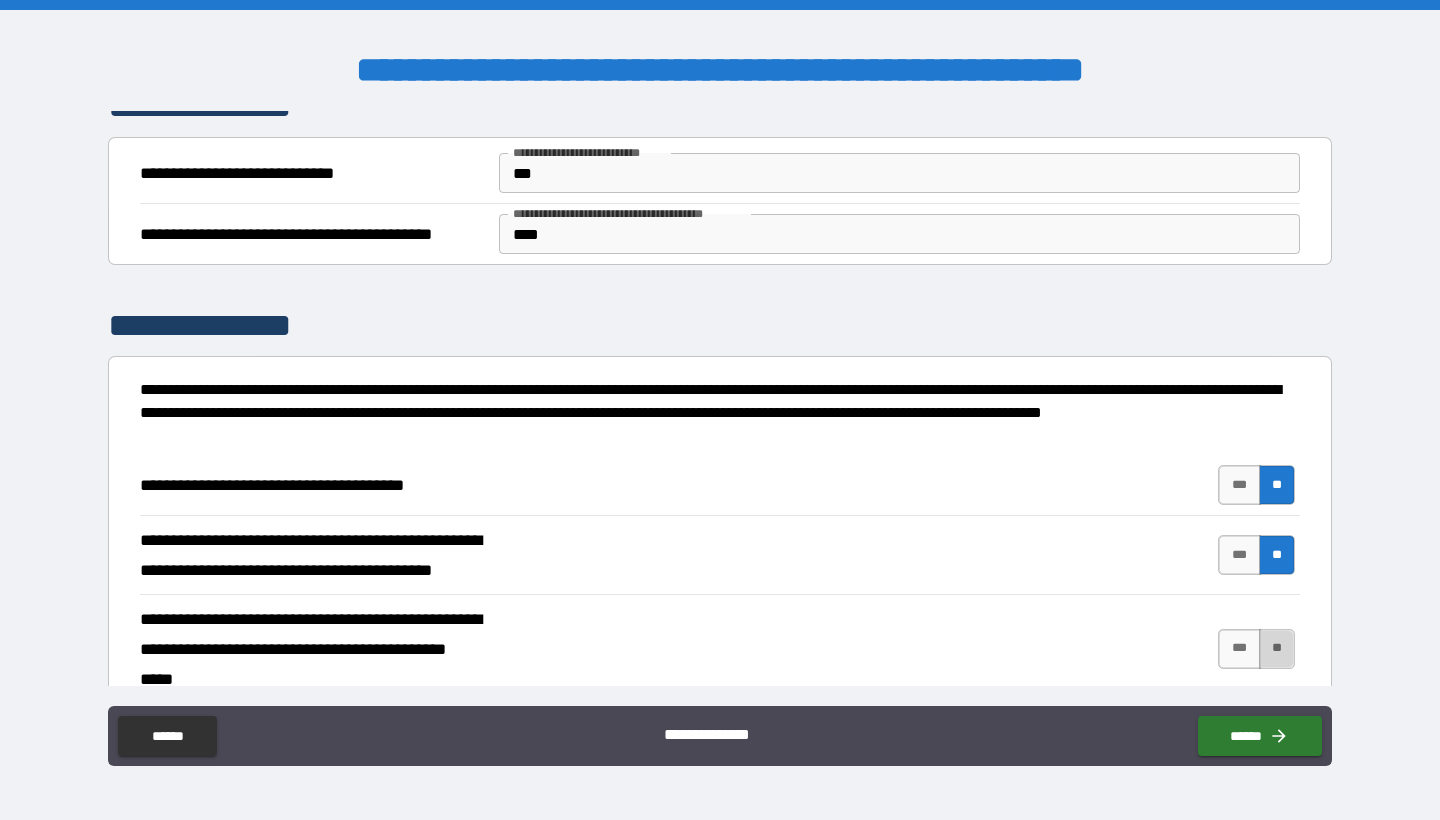 click on "**" at bounding box center (1277, 649) 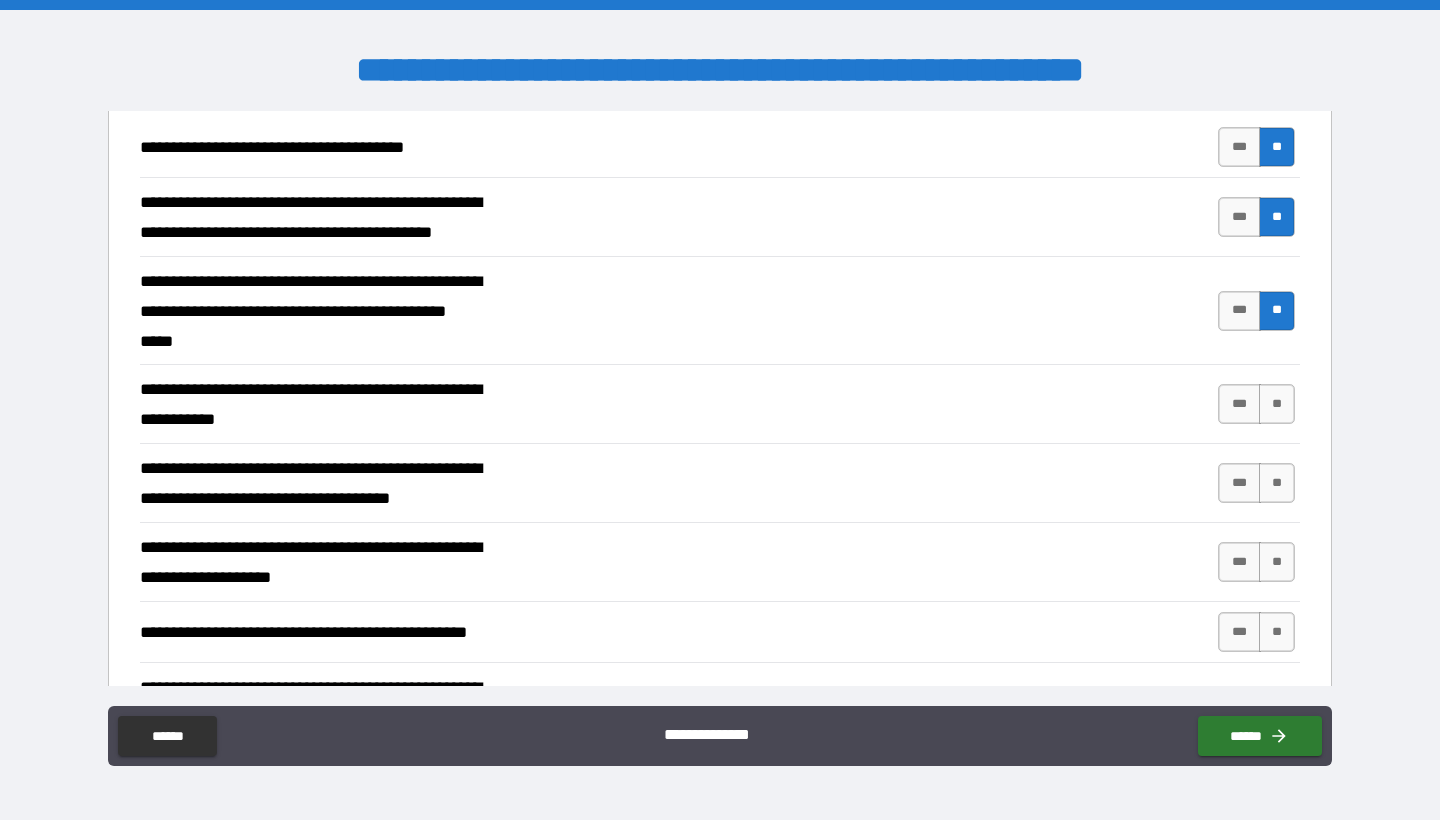 scroll, scrollTop: 614, scrollLeft: 0, axis: vertical 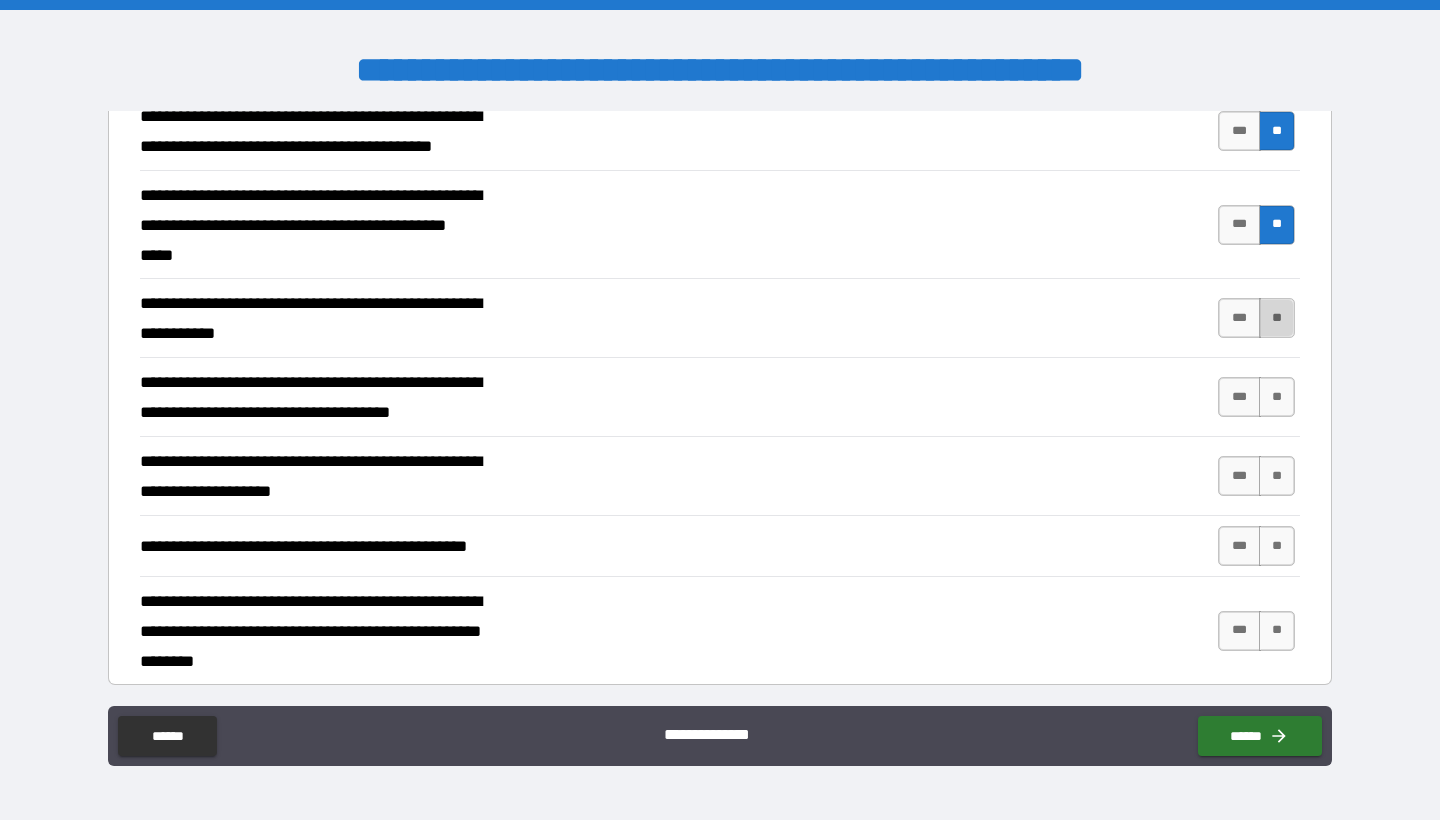 click on "**" at bounding box center (1277, 318) 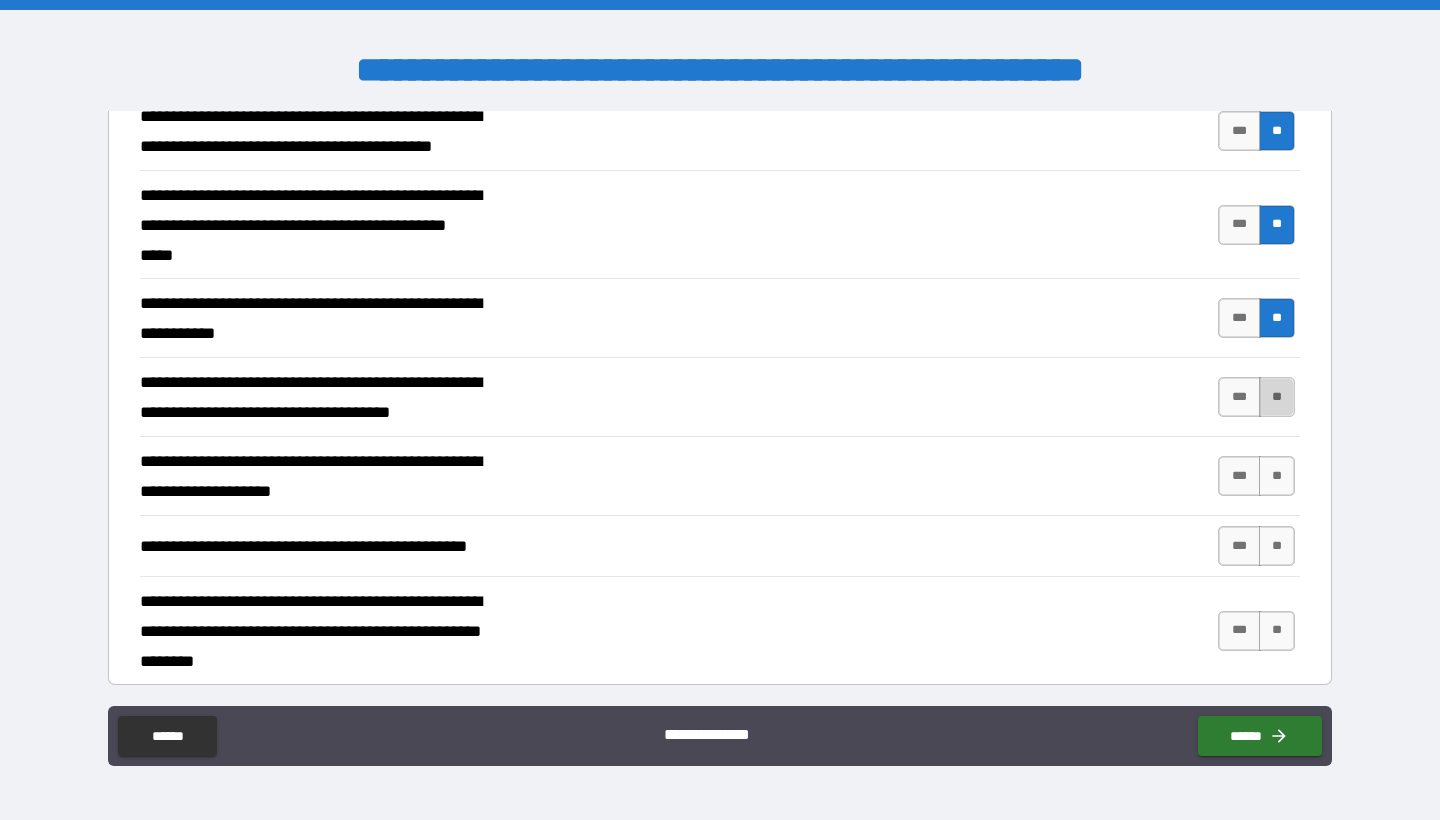 click on "**" at bounding box center [1277, 397] 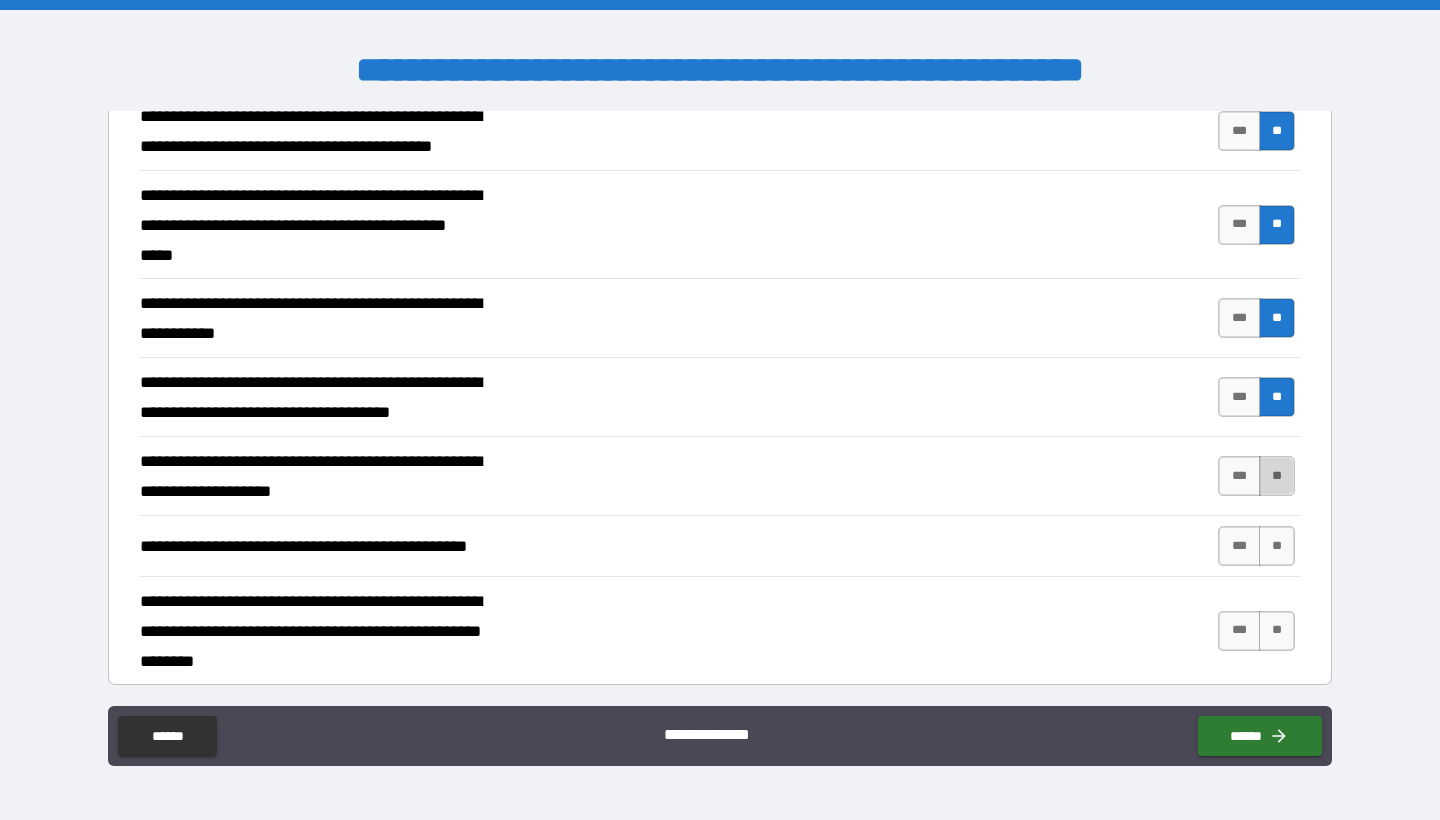 click on "**" at bounding box center (1277, 476) 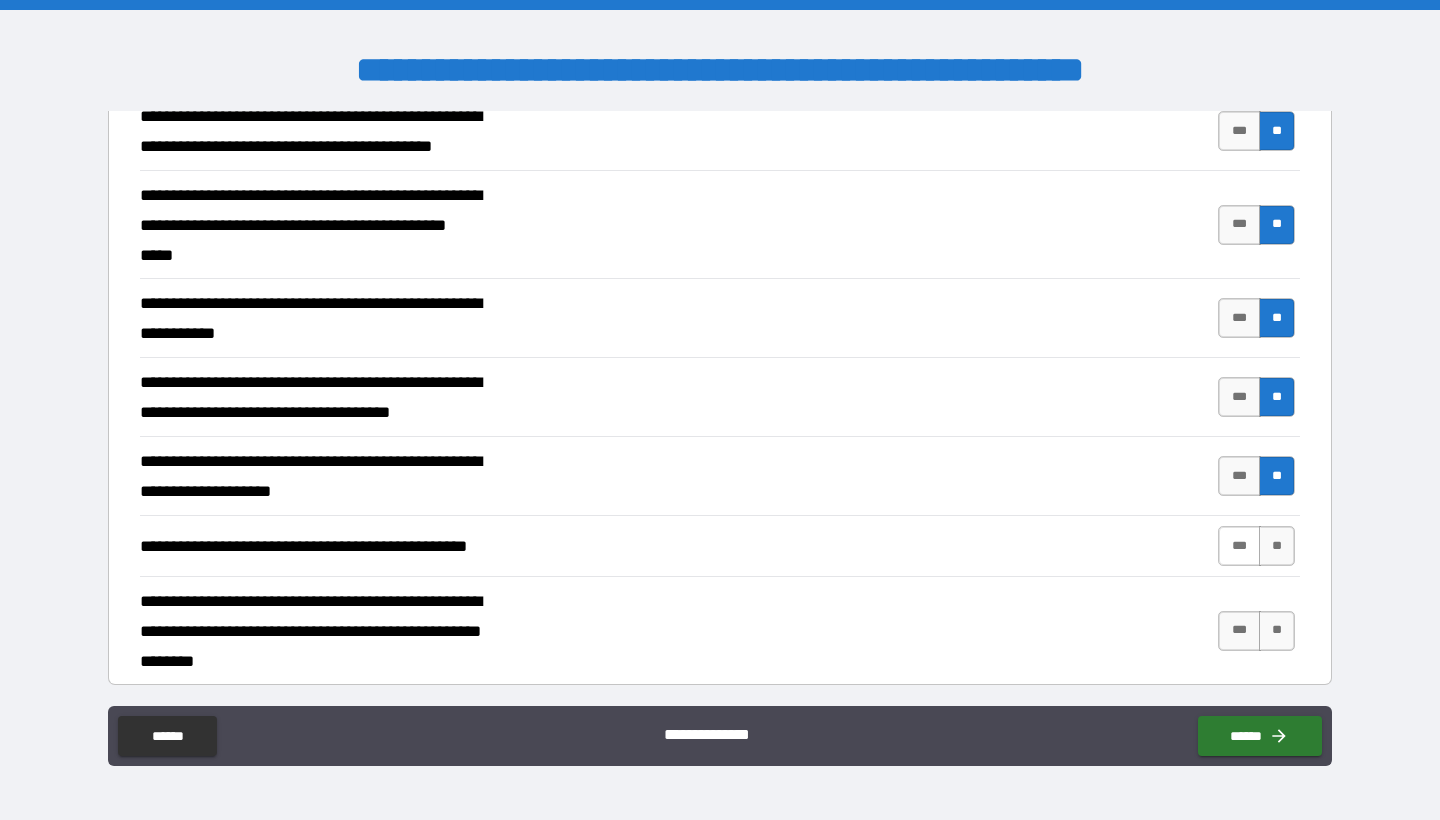click on "***" at bounding box center [1239, 546] 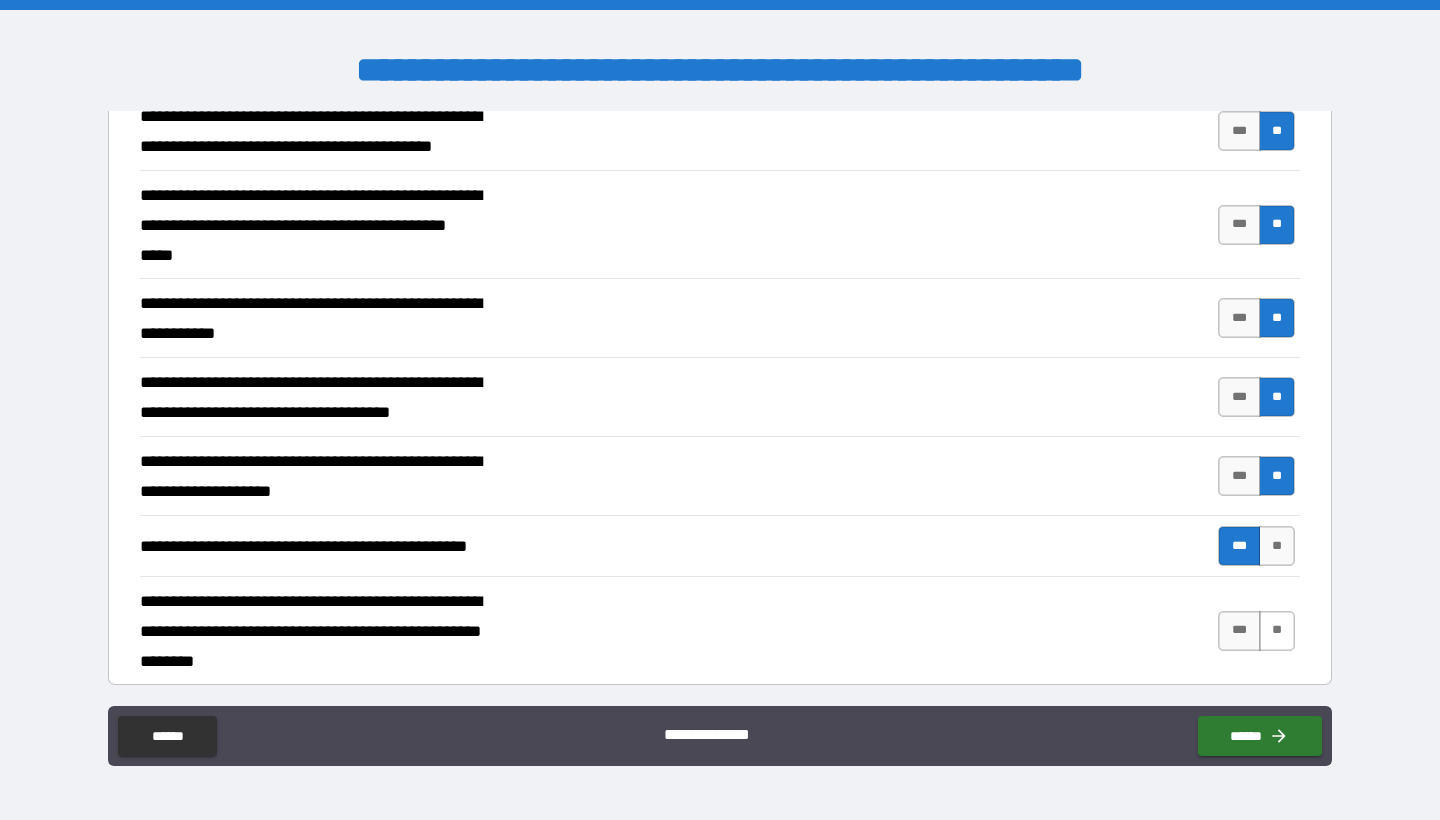 click on "**" at bounding box center [1277, 631] 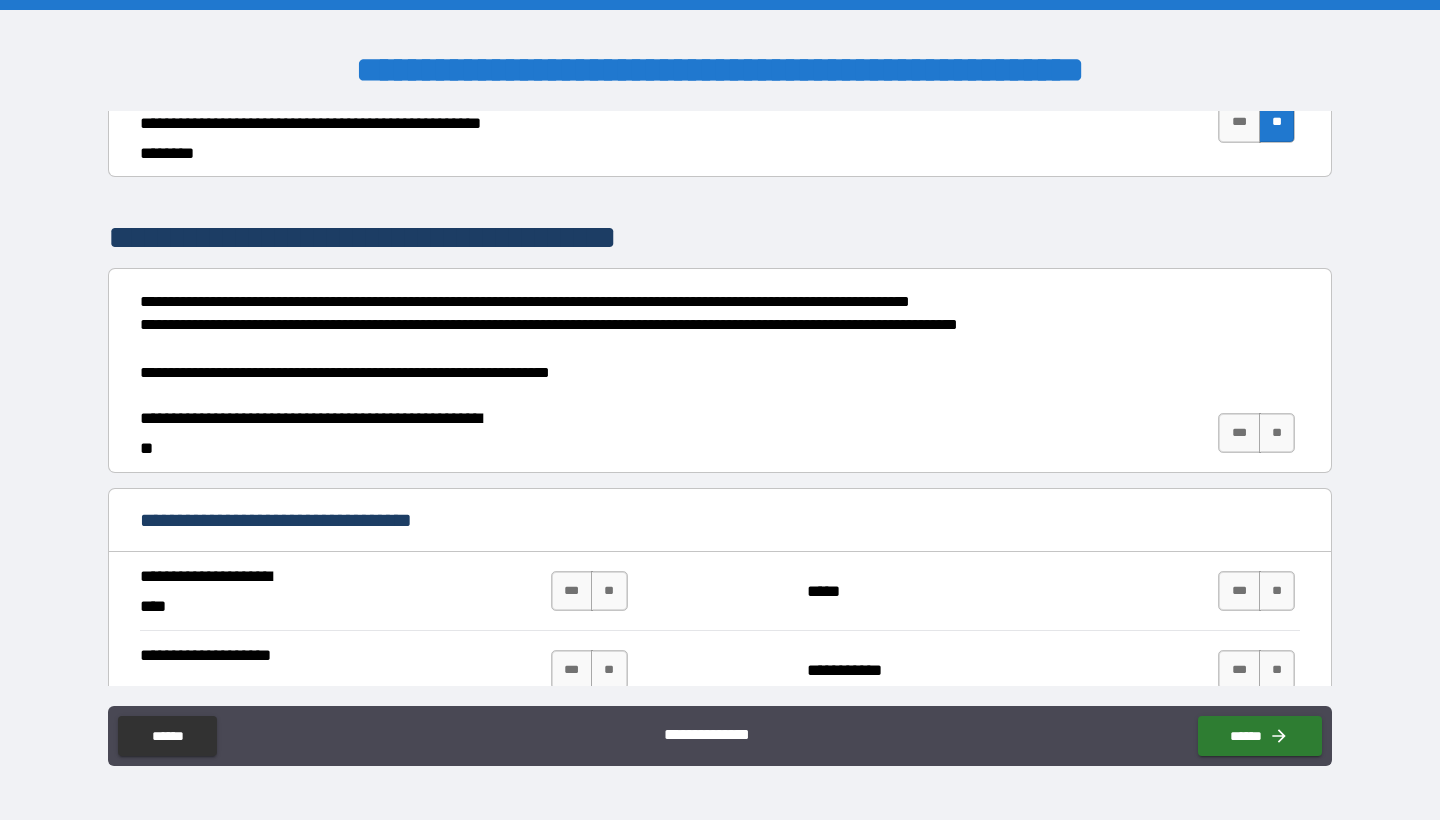 scroll, scrollTop: 1130, scrollLeft: 0, axis: vertical 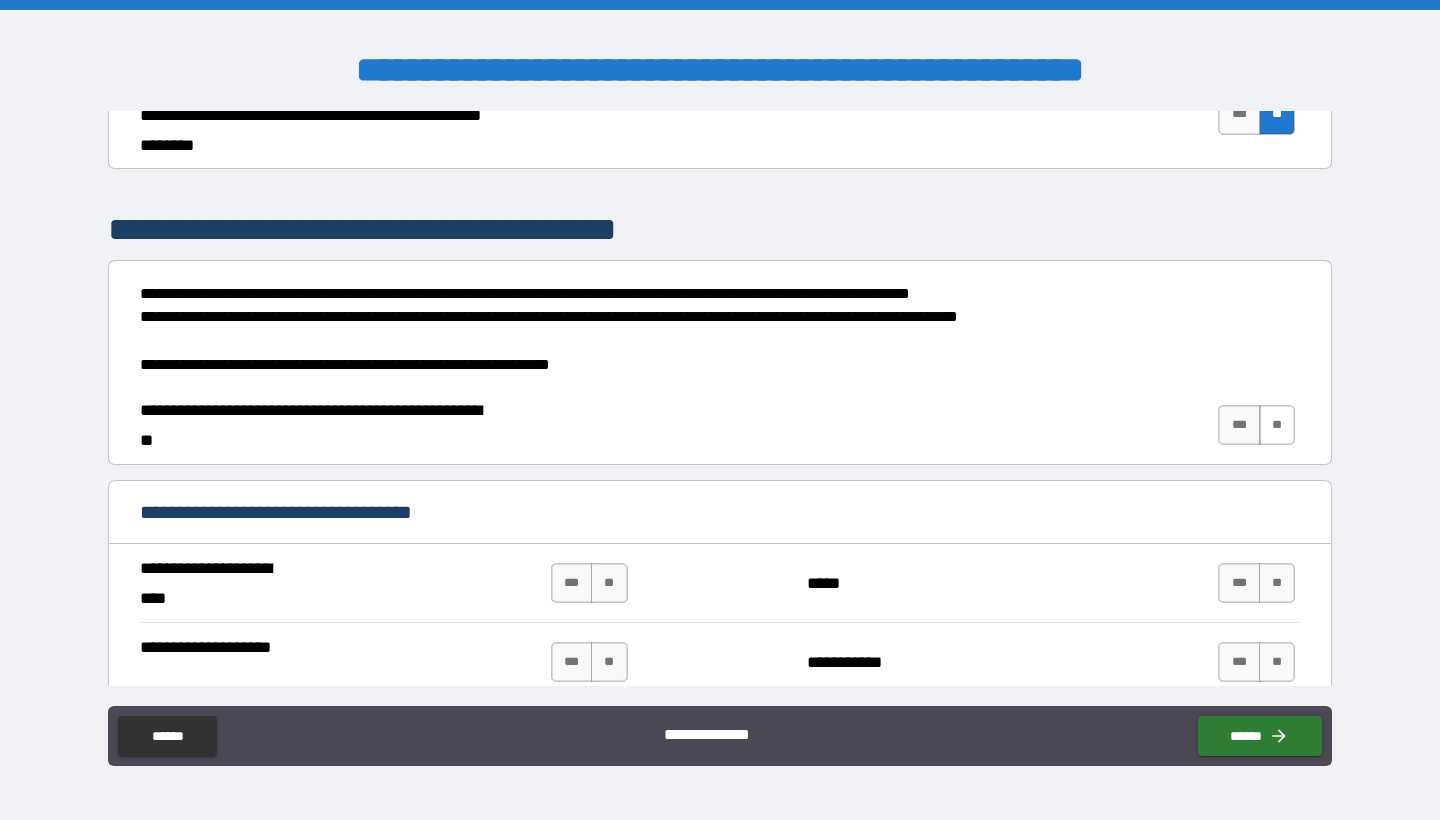 click on "**" at bounding box center [1277, 425] 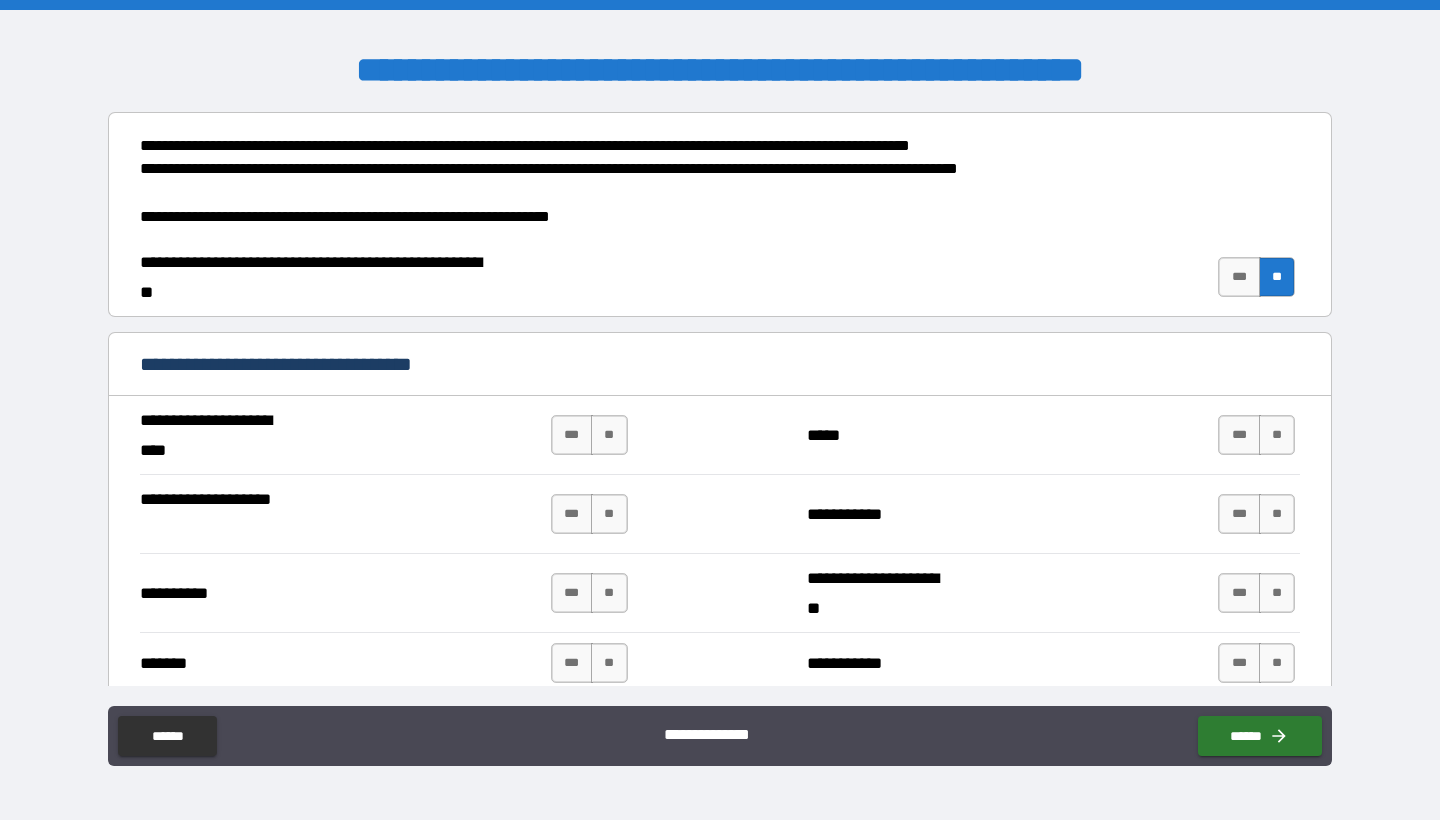 scroll, scrollTop: 1305, scrollLeft: 0, axis: vertical 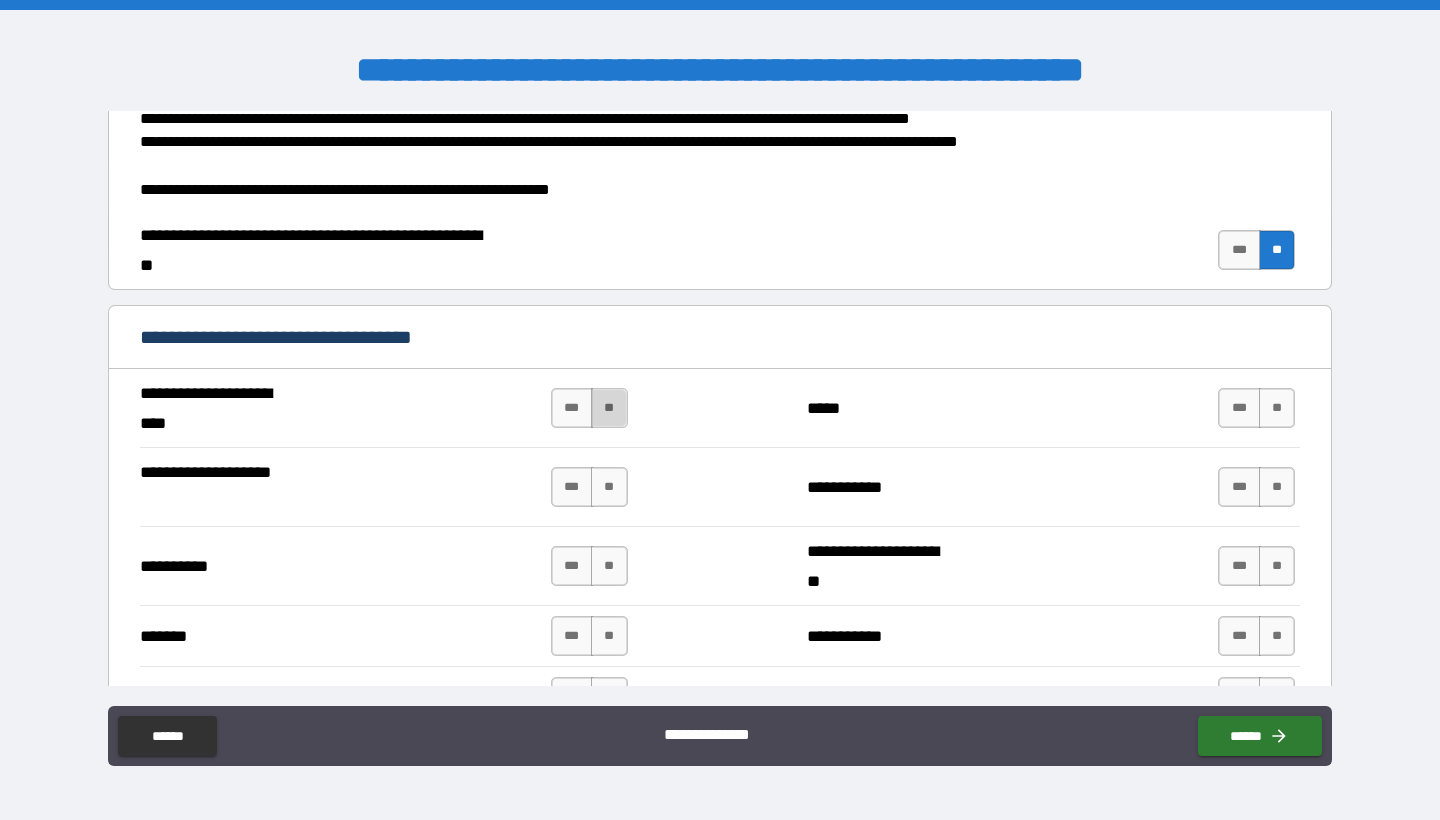 click on "**" at bounding box center [609, 408] 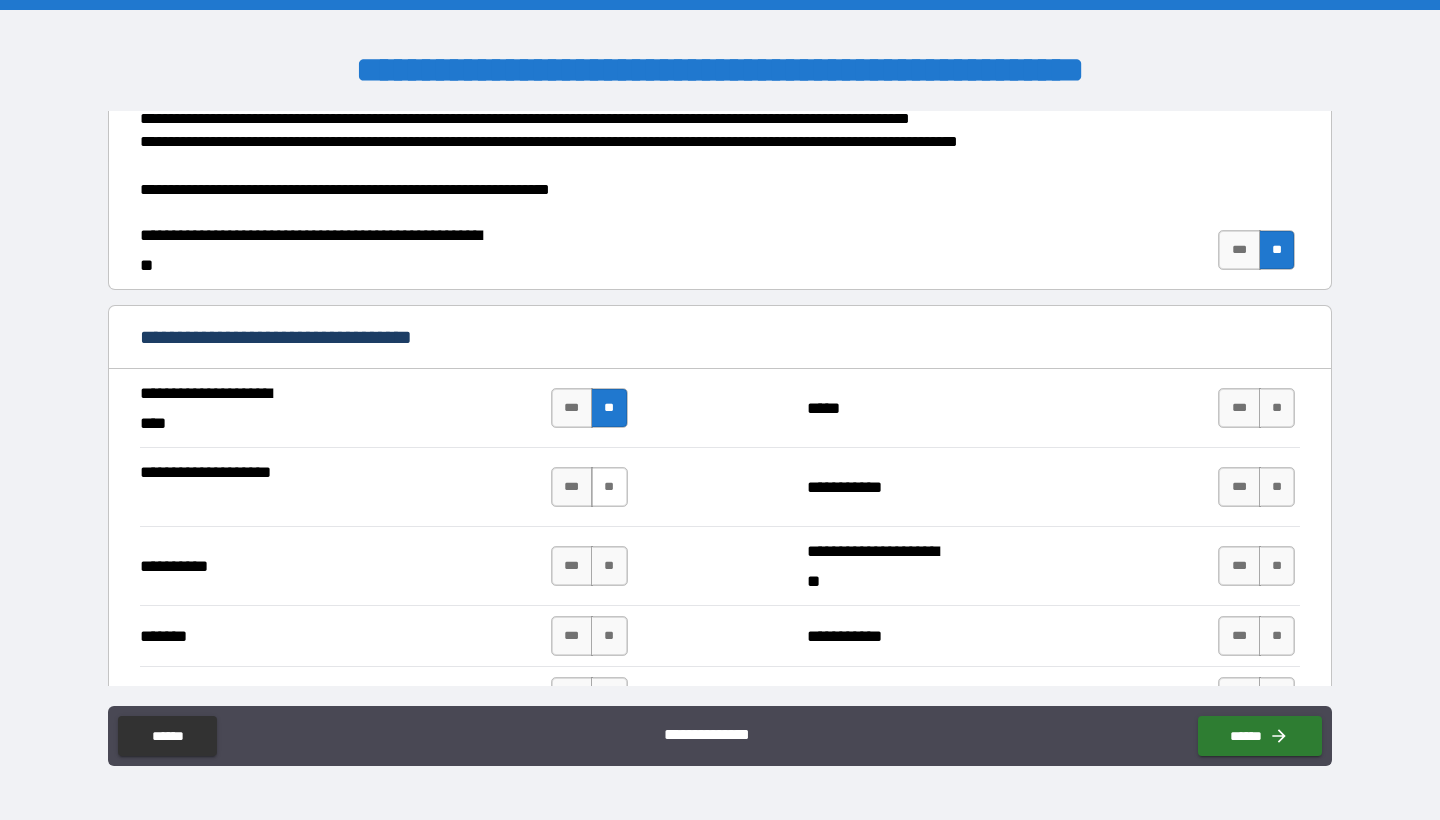 click on "**" at bounding box center [609, 487] 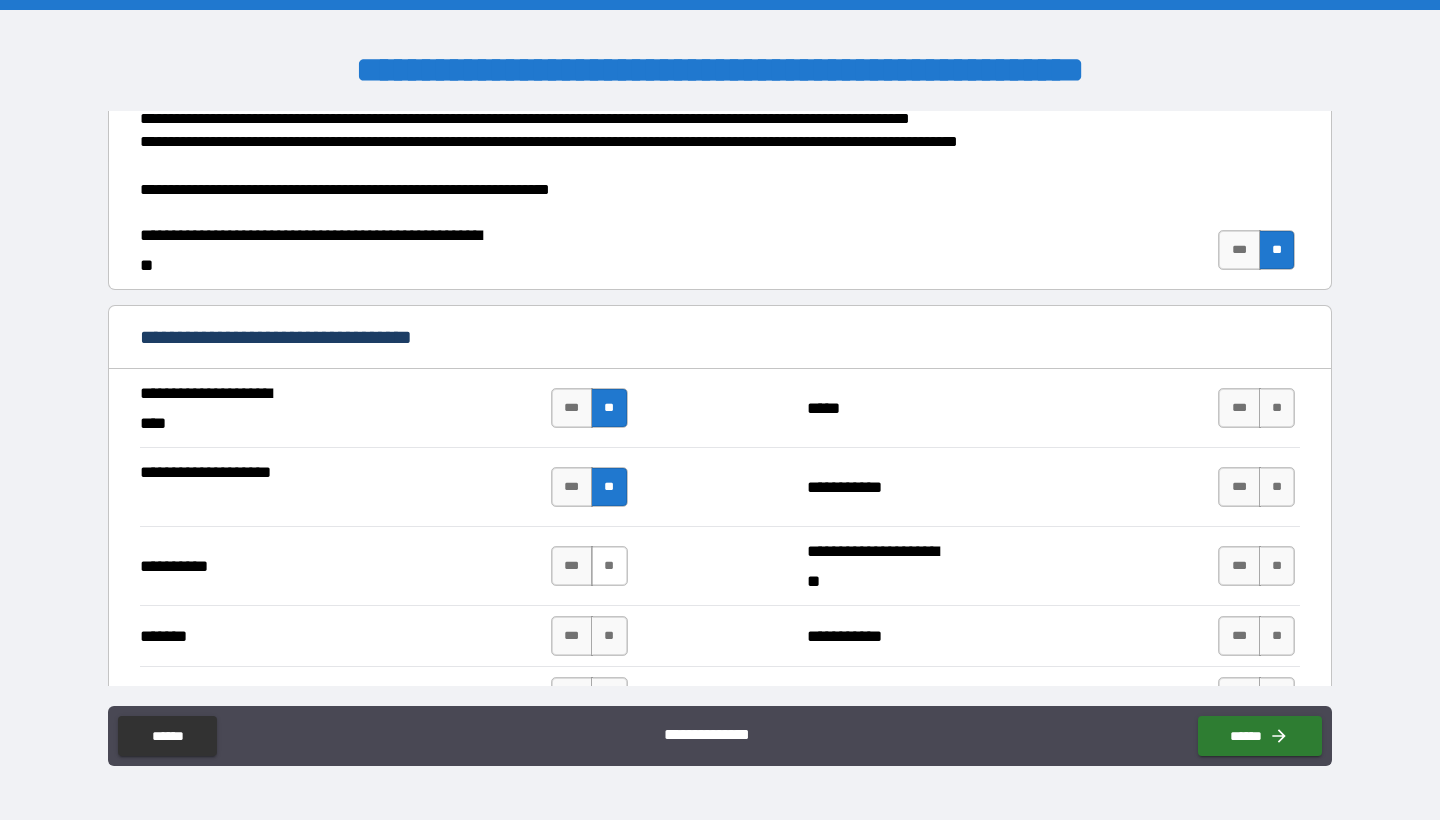 click on "**" at bounding box center (609, 566) 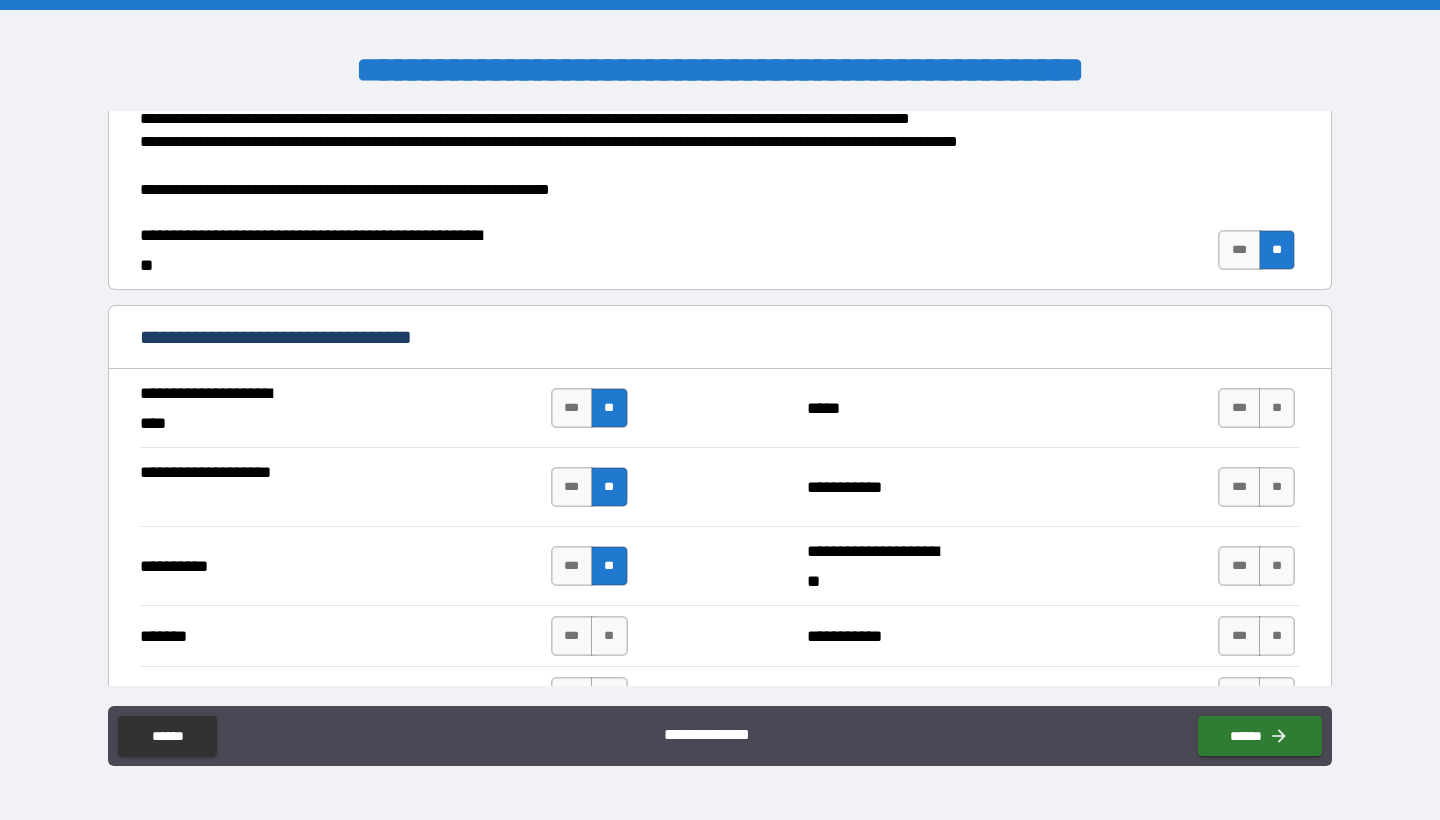 scroll, scrollTop: 1359, scrollLeft: 0, axis: vertical 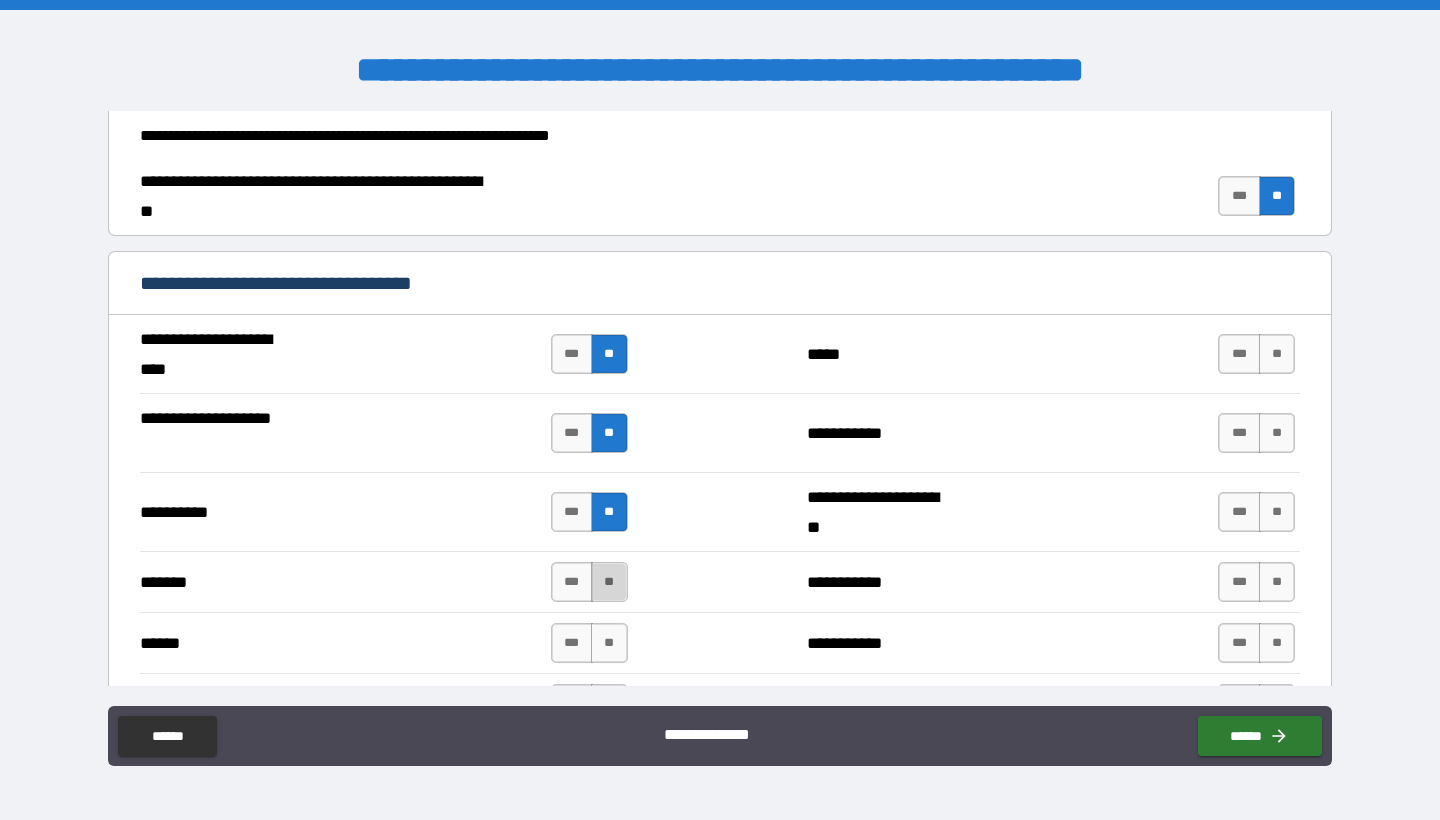 click on "**" at bounding box center (609, 582) 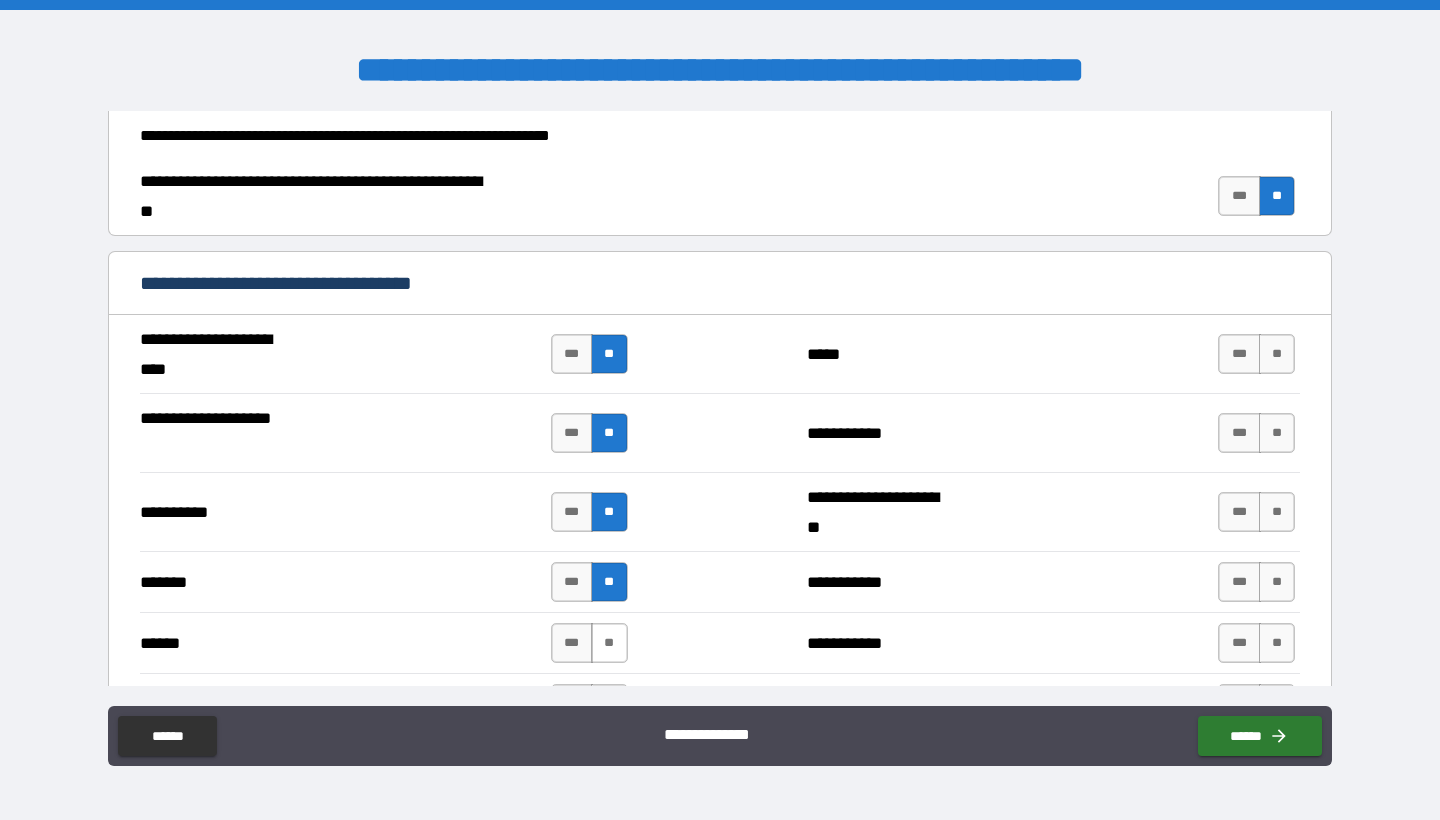 click on "**" at bounding box center (609, 643) 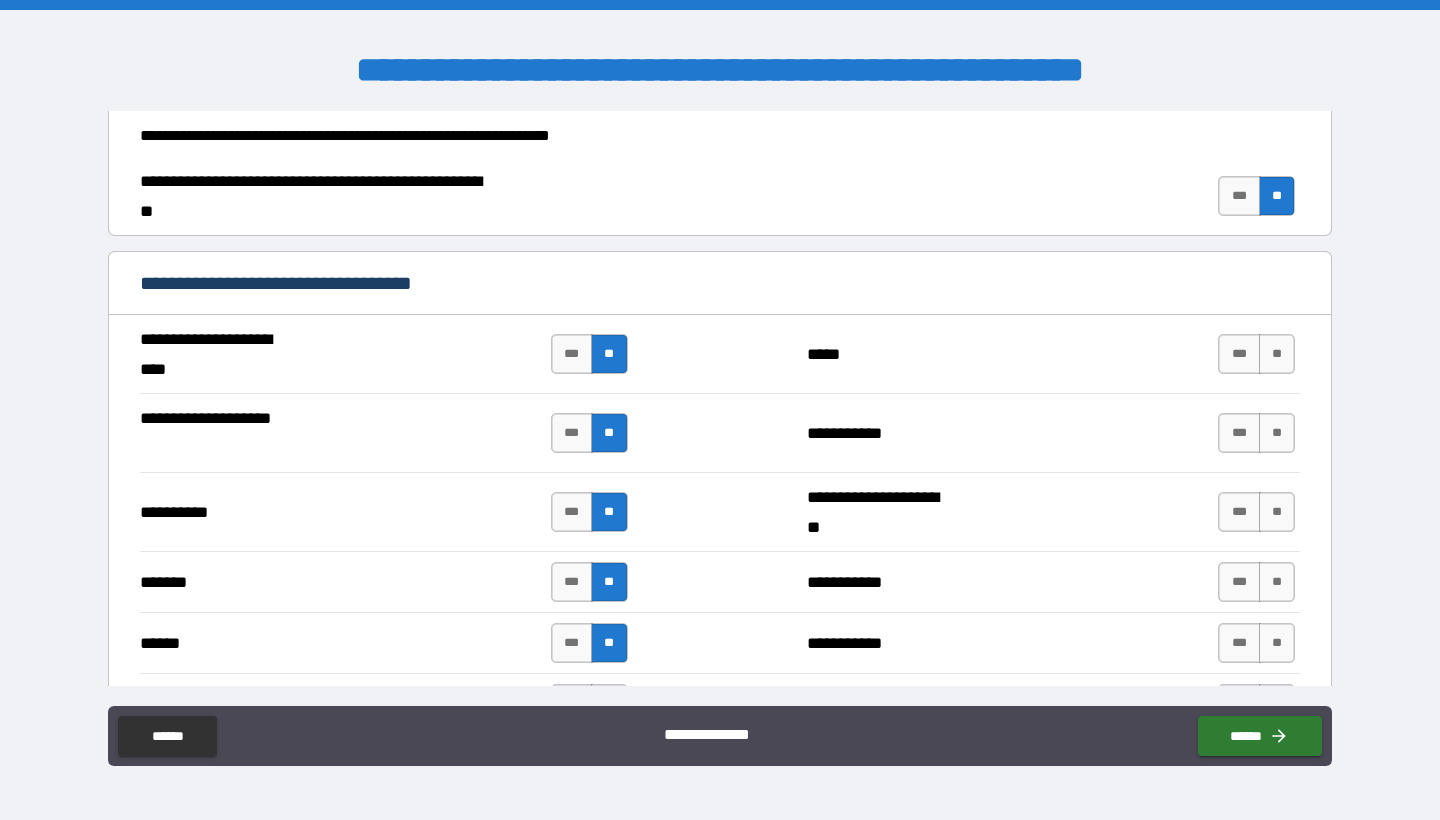 scroll, scrollTop: 1400, scrollLeft: 0, axis: vertical 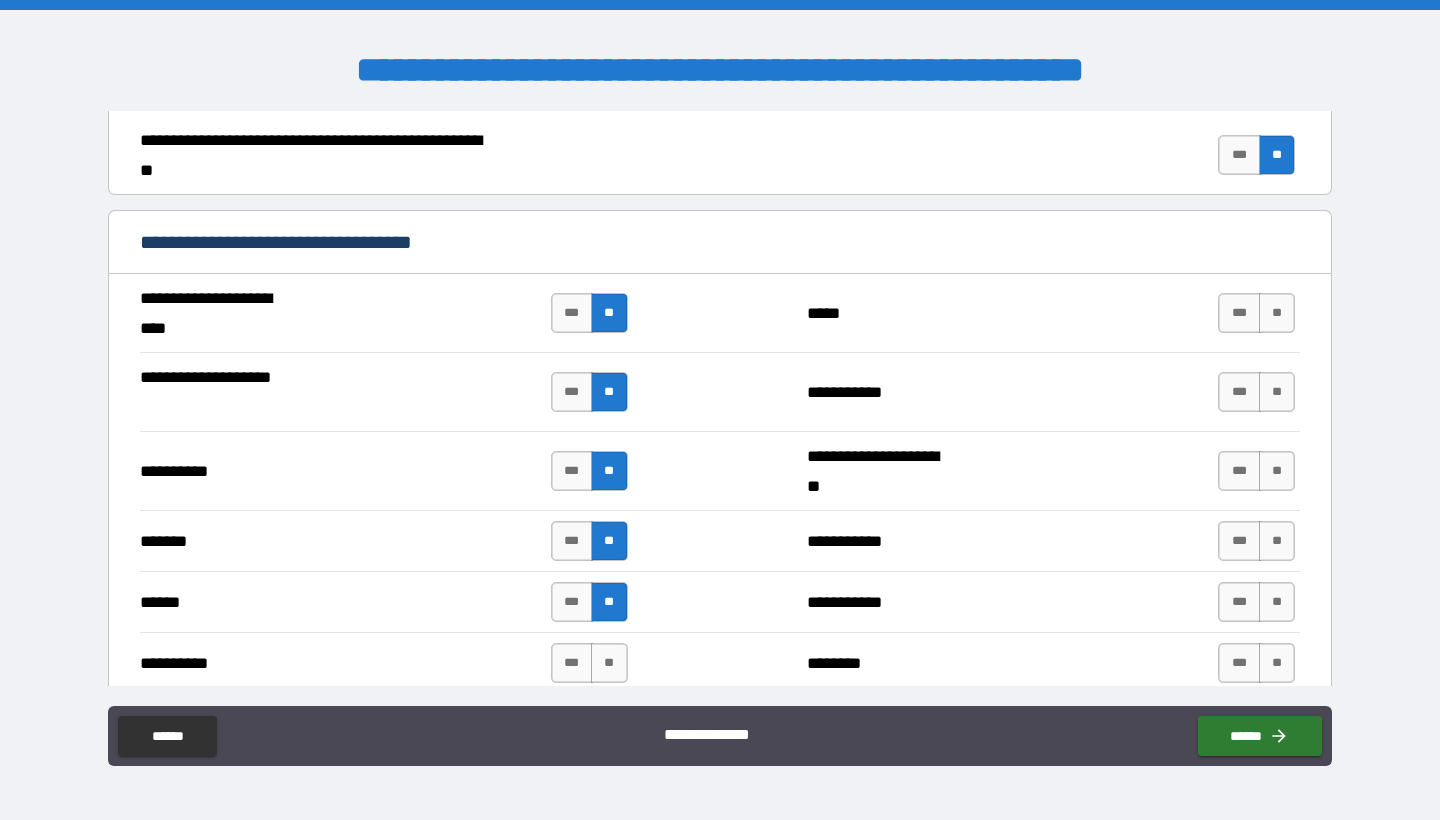 click on "**********" at bounding box center [720, 662] 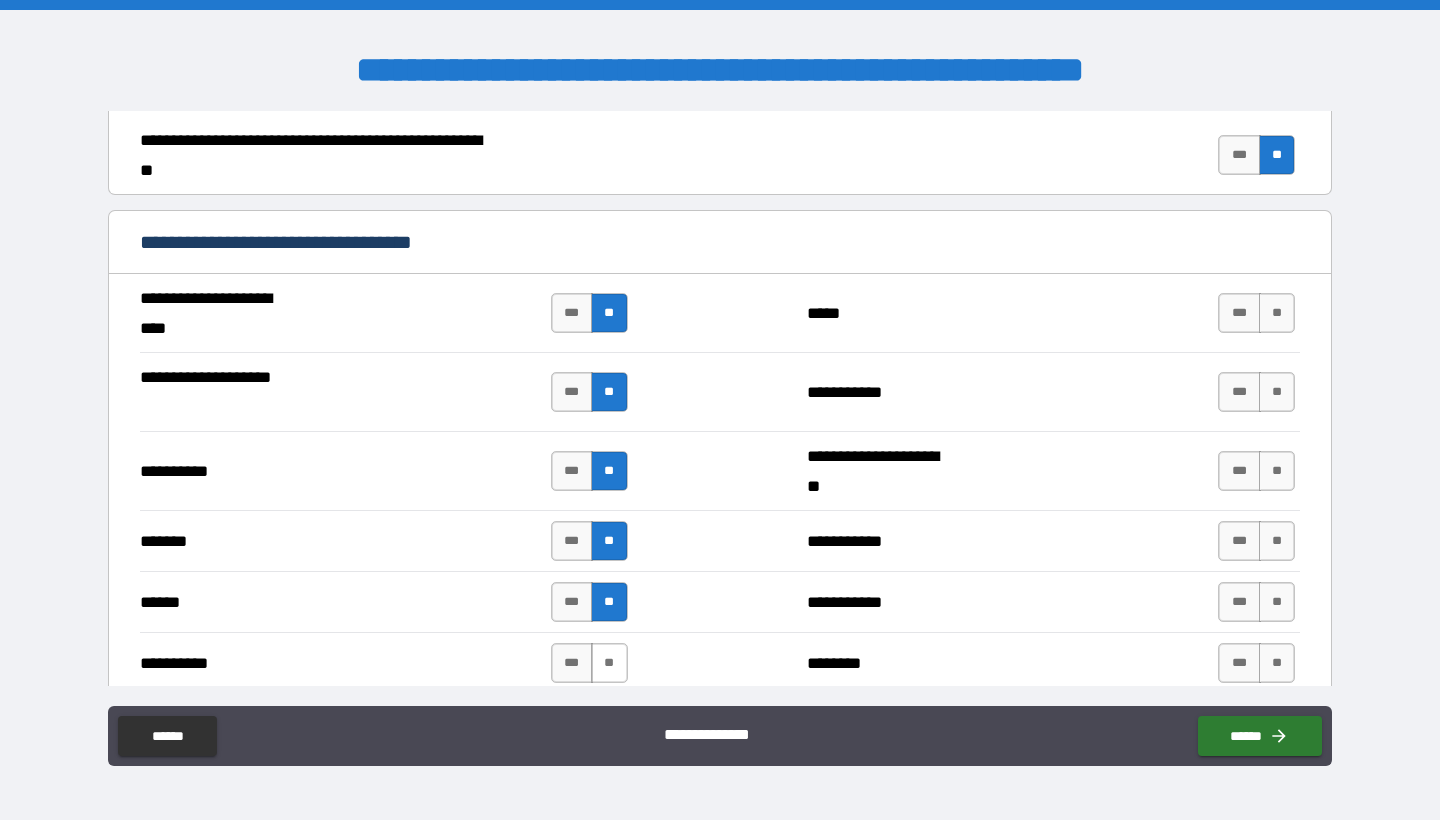 click on "**" at bounding box center [609, 663] 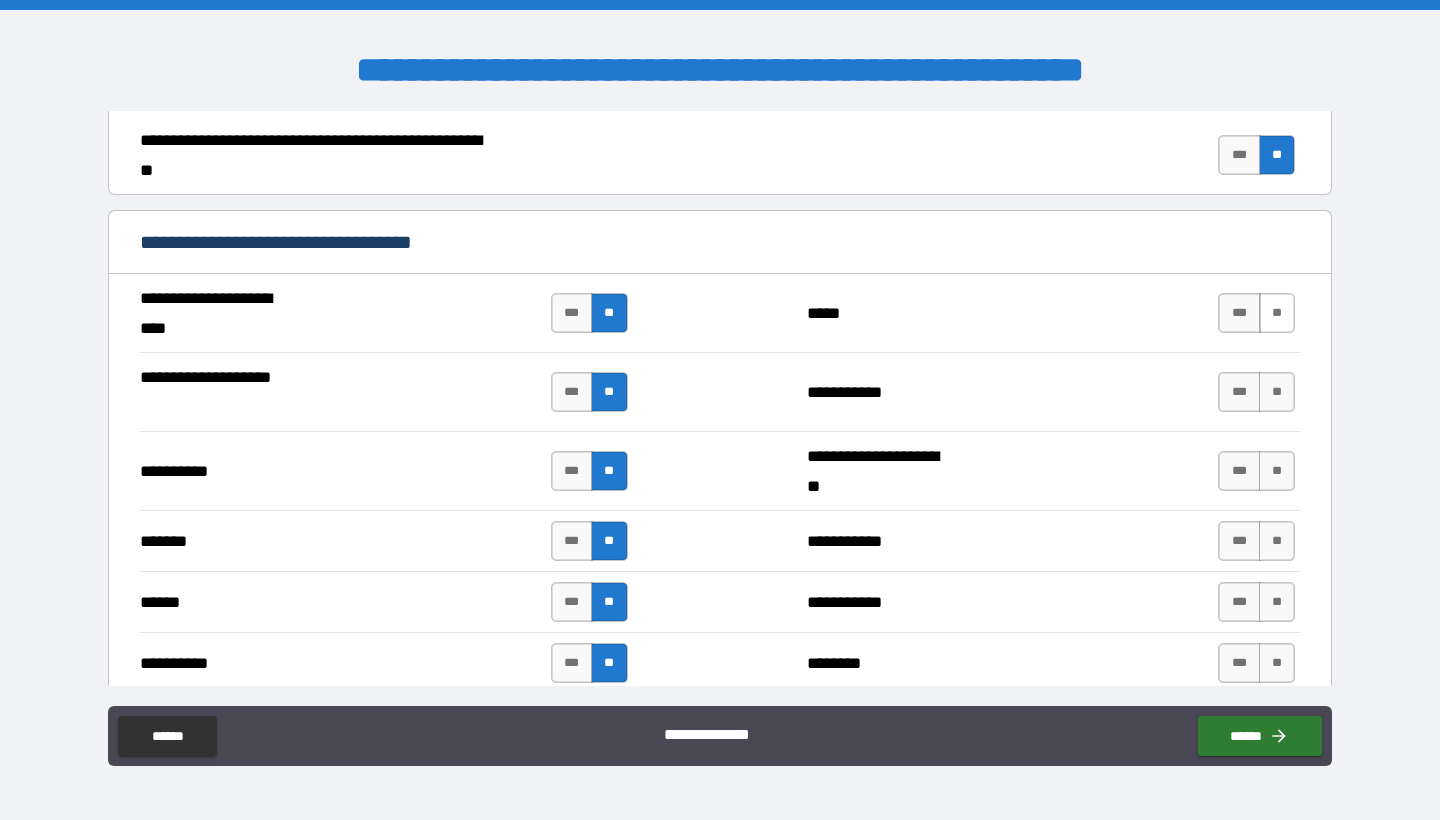 click on "**" at bounding box center (1277, 313) 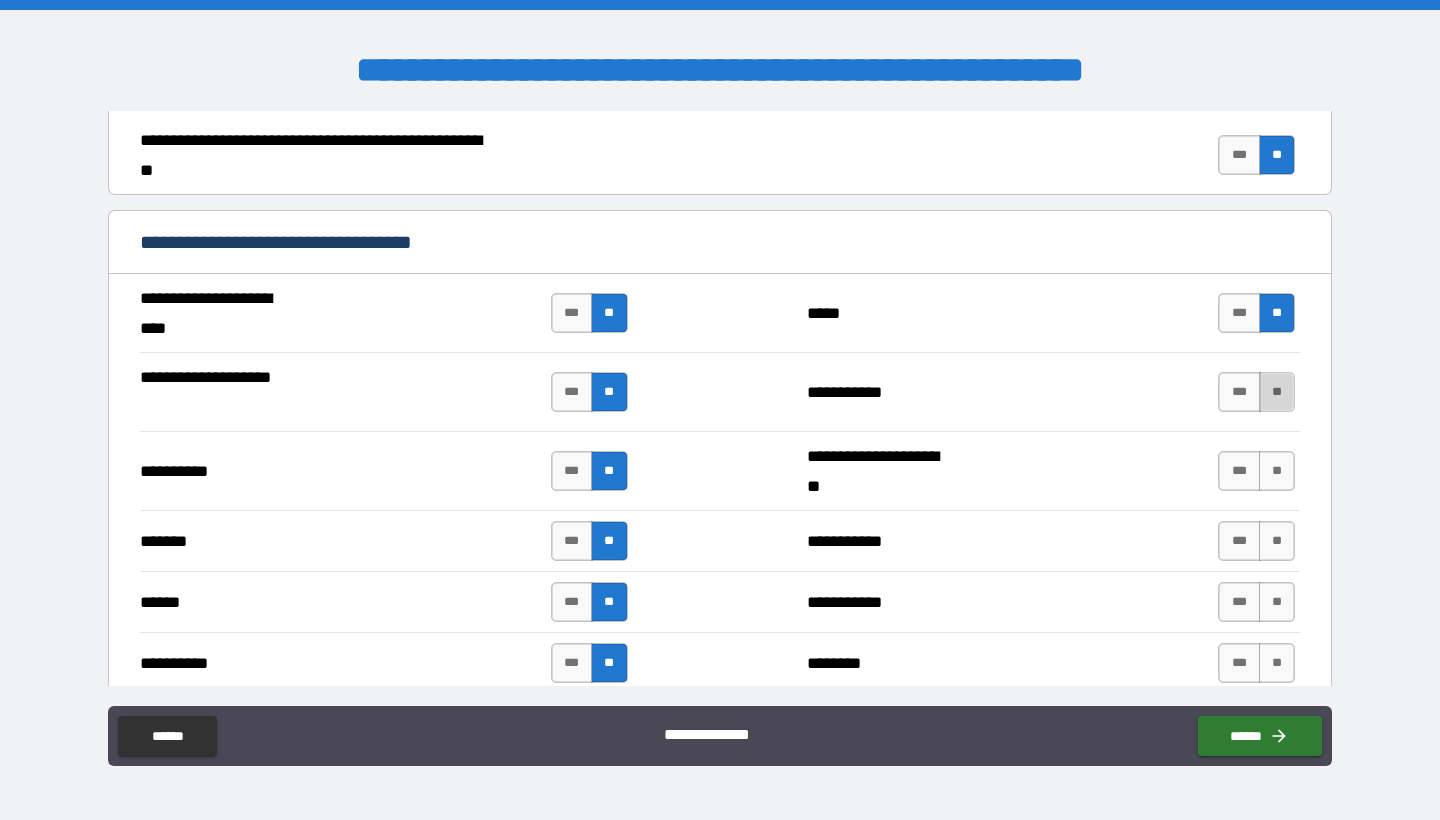 click on "**" at bounding box center (1277, 392) 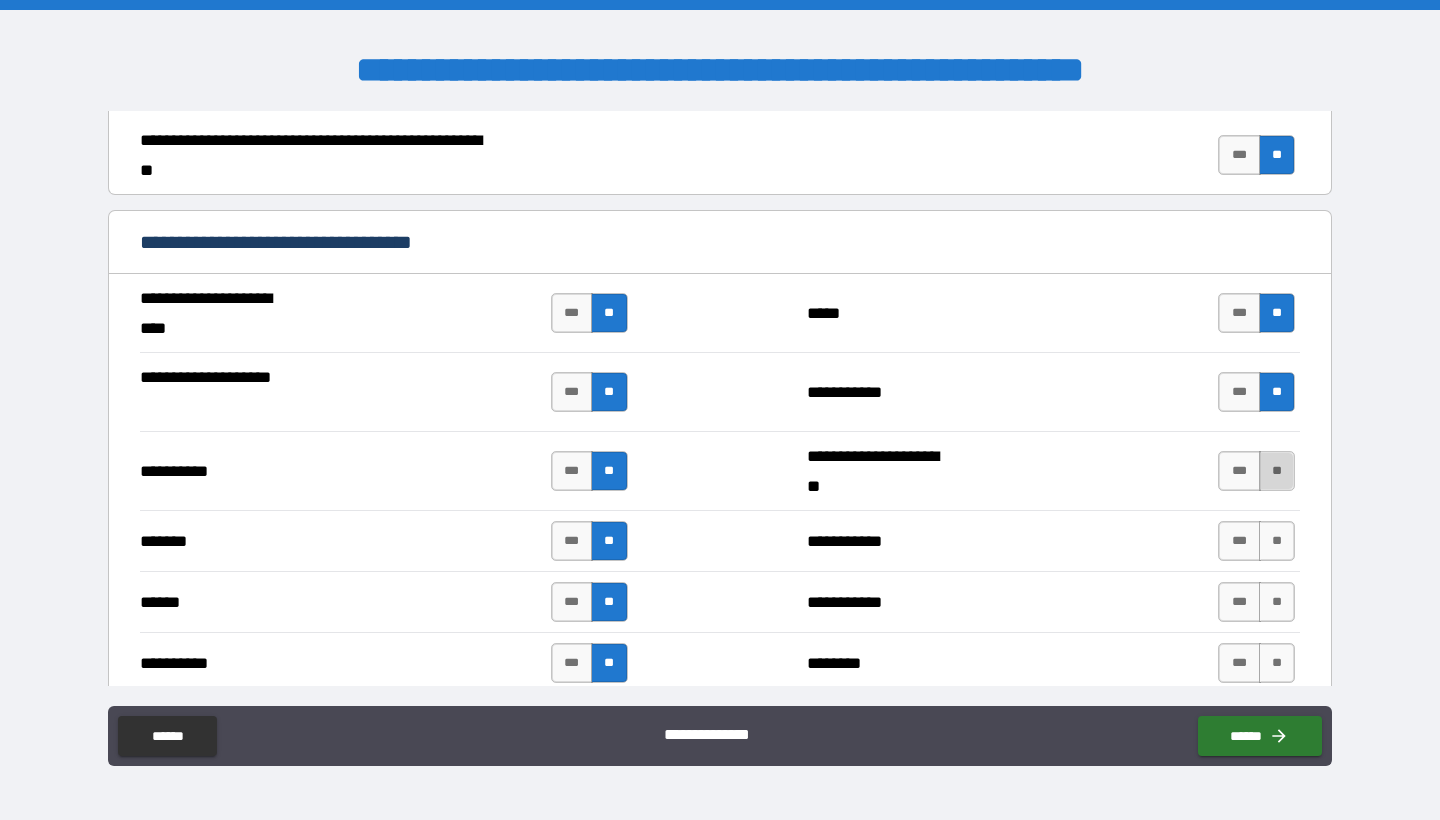 click on "**" at bounding box center (1277, 471) 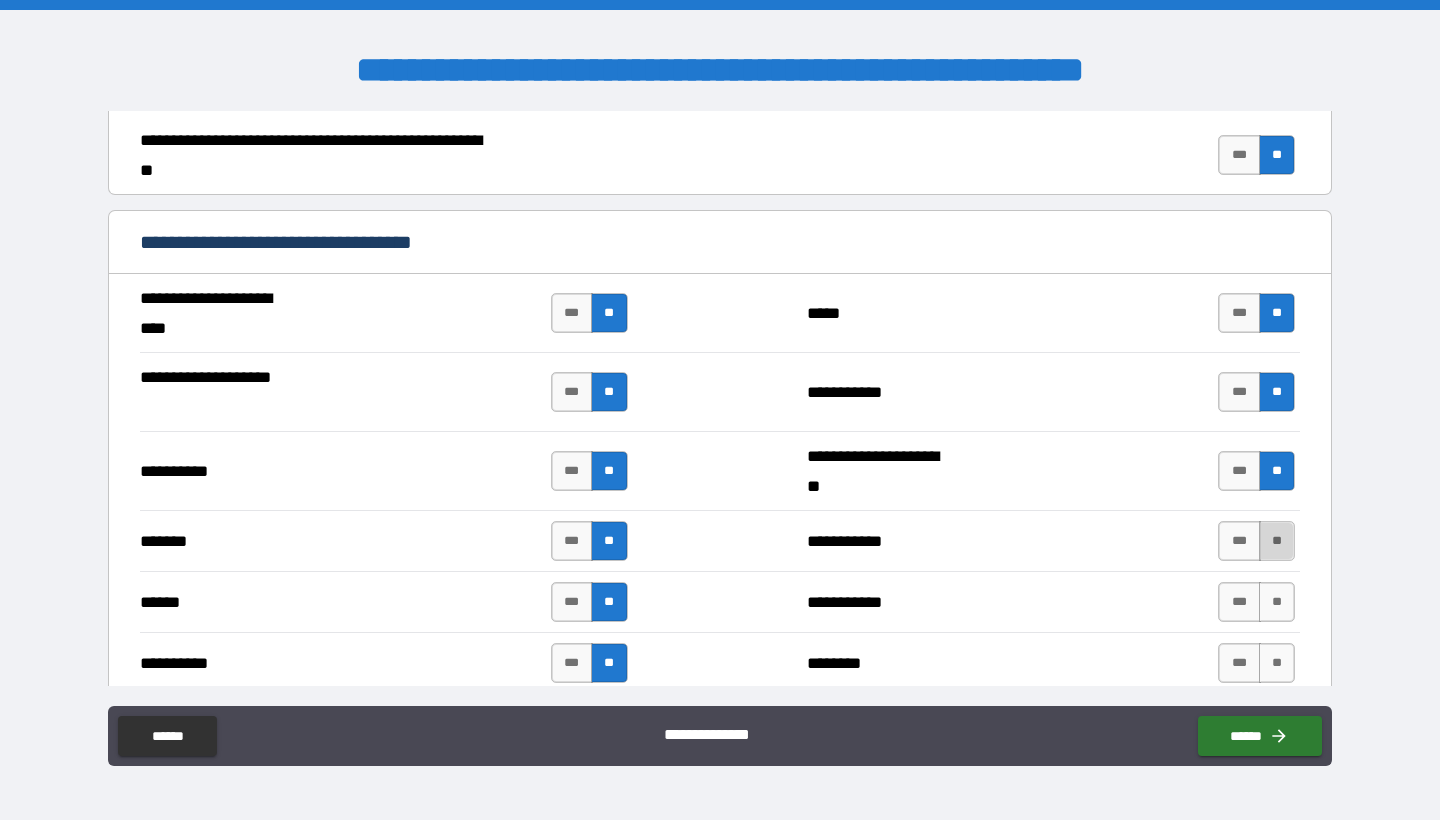 click on "**" at bounding box center [1277, 541] 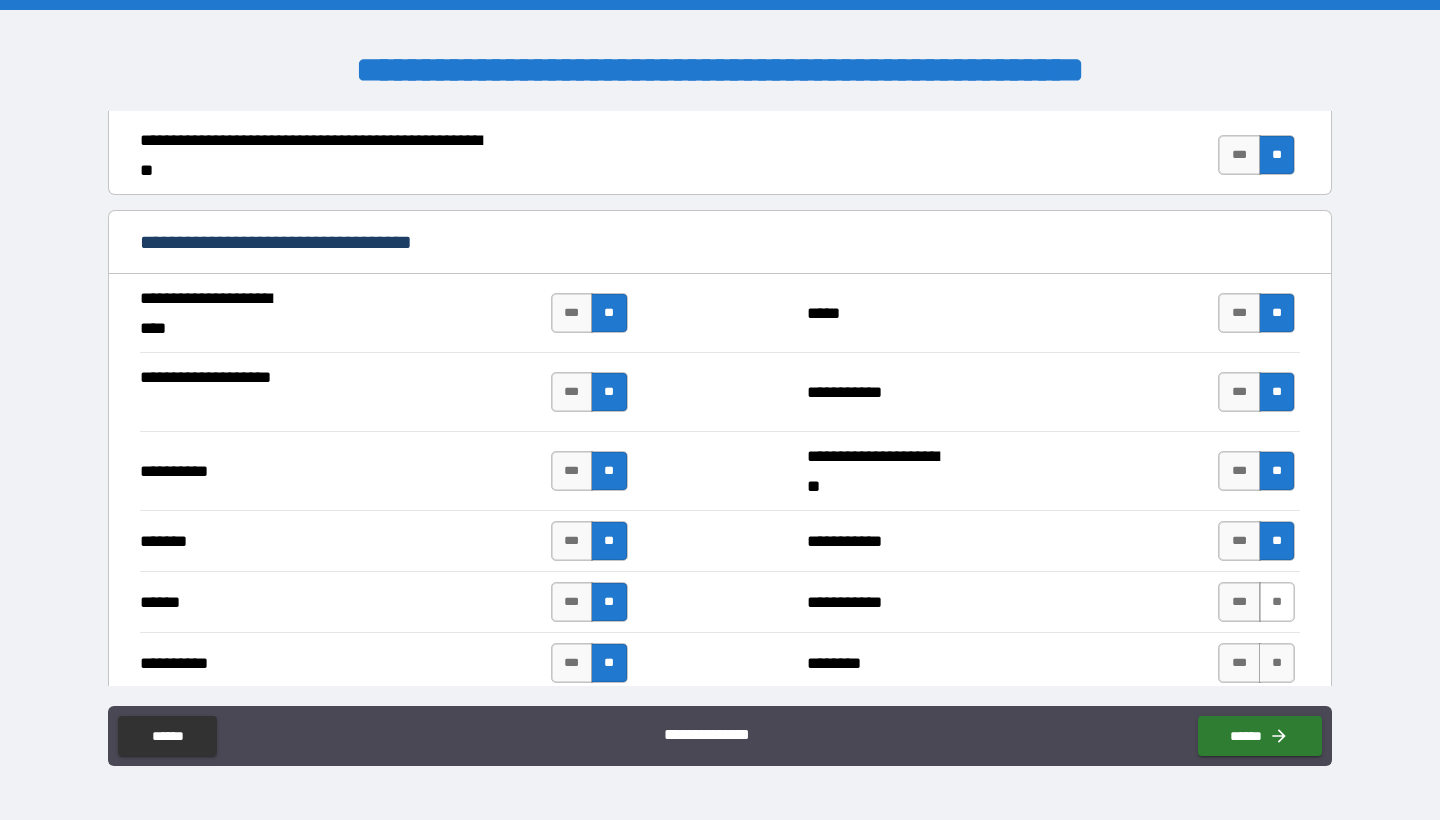 click on "**" at bounding box center [1277, 602] 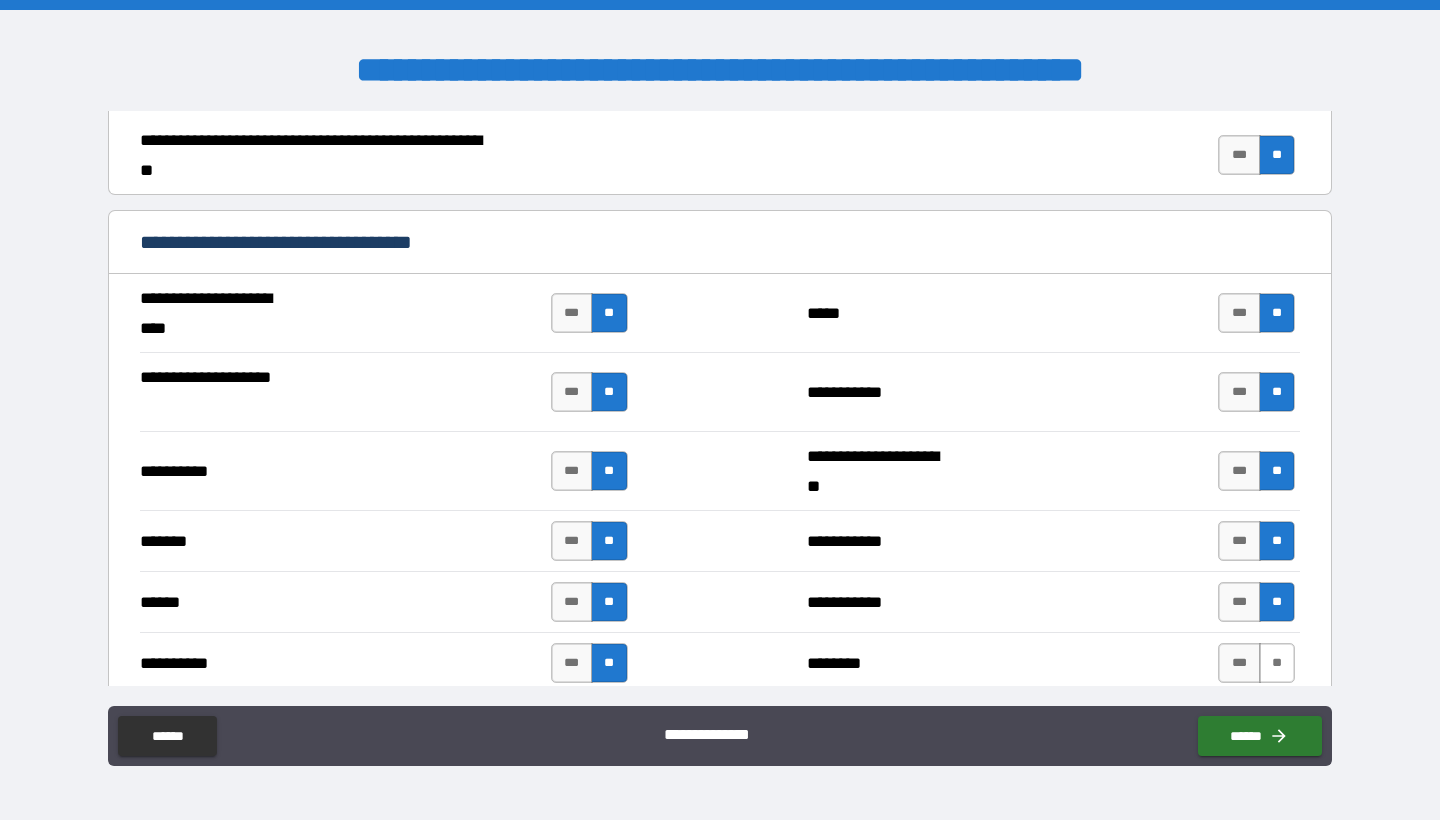 click on "**" at bounding box center (1277, 663) 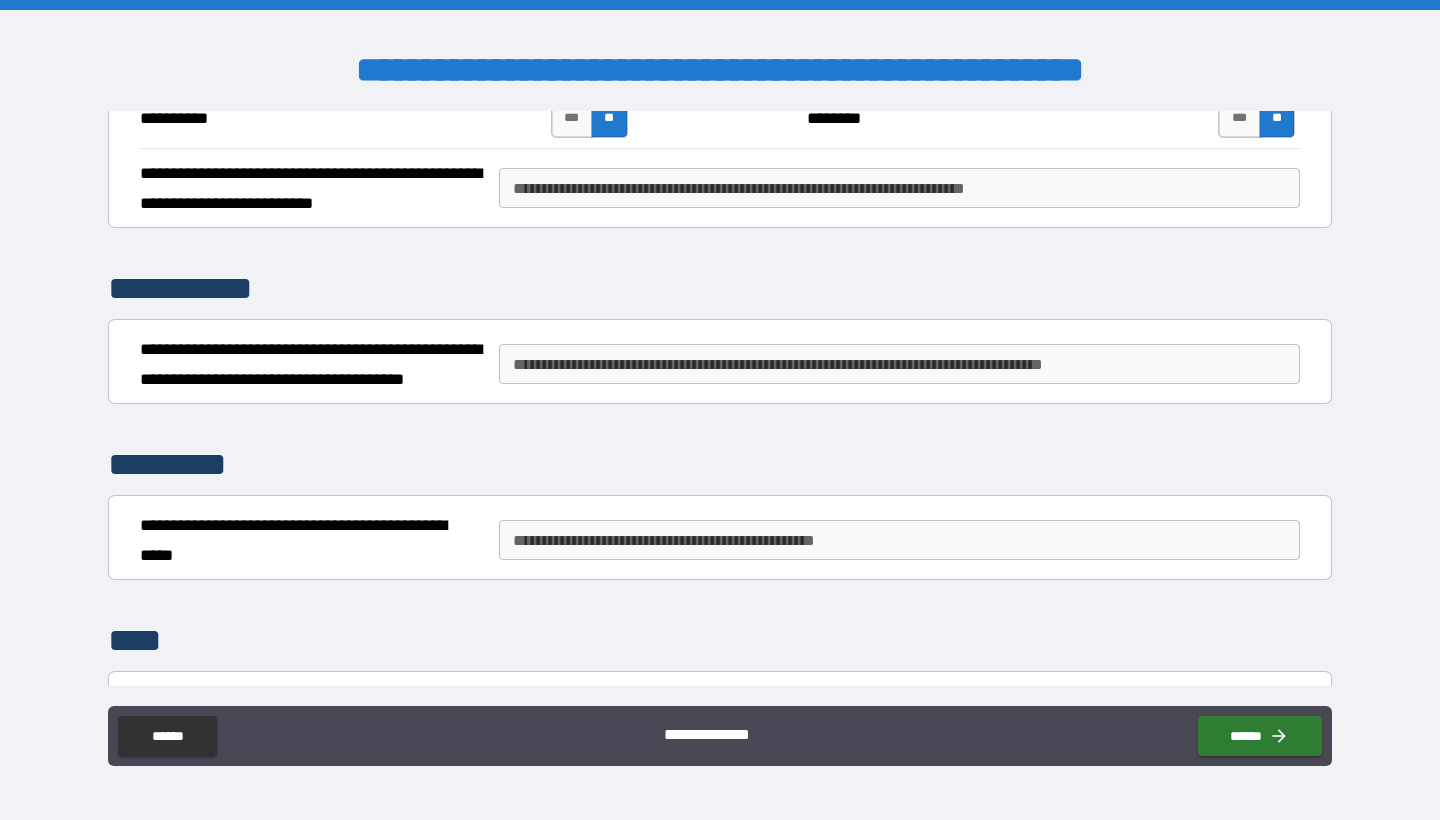 scroll, scrollTop: 1948, scrollLeft: 0, axis: vertical 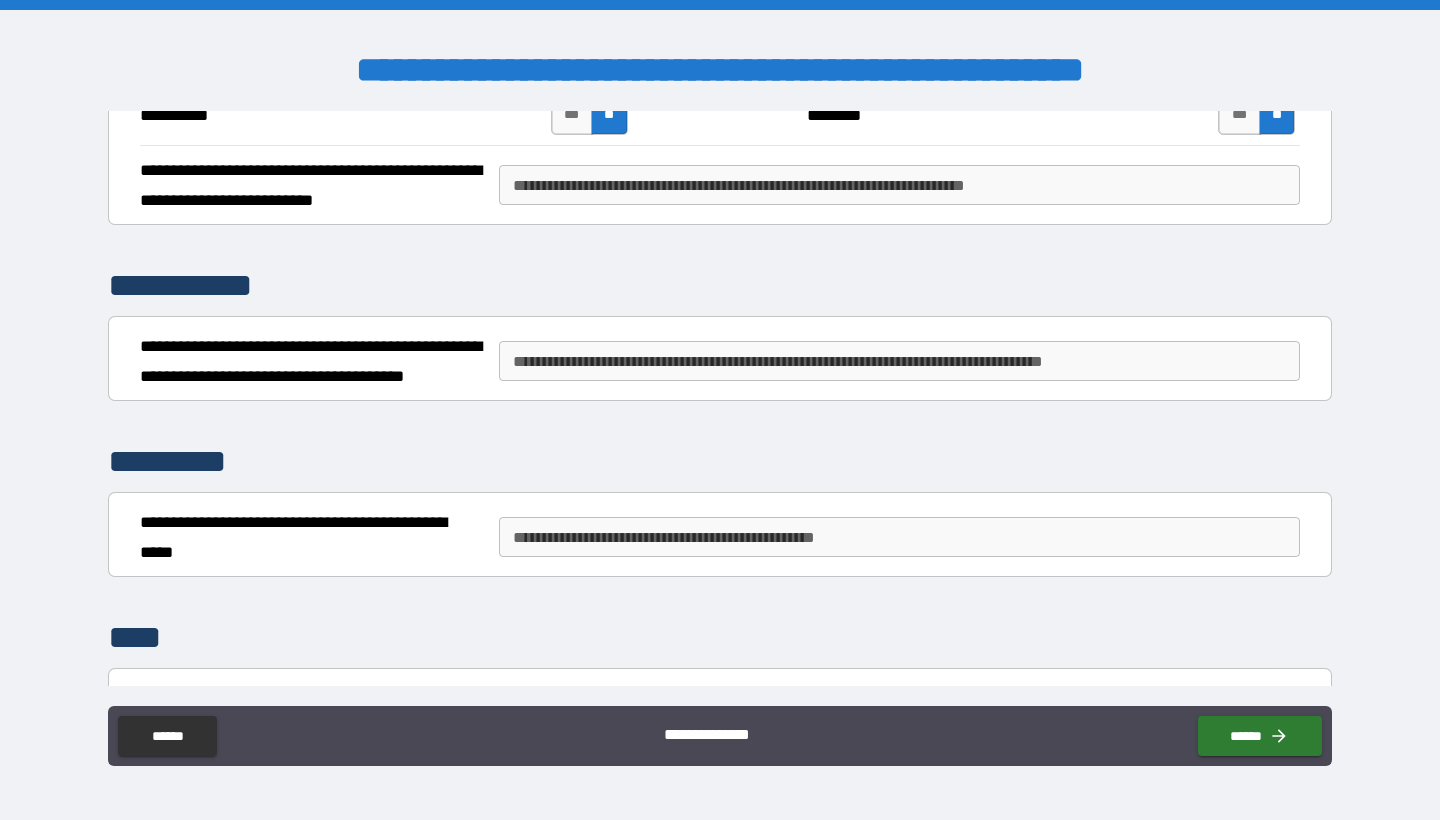 click on "**********" at bounding box center [899, 361] 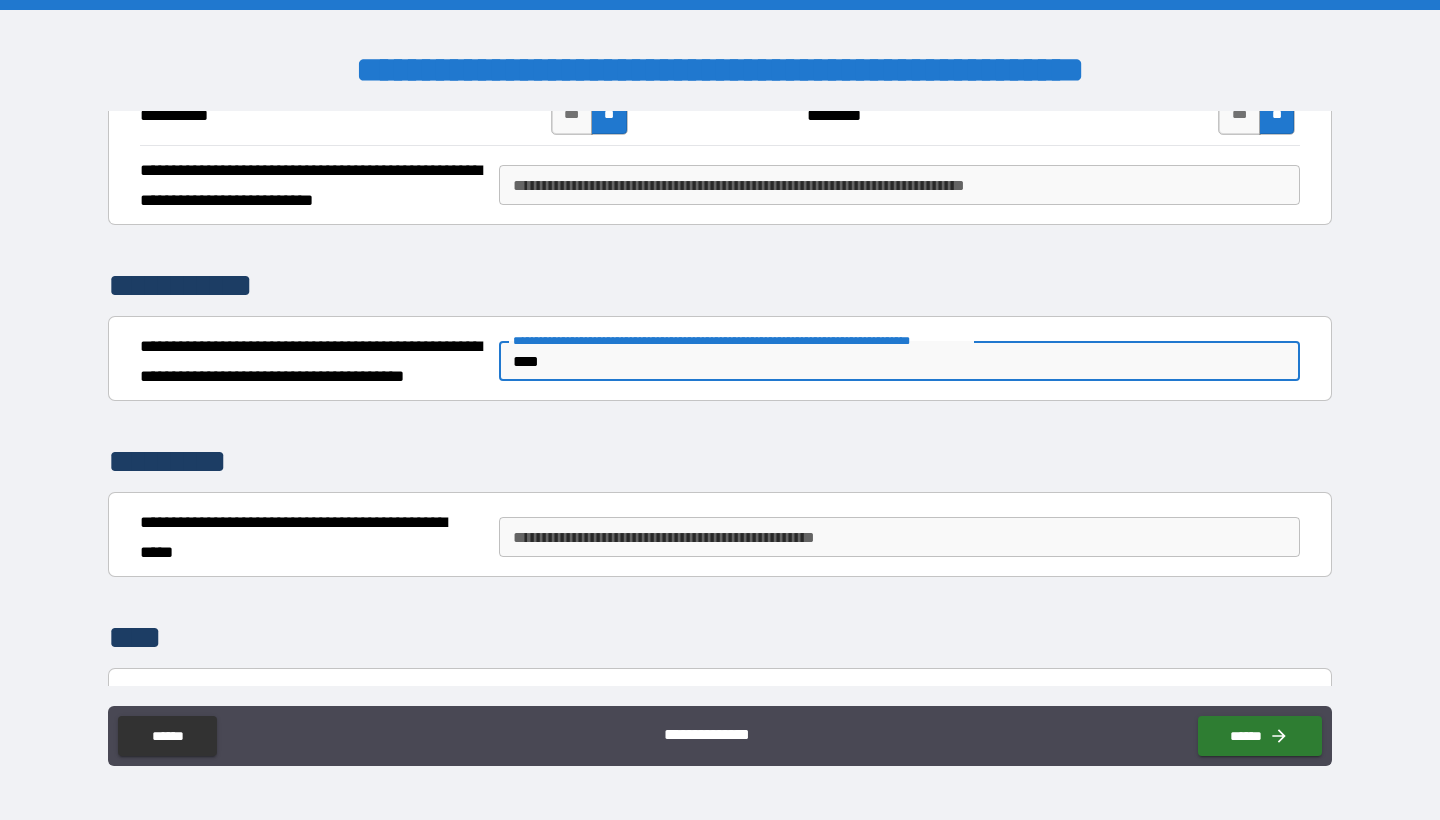 type on "****" 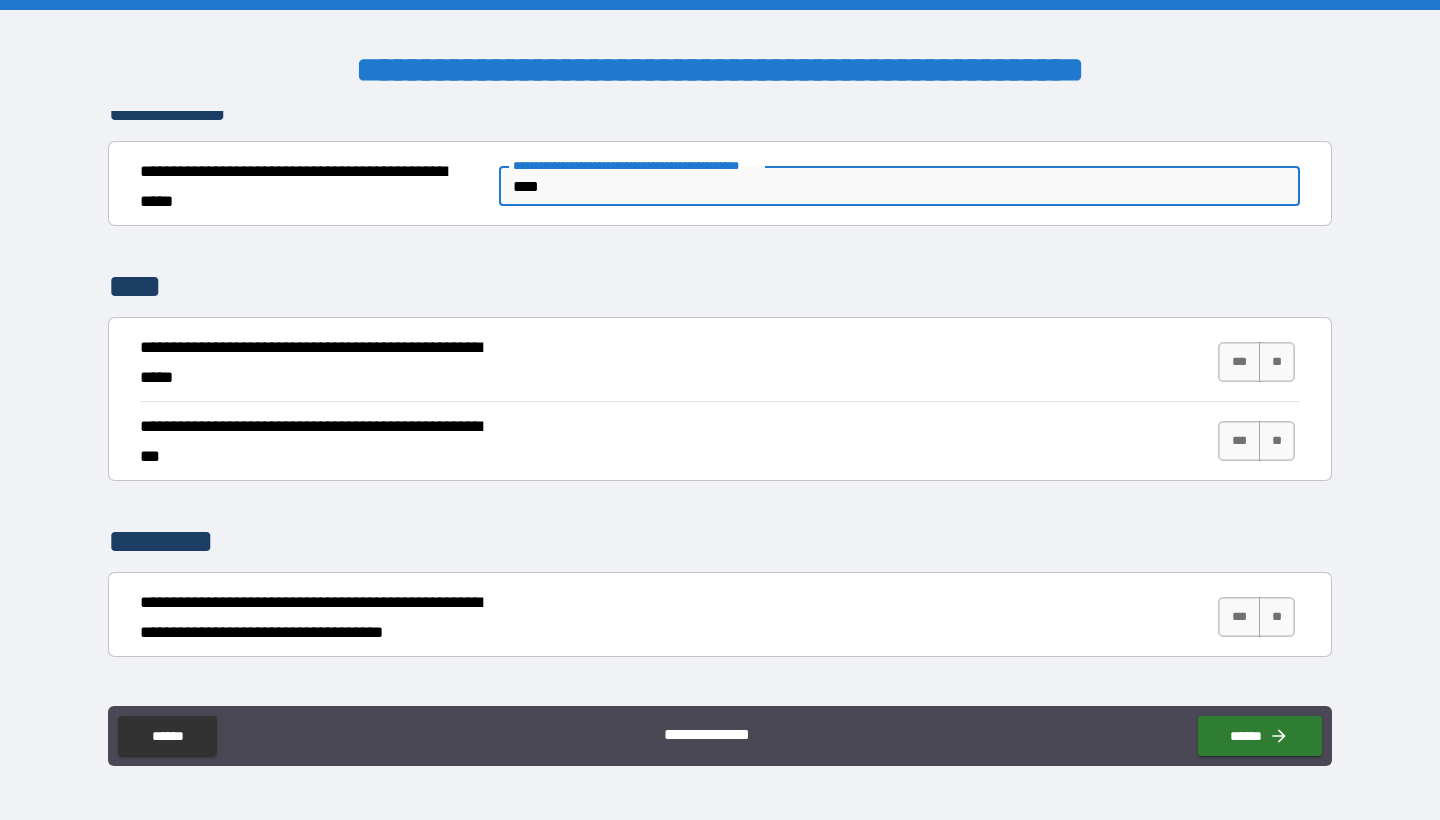scroll, scrollTop: 2308, scrollLeft: 0, axis: vertical 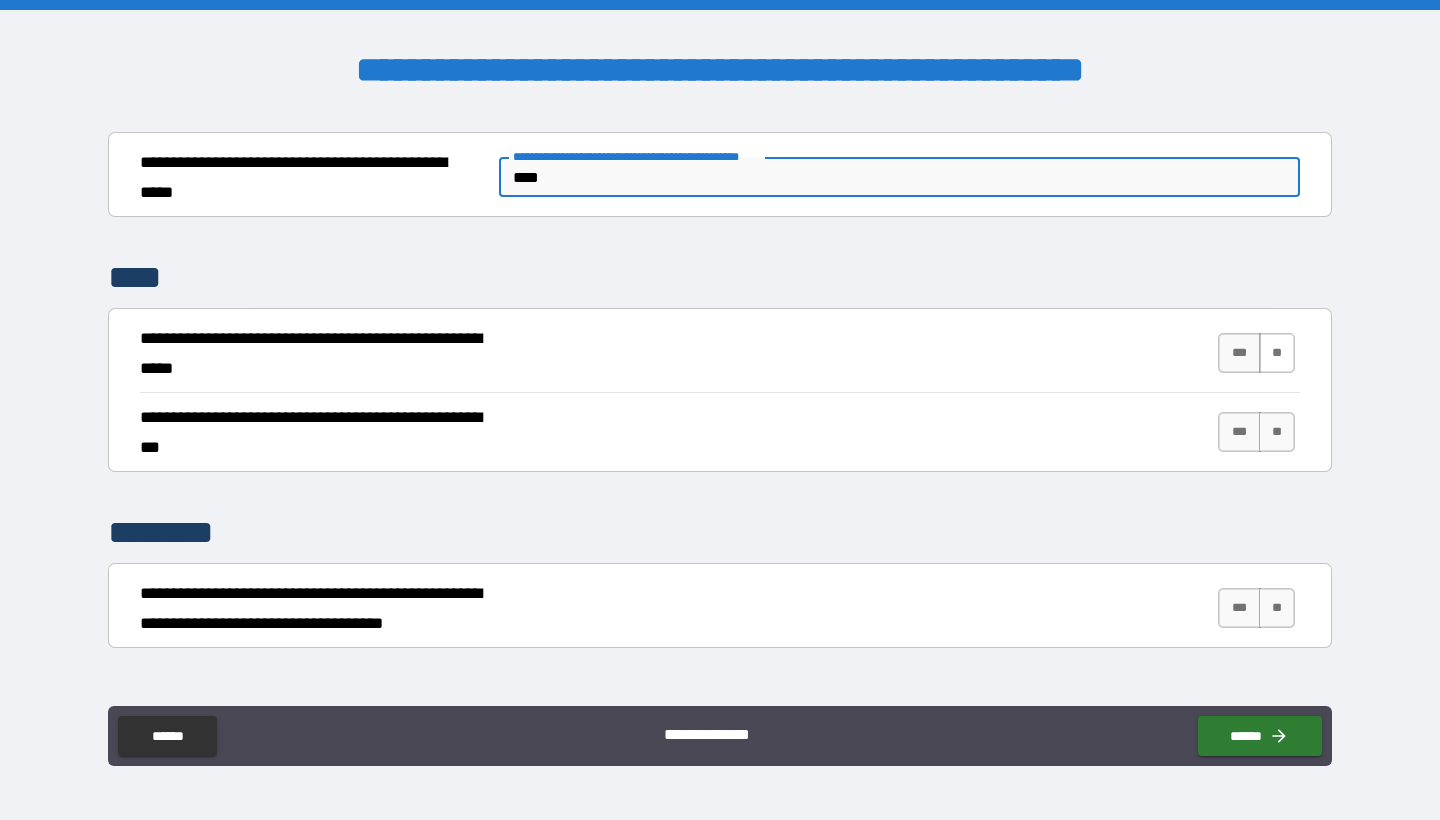 type on "****" 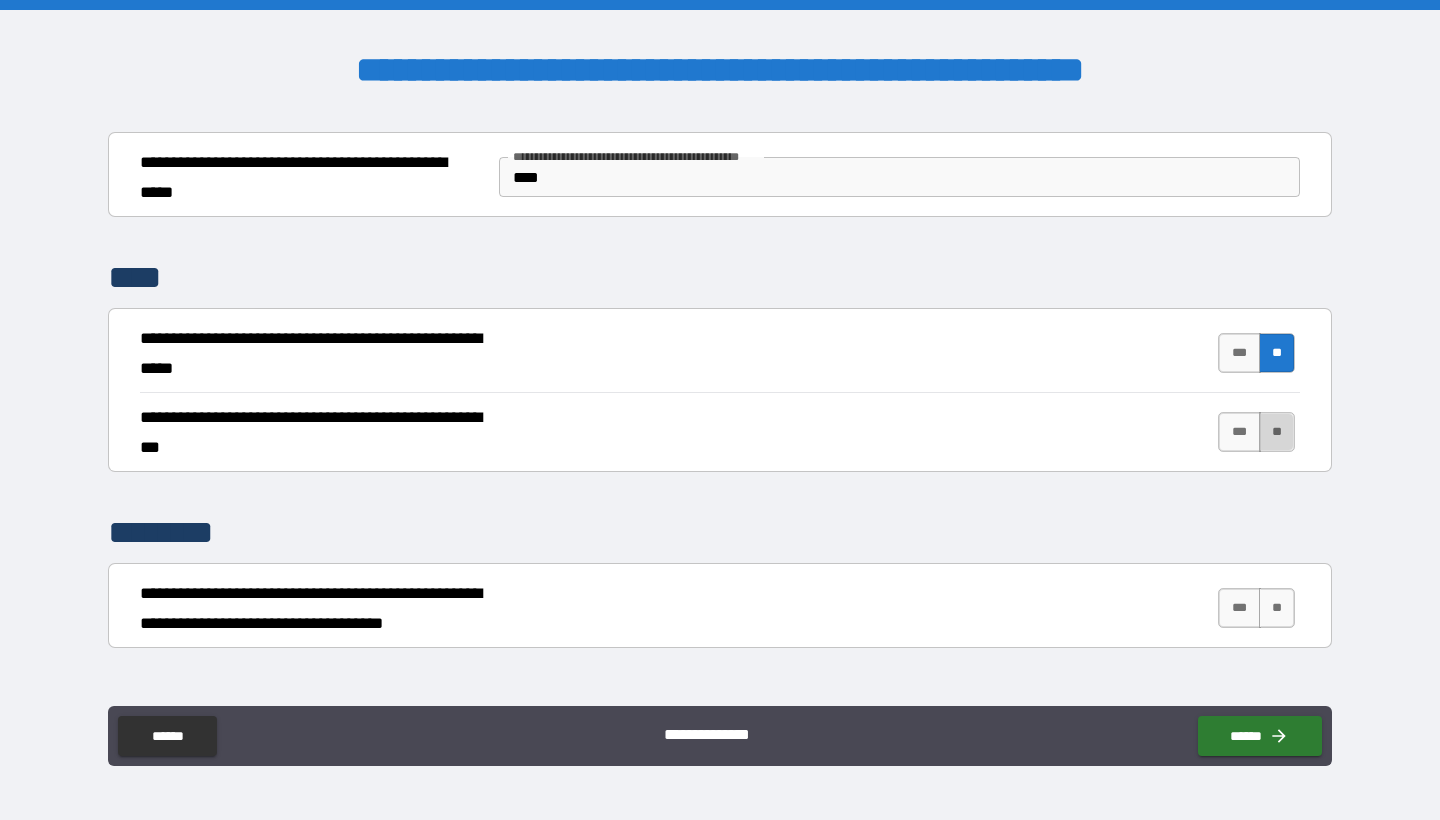 click on "**" at bounding box center (1277, 432) 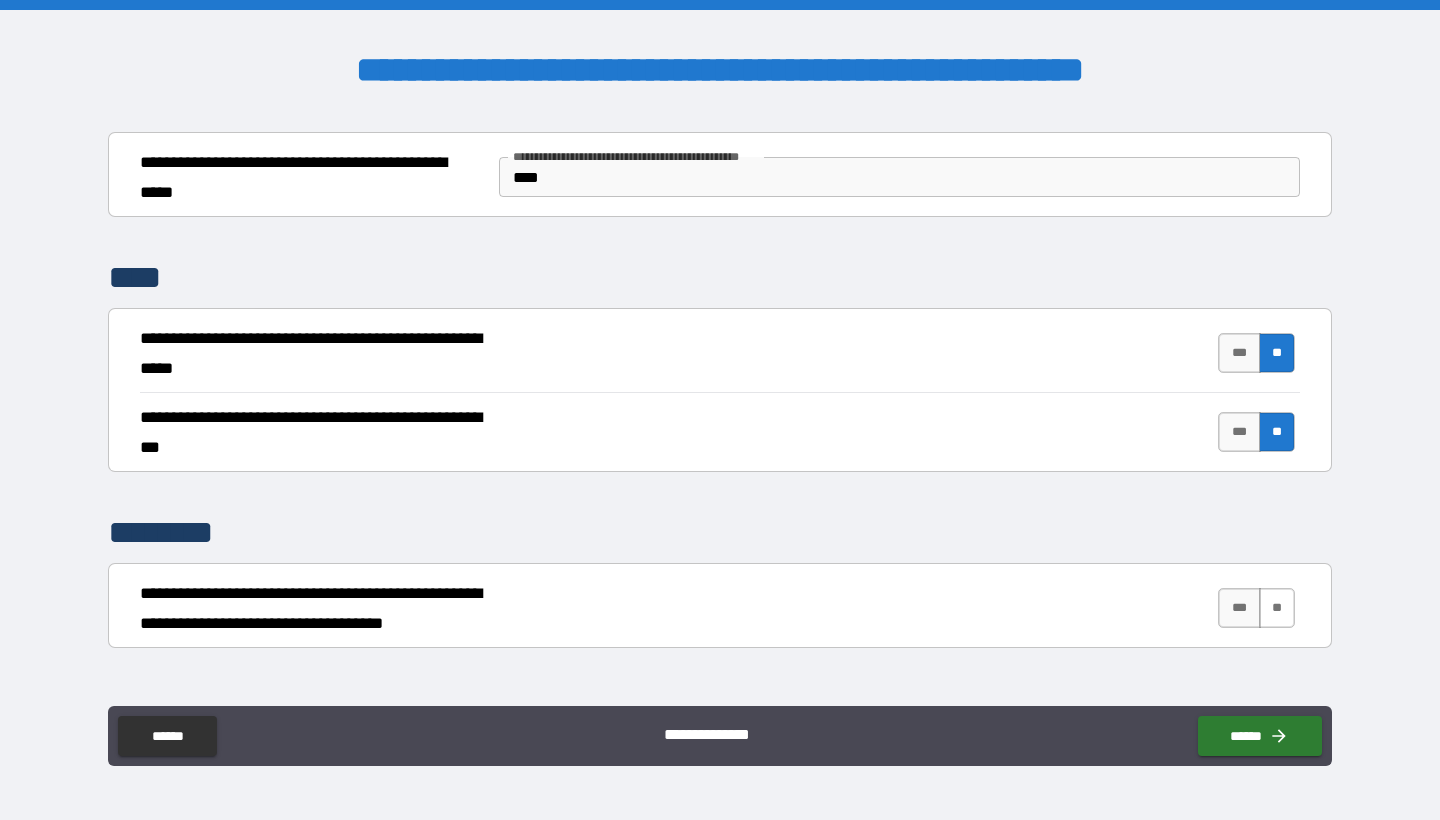 click on "**" at bounding box center (1277, 608) 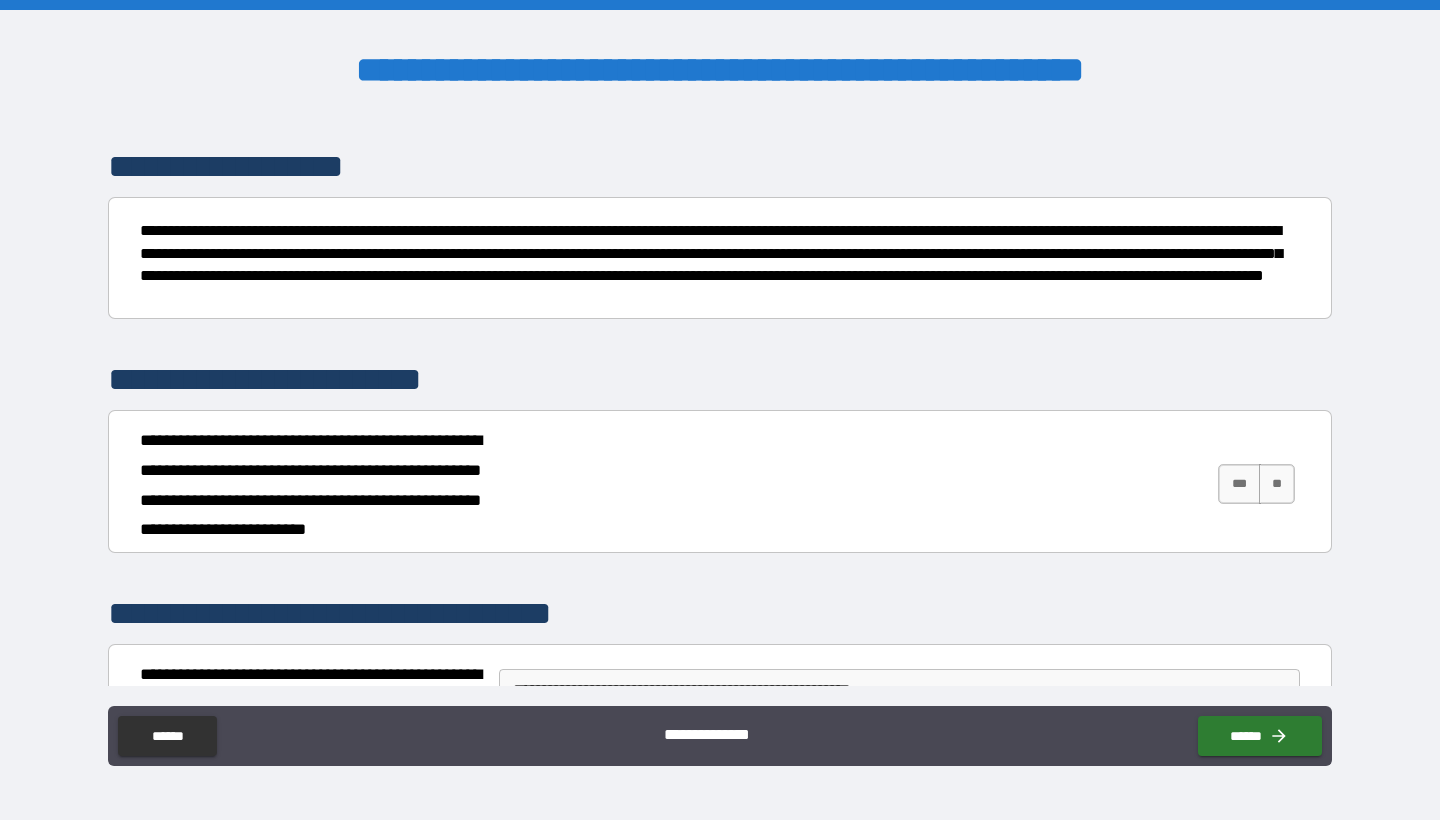 scroll, scrollTop: 2856, scrollLeft: 0, axis: vertical 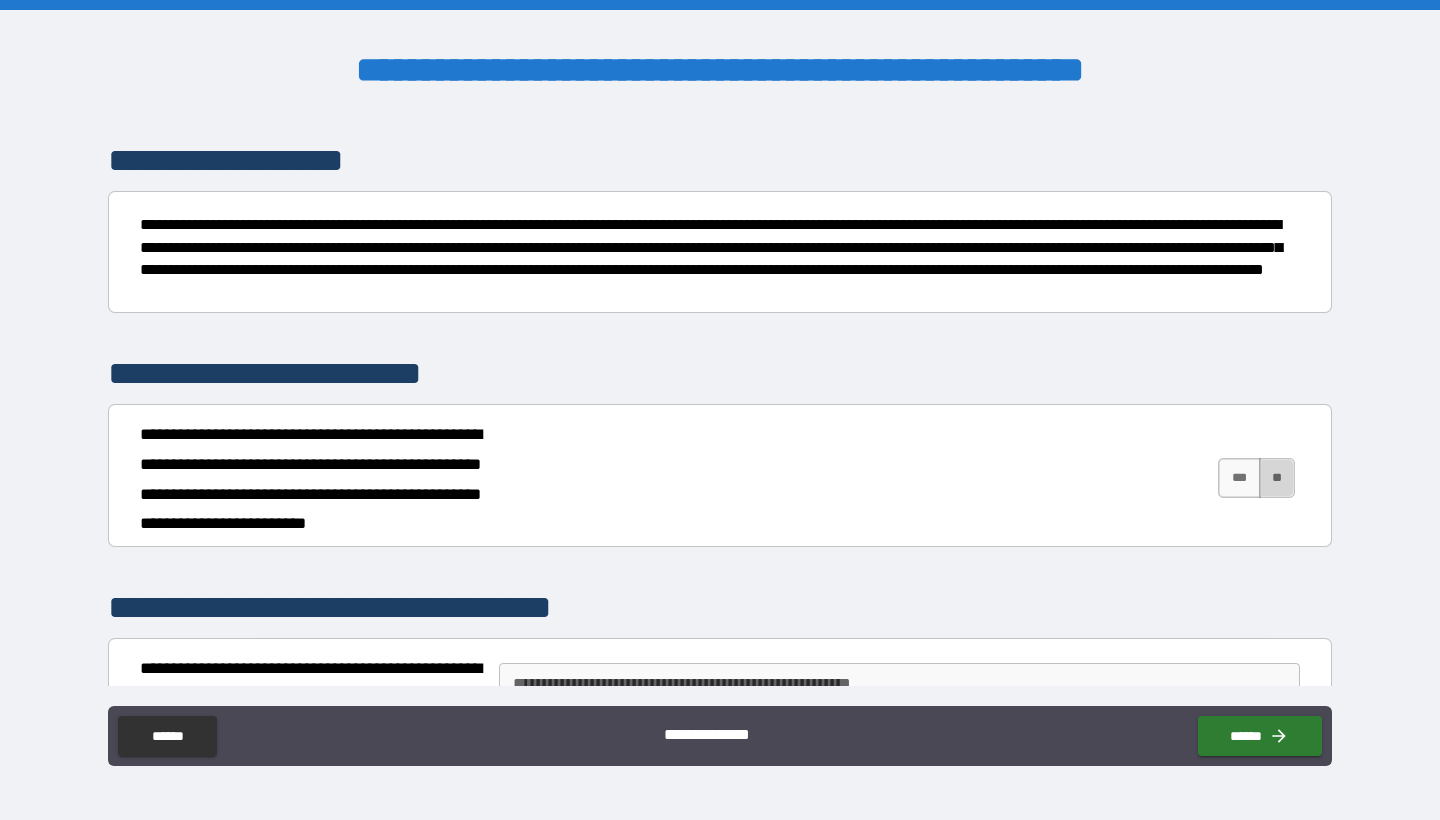 click on "**" at bounding box center (1277, 478) 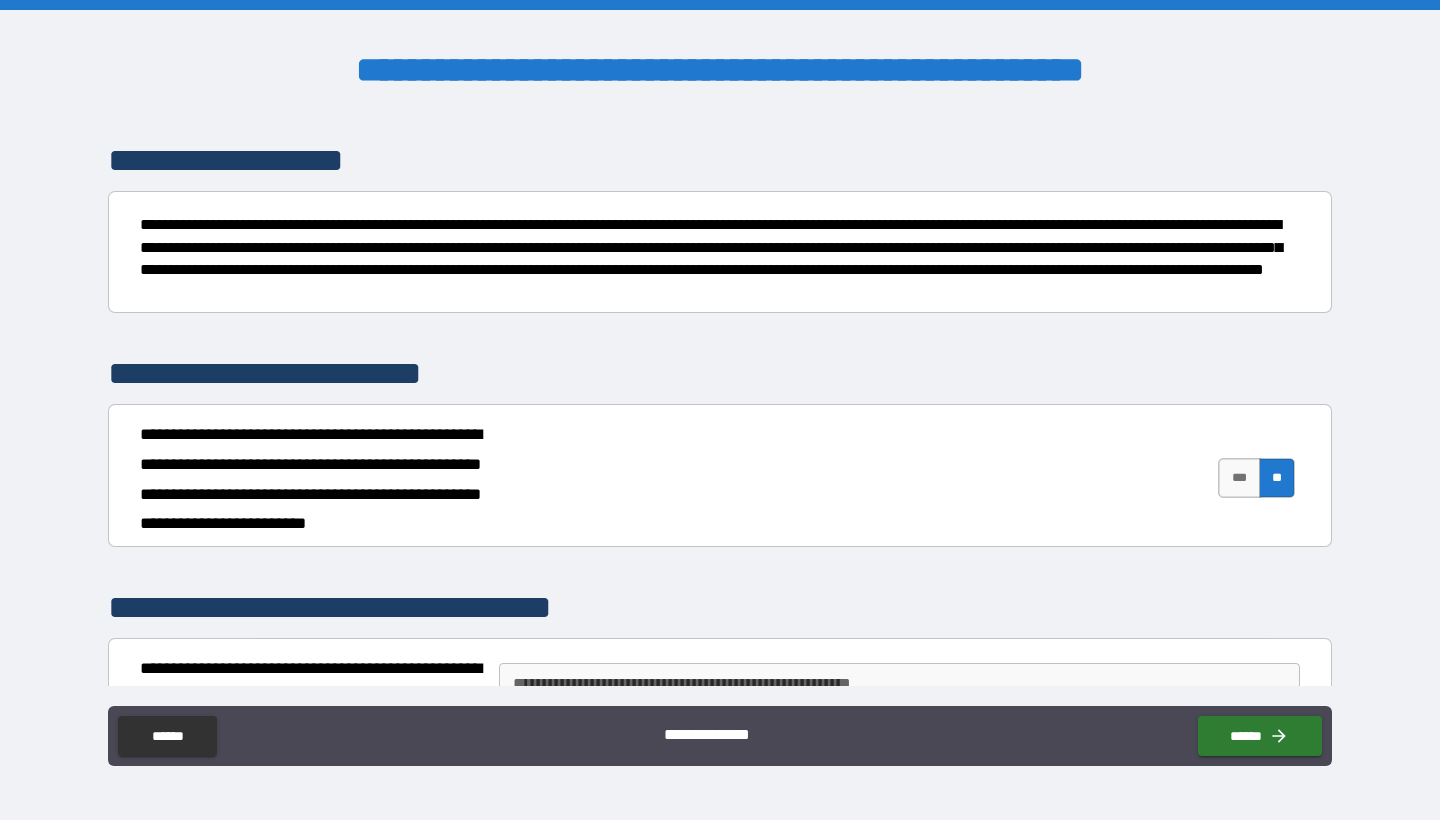 scroll, scrollTop: 2904, scrollLeft: 0, axis: vertical 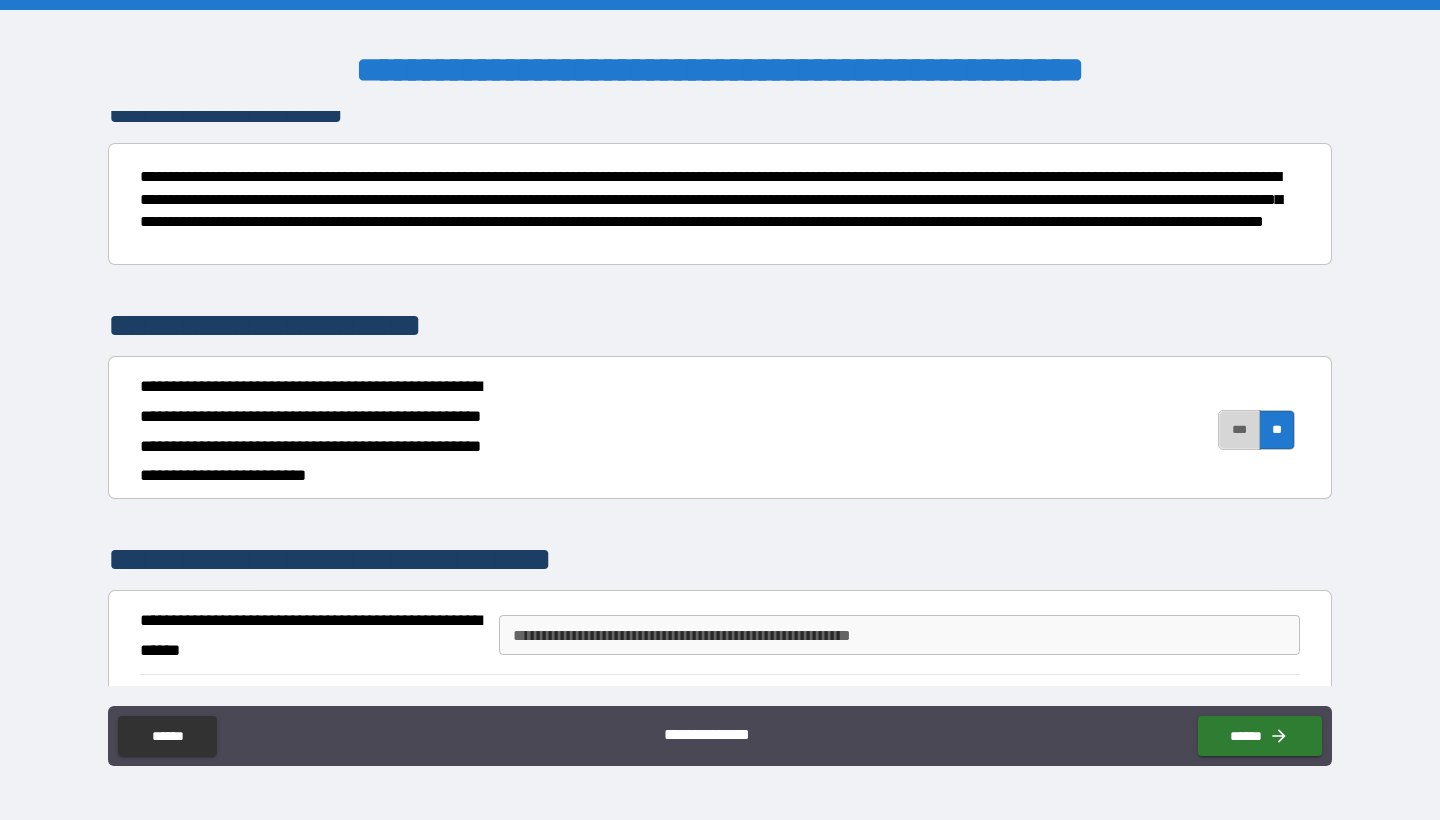 click on "***" at bounding box center [1239, 430] 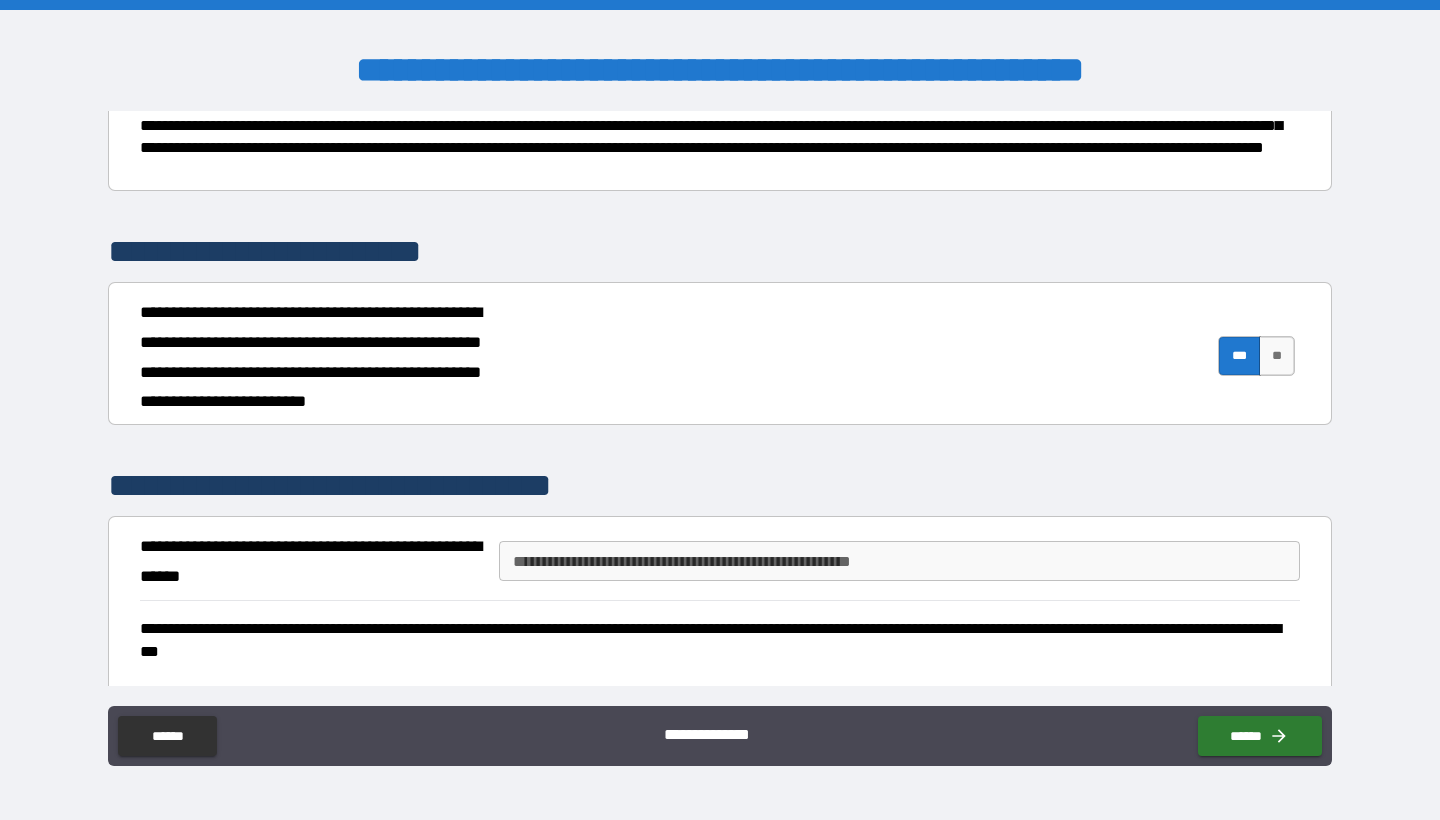 scroll, scrollTop: 2981, scrollLeft: 0, axis: vertical 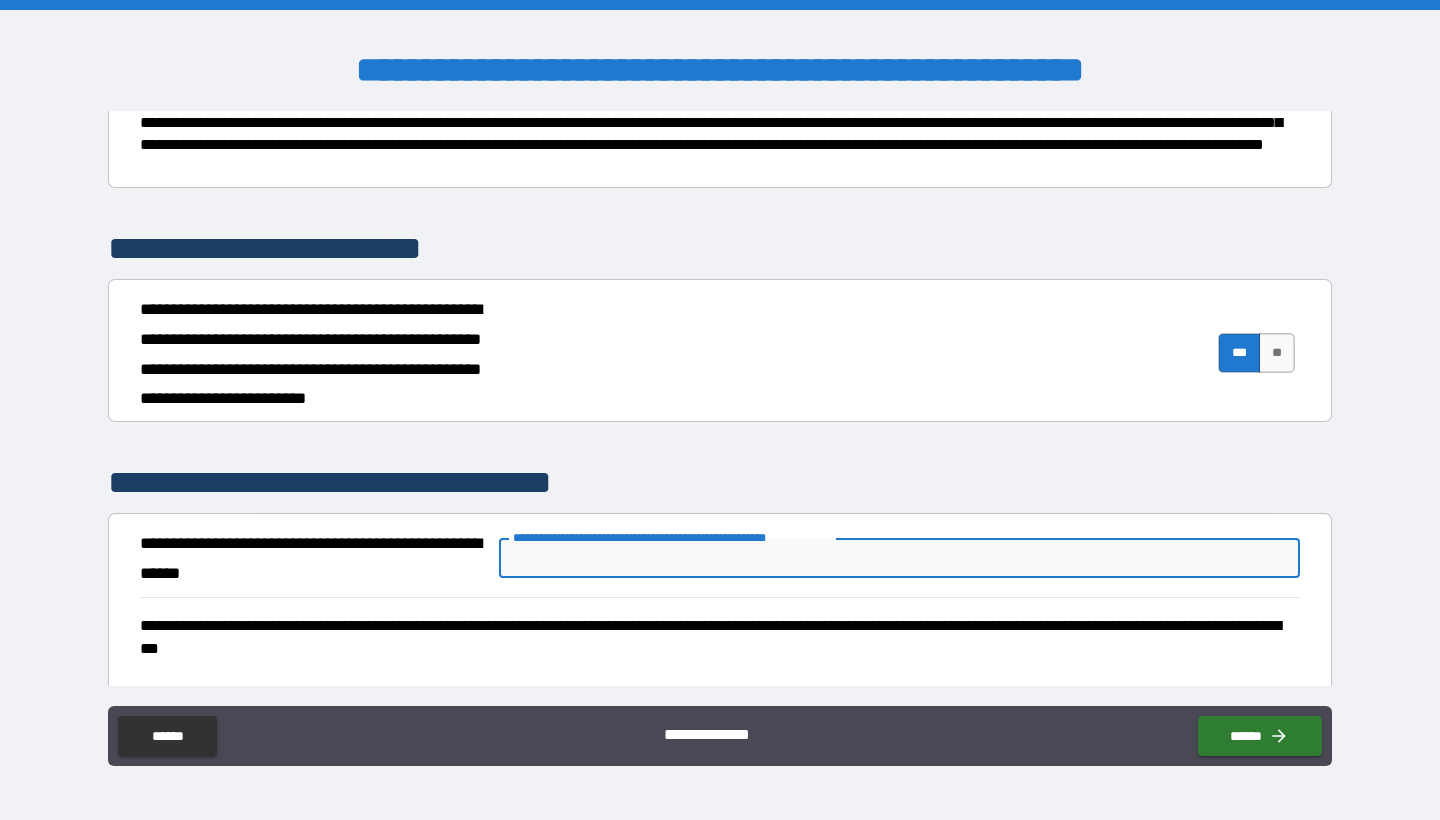 click on "**********" at bounding box center [899, 558] 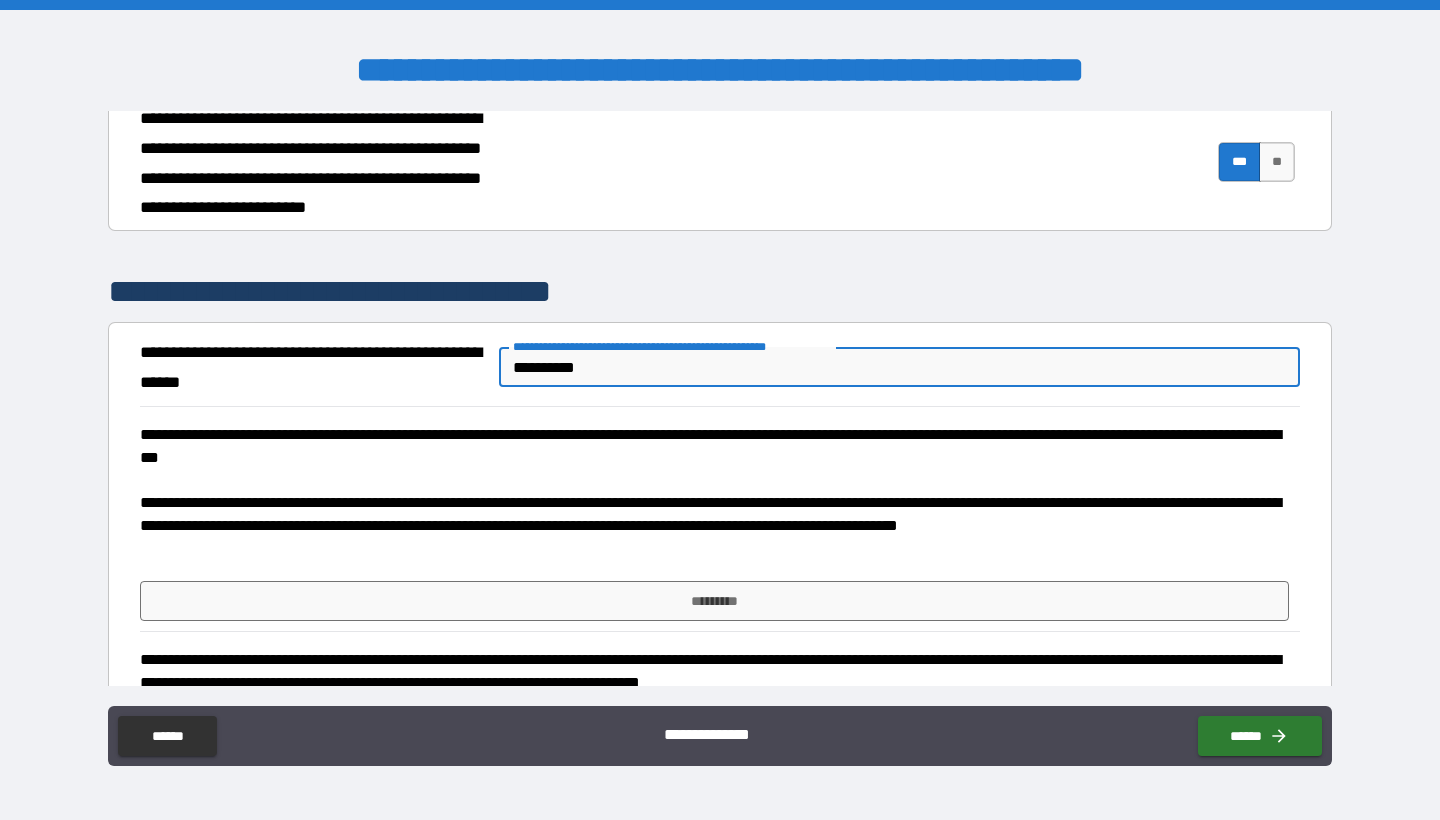 scroll, scrollTop: 3187, scrollLeft: 0, axis: vertical 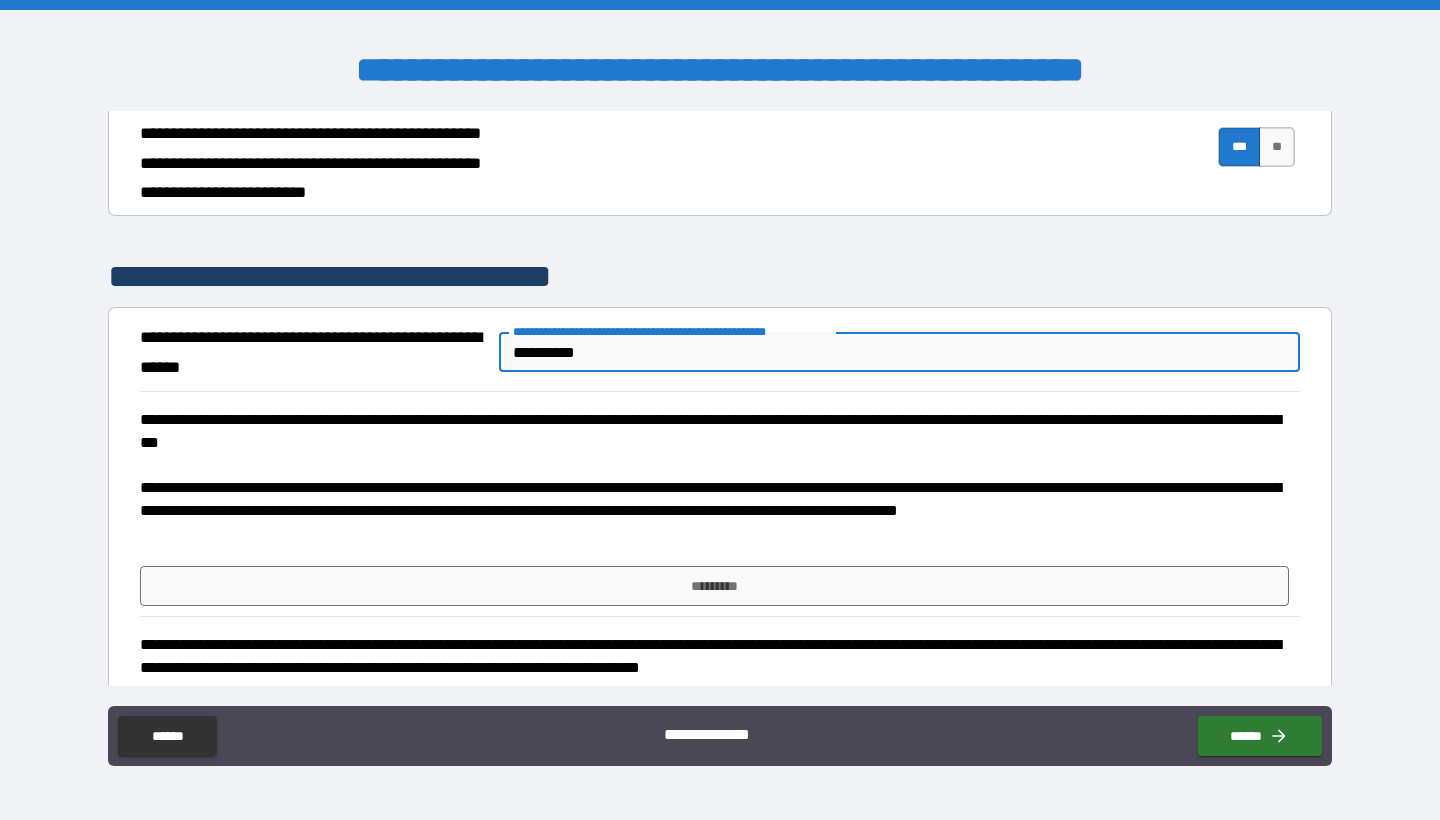 type on "**********" 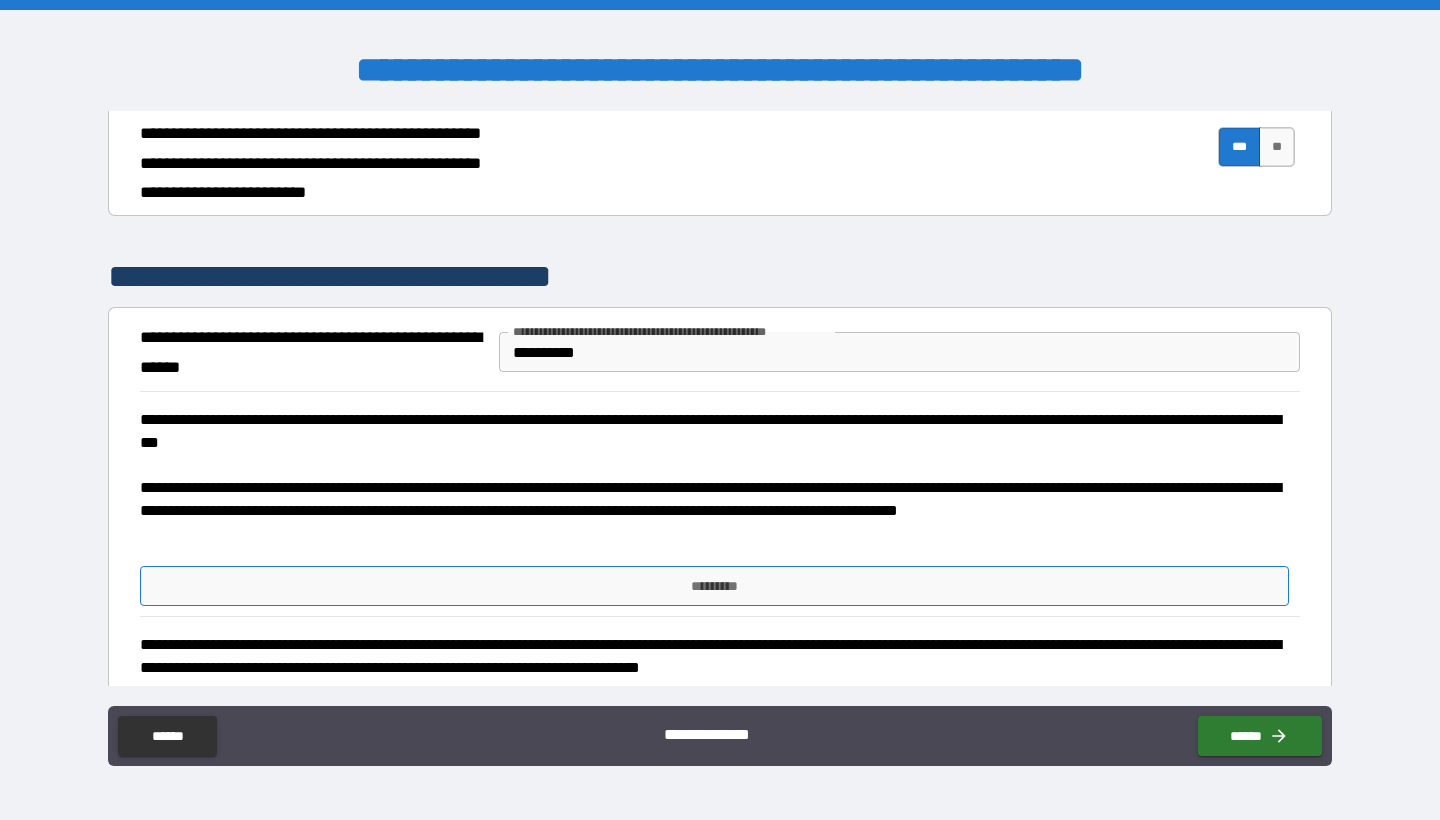 click on "*********" at bounding box center (715, 586) 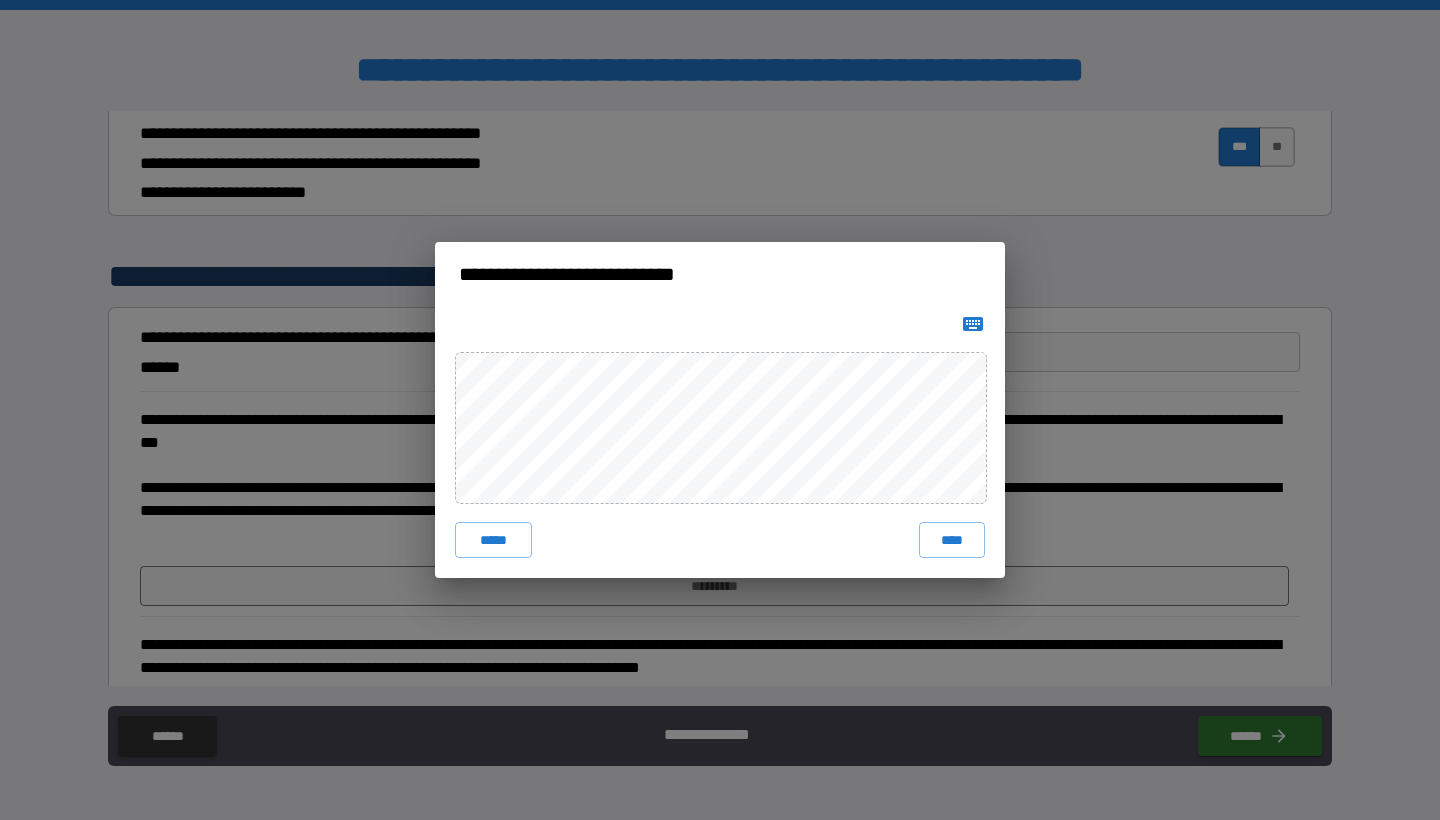 click 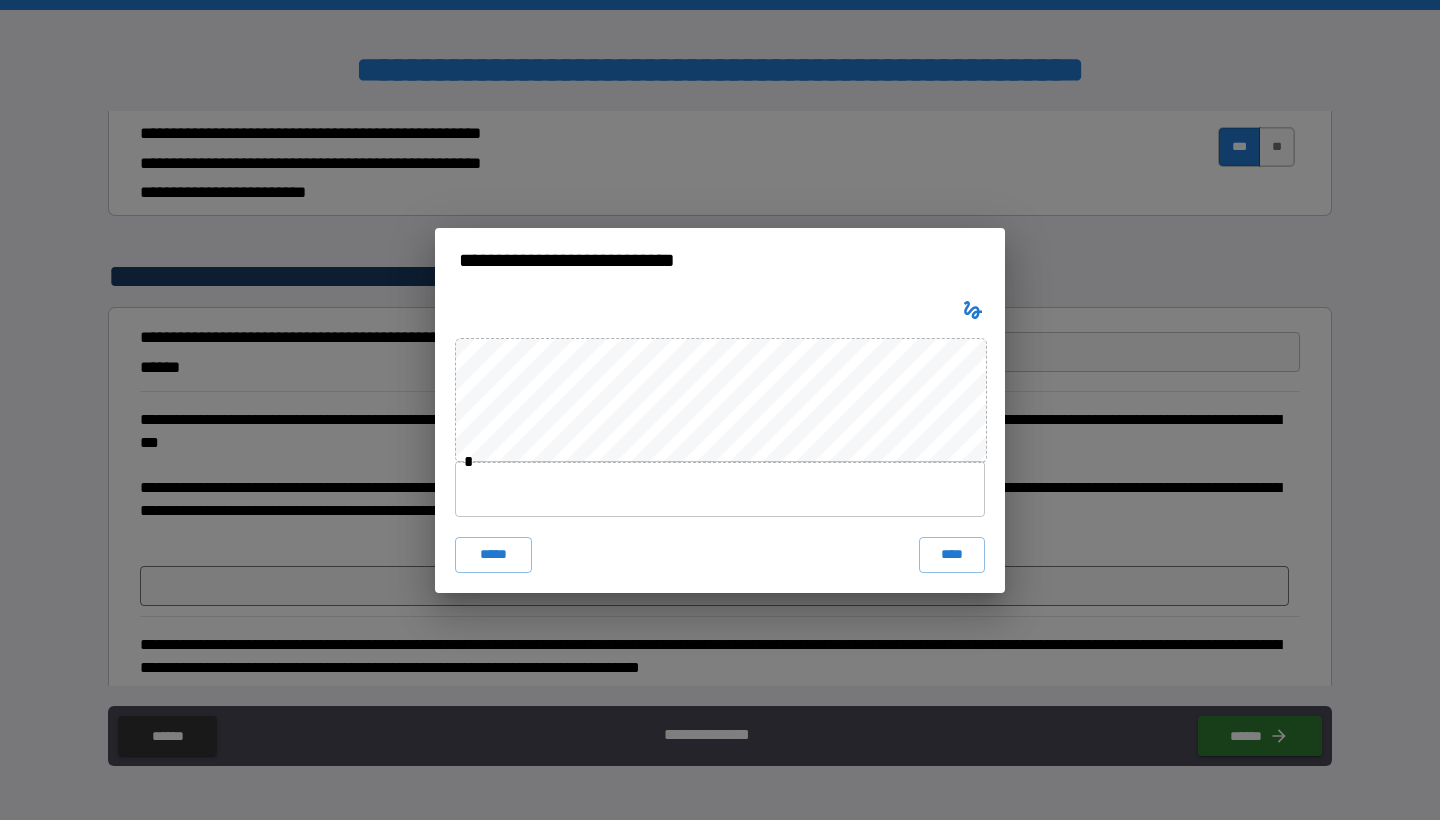 click at bounding box center (720, 489) 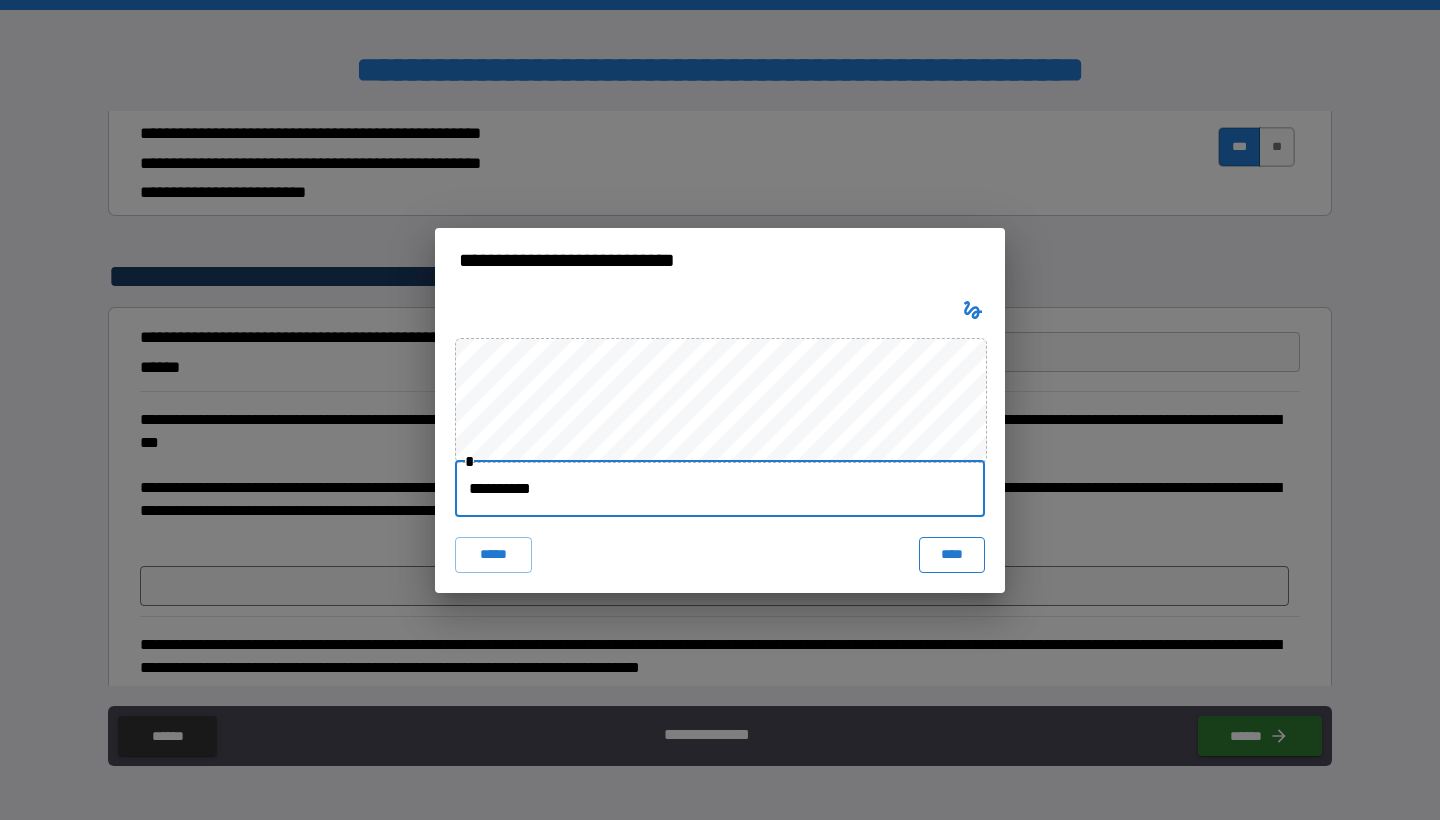 type on "**********" 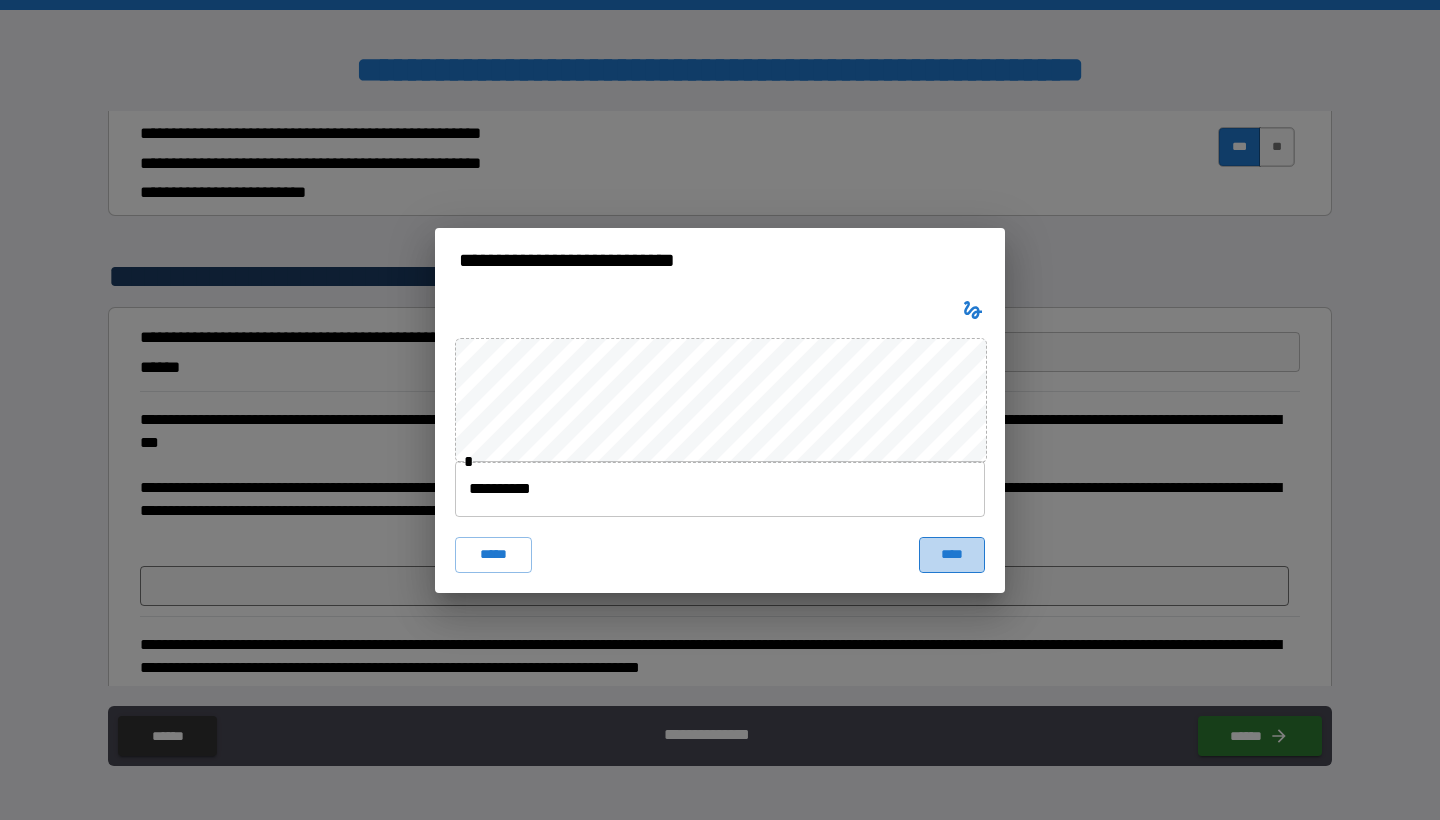 click on "****" at bounding box center (952, 555) 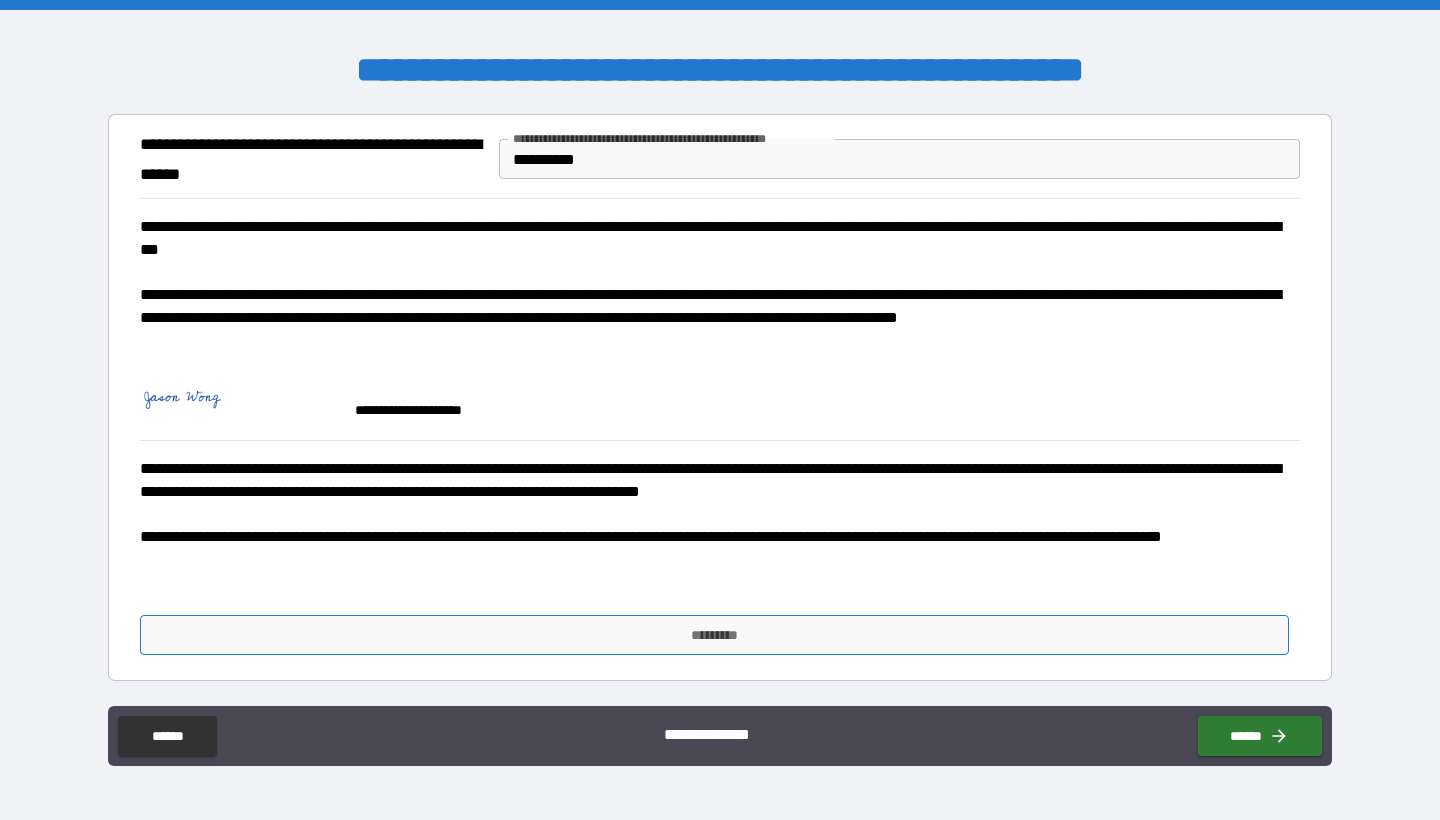 scroll, scrollTop: 3380, scrollLeft: 0, axis: vertical 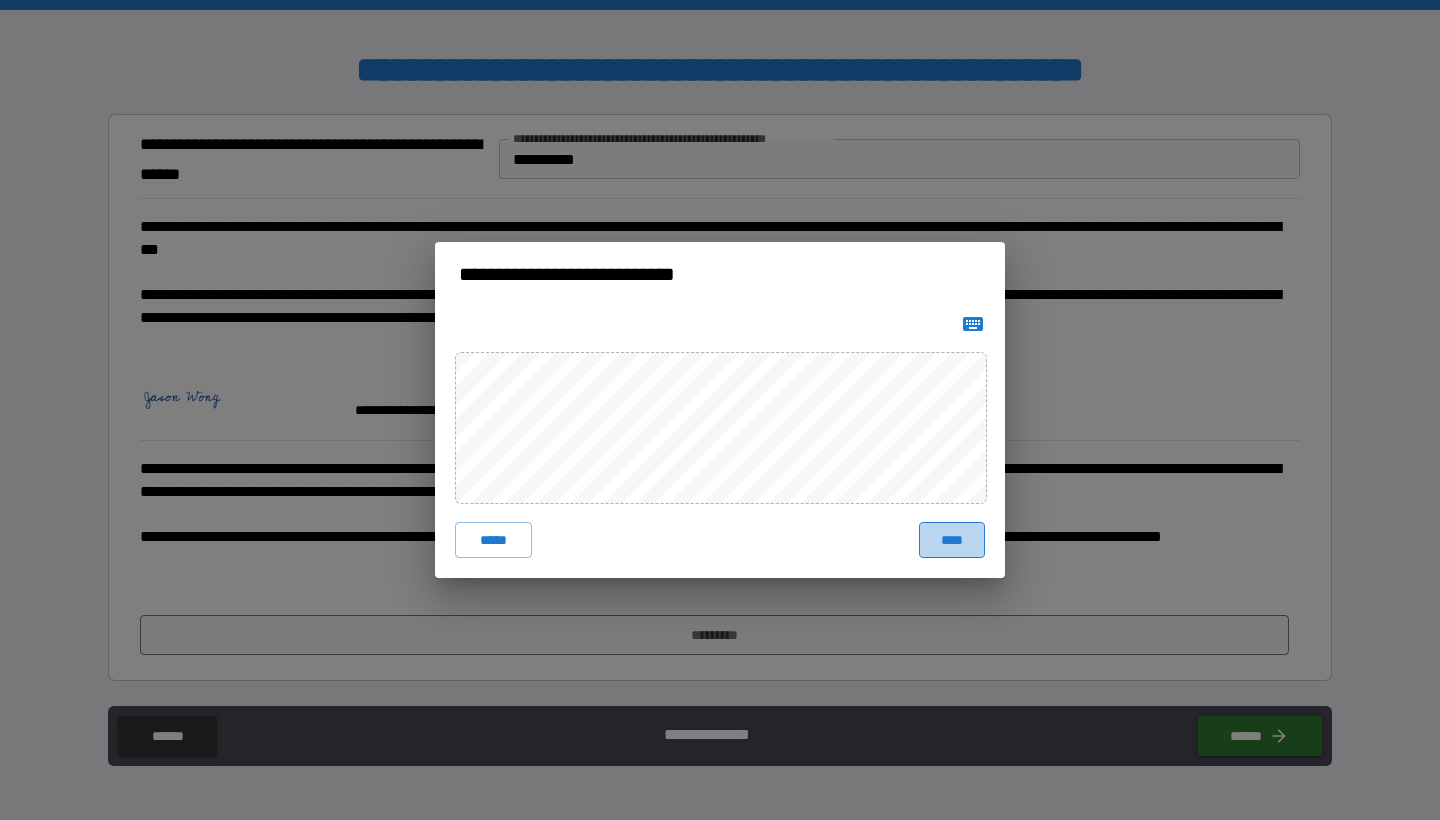 click on "****" at bounding box center [952, 540] 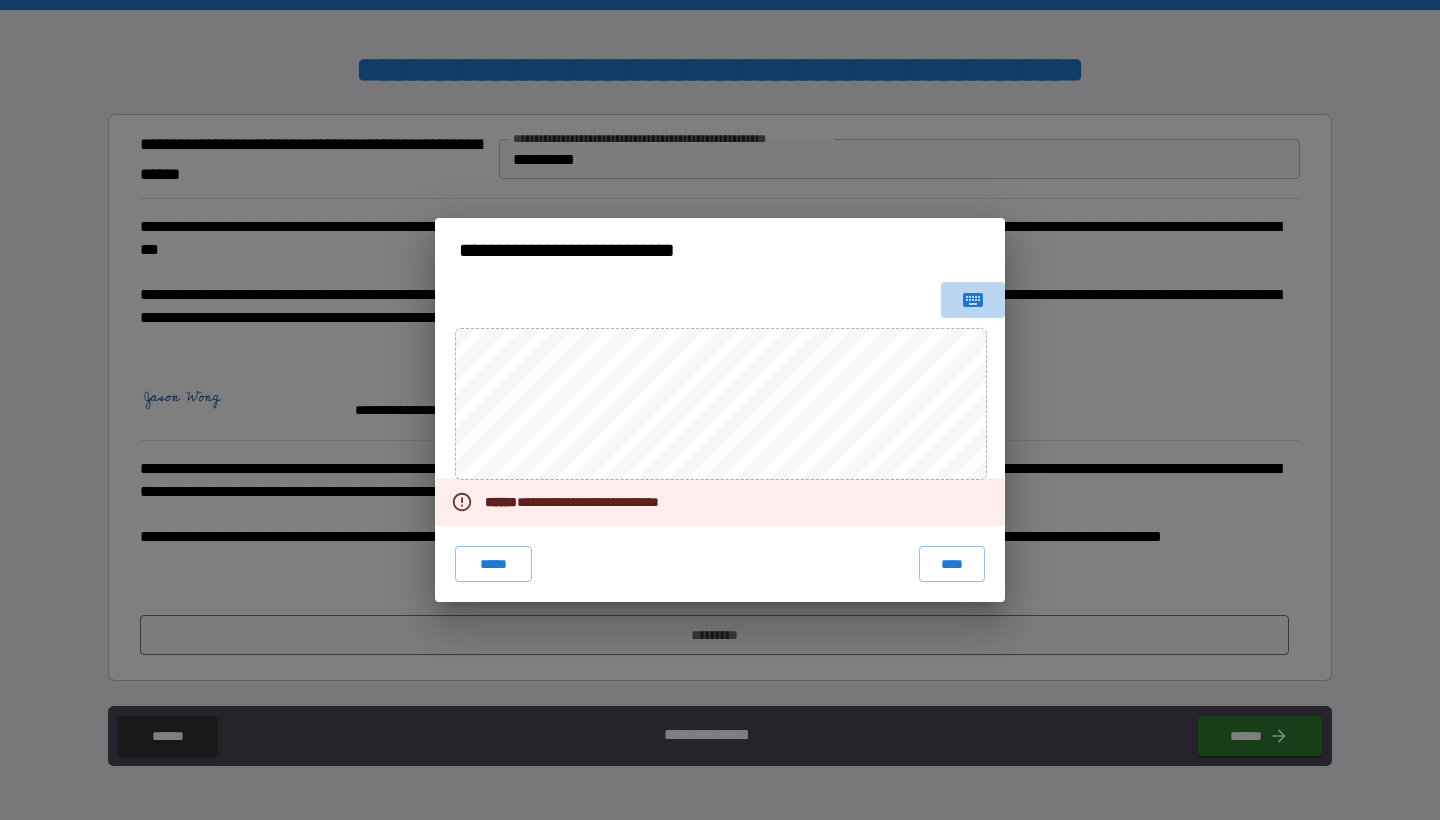 click 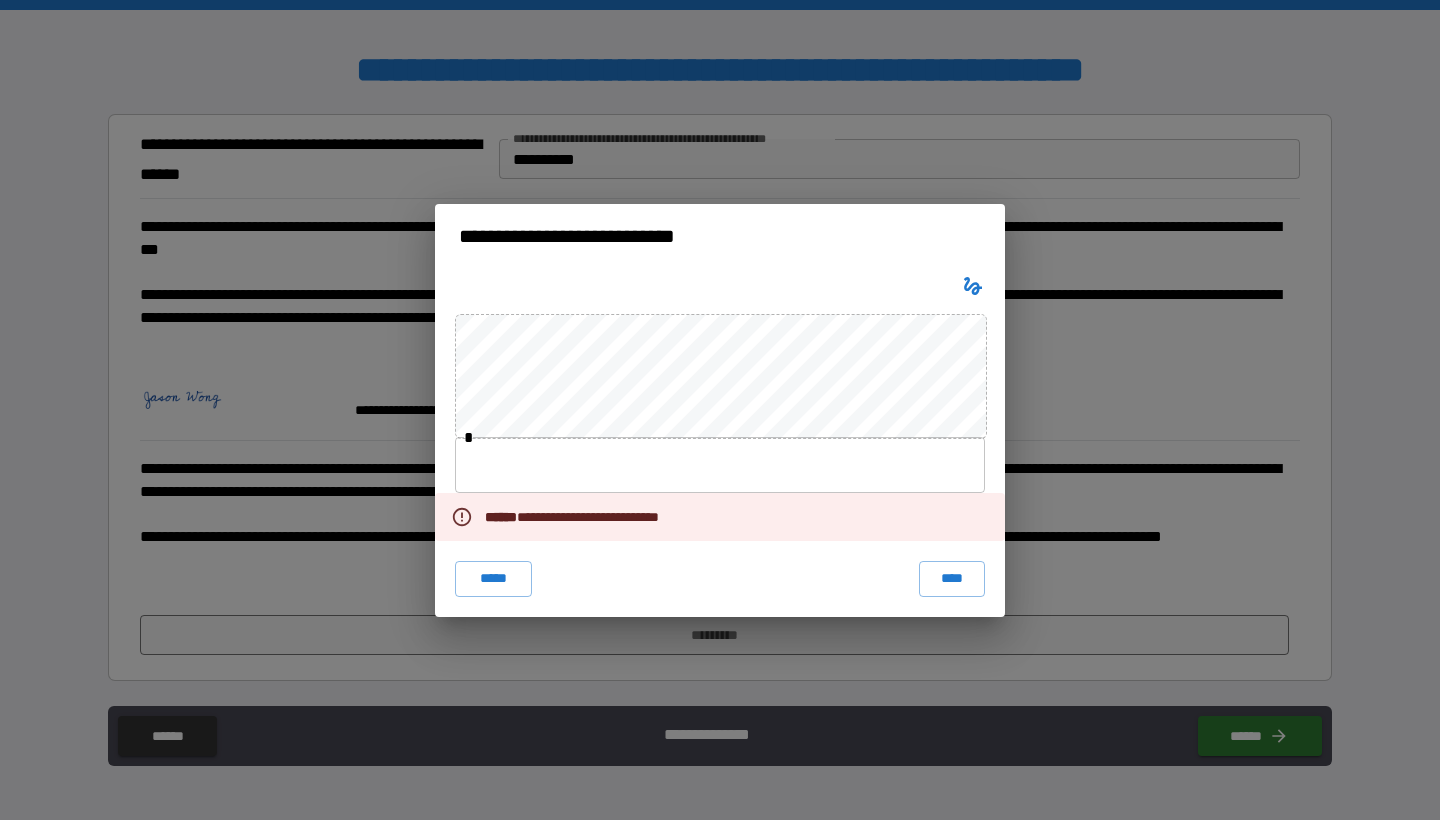 click at bounding box center [720, 465] 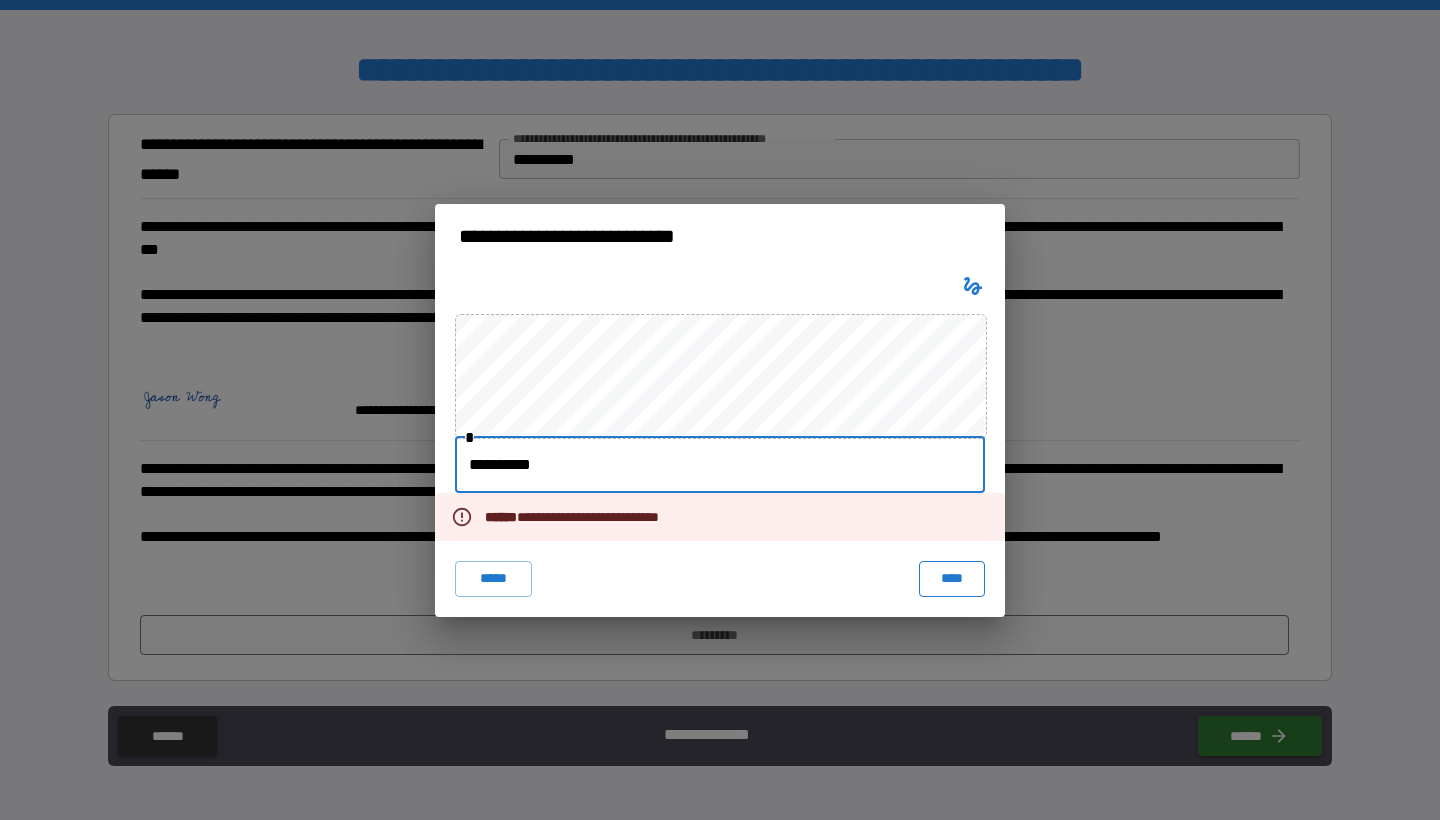 type on "**********" 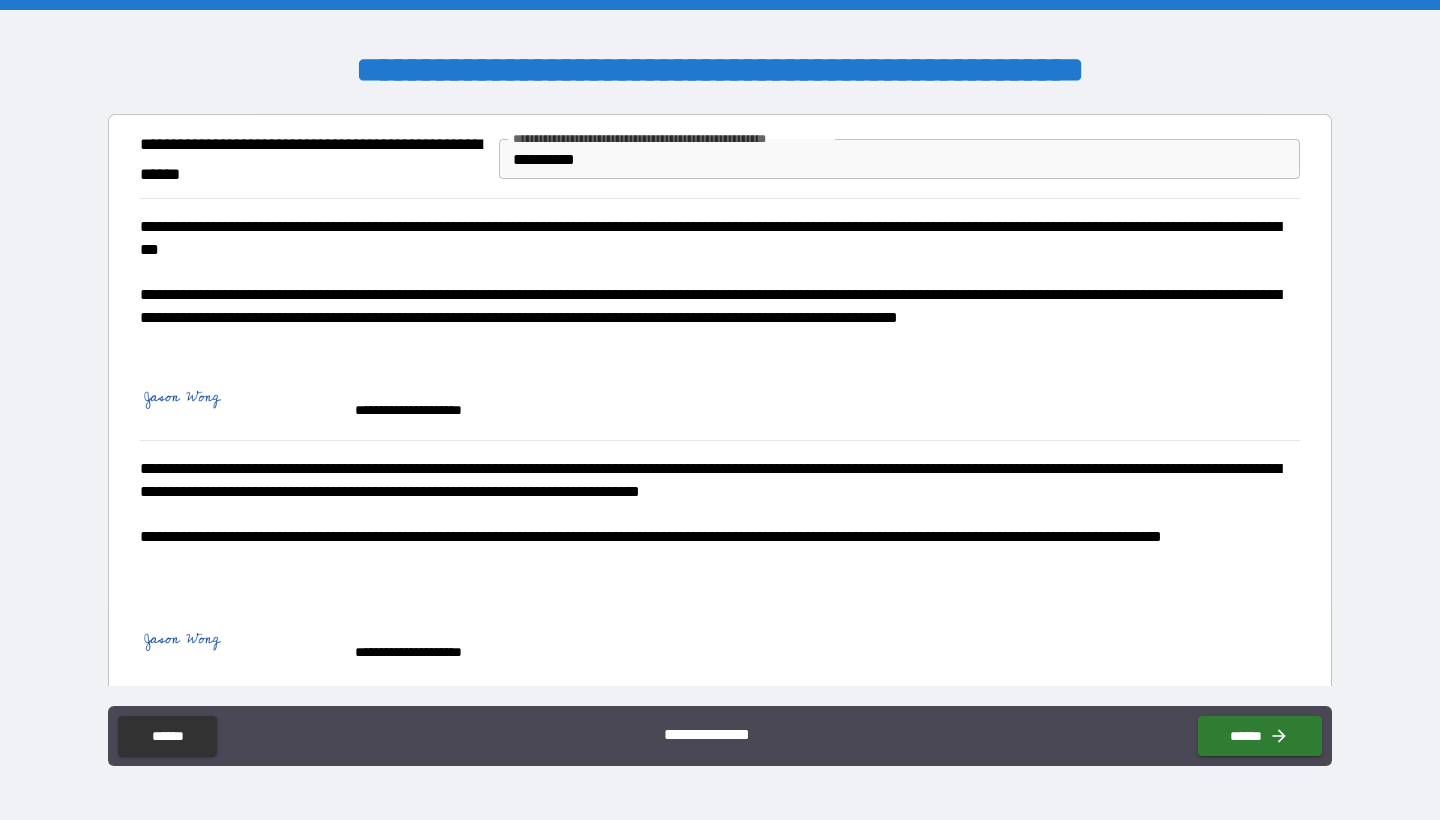 click on "**********" at bounding box center (720, 736) 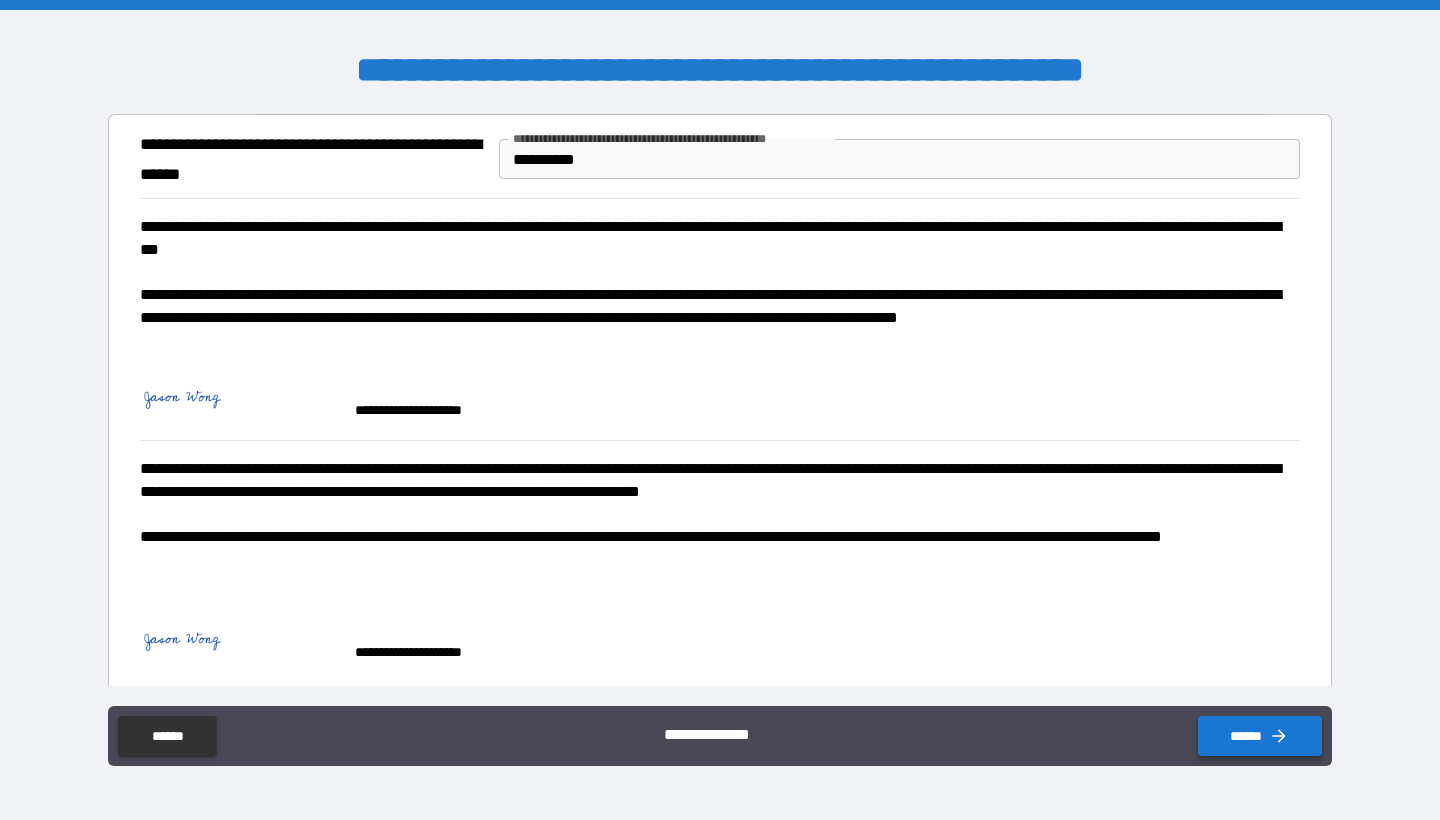 click on "******" at bounding box center (1260, 736) 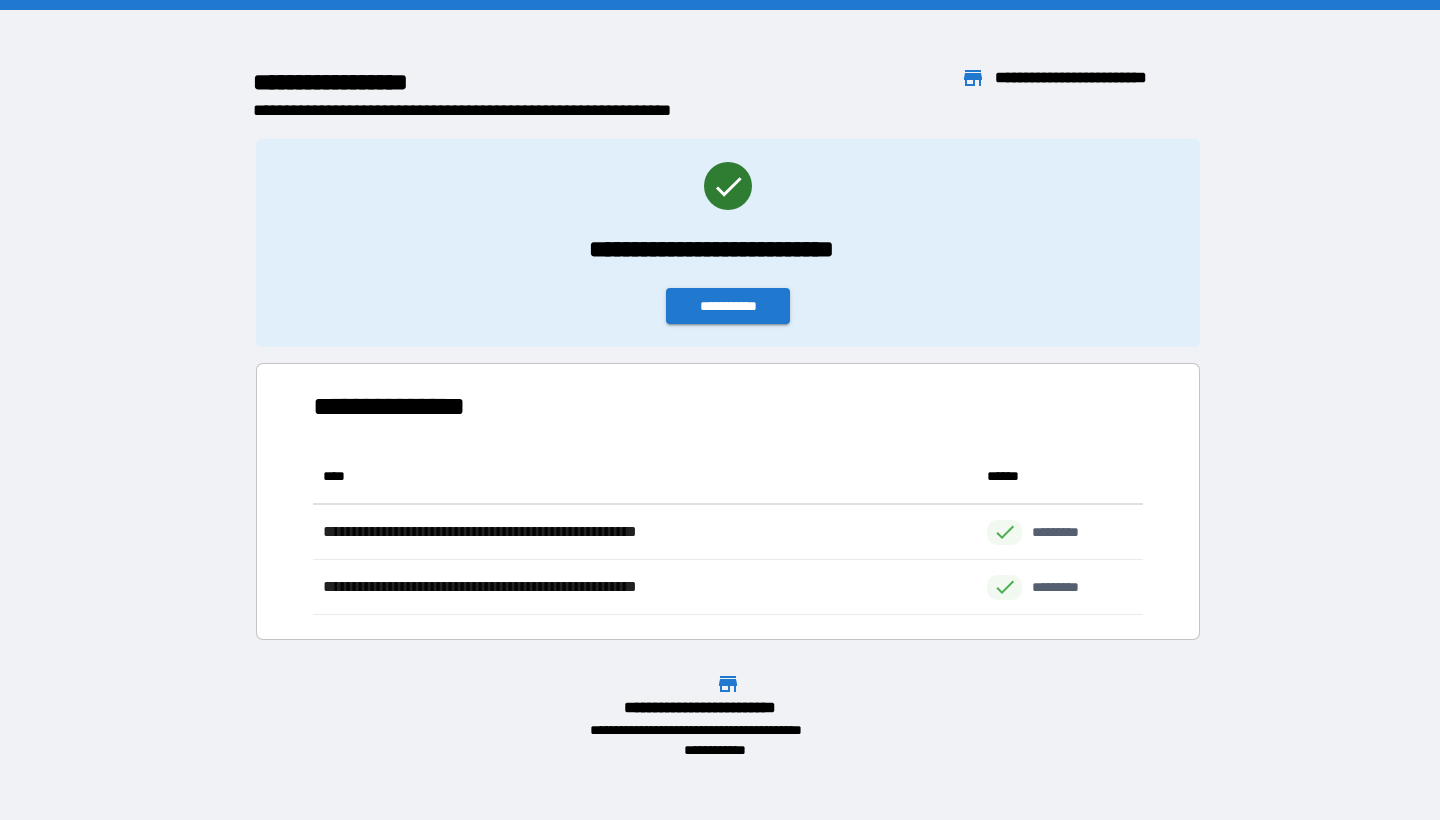 scroll, scrollTop: 1, scrollLeft: 1, axis: both 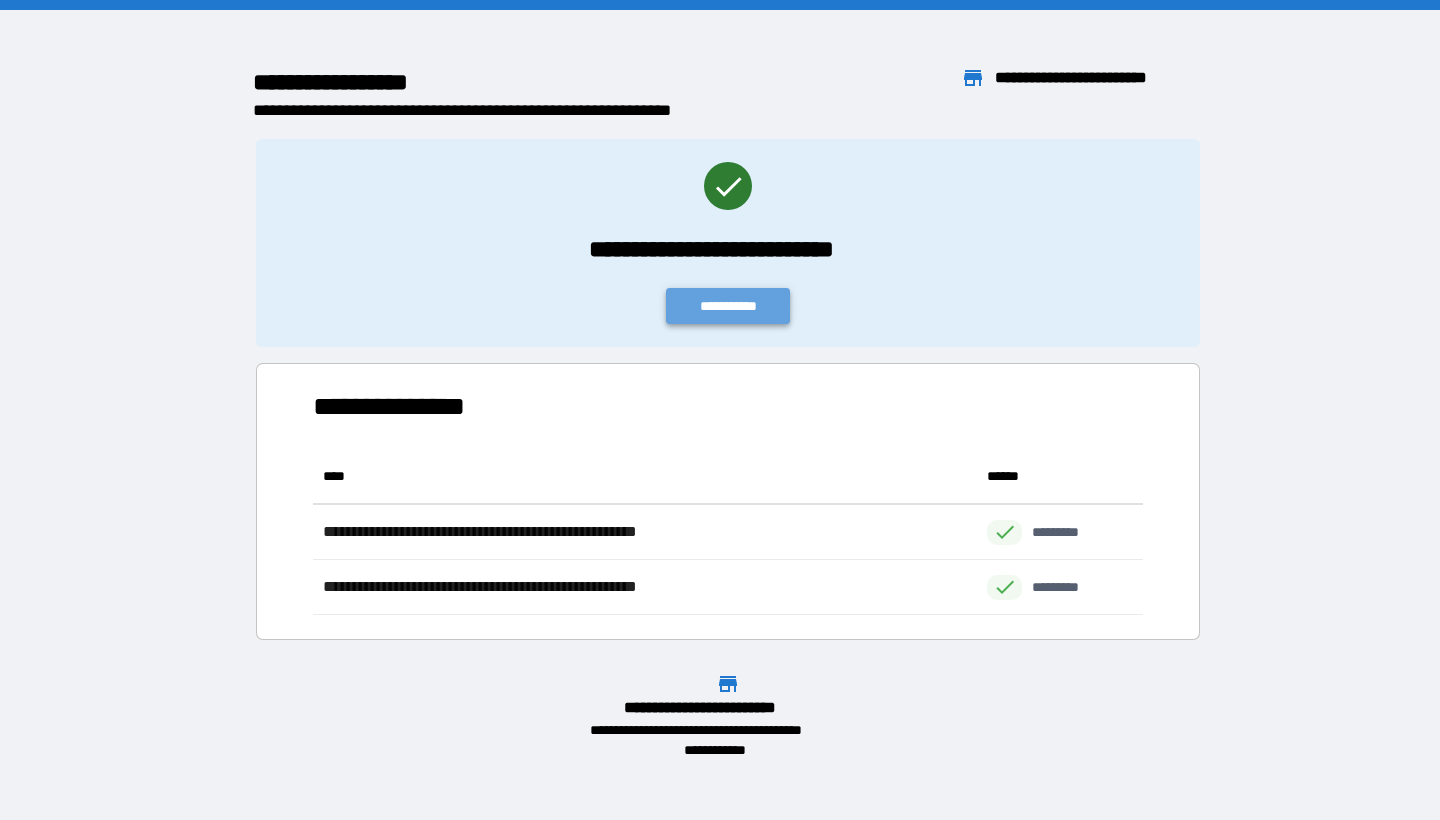 click on "**********" at bounding box center (728, 306) 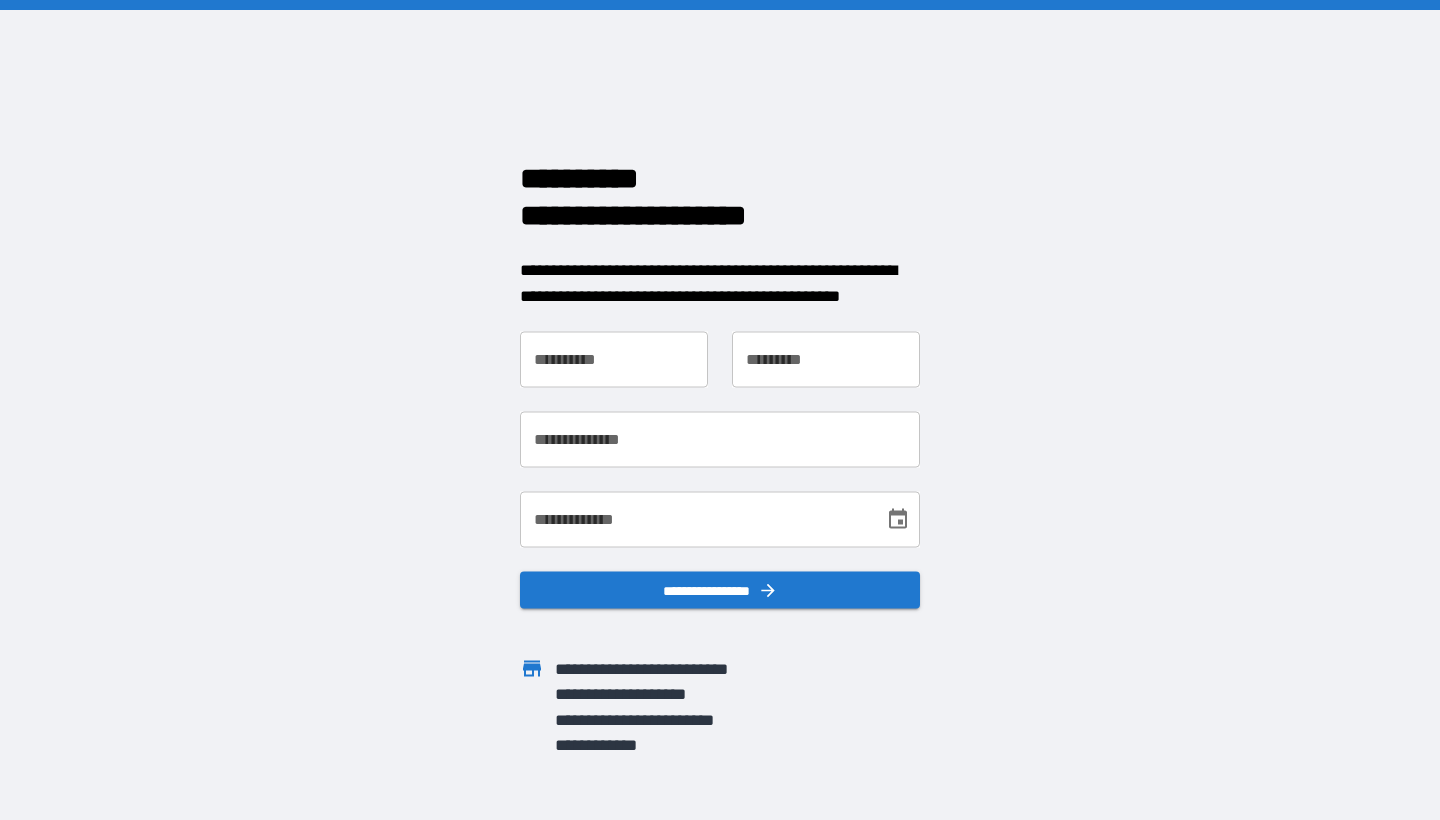 scroll, scrollTop: 0, scrollLeft: 0, axis: both 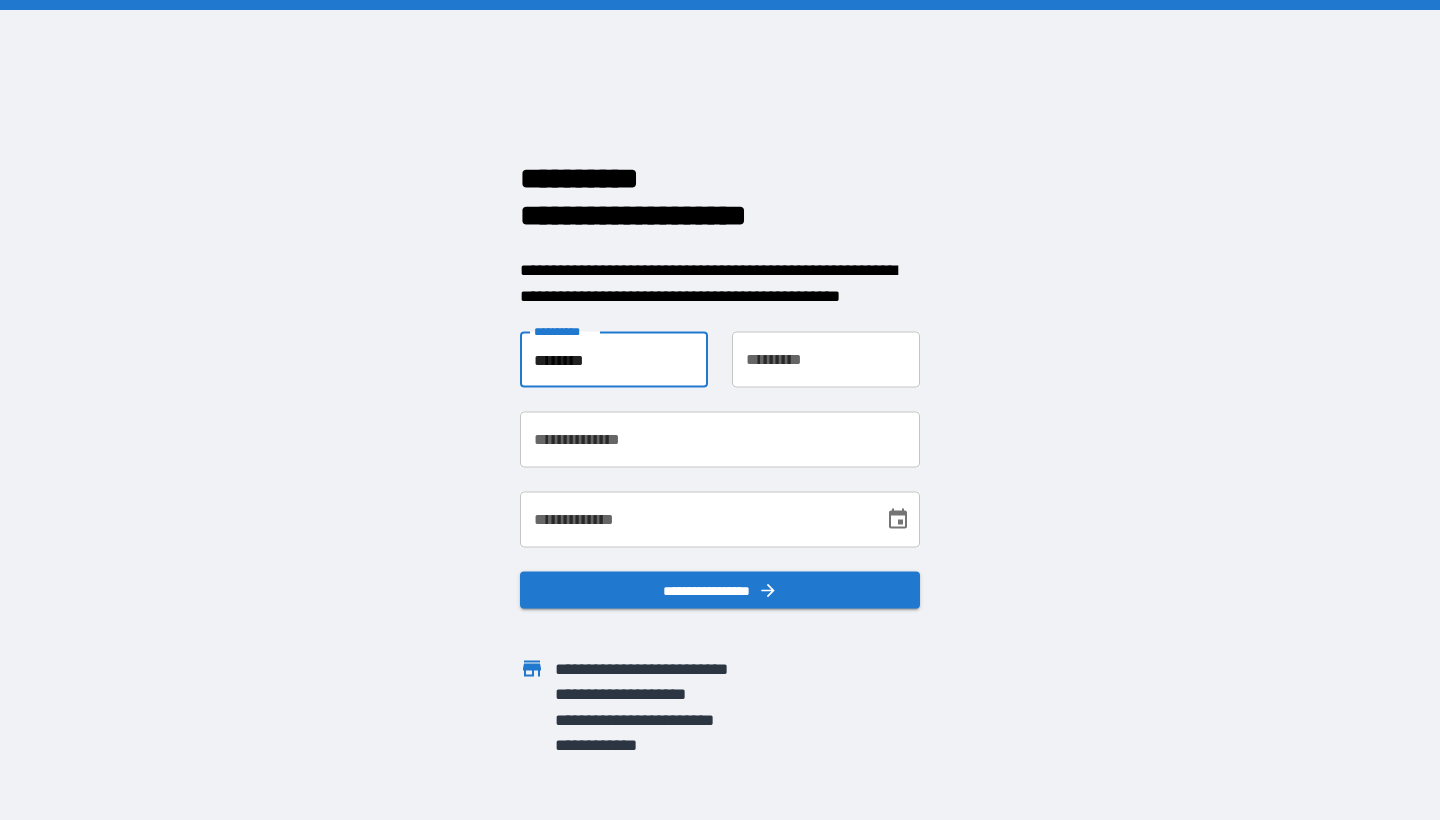 type on "*******" 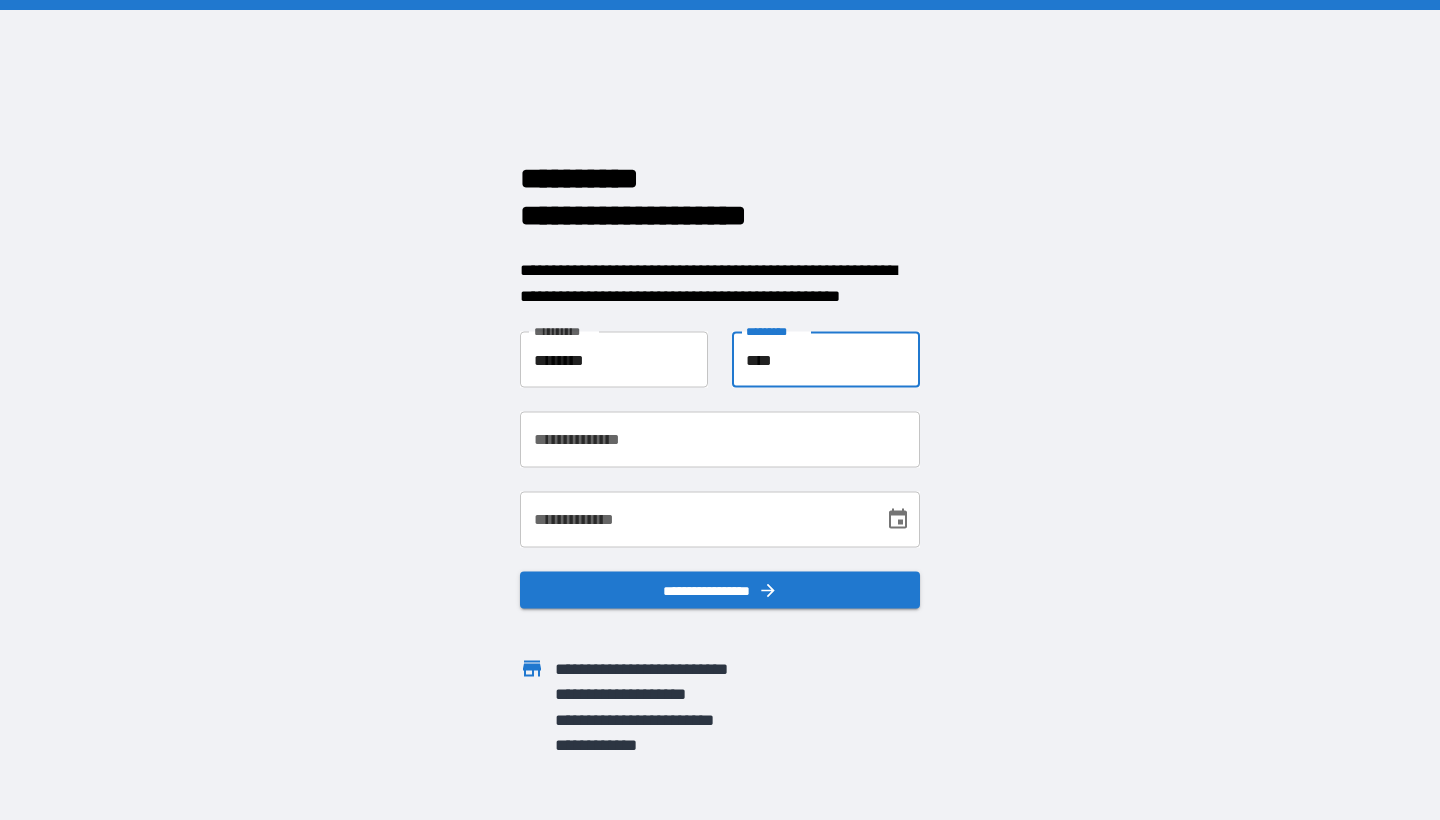 type on "****" 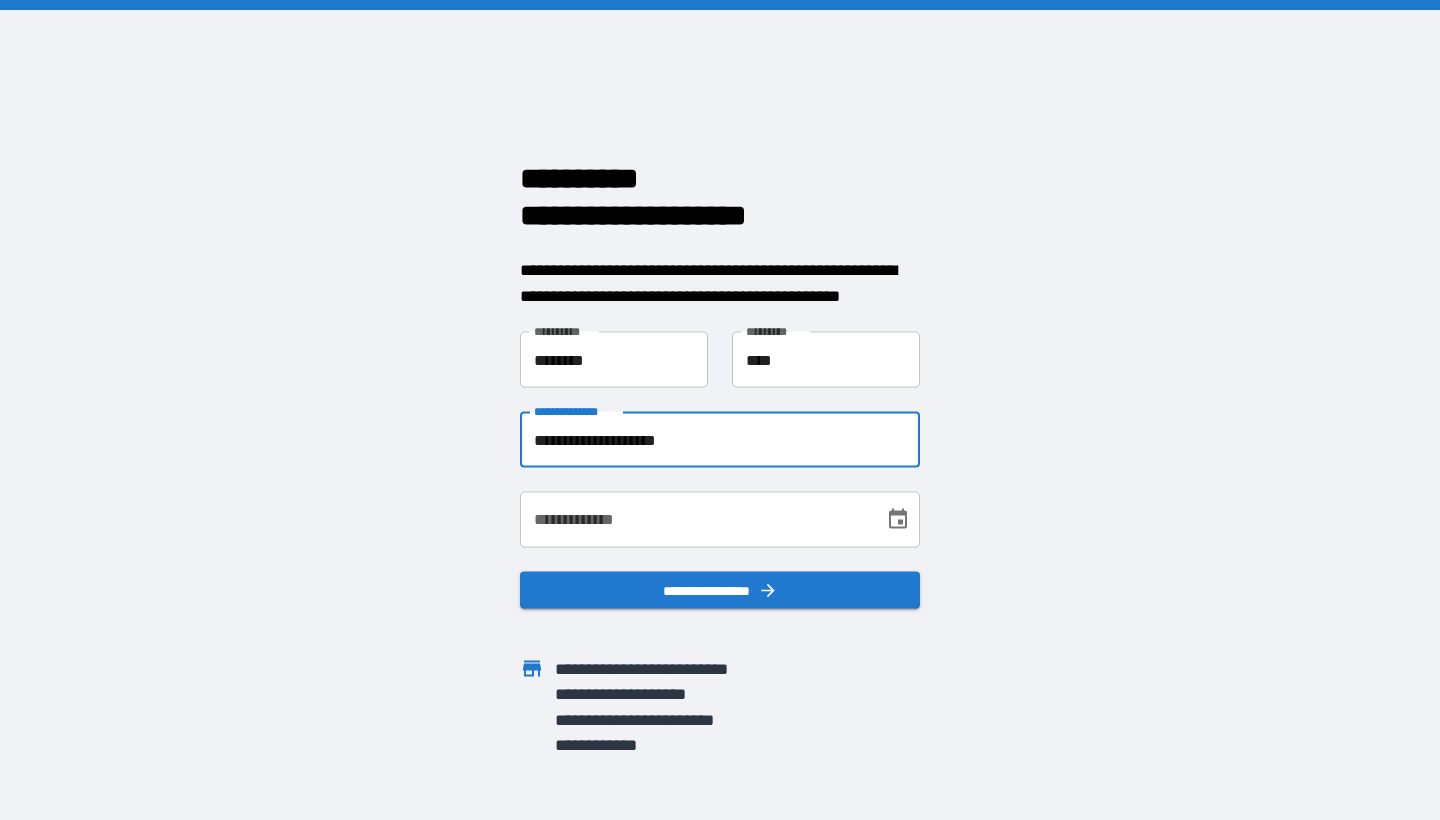 type on "**********" 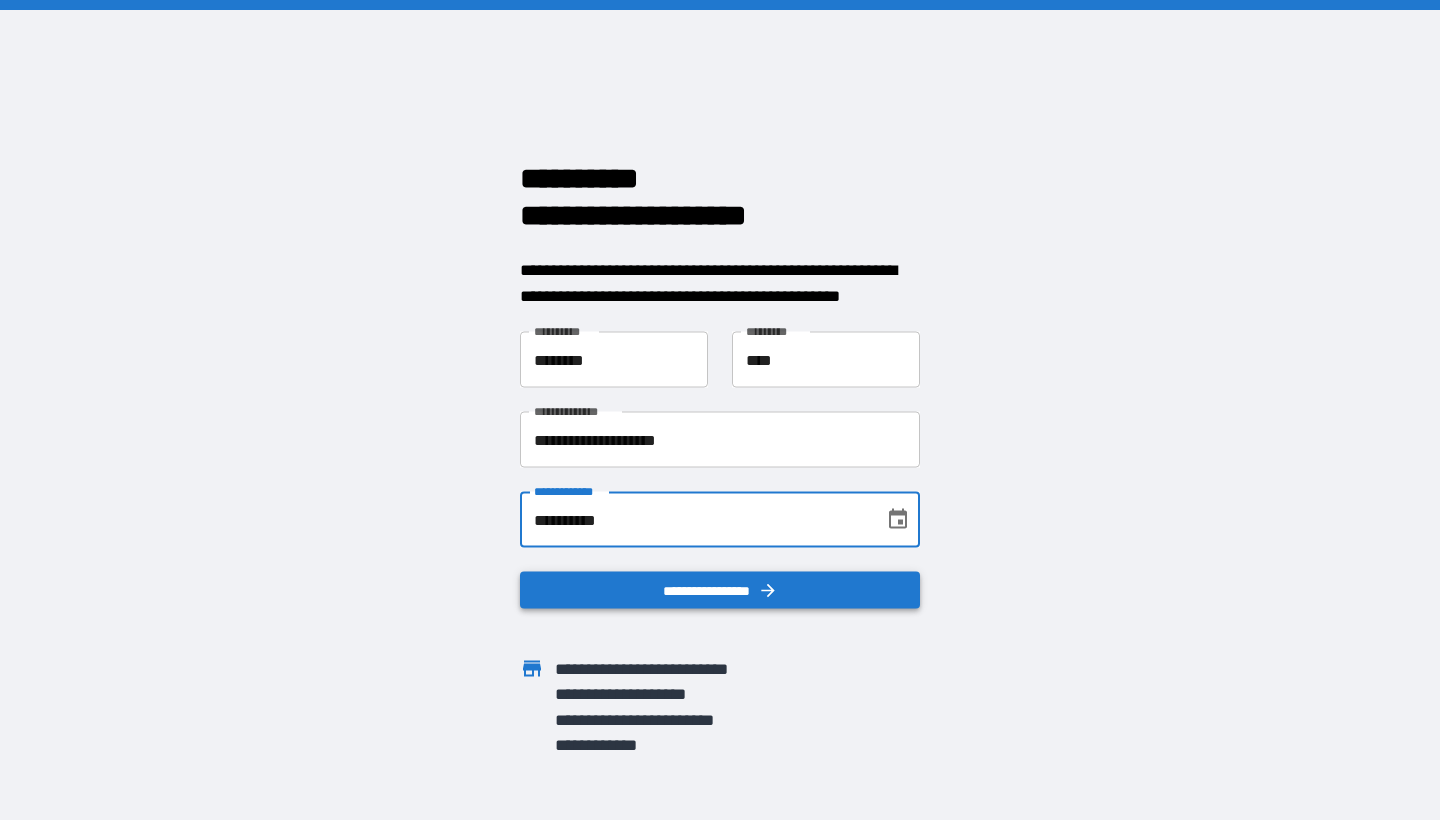 type on "**********" 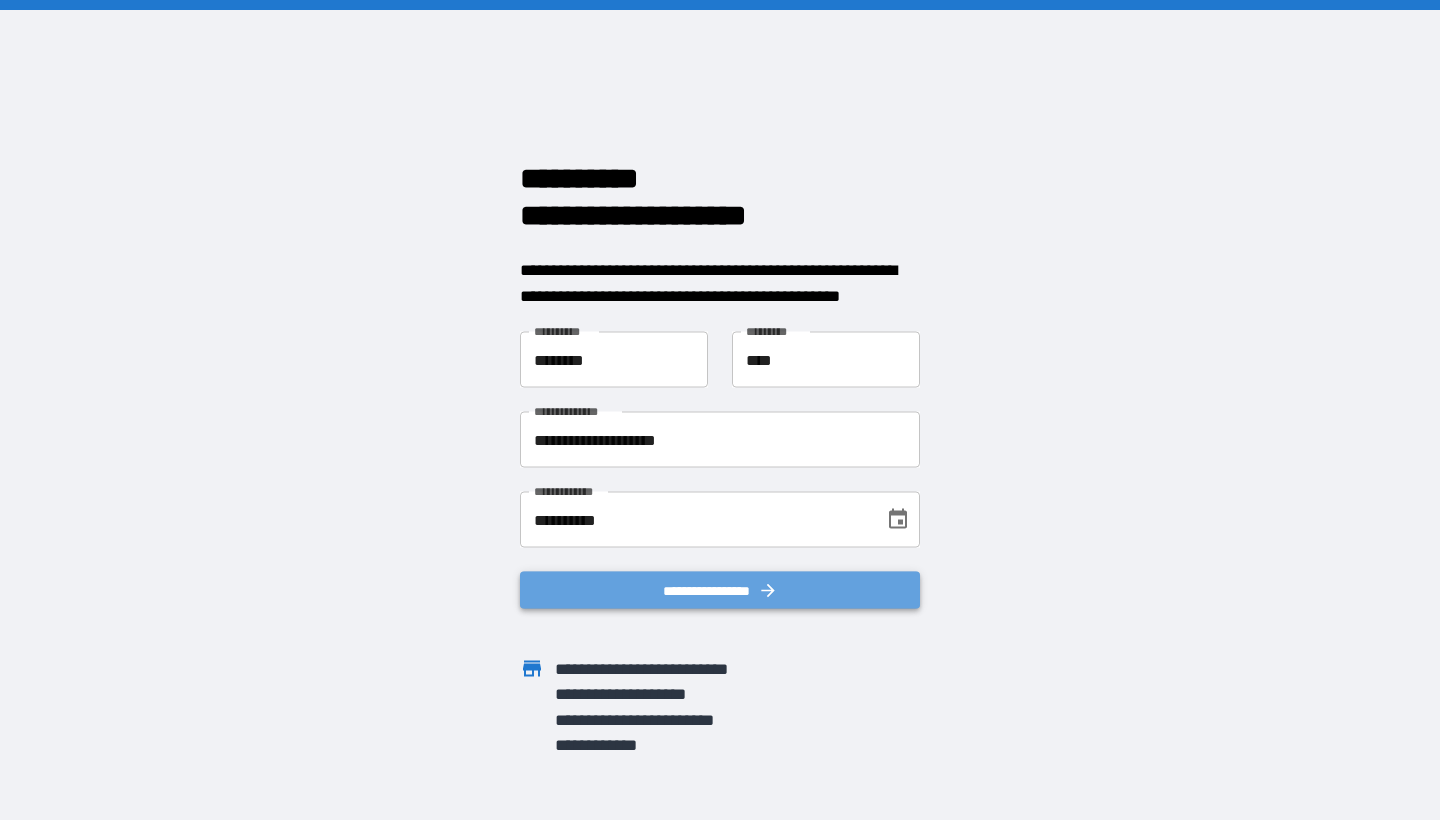 click on "**********" at bounding box center [720, 590] 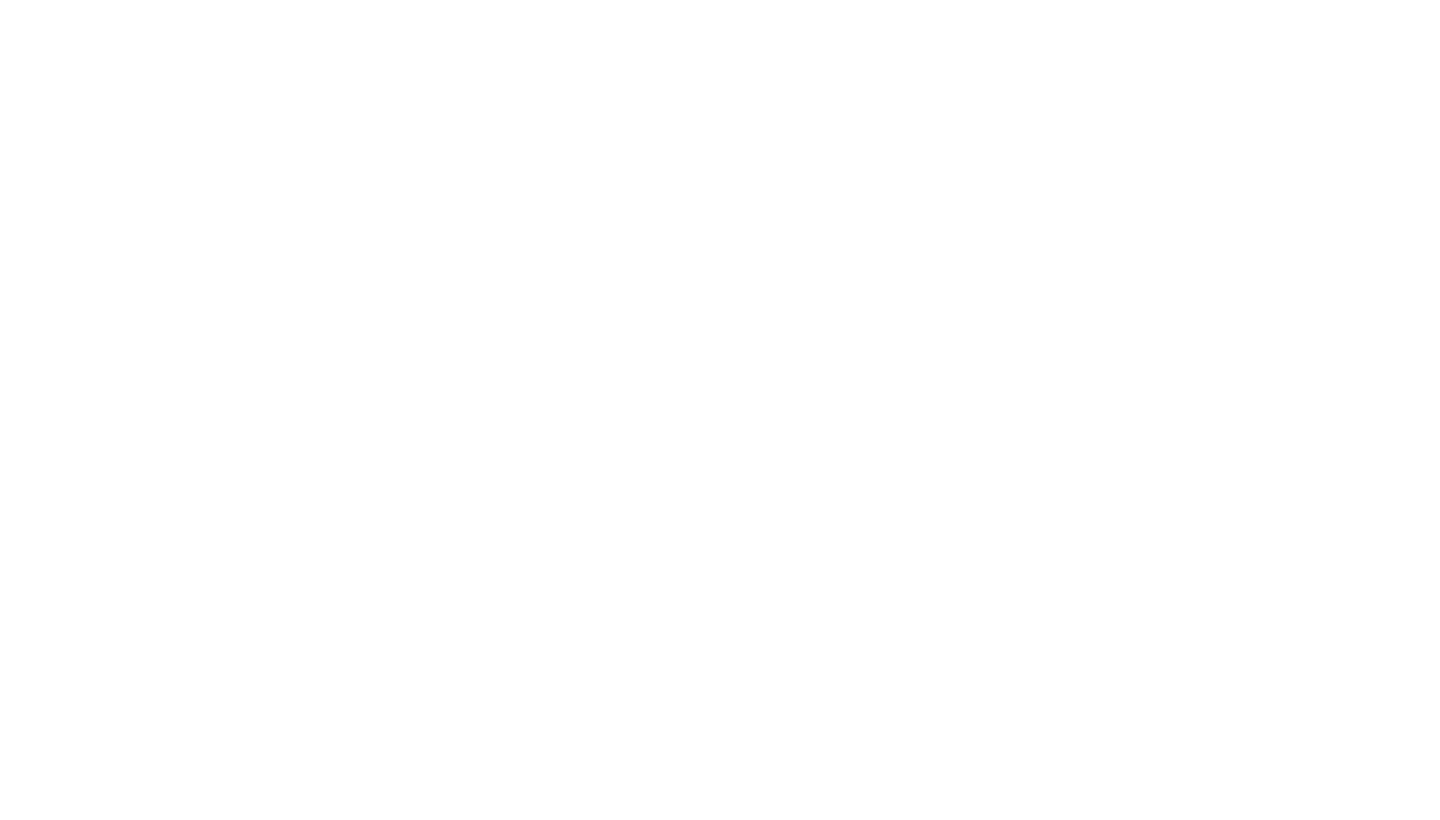 scroll, scrollTop: 0, scrollLeft: 0, axis: both 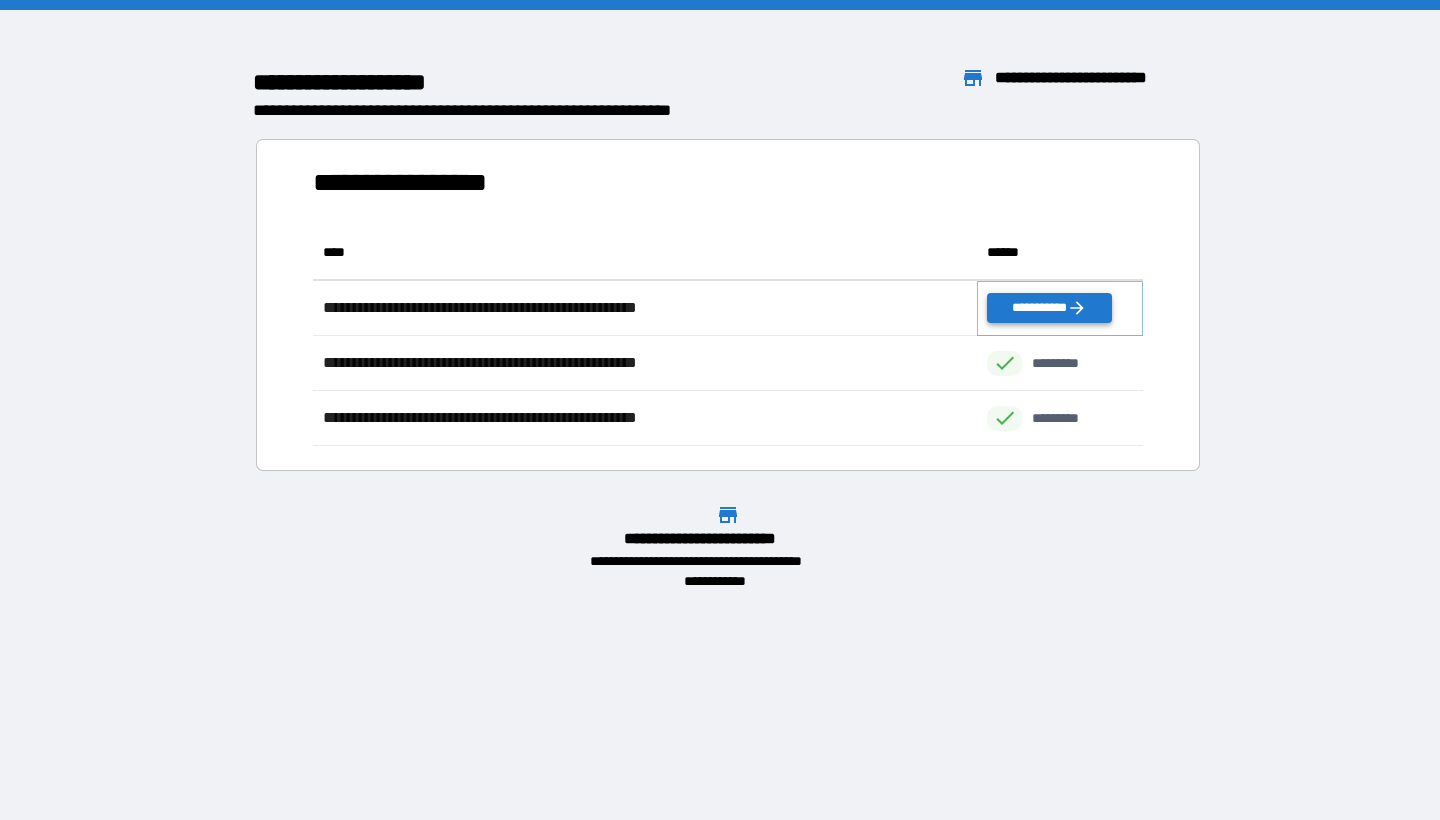 click on "**********" at bounding box center (1049, 308) 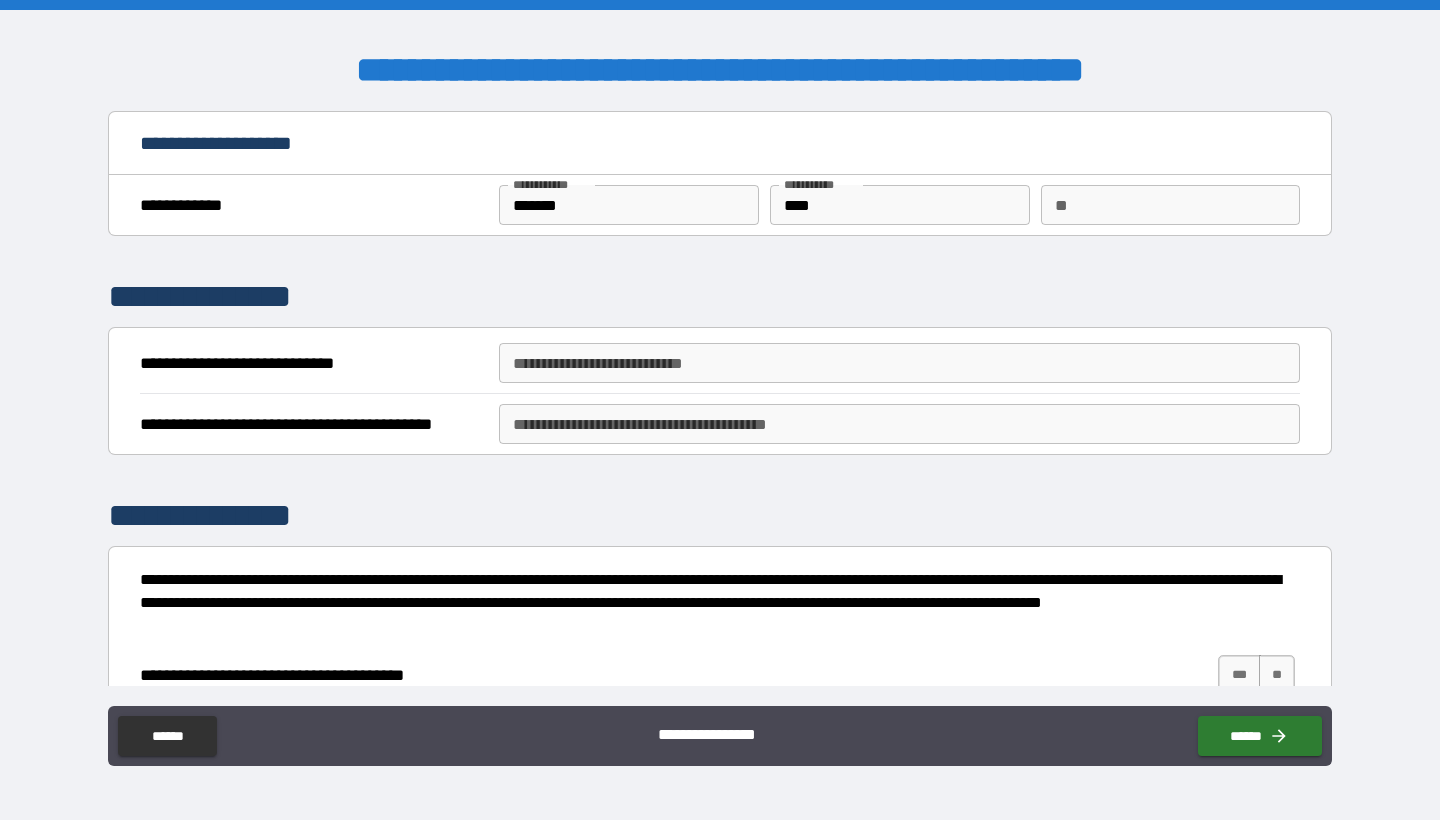 click on "**" at bounding box center (1170, 205) 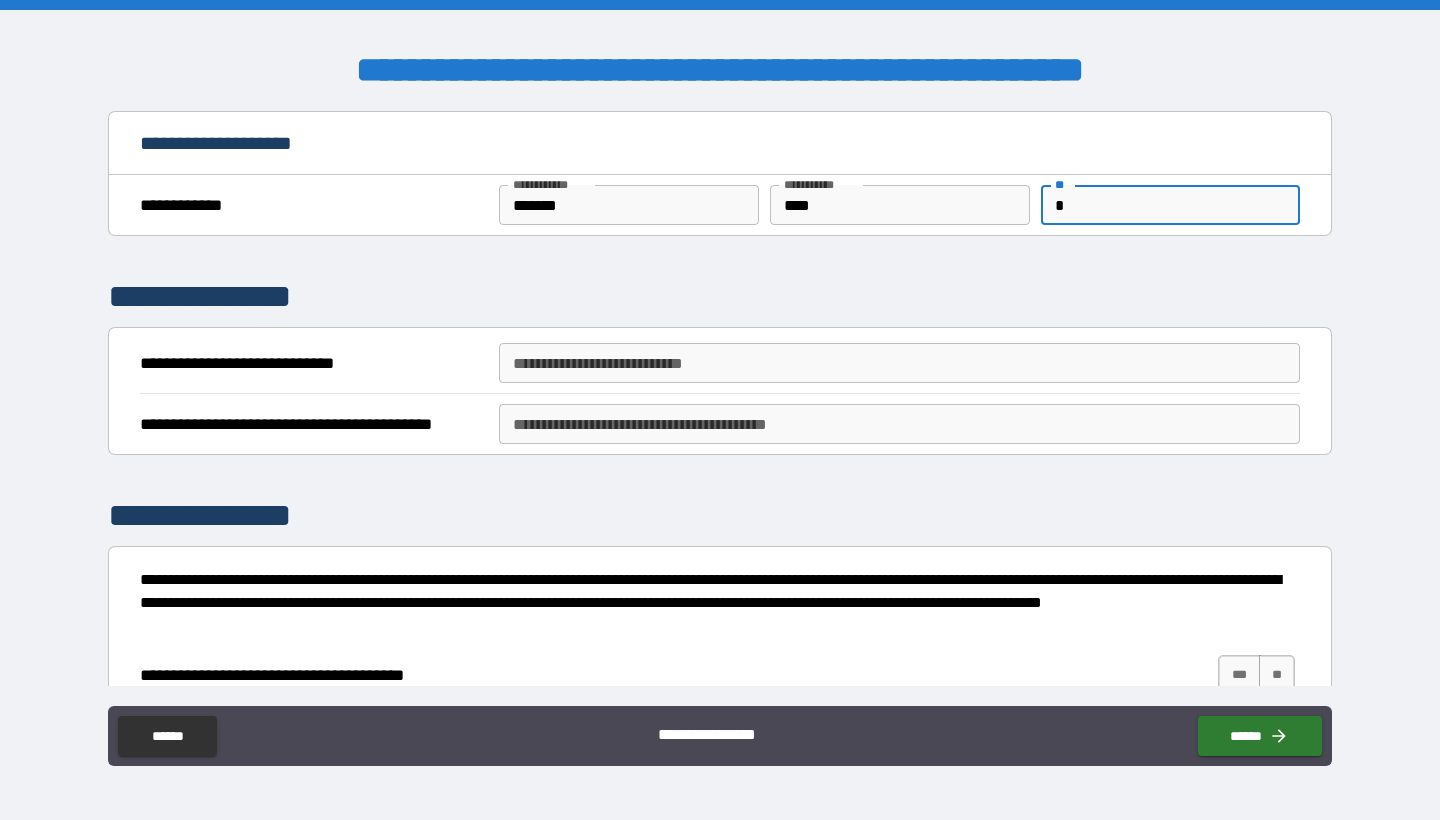 type on "*" 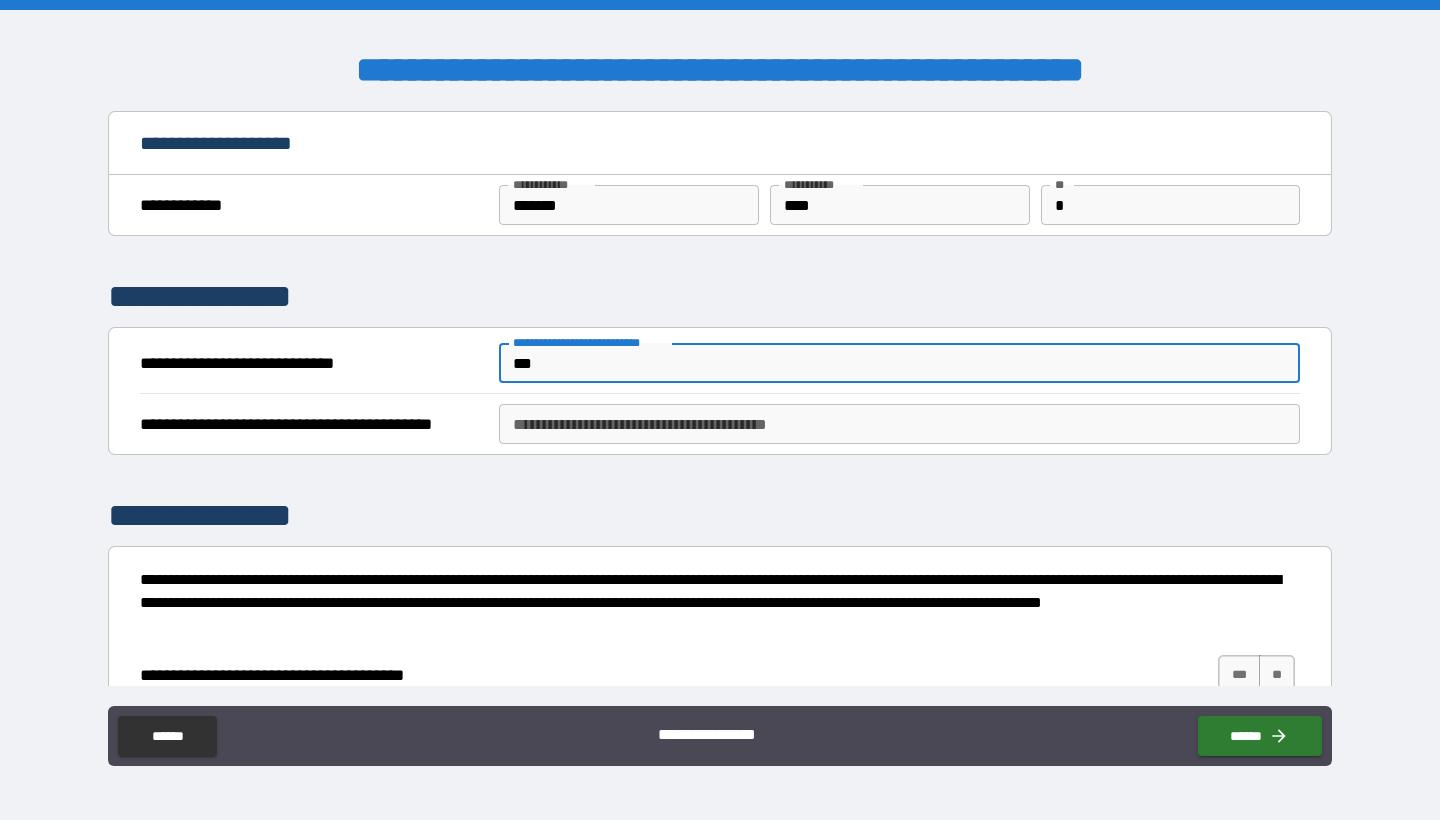 type on "***" 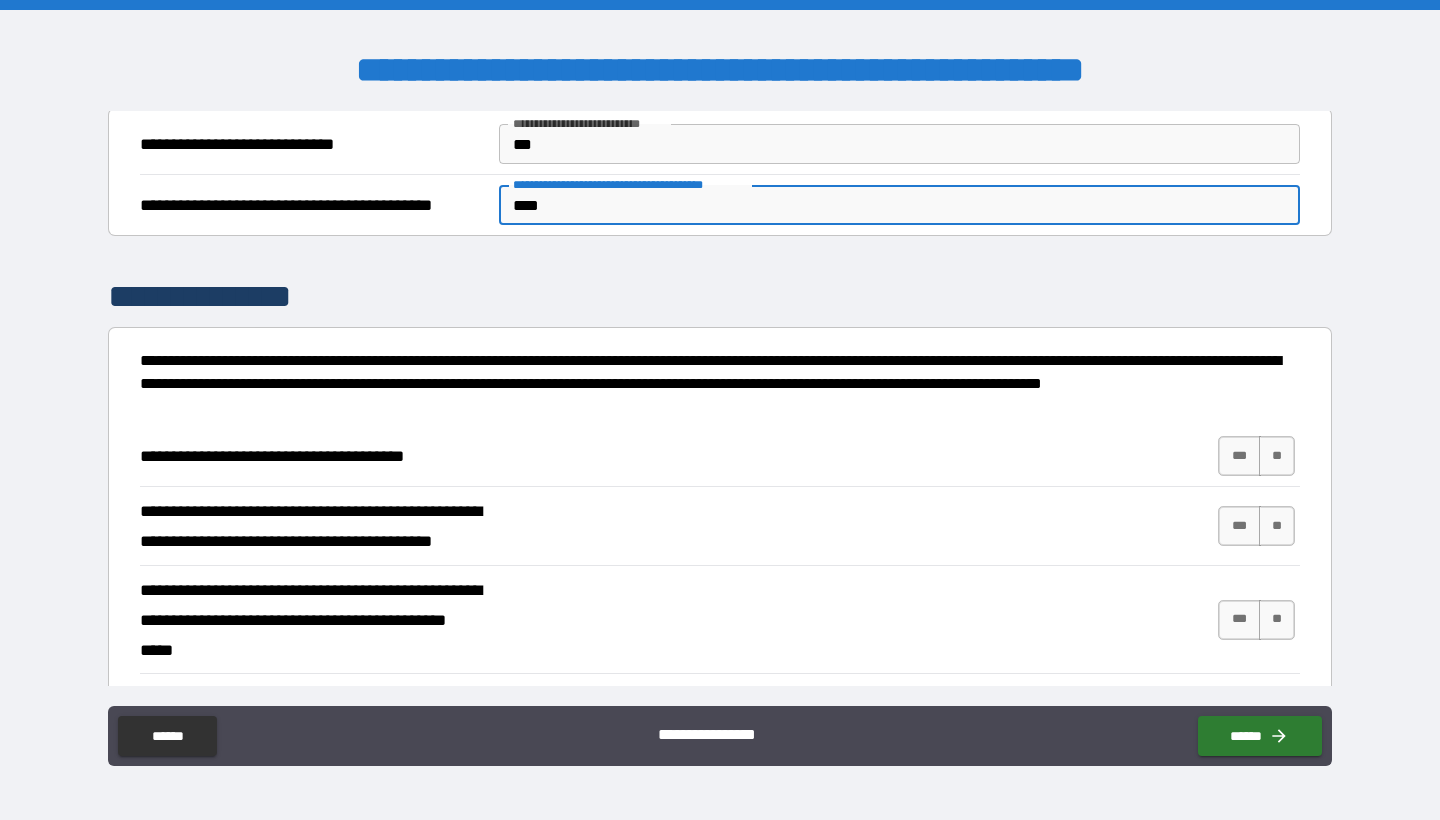 scroll, scrollTop: 239, scrollLeft: 0, axis: vertical 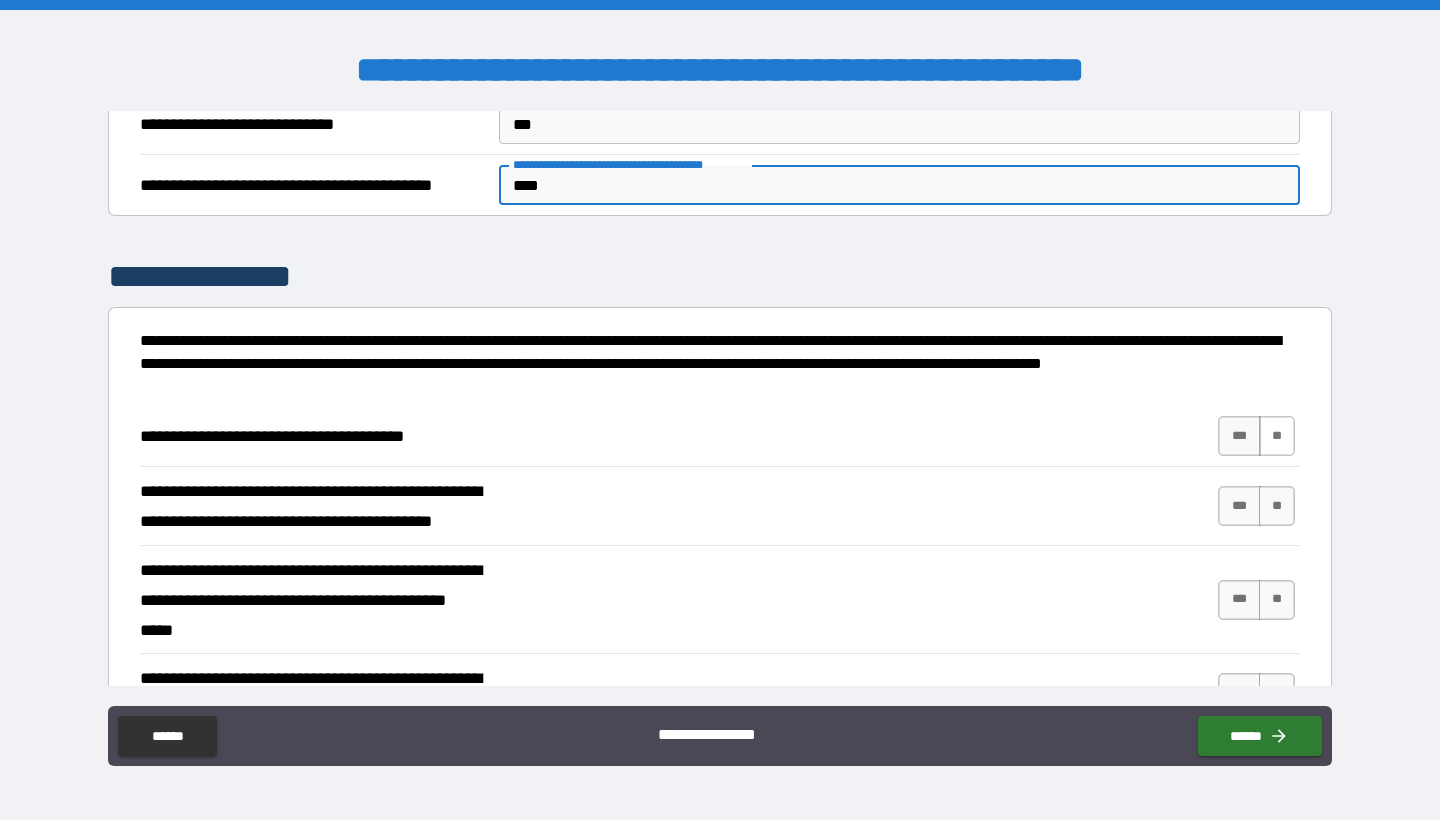 type on "****" 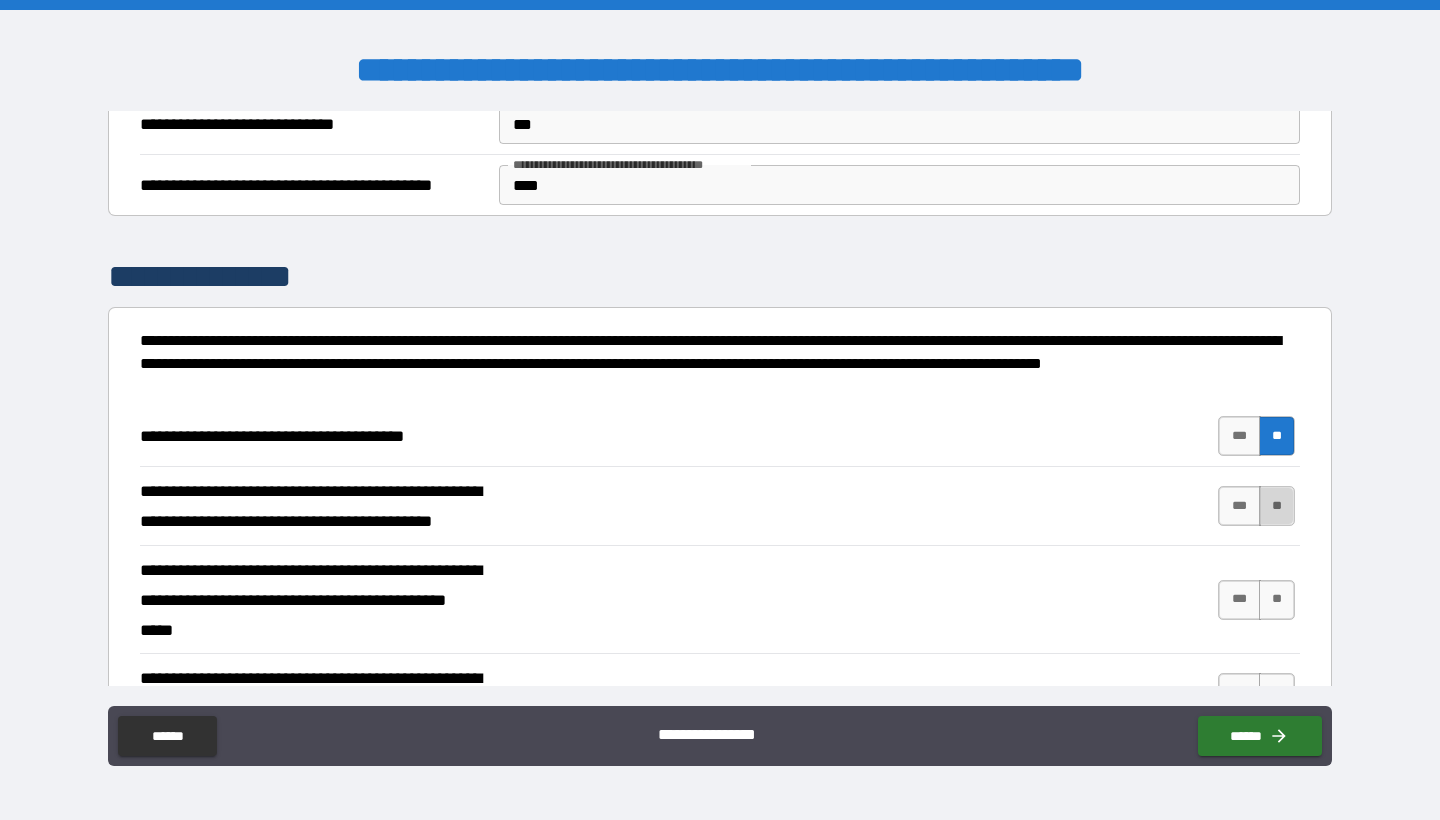 click on "**" at bounding box center [1277, 506] 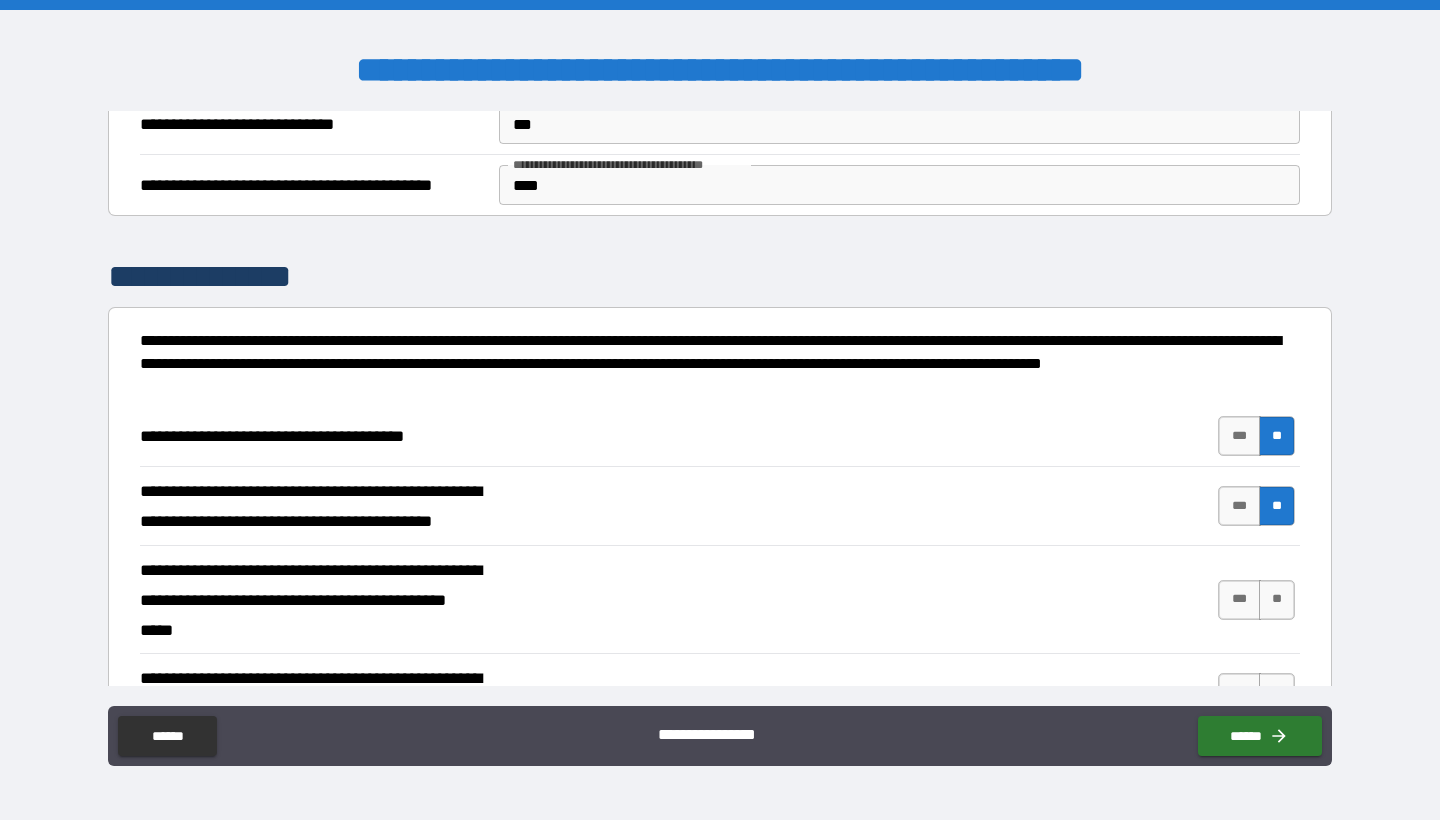 click on "*** **" at bounding box center [1256, 600] 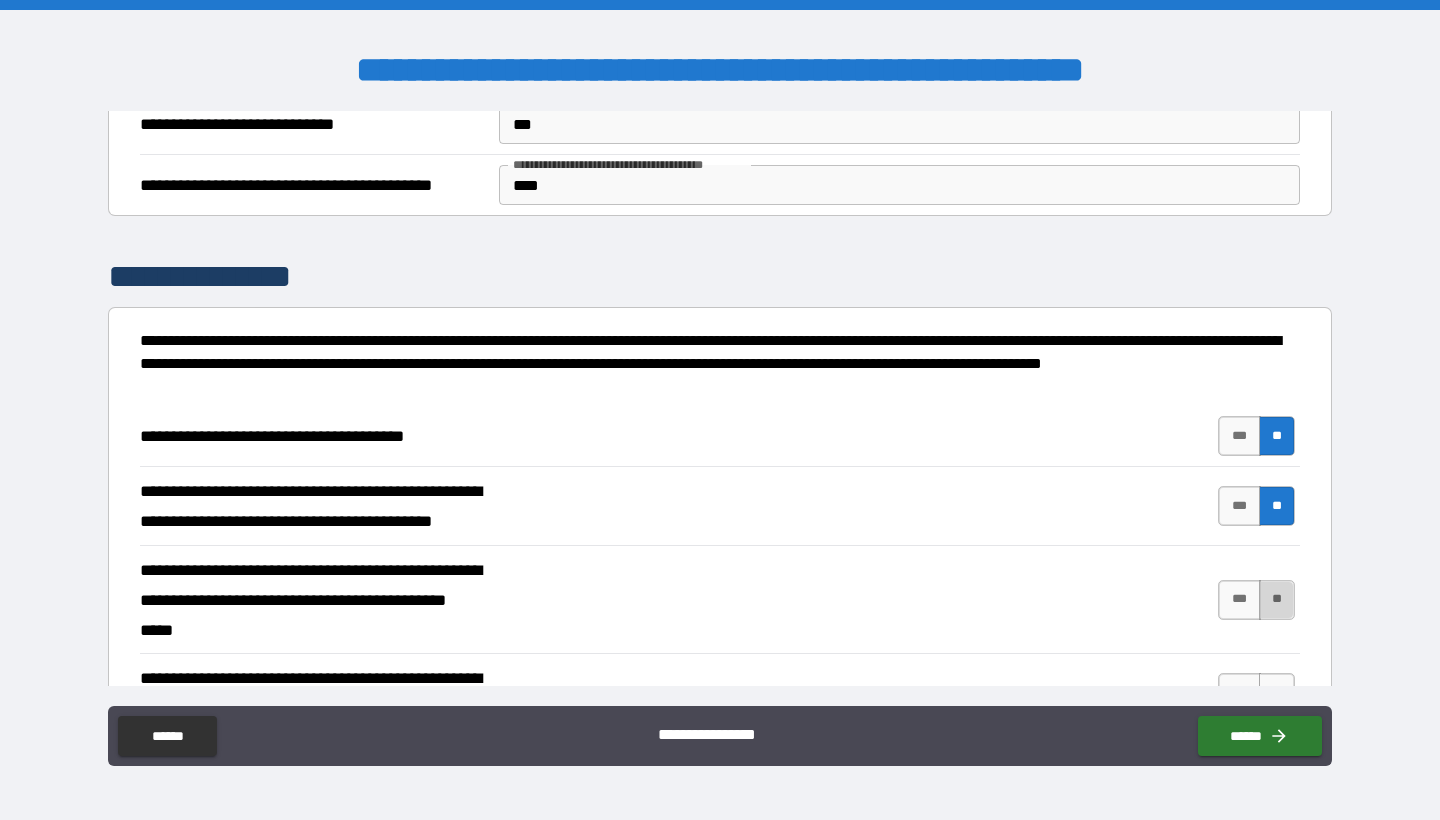 click on "**" at bounding box center (1277, 600) 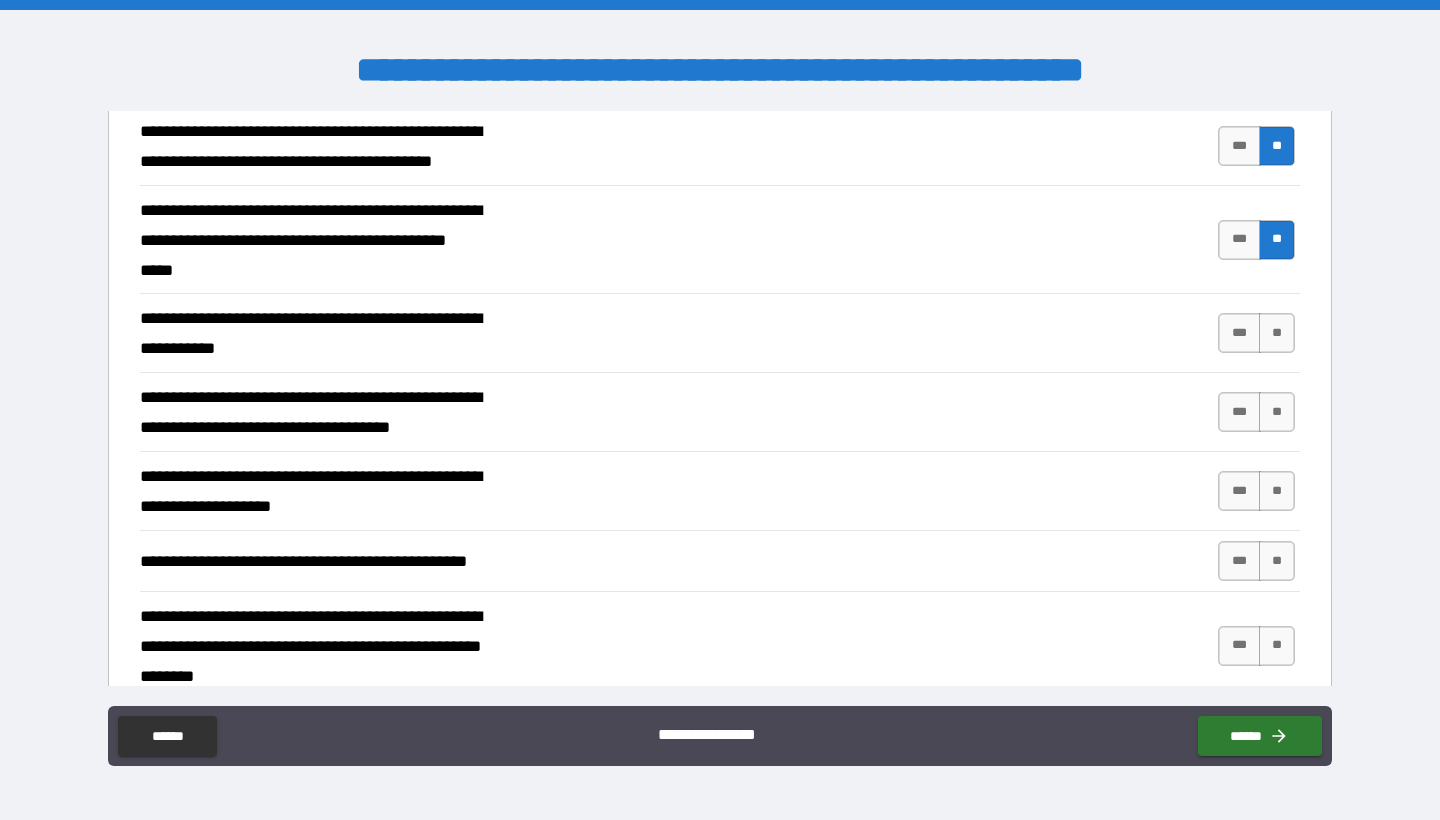scroll, scrollTop: 667, scrollLeft: 0, axis: vertical 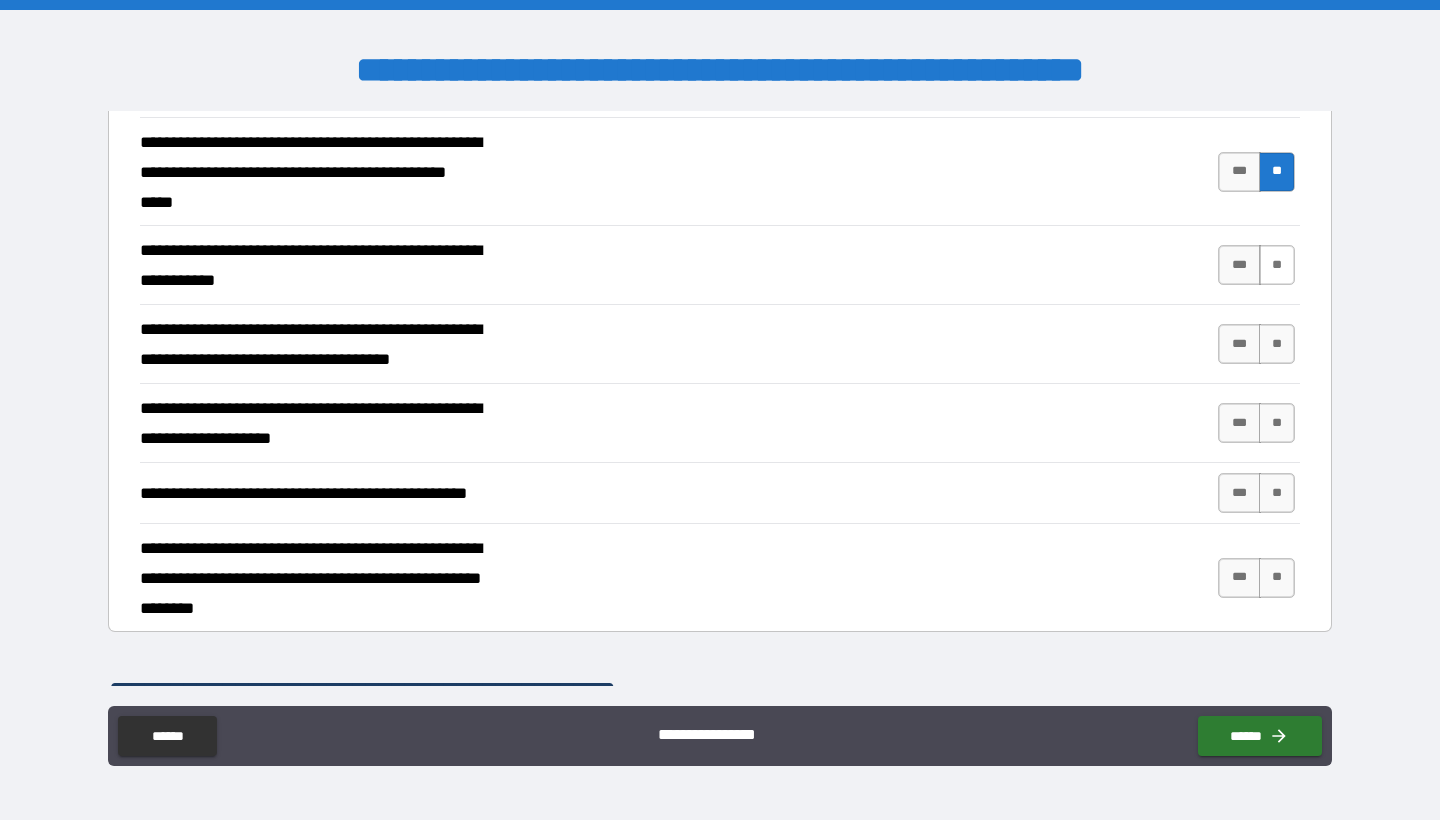 click on "**" at bounding box center (1277, 265) 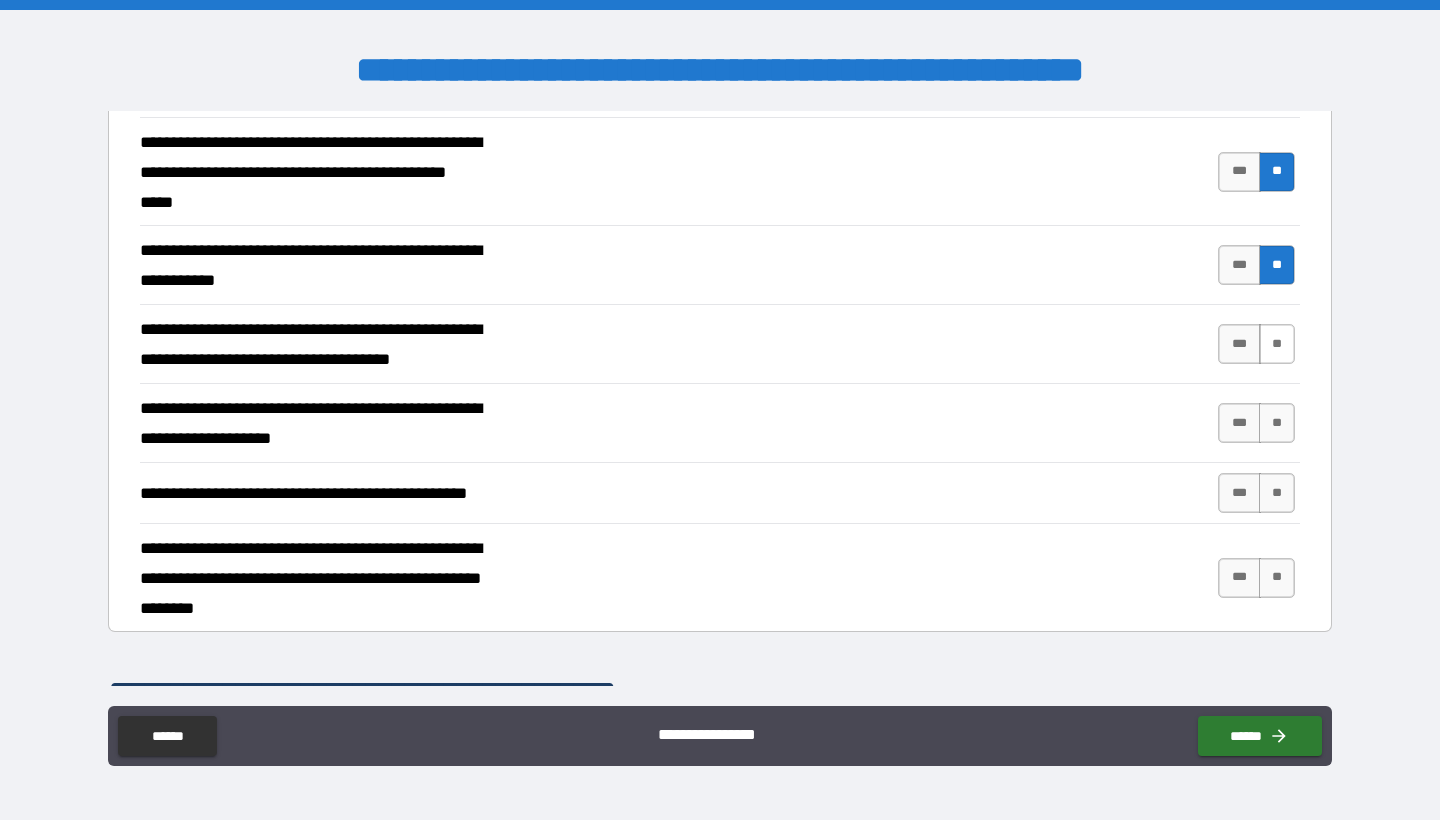 click on "**" at bounding box center [1277, 344] 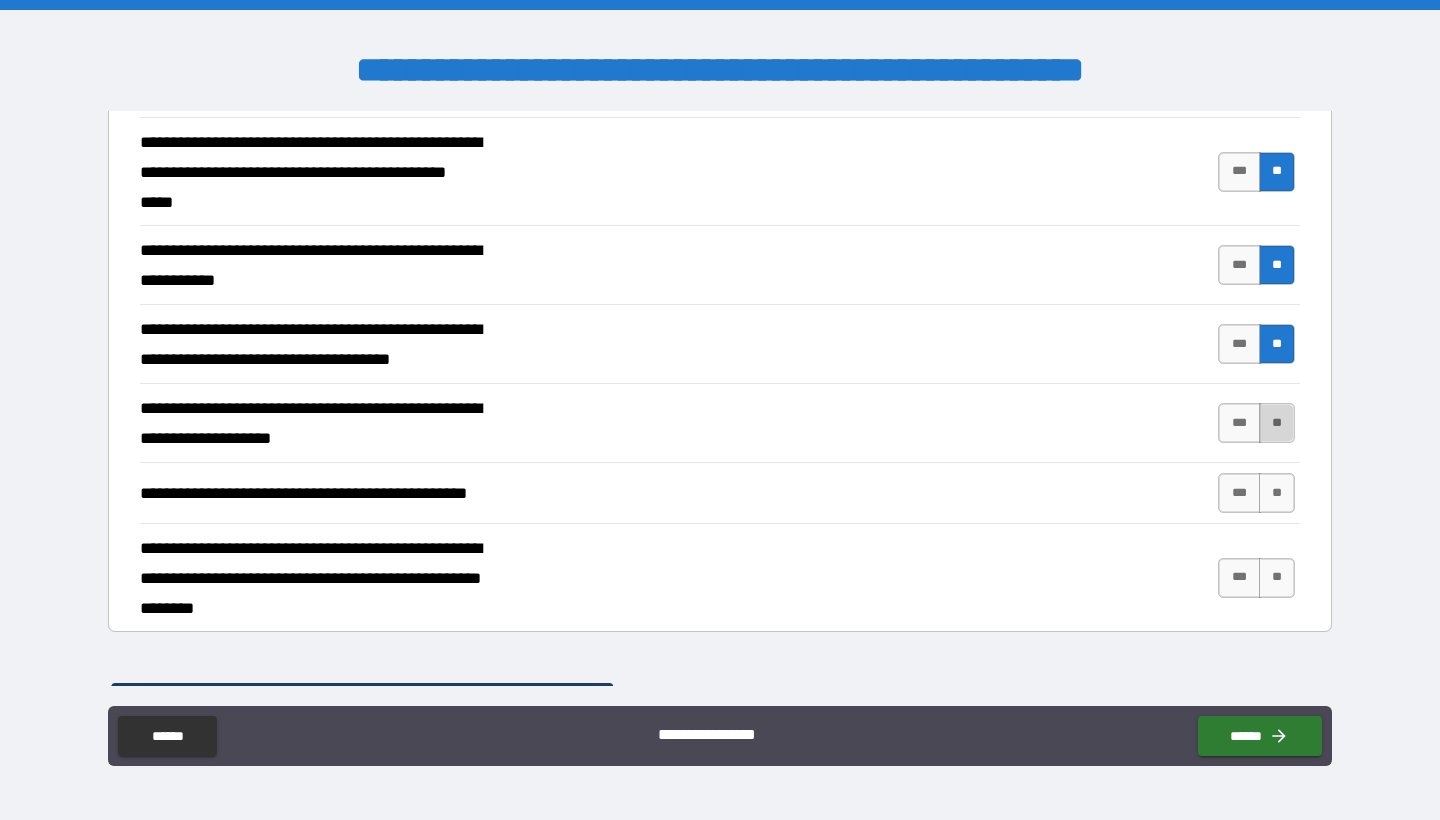 click on "**" at bounding box center [1277, 423] 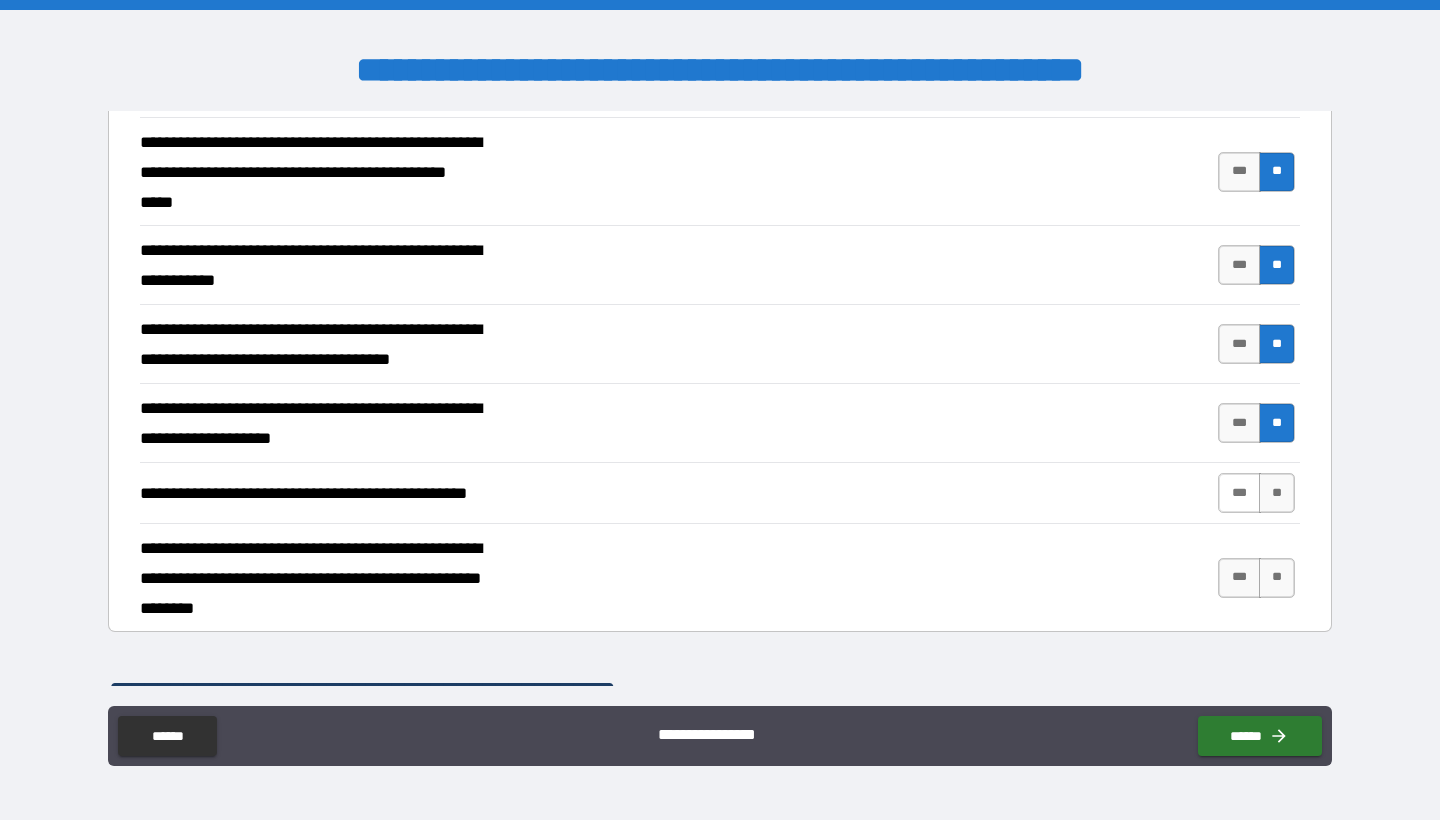 click on "***" at bounding box center (1239, 493) 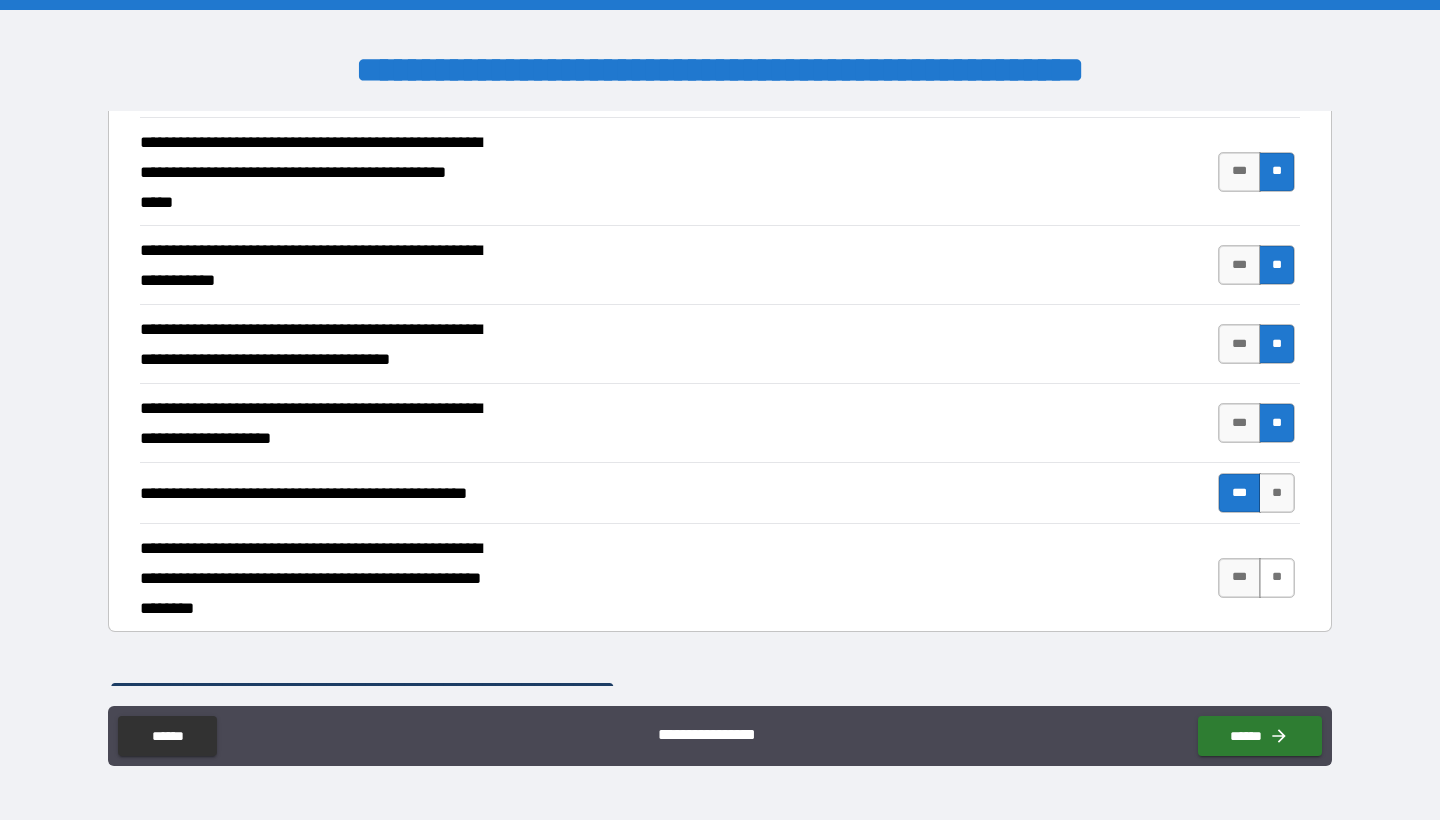 click on "**" at bounding box center [1277, 578] 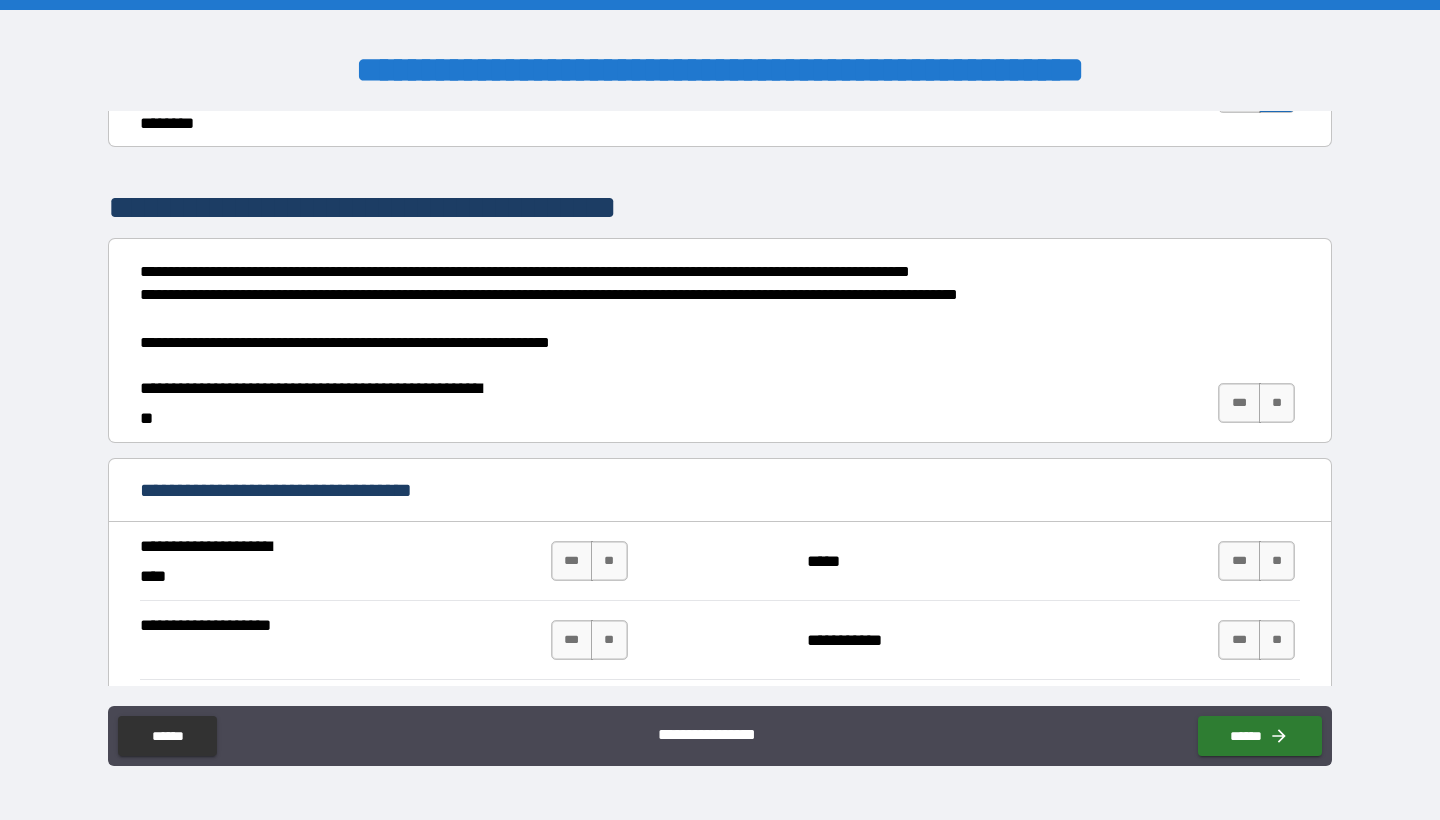 scroll, scrollTop: 1195, scrollLeft: 0, axis: vertical 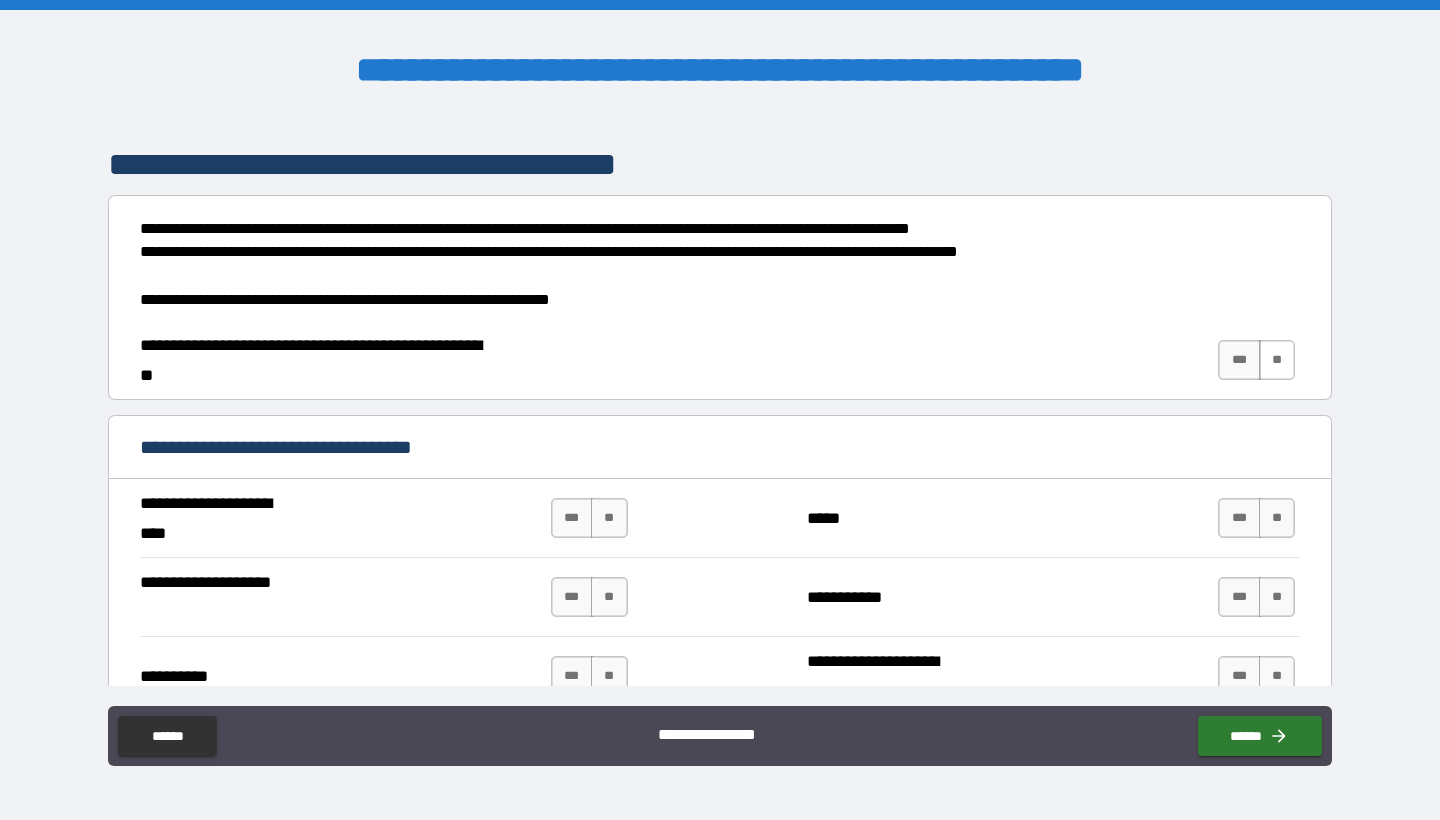 click on "**" at bounding box center (1277, 360) 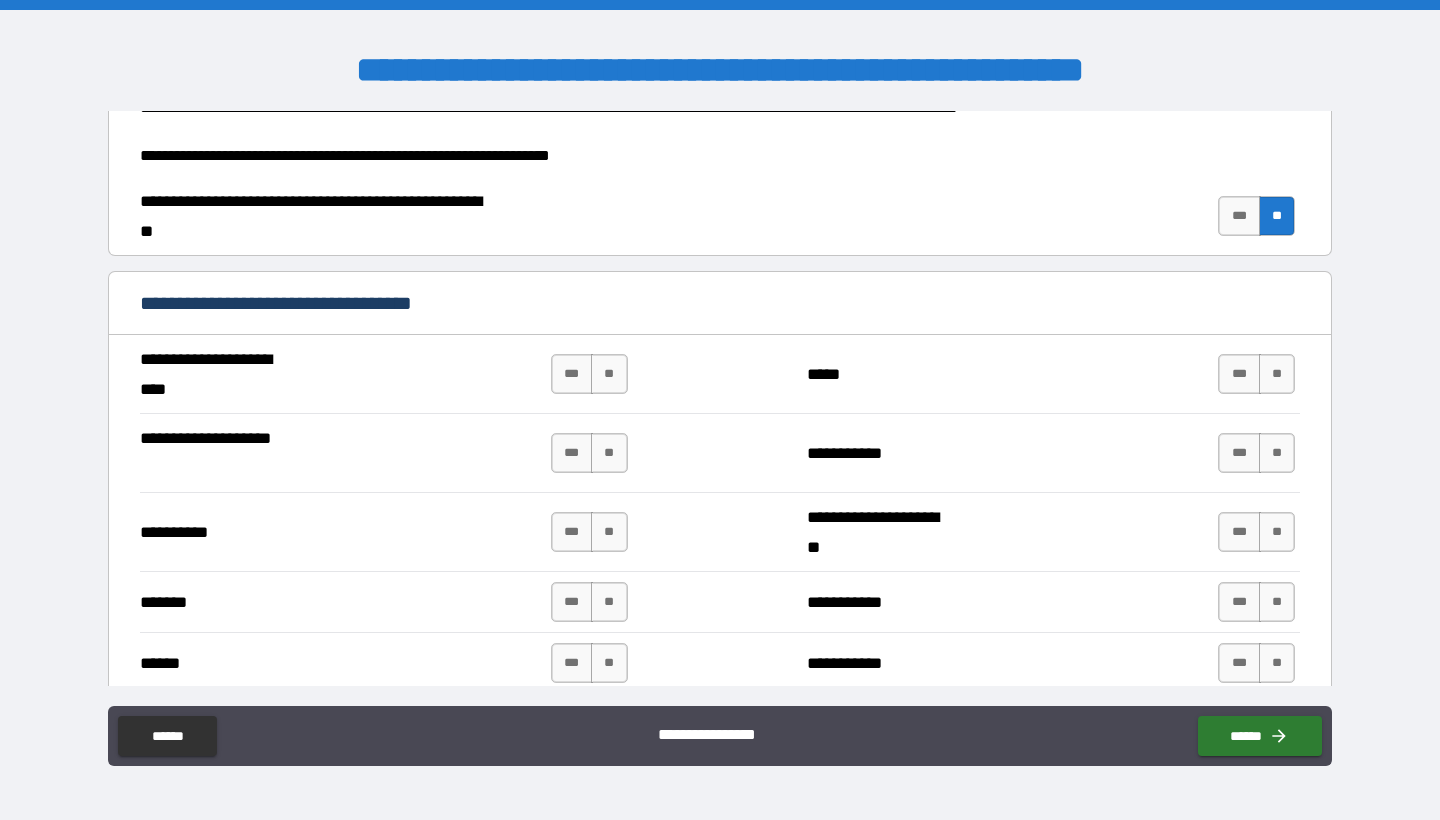 scroll, scrollTop: 1366, scrollLeft: 0, axis: vertical 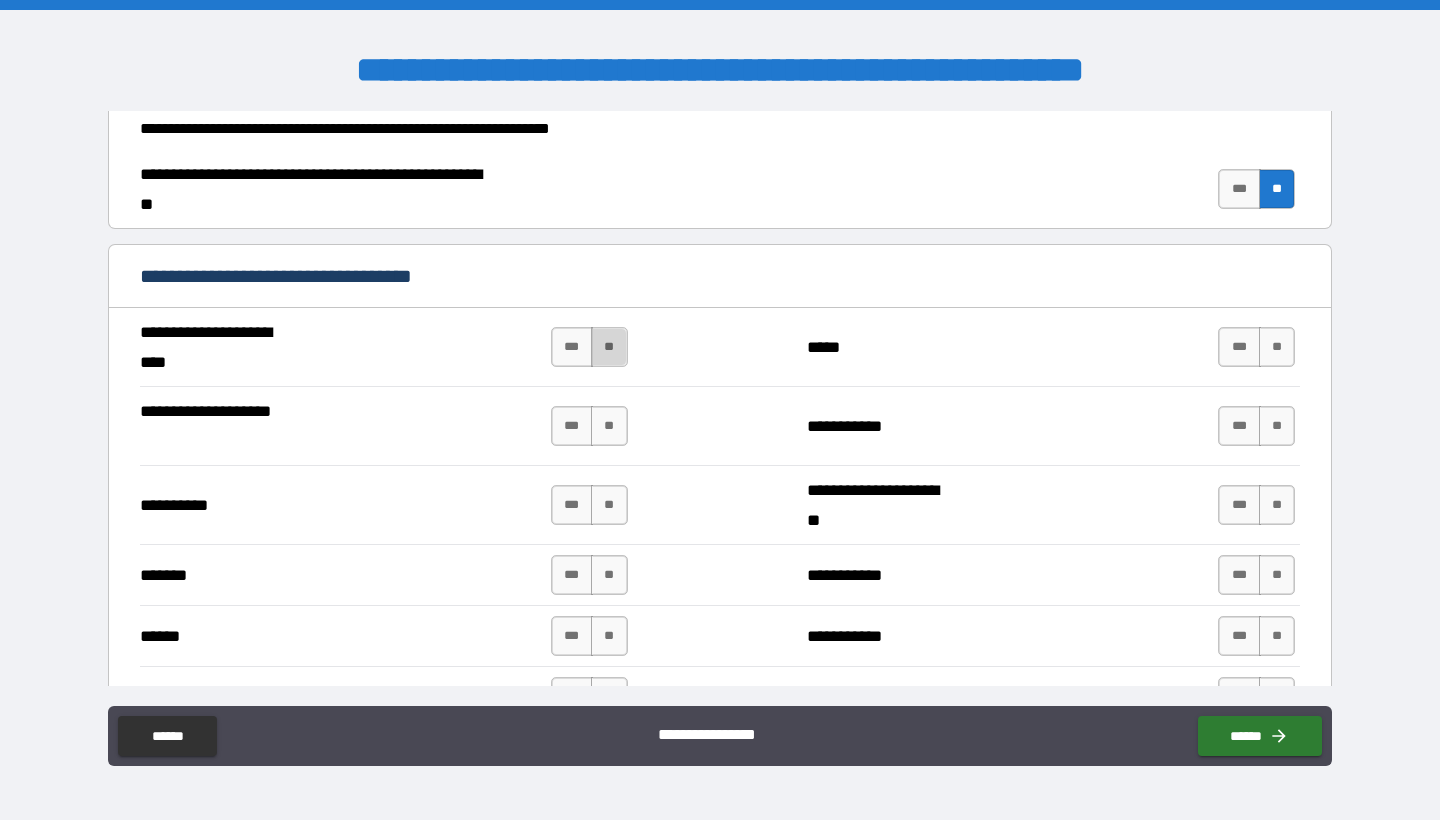 click on "**" at bounding box center [609, 347] 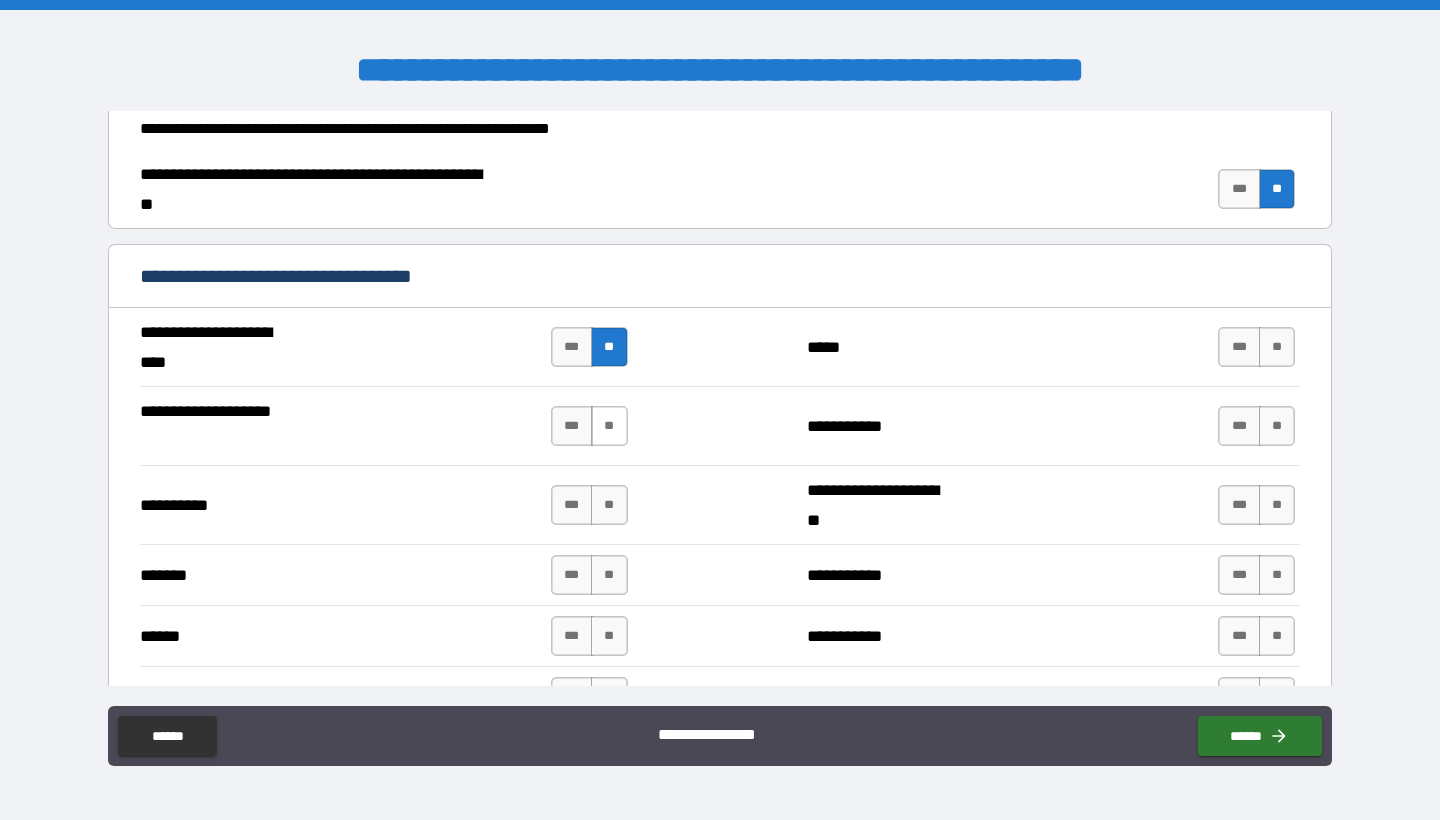 click on "**" at bounding box center (609, 426) 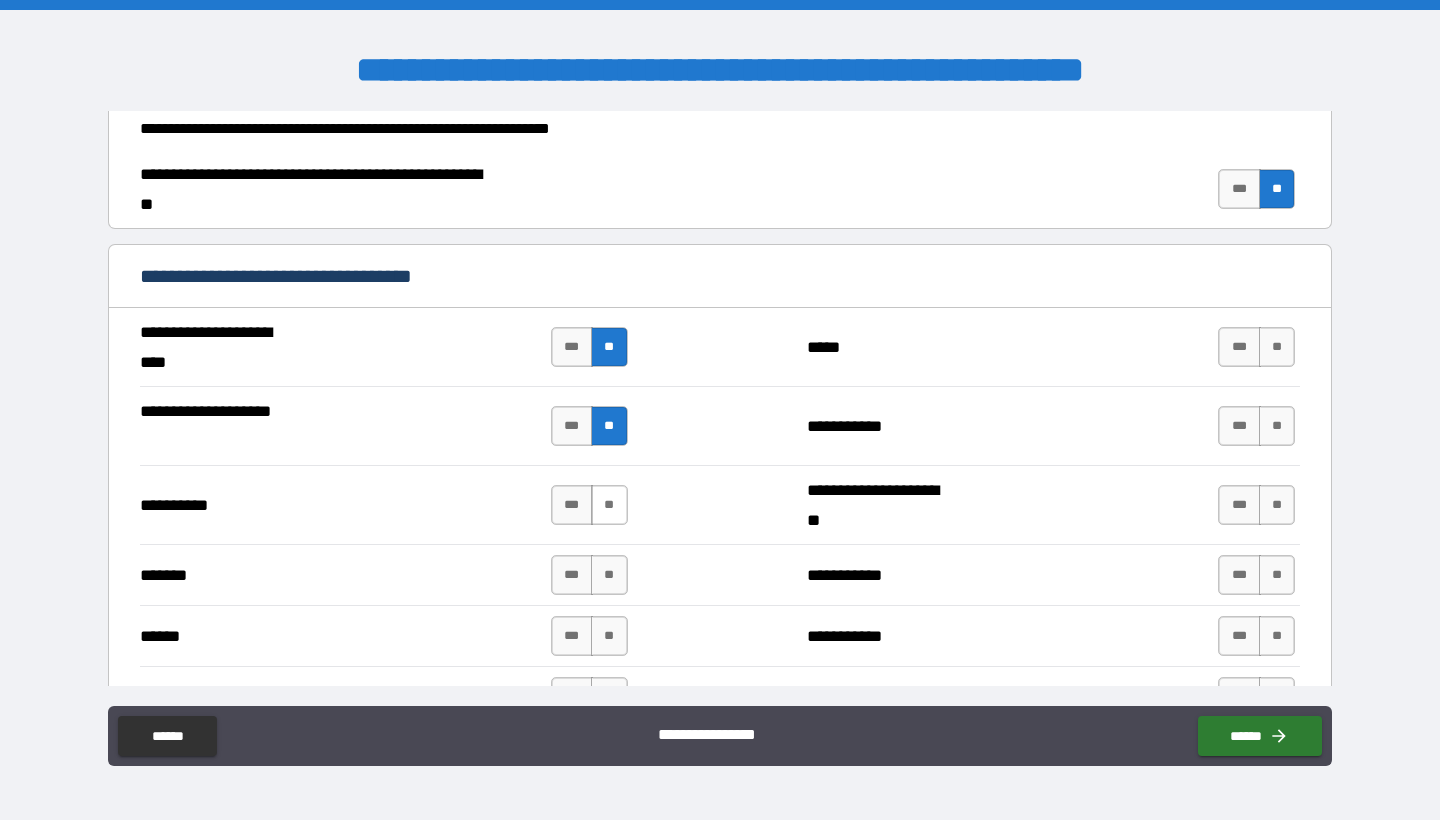 click on "**" at bounding box center (609, 505) 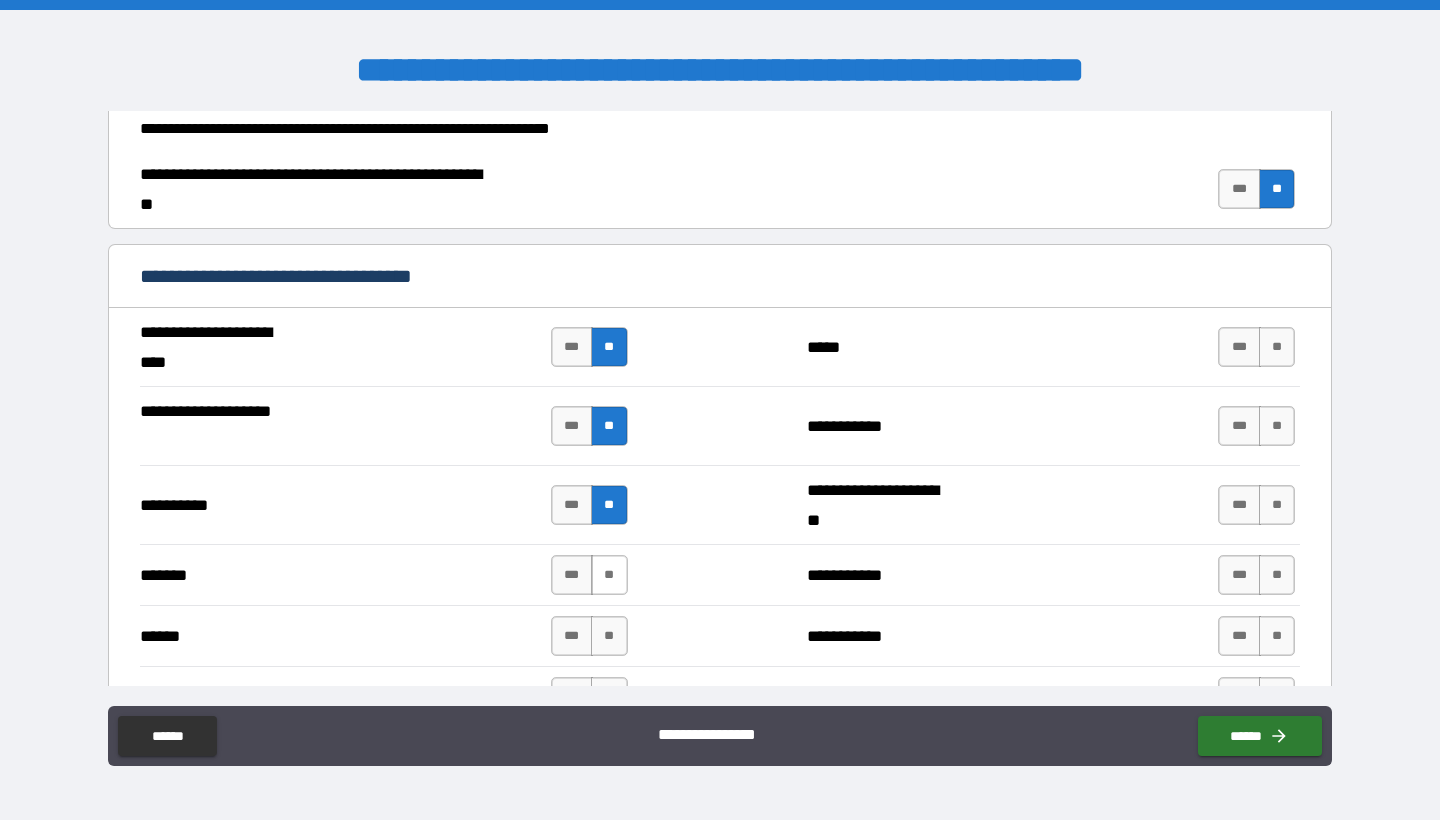 click on "**" at bounding box center (609, 575) 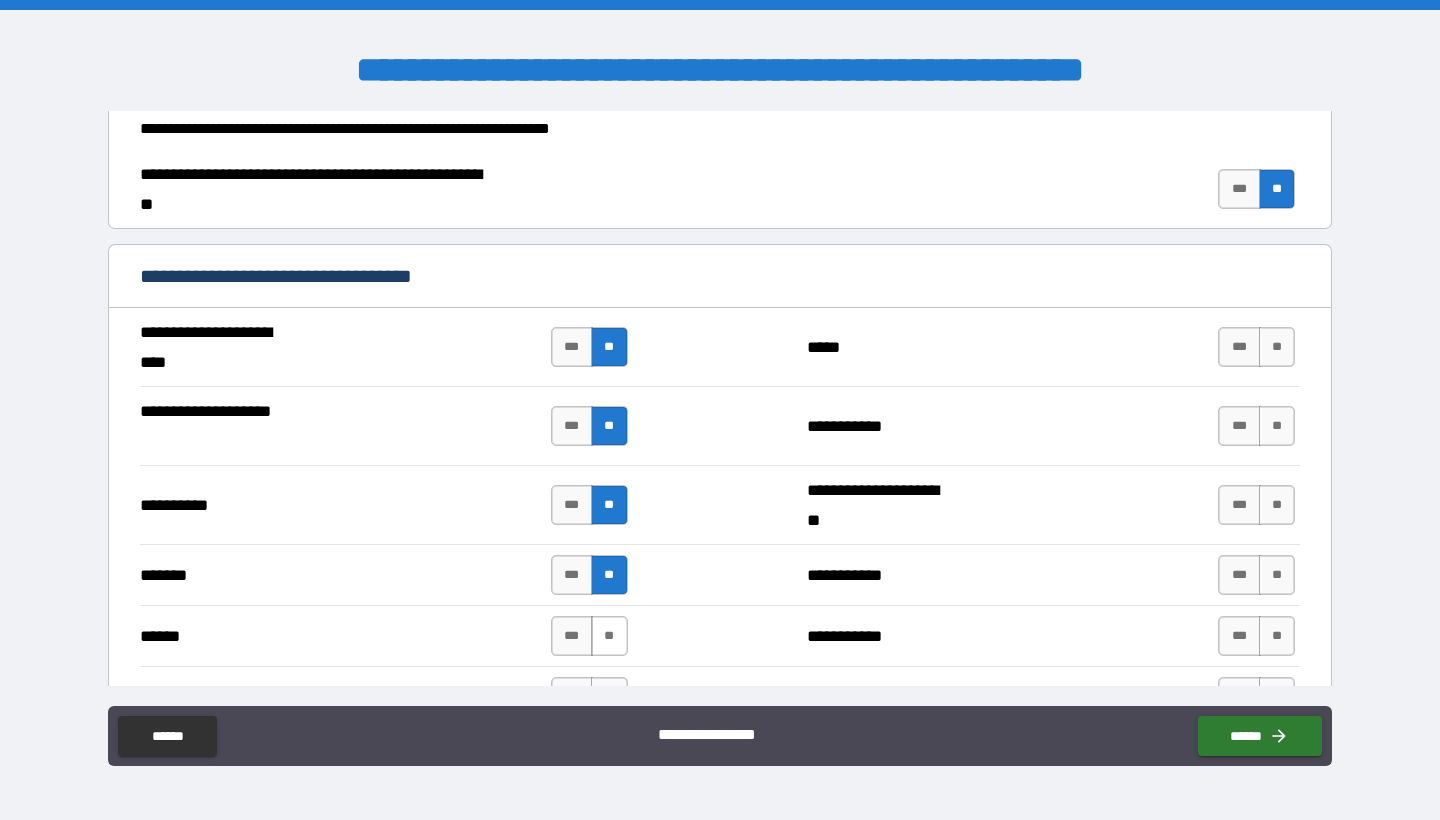 click on "**" at bounding box center (609, 636) 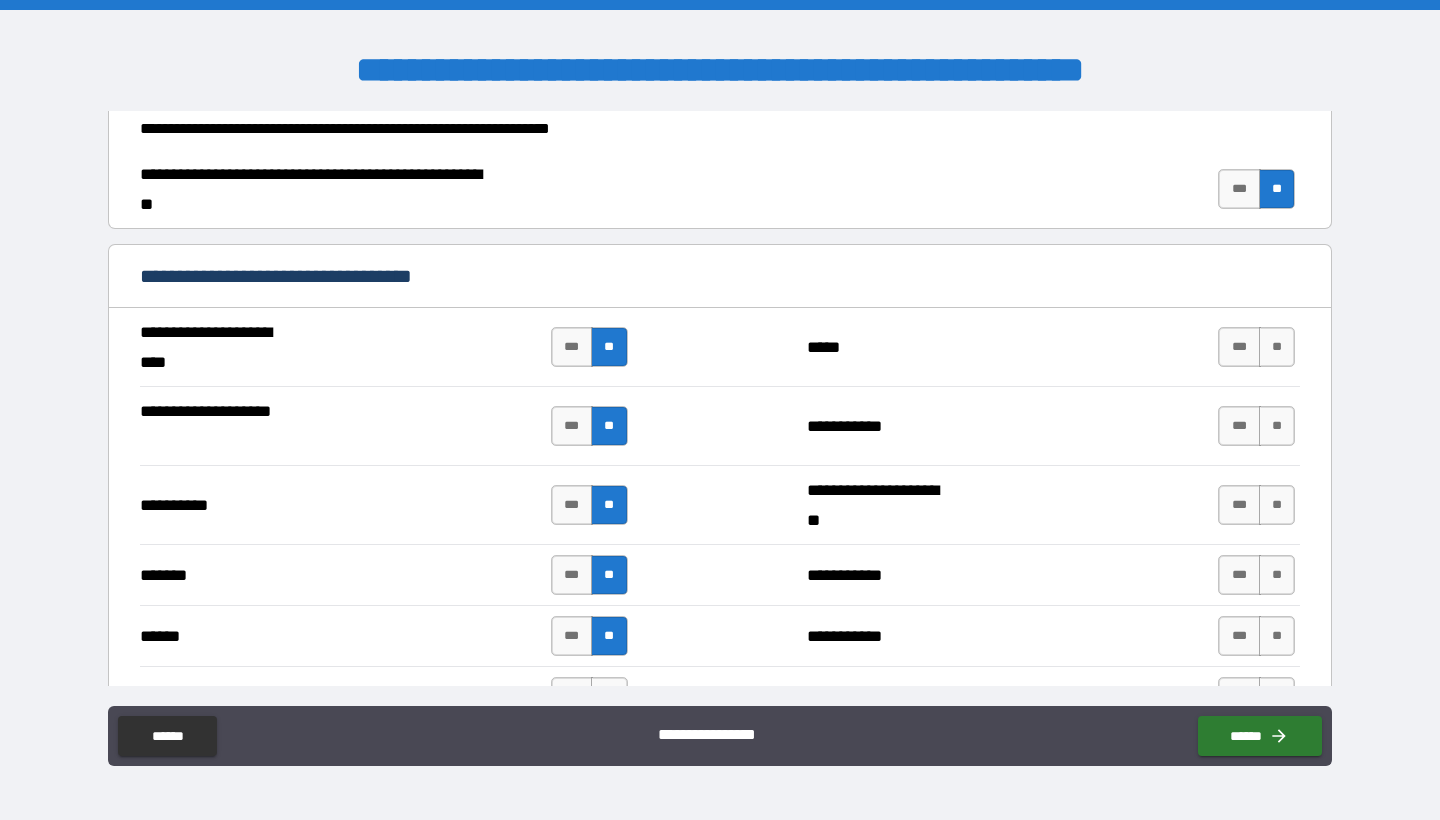 scroll, scrollTop: 1424, scrollLeft: 0, axis: vertical 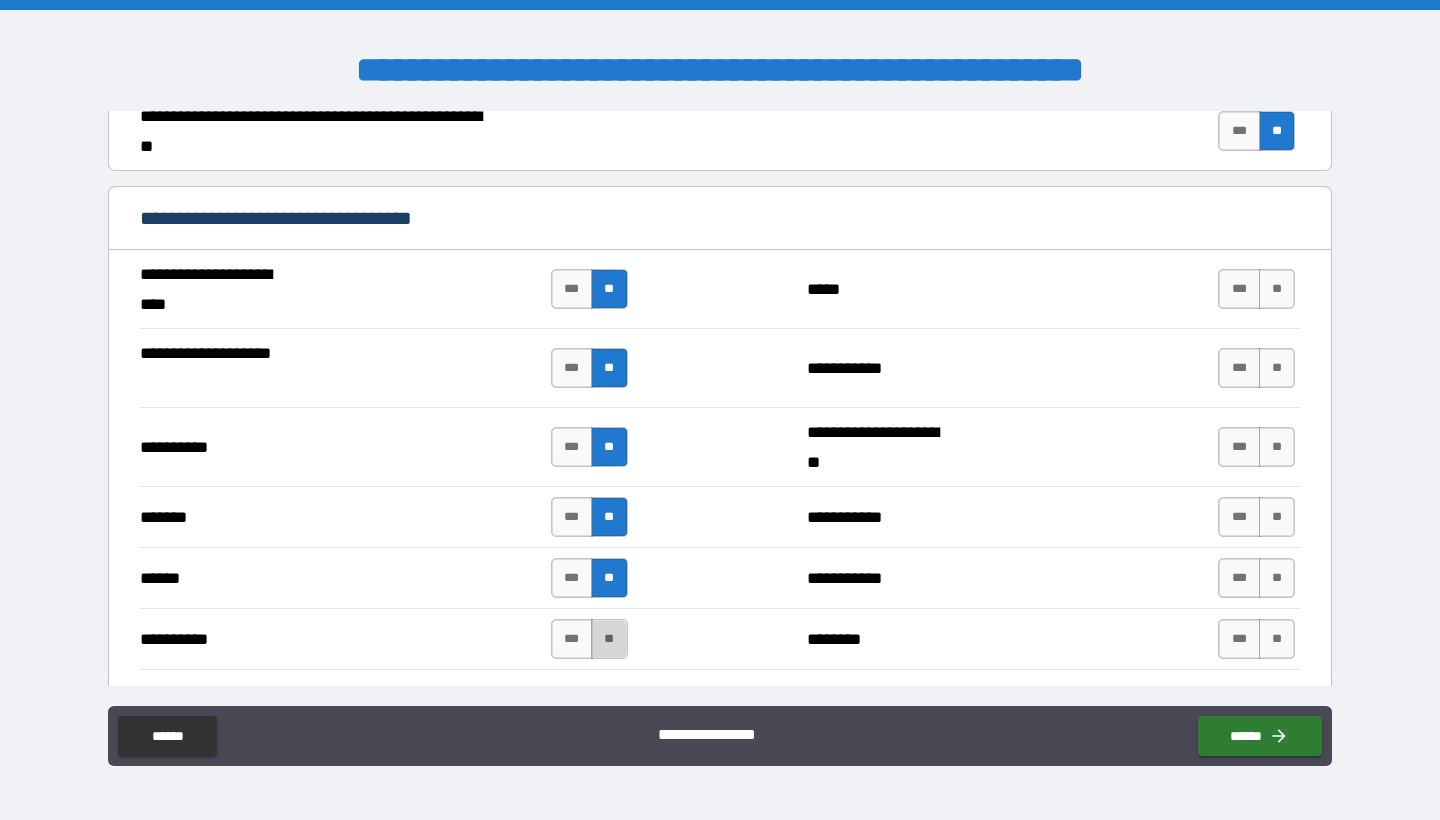 click on "**" at bounding box center (609, 639) 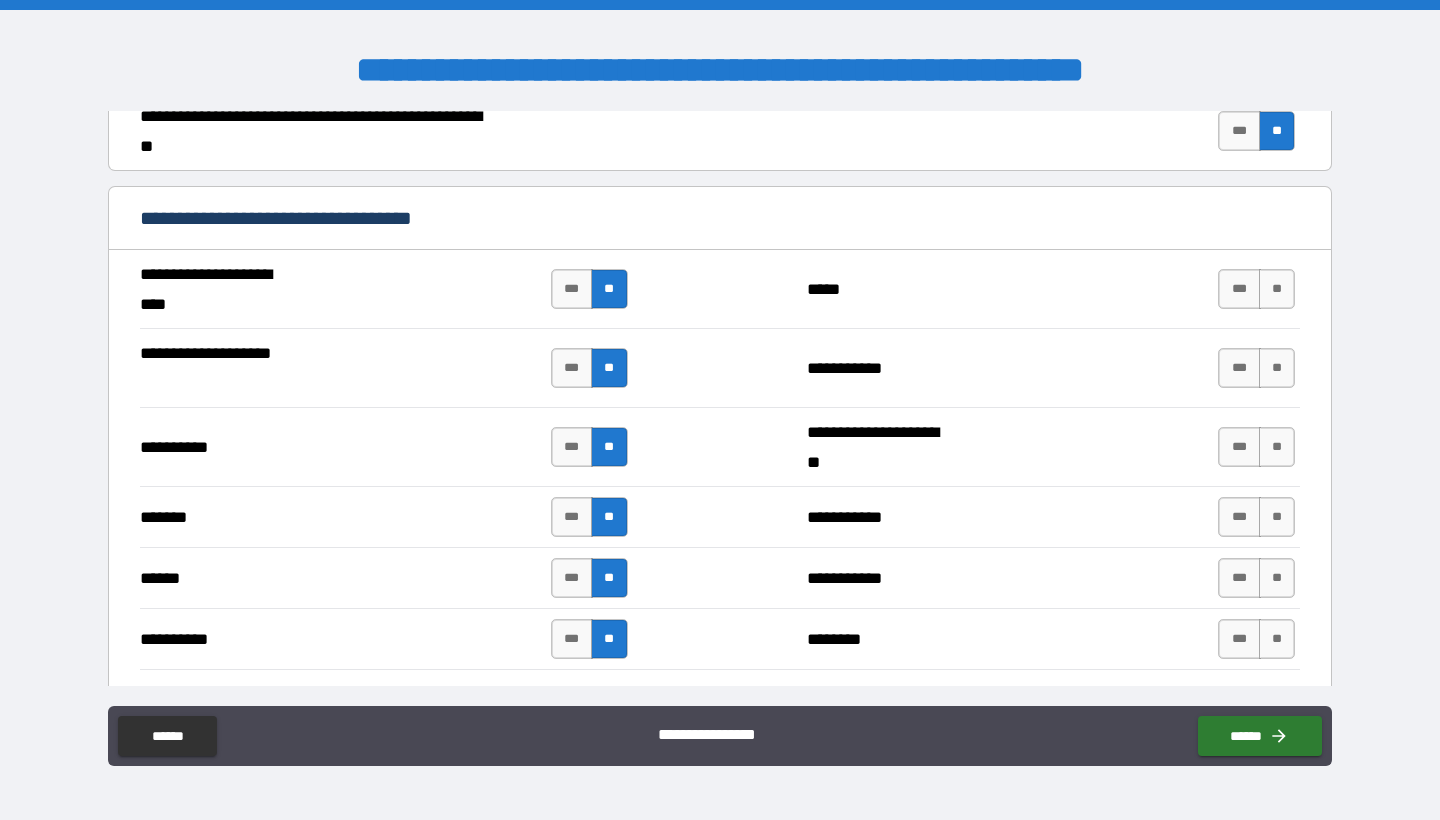 scroll, scrollTop: 1573, scrollLeft: 0, axis: vertical 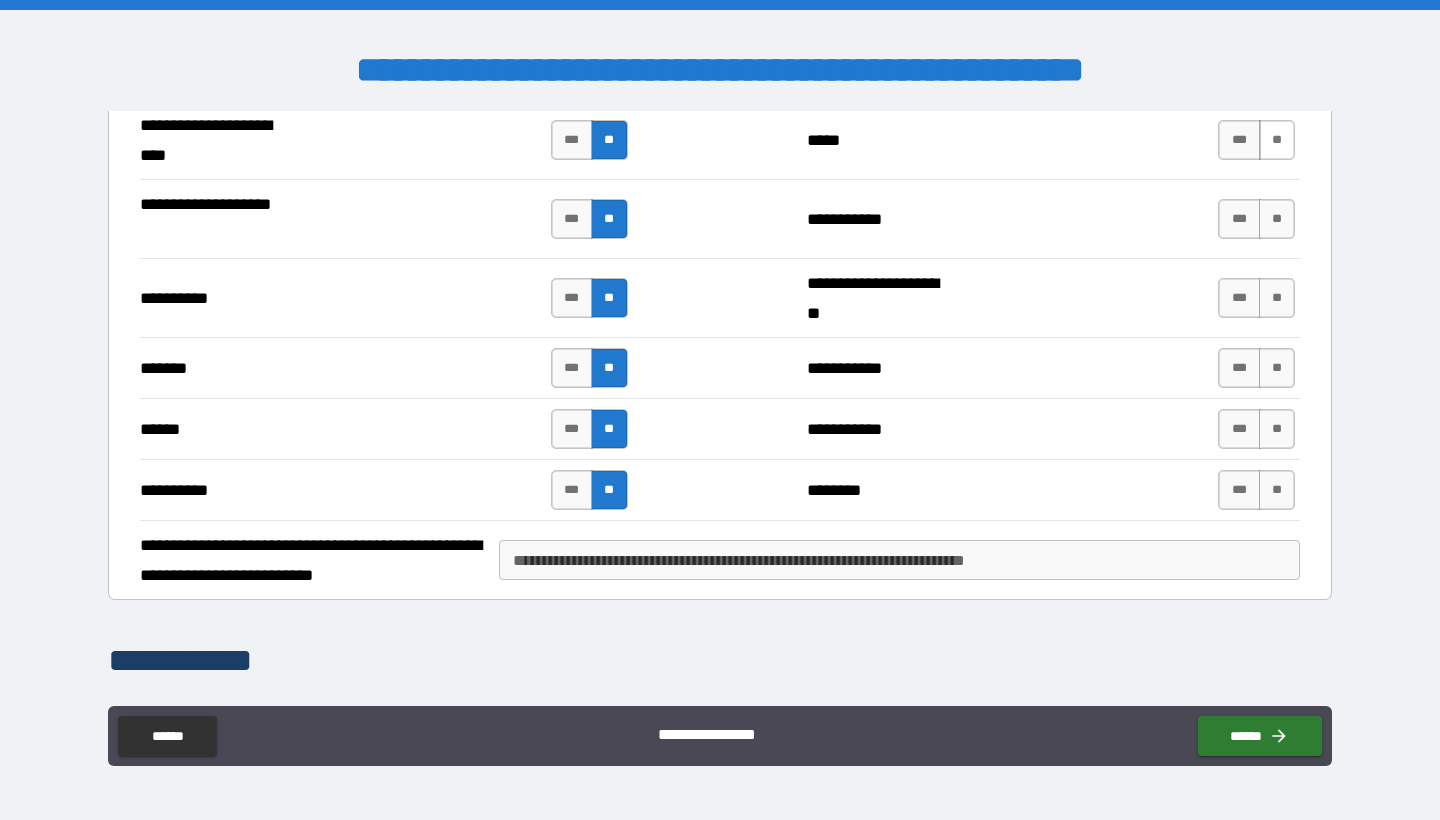 click on "**" at bounding box center (1277, 140) 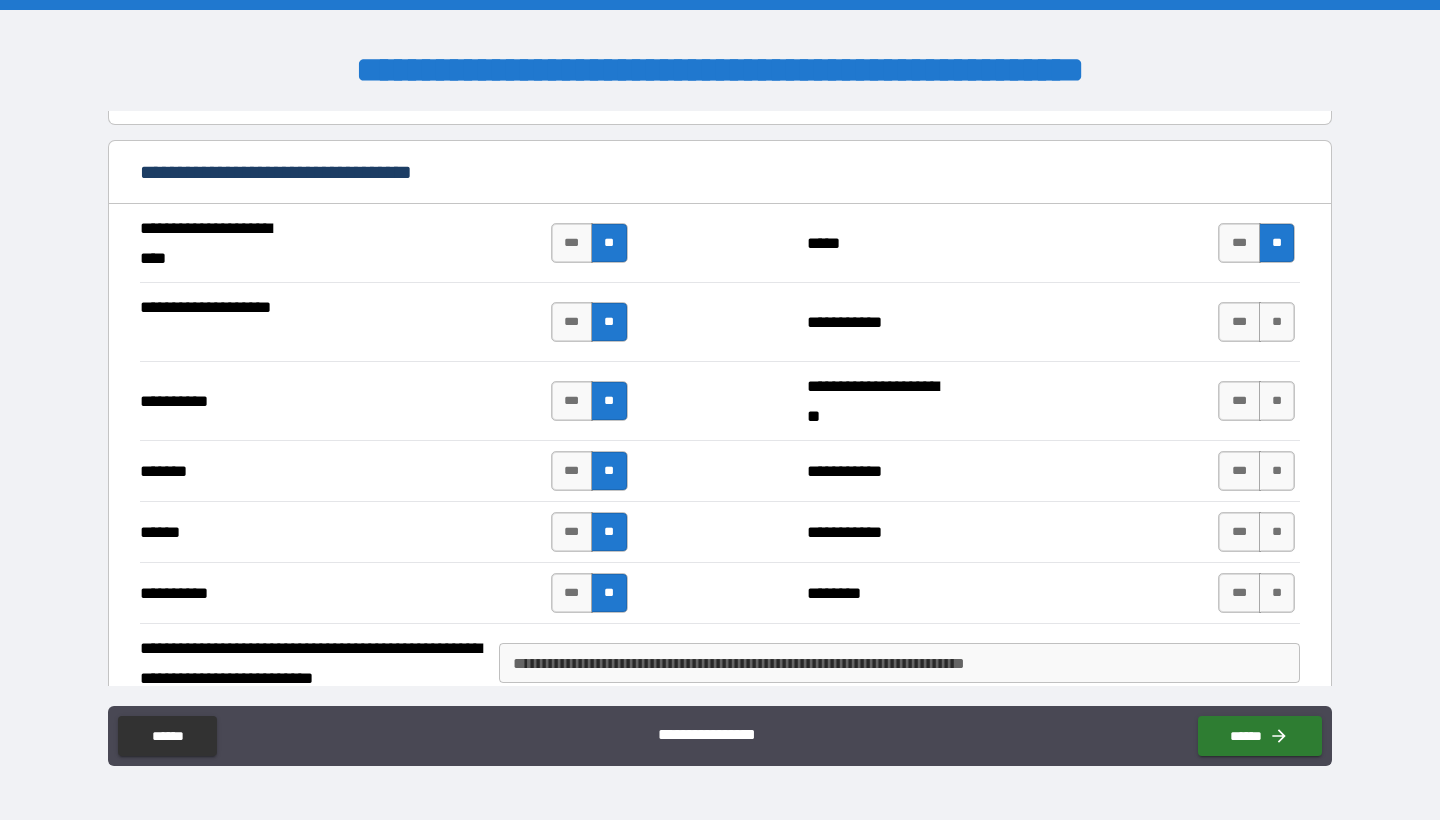 scroll, scrollTop: 1462, scrollLeft: 0, axis: vertical 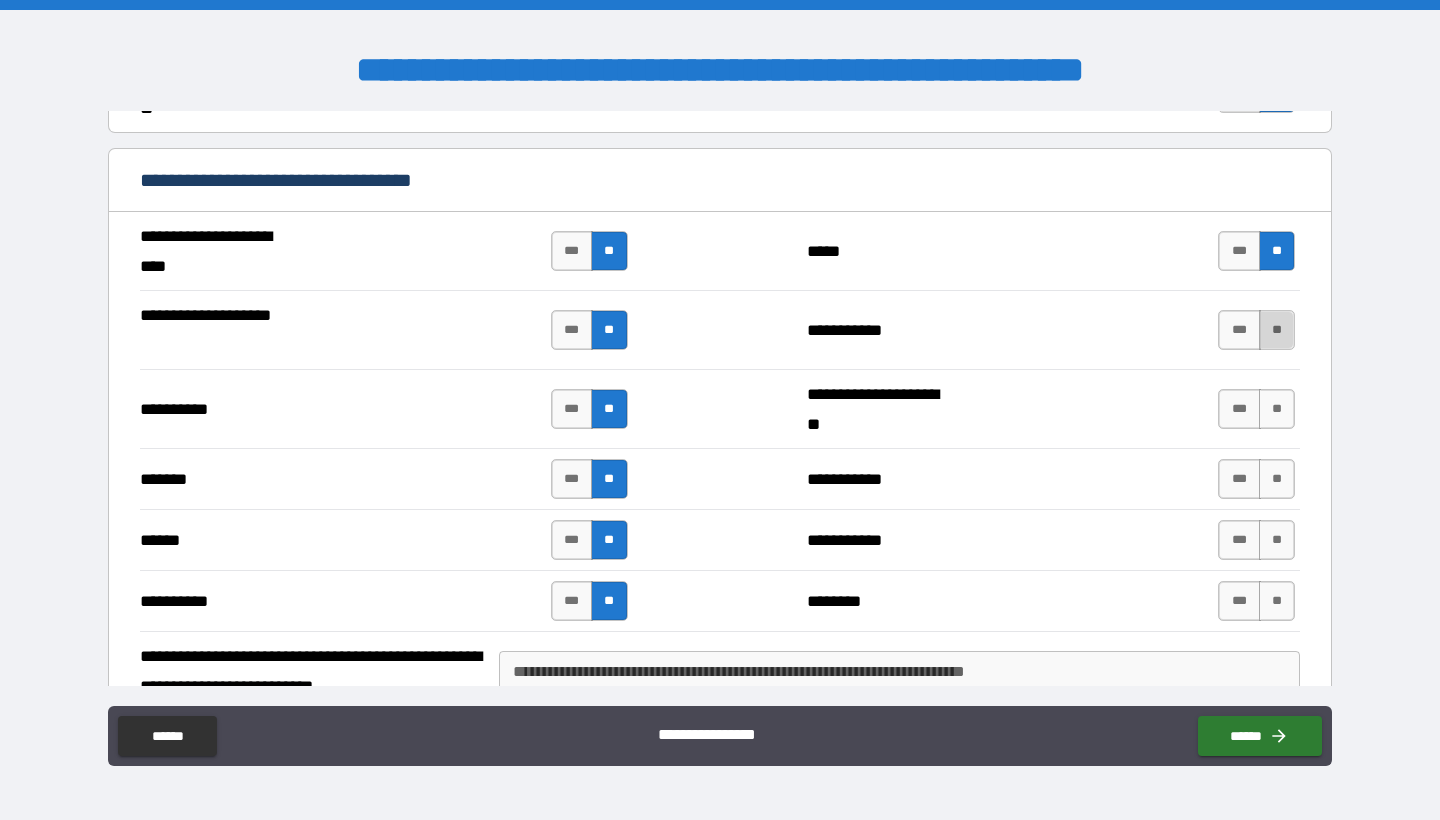 click on "**" at bounding box center (1277, 330) 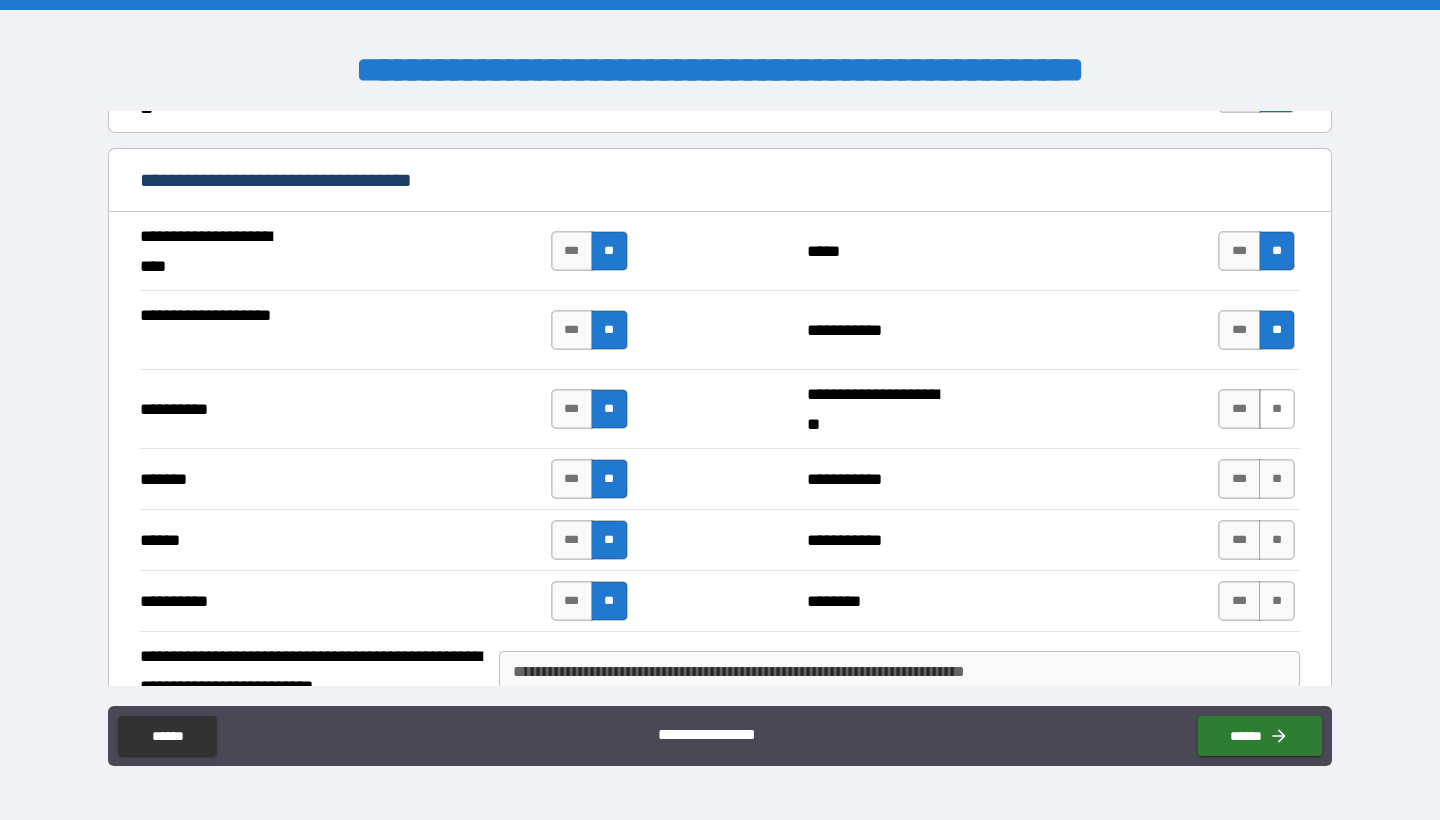 click on "**" at bounding box center [1277, 409] 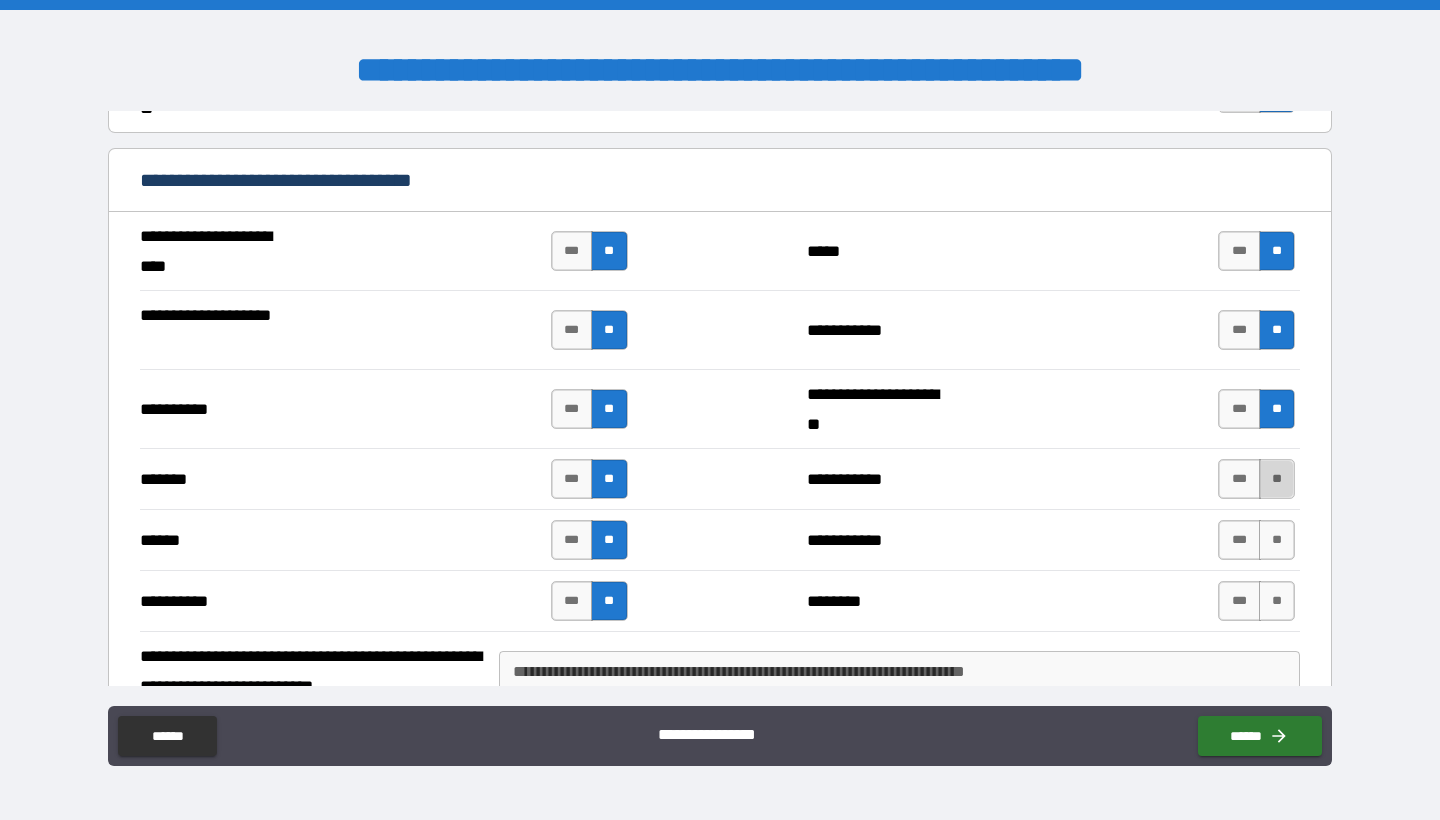 click on "**" at bounding box center (1277, 479) 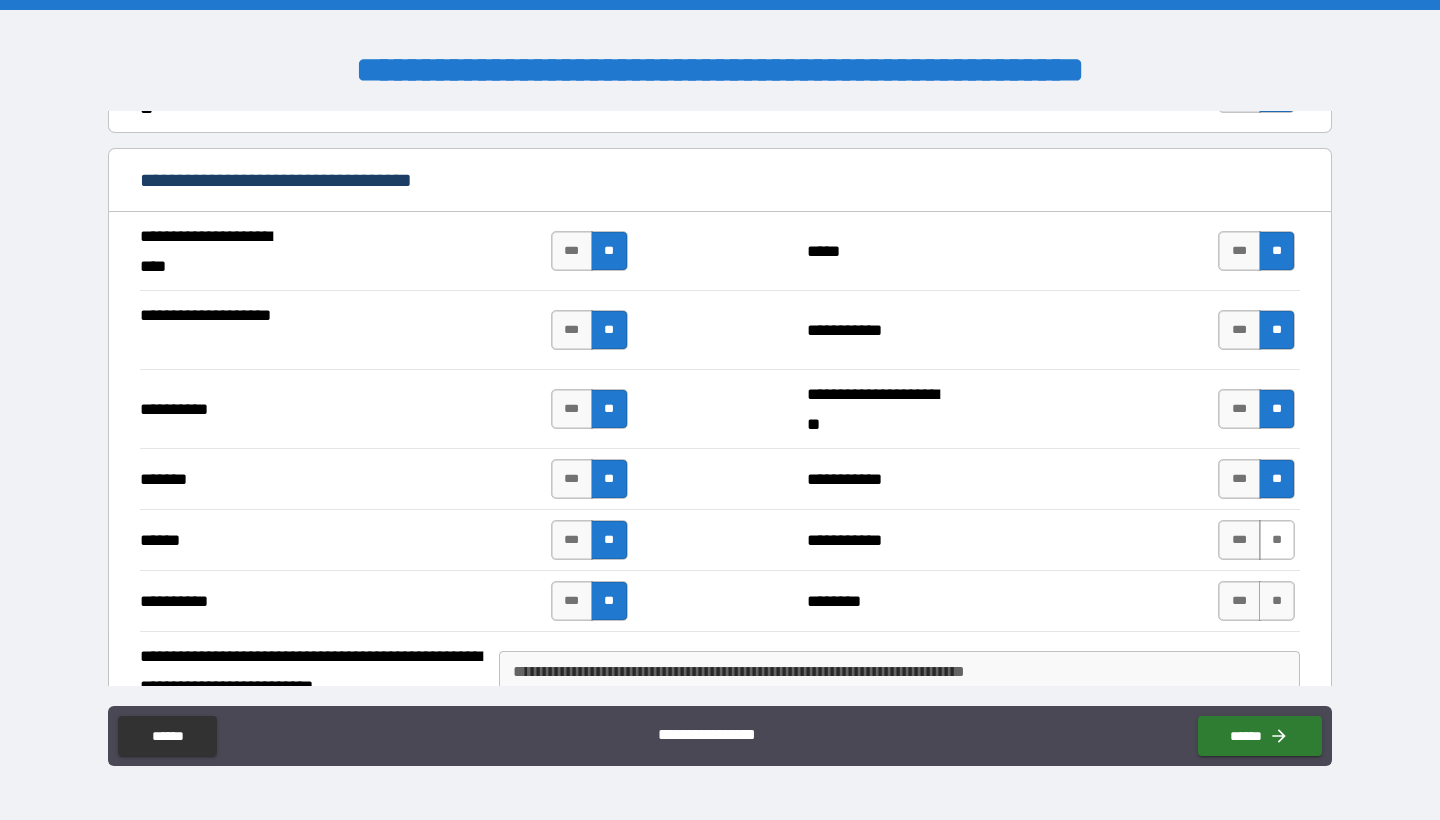 click on "**" at bounding box center (1277, 540) 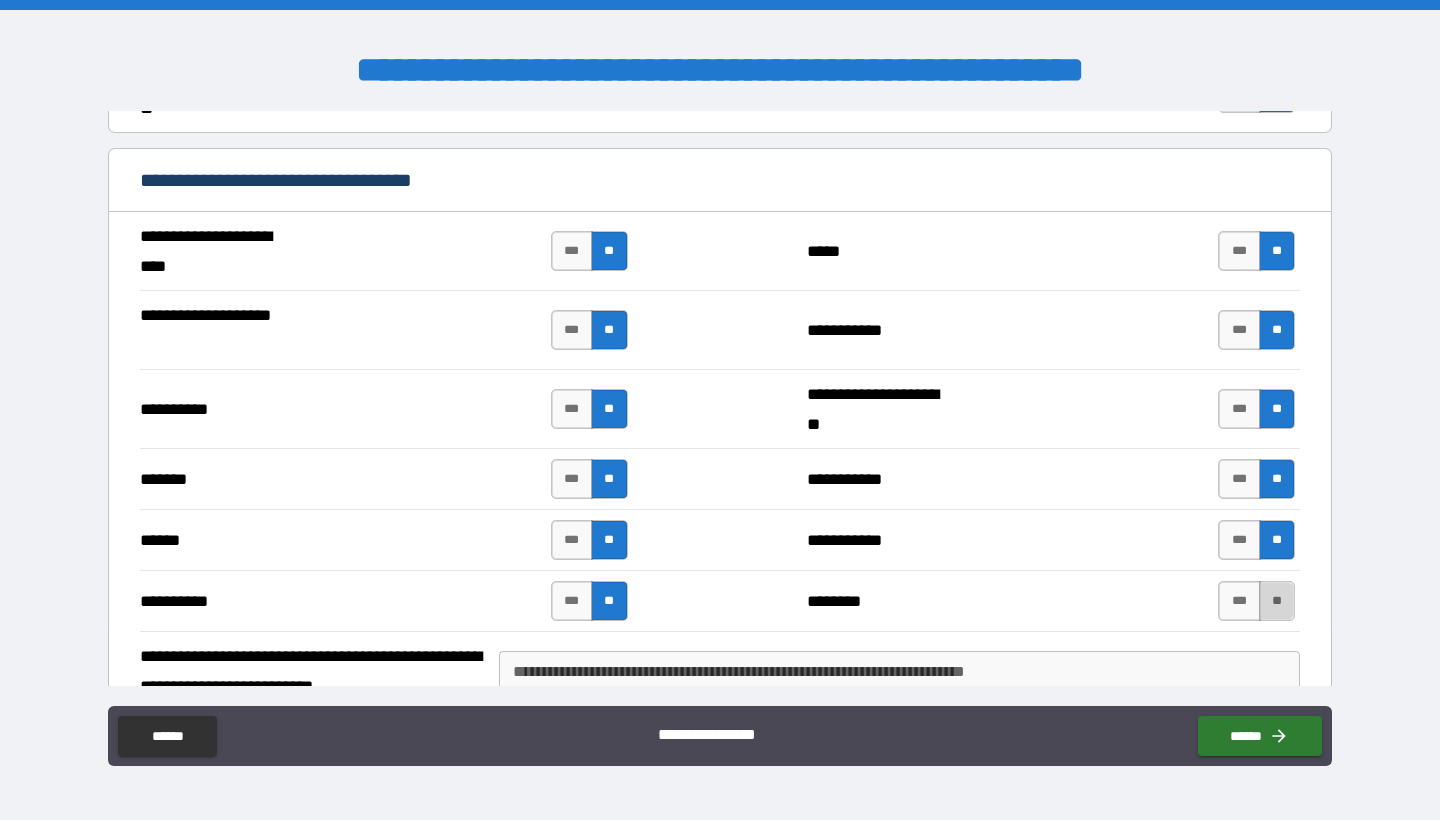 click on "**" at bounding box center (1277, 601) 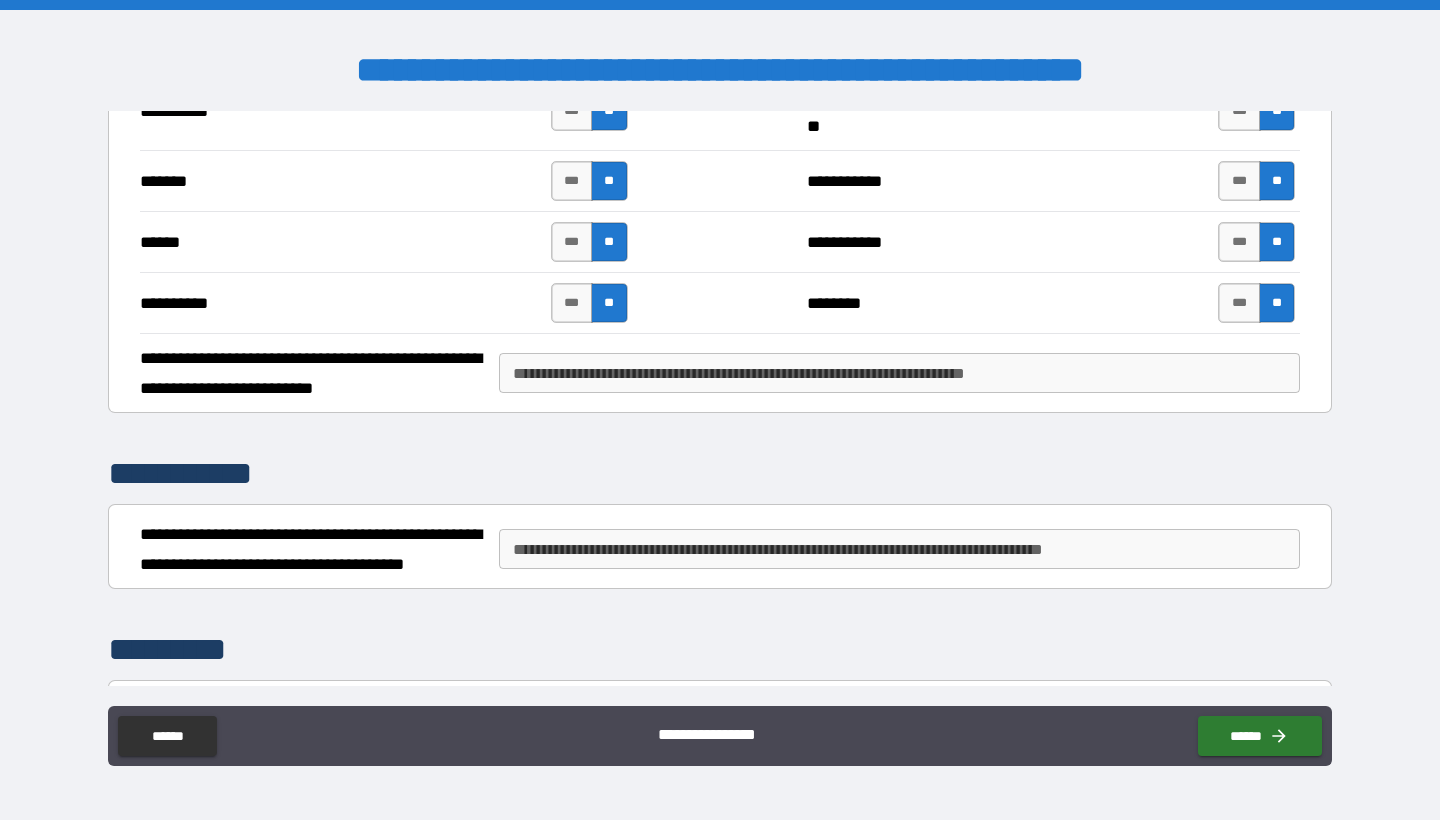 scroll, scrollTop: 1764, scrollLeft: 0, axis: vertical 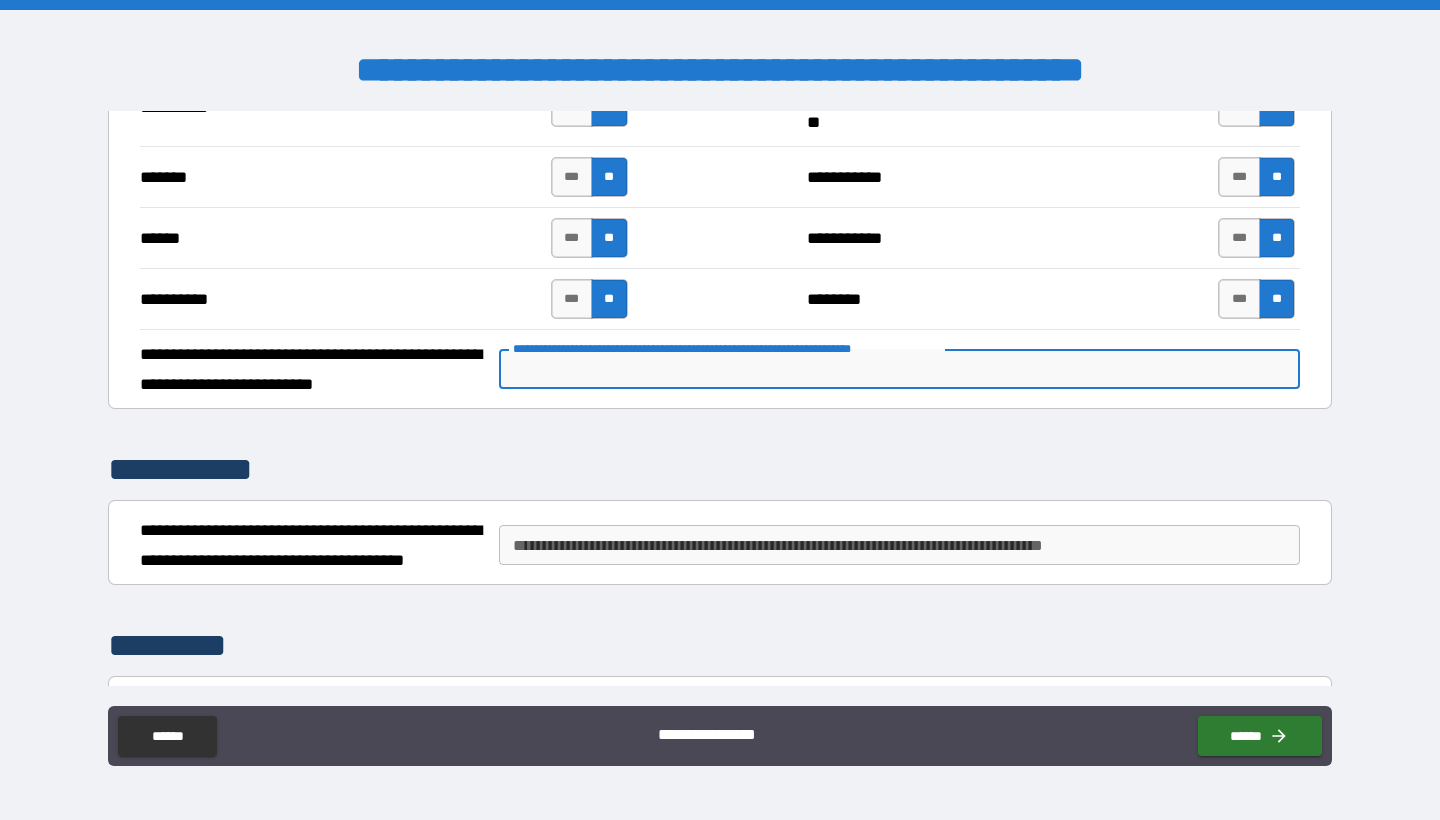 click on "**********" at bounding box center [899, 369] 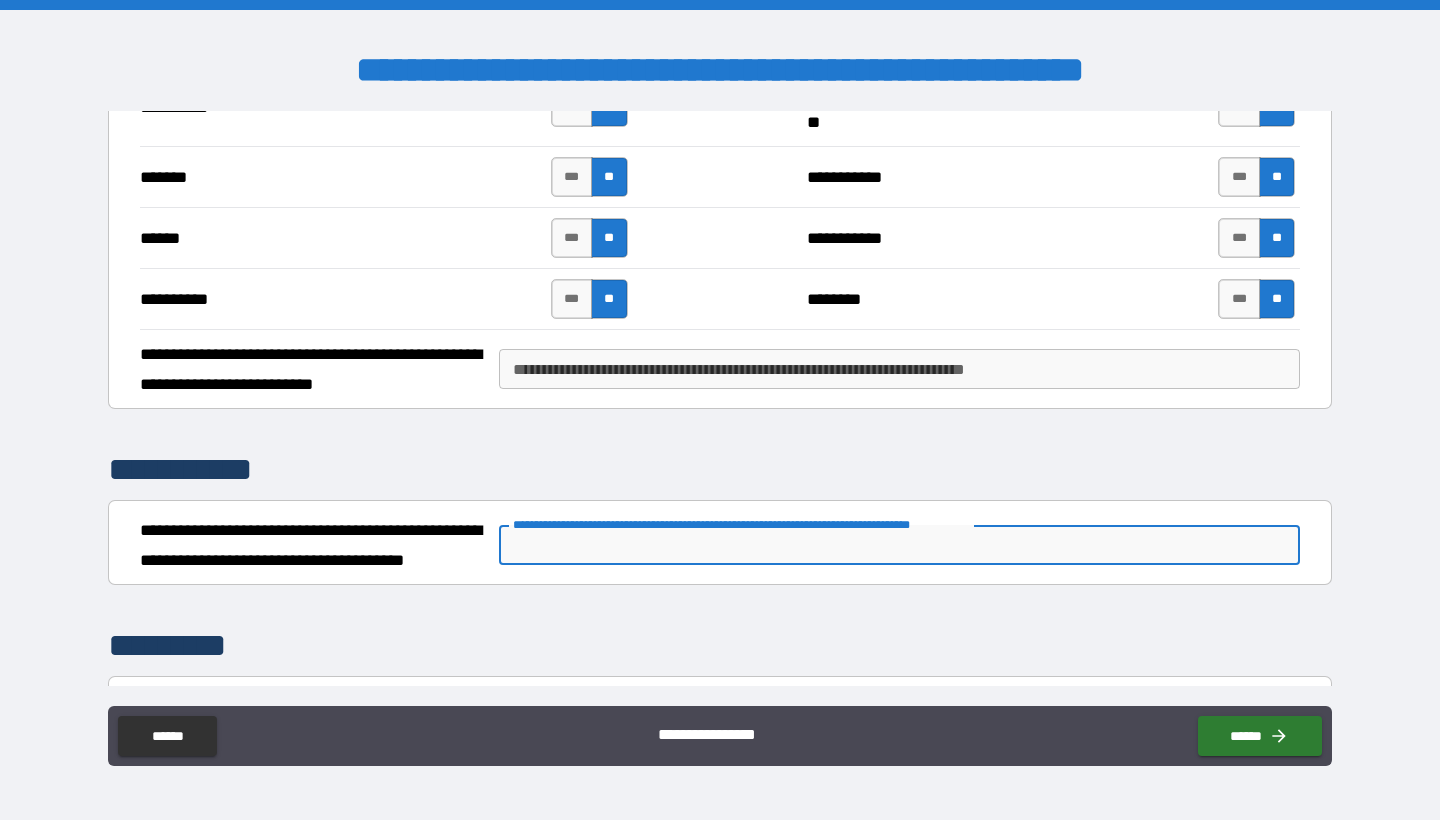 click on "**********" at bounding box center (899, 545) 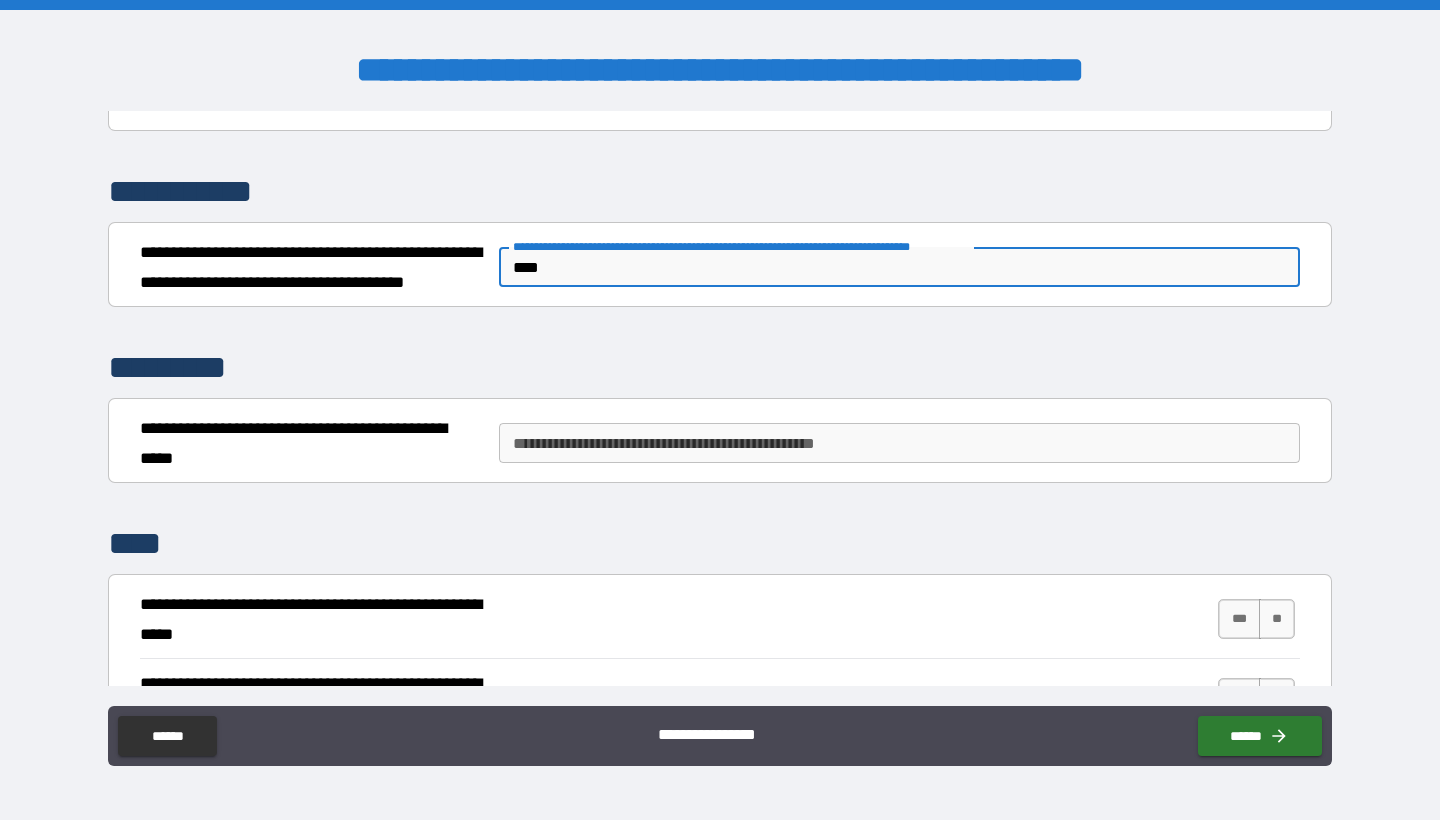 scroll, scrollTop: 2046, scrollLeft: 0, axis: vertical 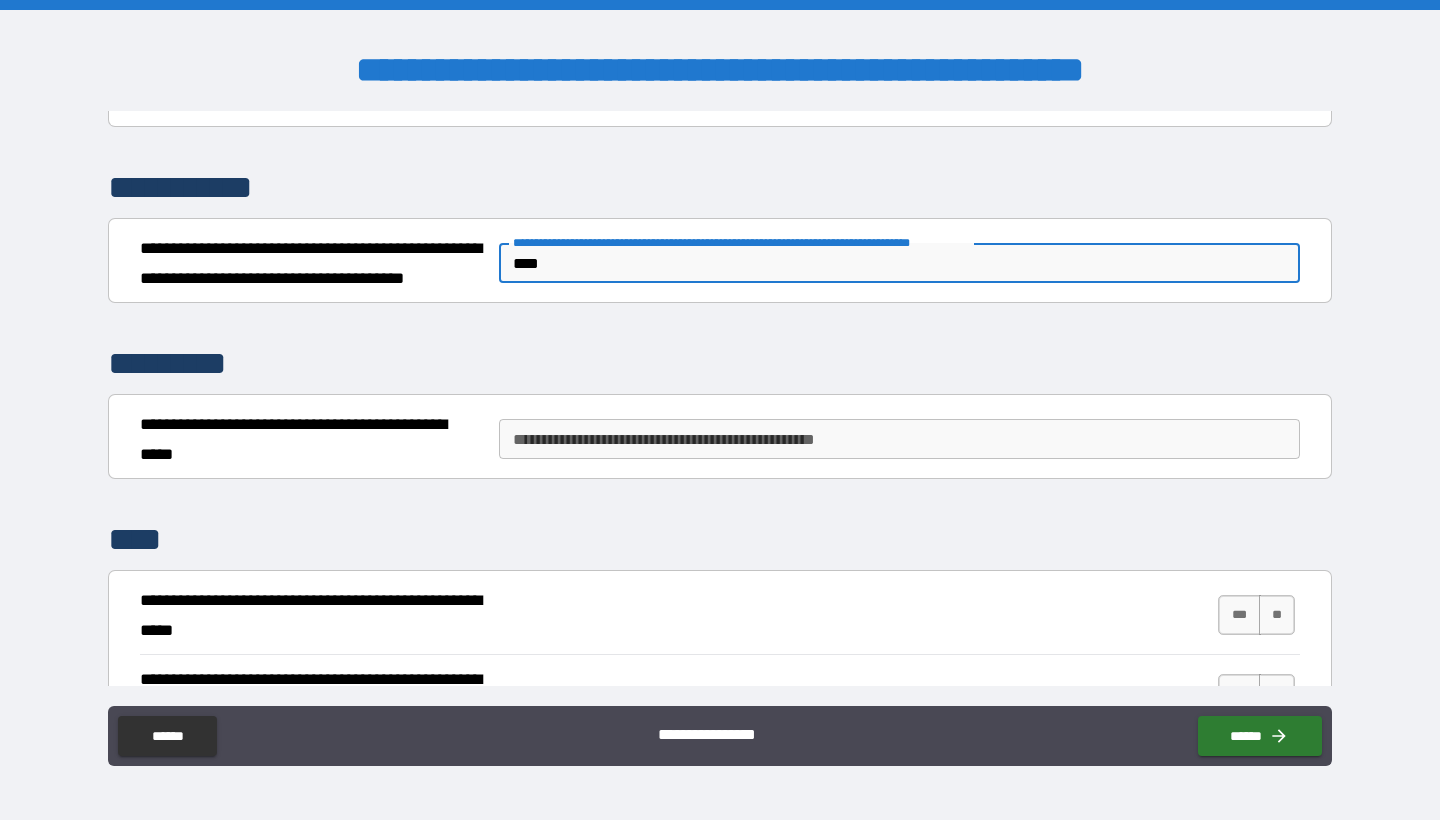 type on "****" 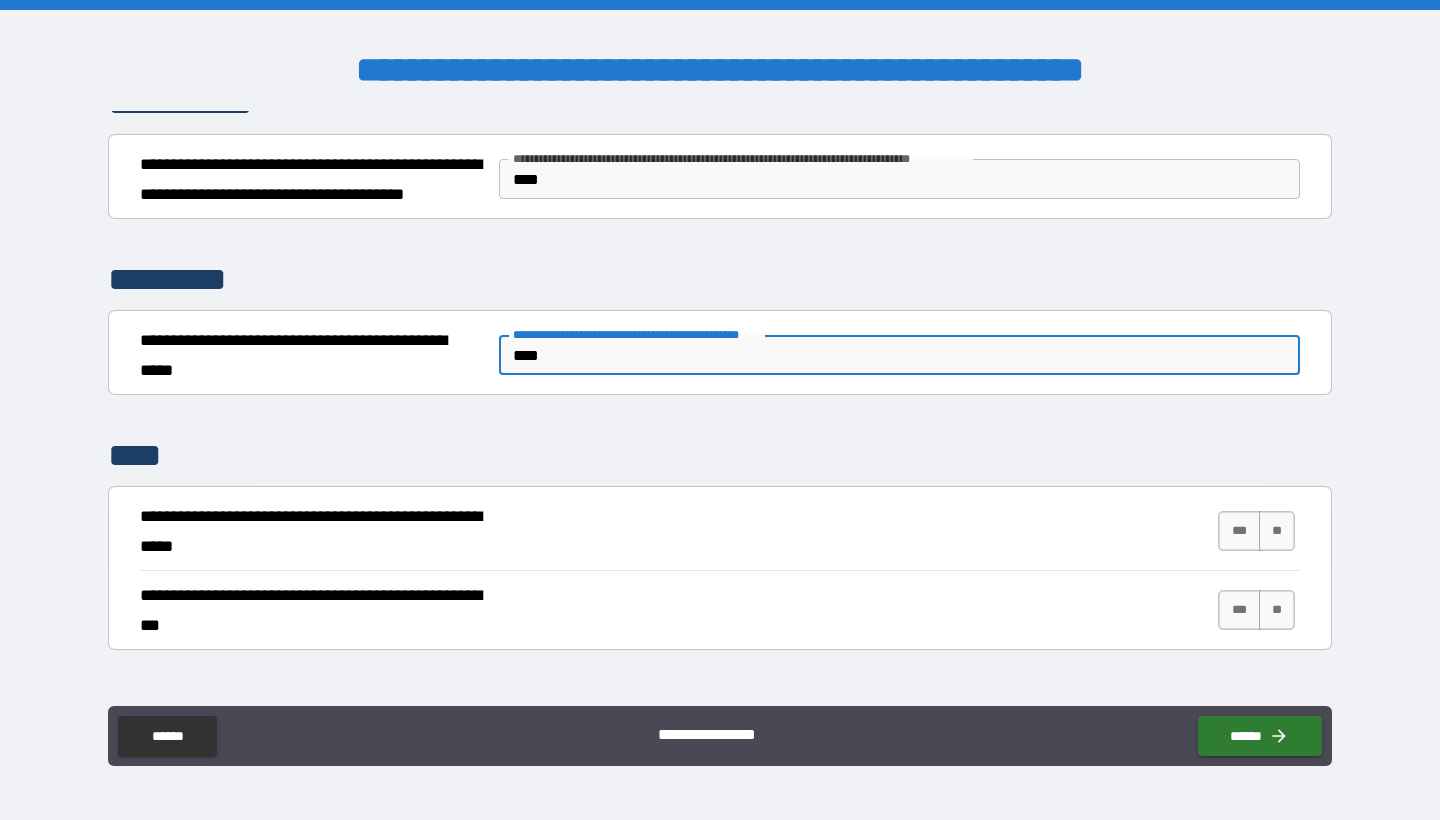 scroll, scrollTop: 2144, scrollLeft: 0, axis: vertical 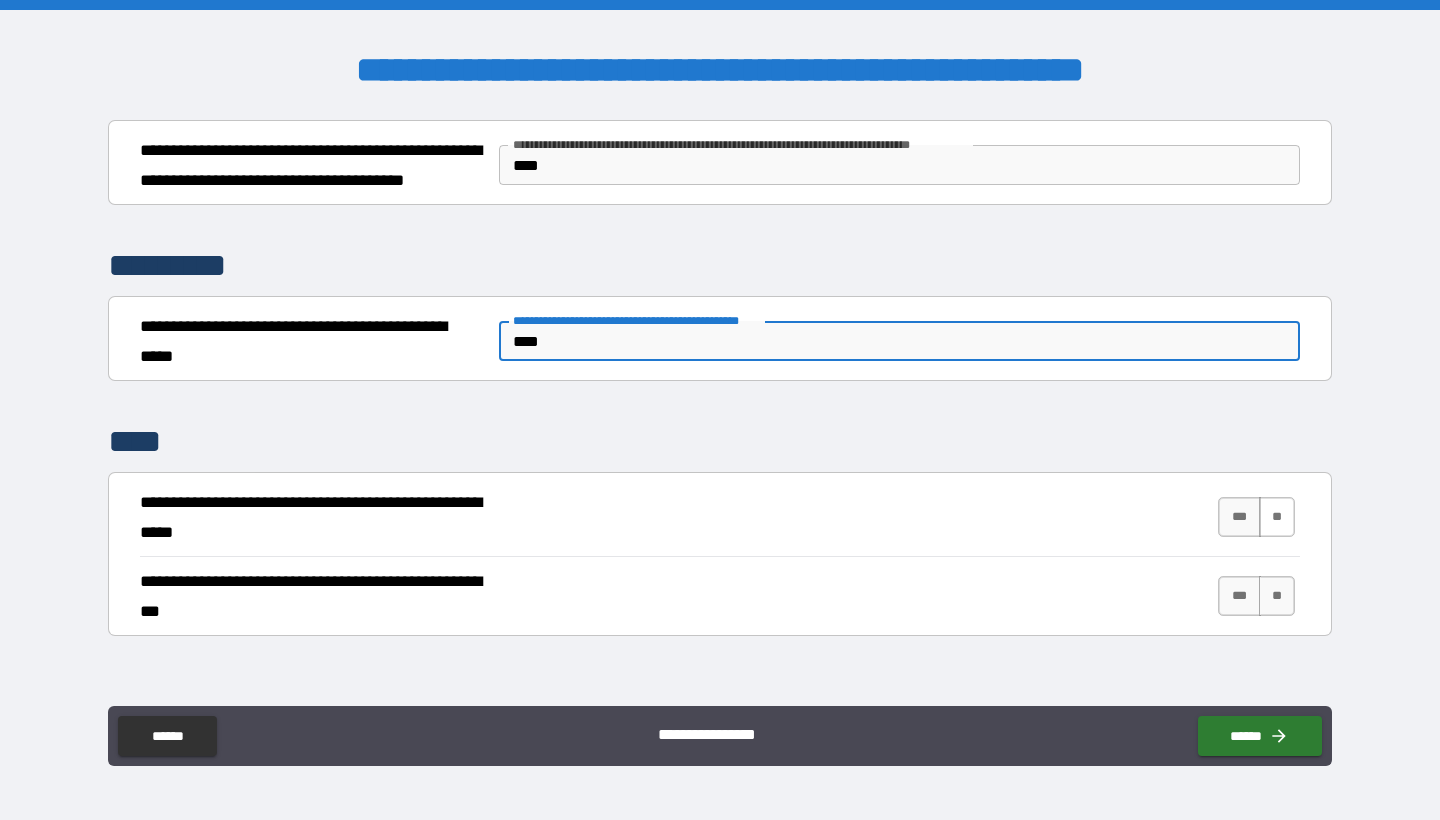 type on "****" 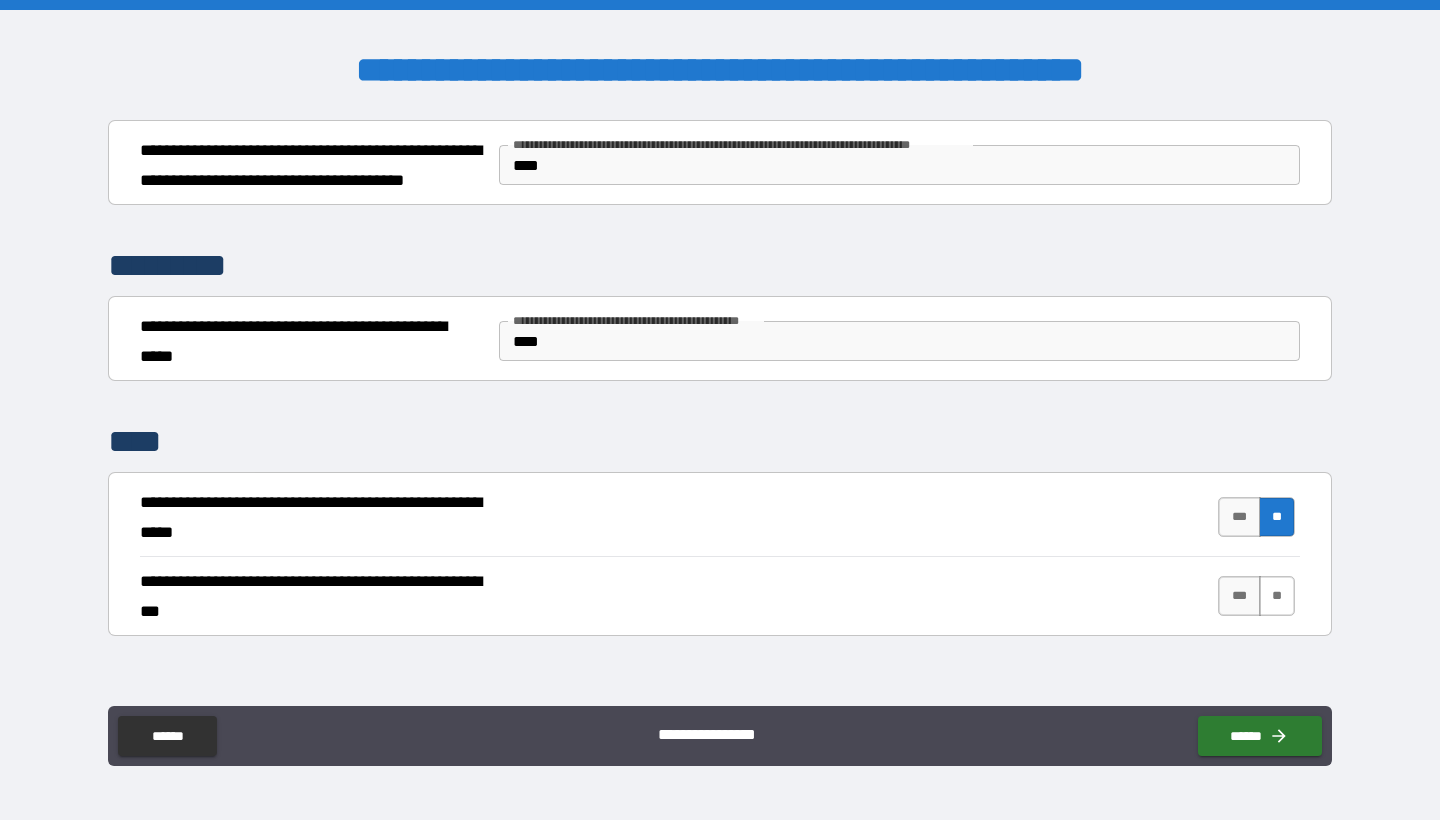click on "**" at bounding box center [1277, 596] 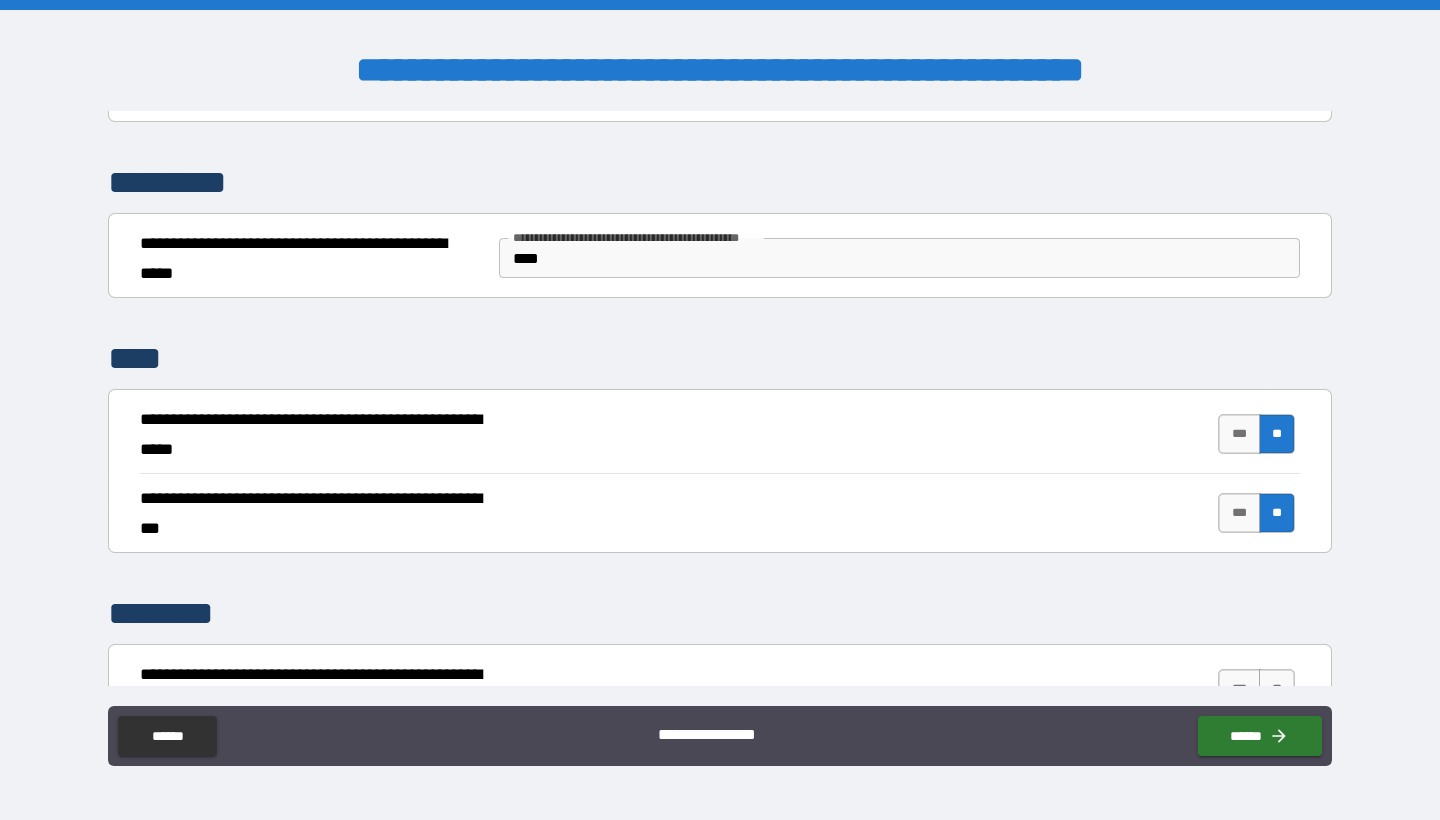 scroll, scrollTop: 2332, scrollLeft: 0, axis: vertical 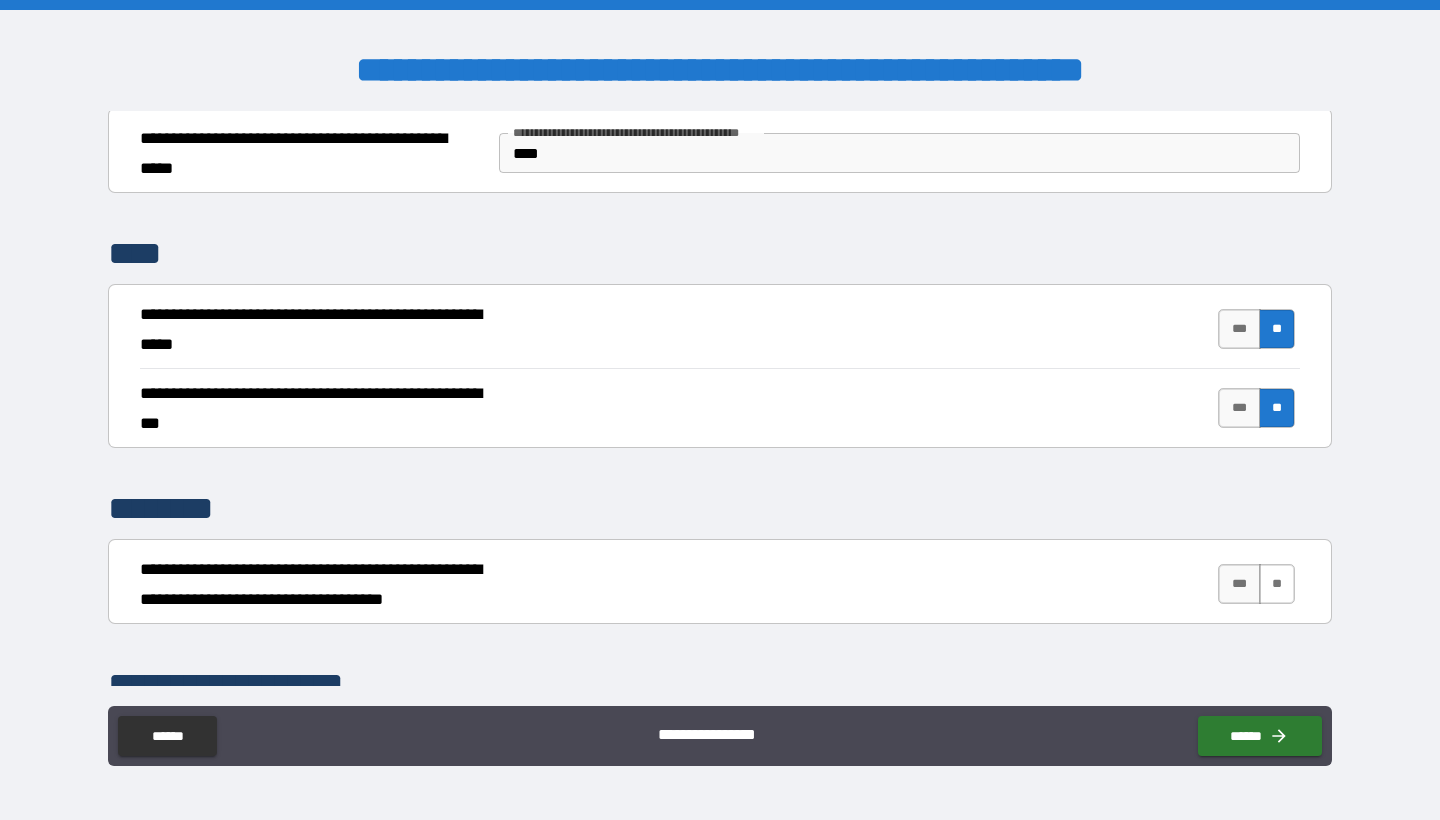 click on "**" at bounding box center [1277, 584] 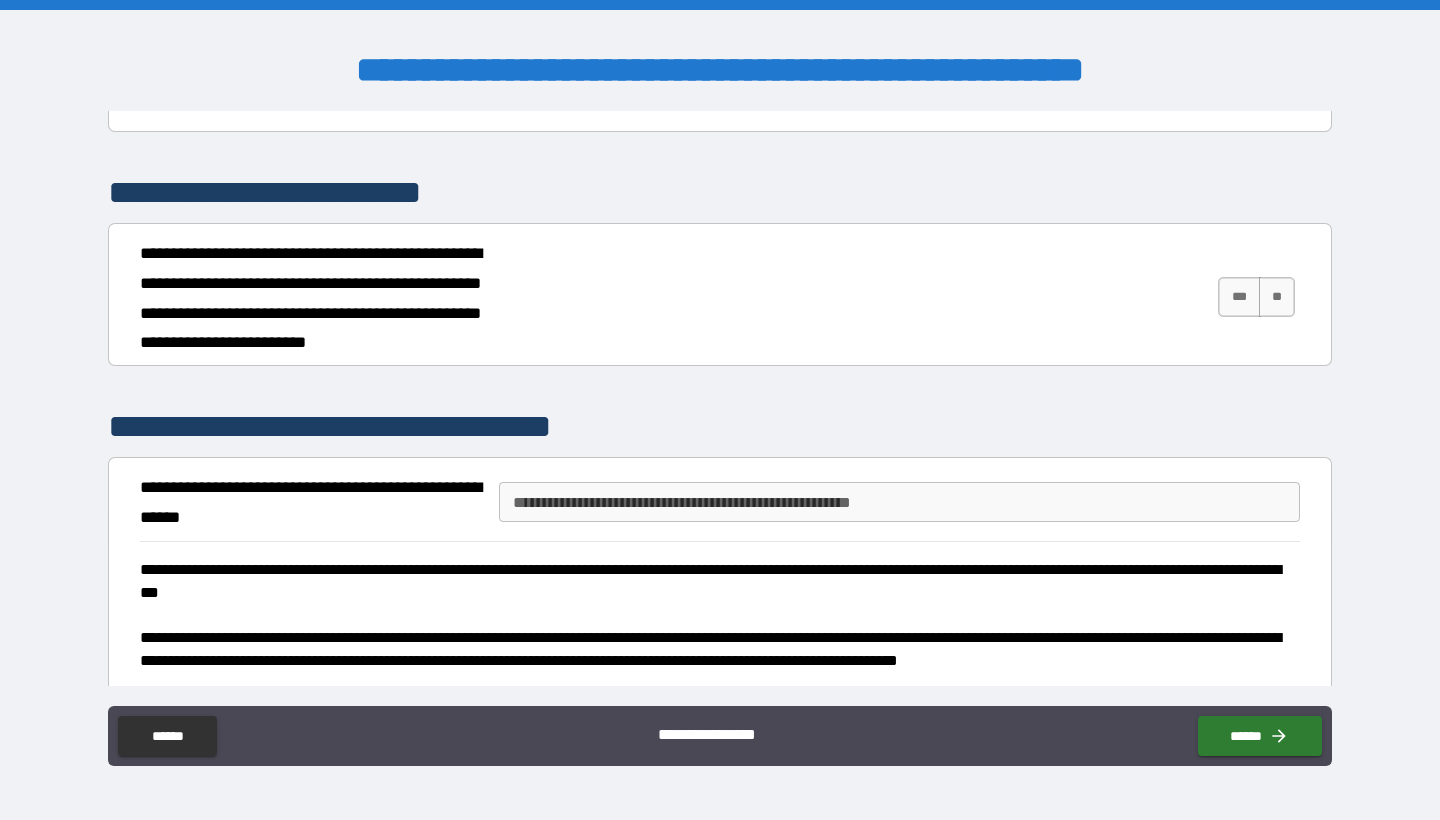 scroll, scrollTop: 3043, scrollLeft: 0, axis: vertical 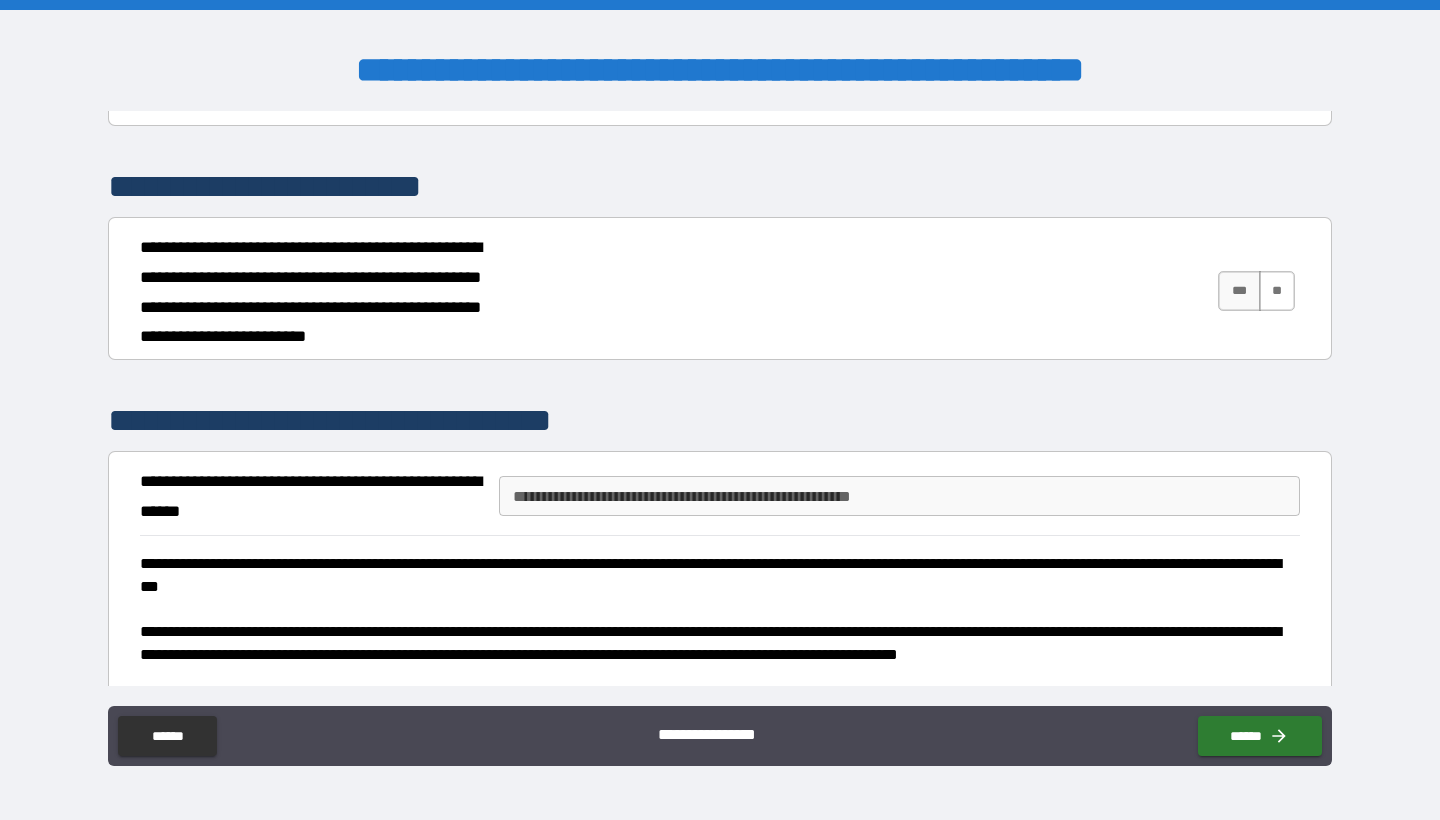 click on "**" at bounding box center (1277, 291) 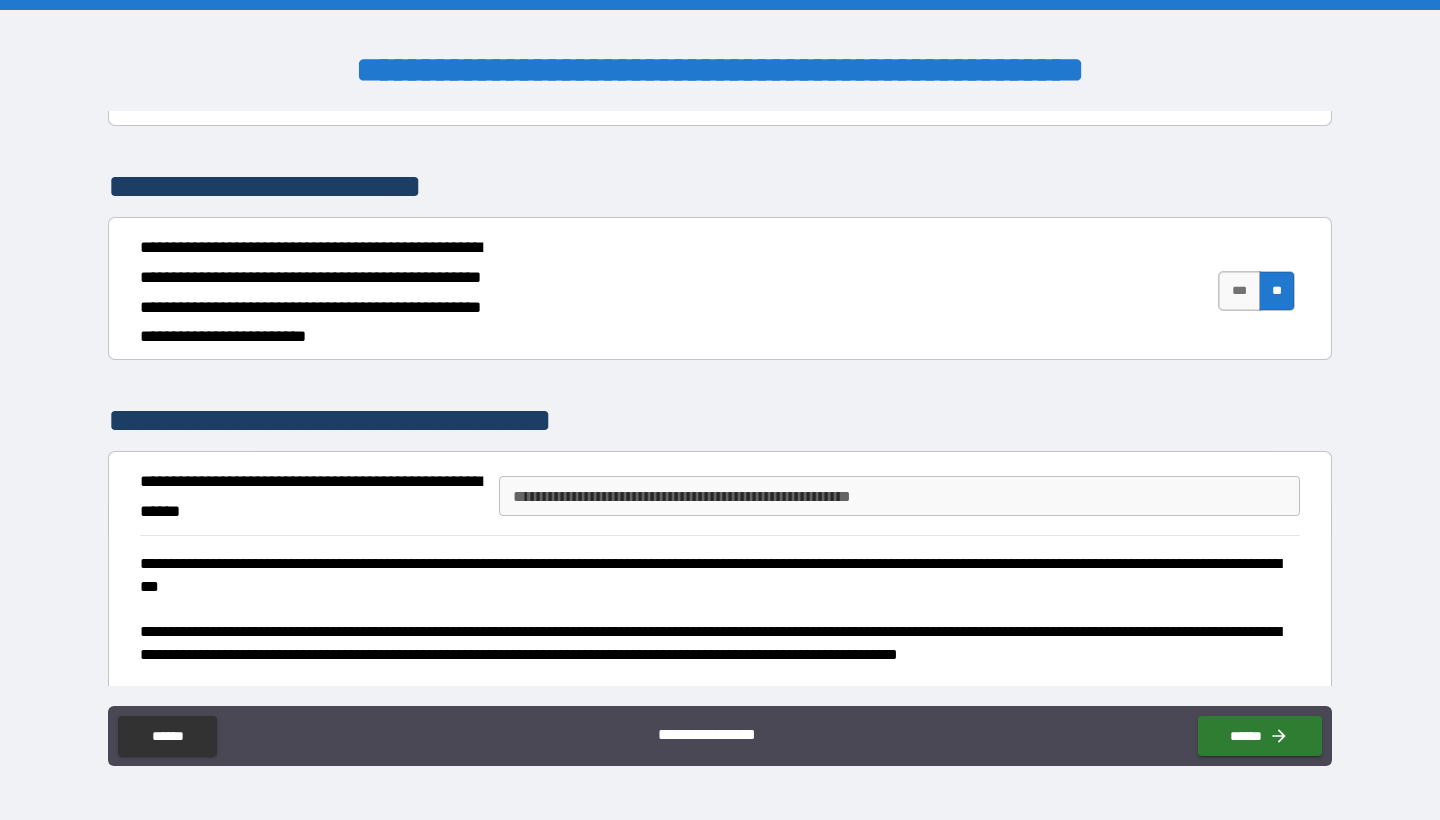 click on "**********" at bounding box center [899, 496] 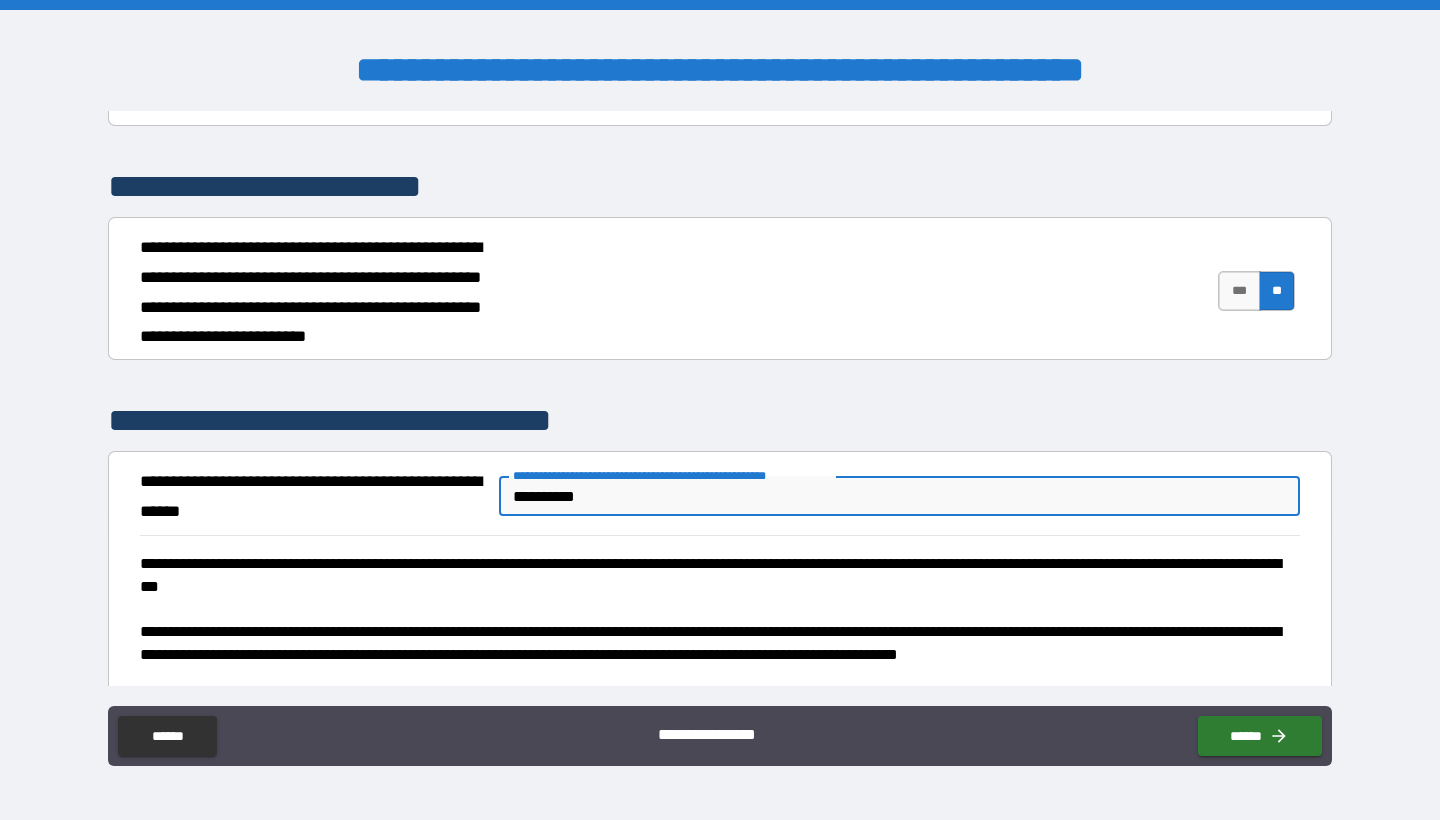 type on "**********" 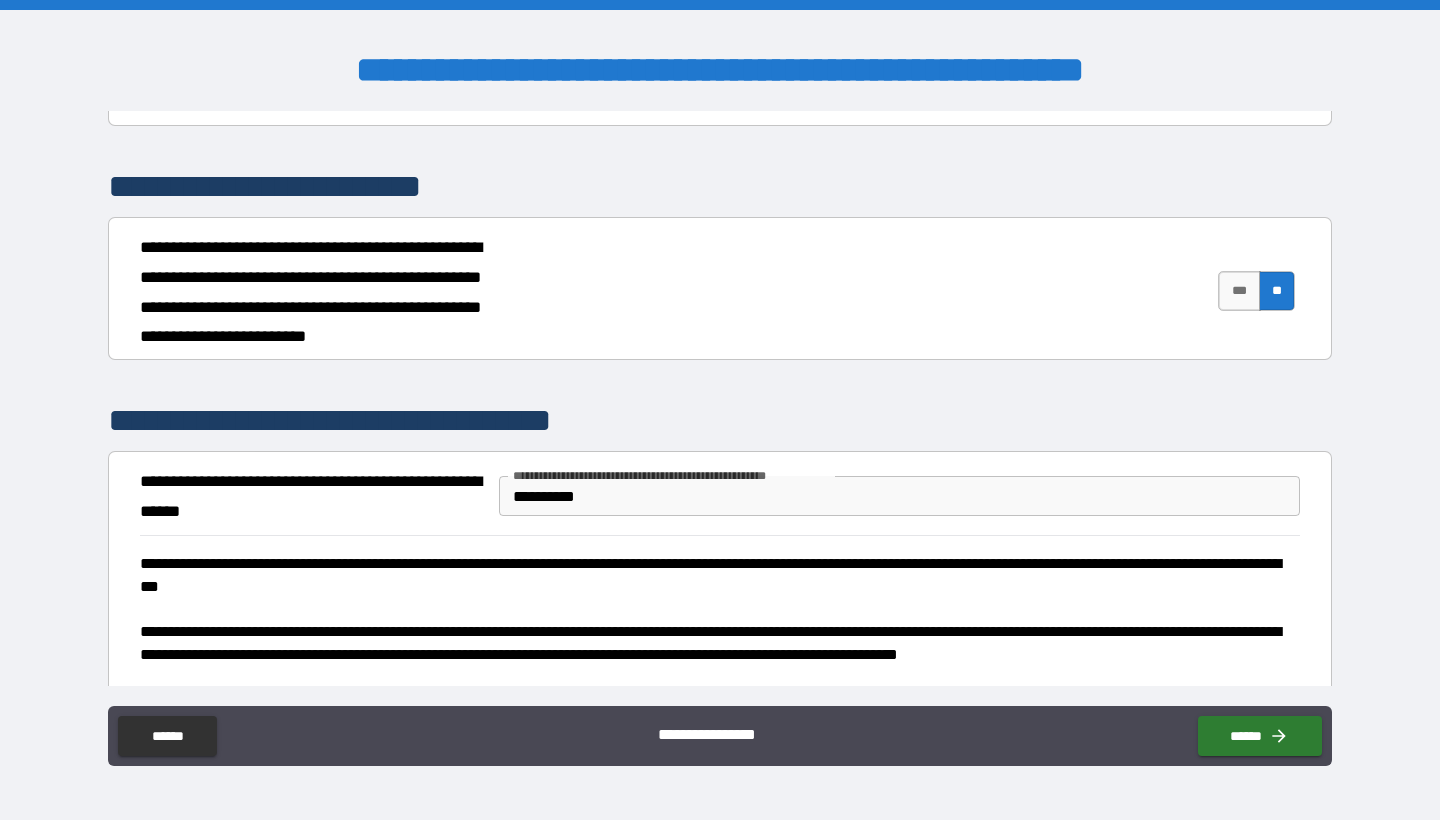 scroll, scrollTop: 3363, scrollLeft: 0, axis: vertical 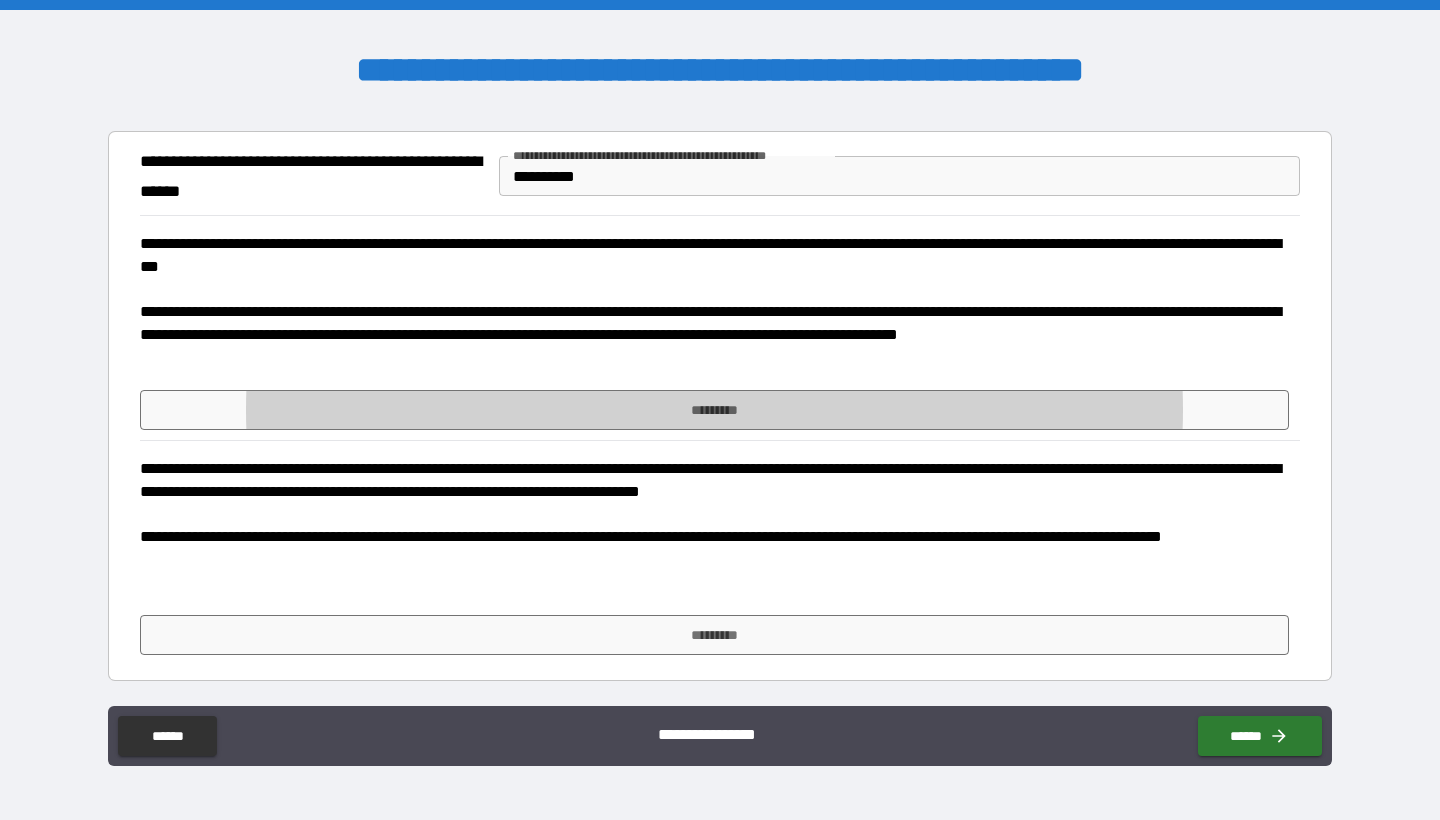 type 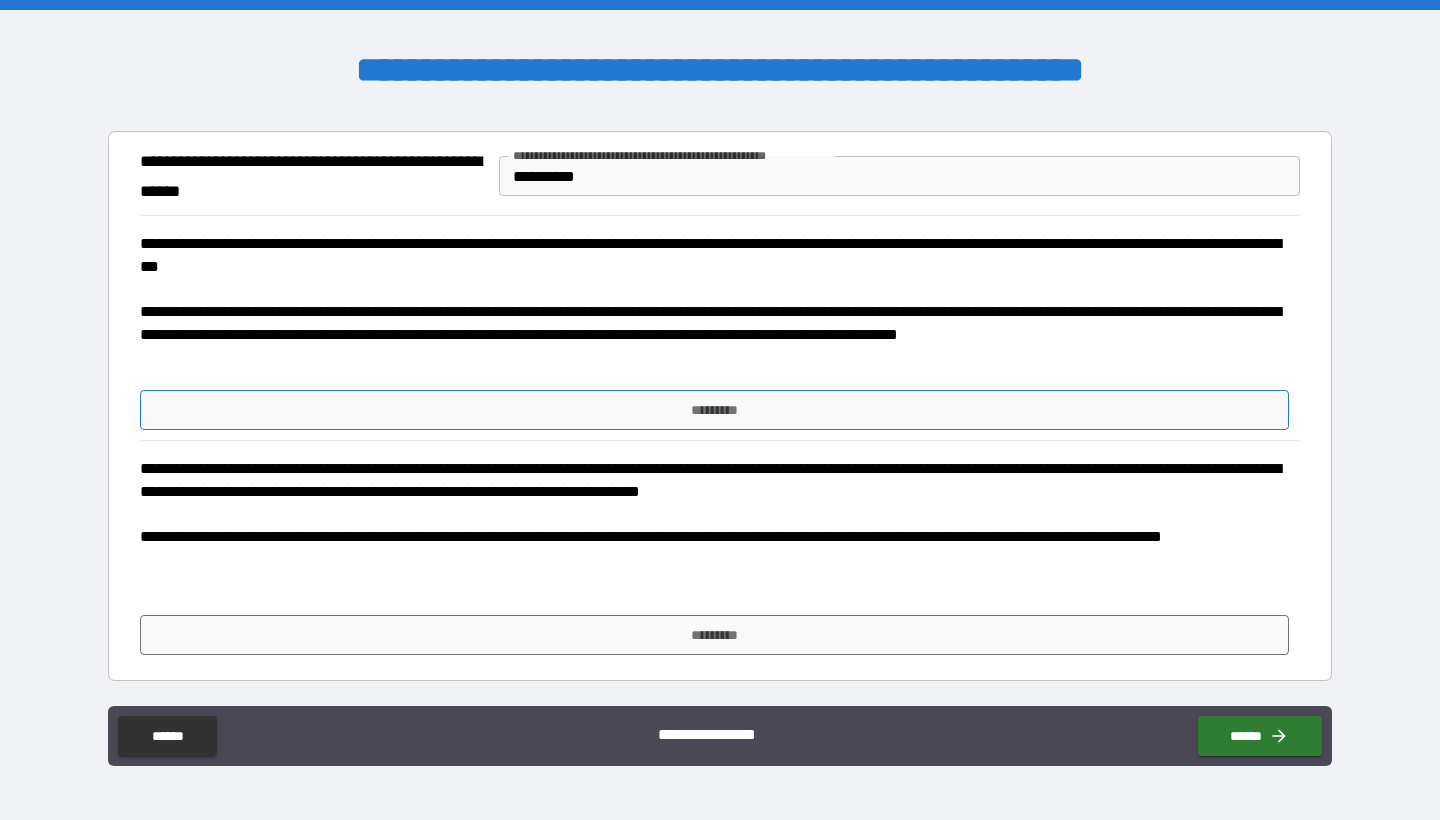 click on "*********" at bounding box center (715, 410) 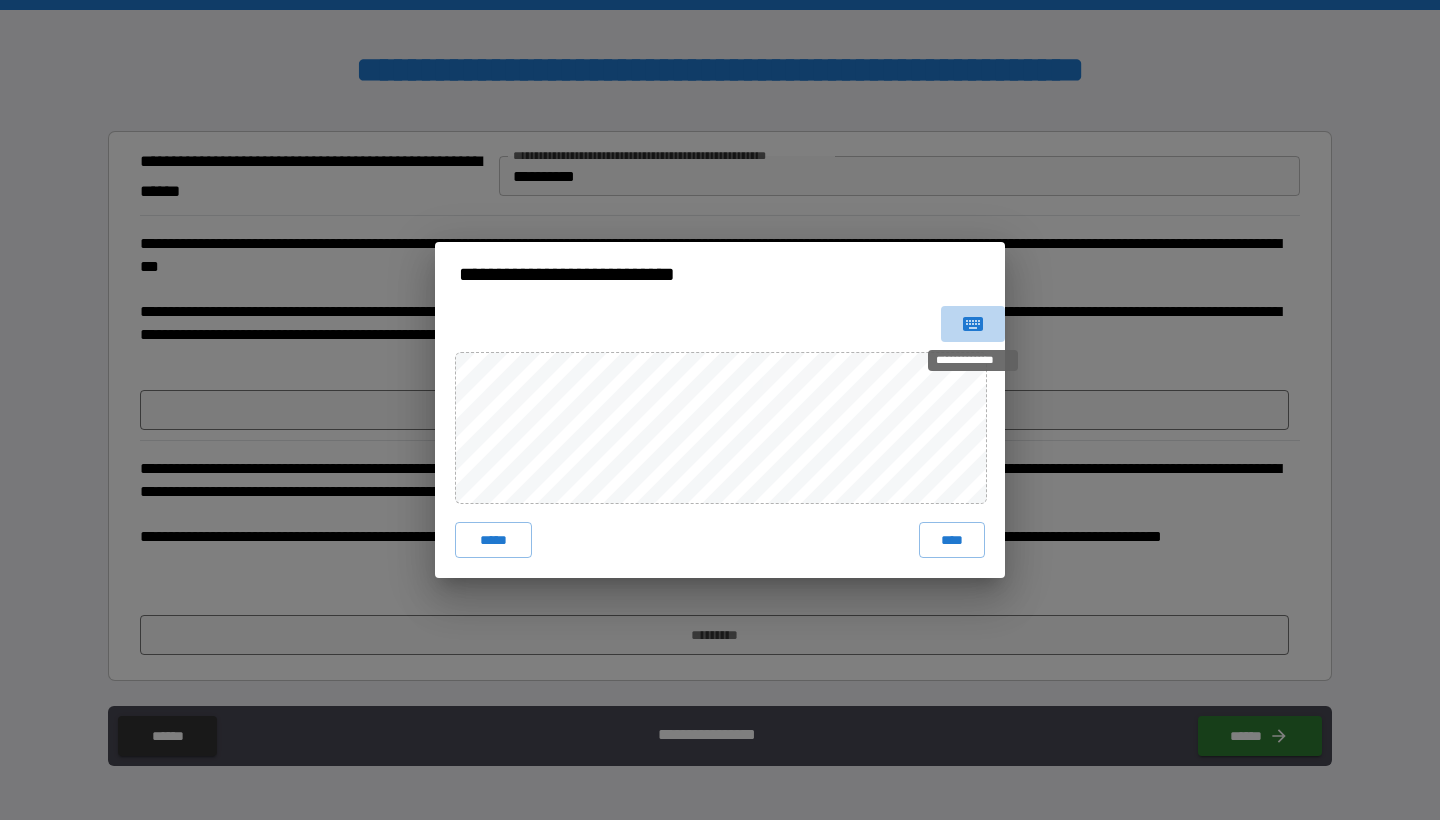 click 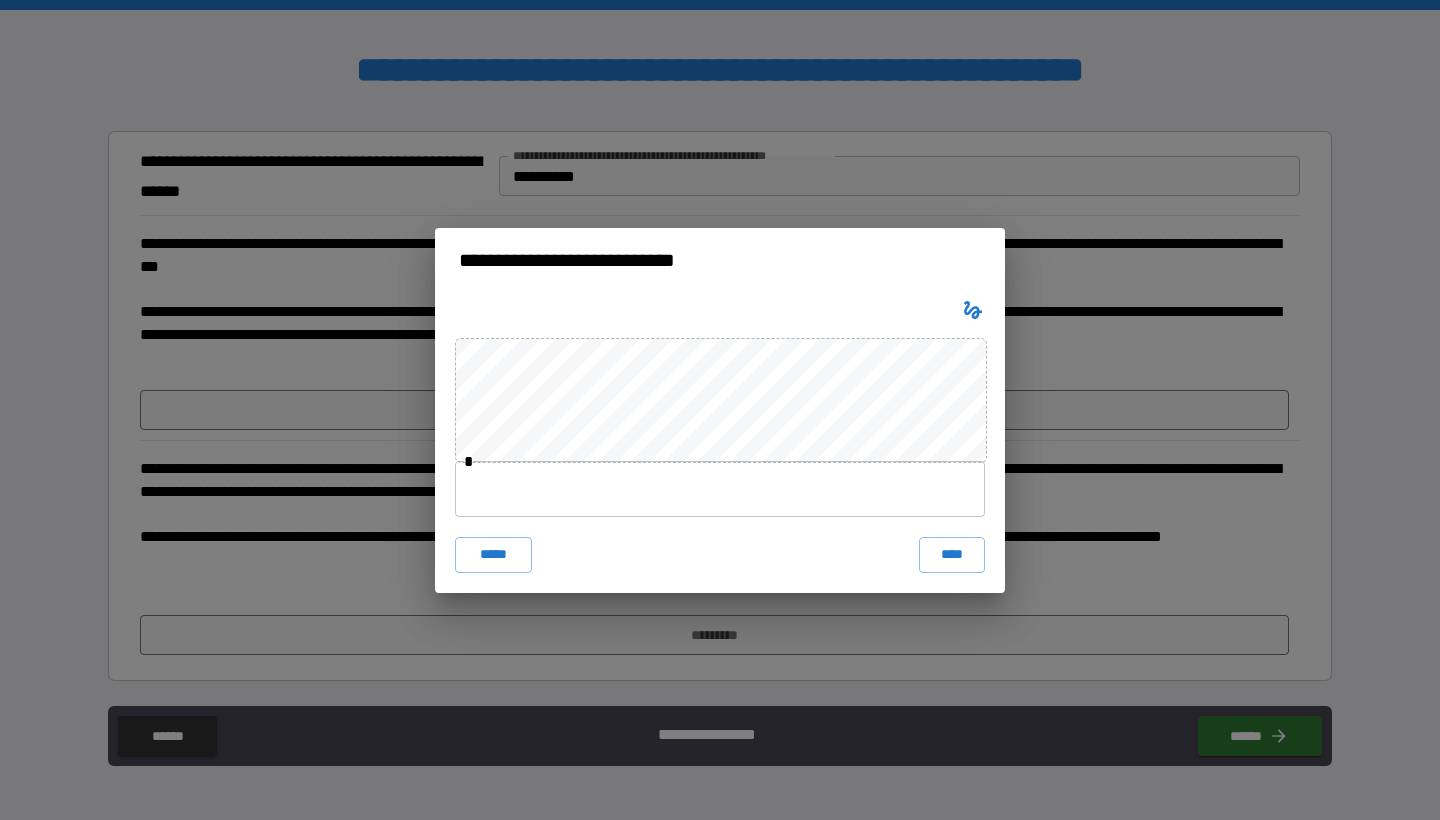 click at bounding box center (720, 489) 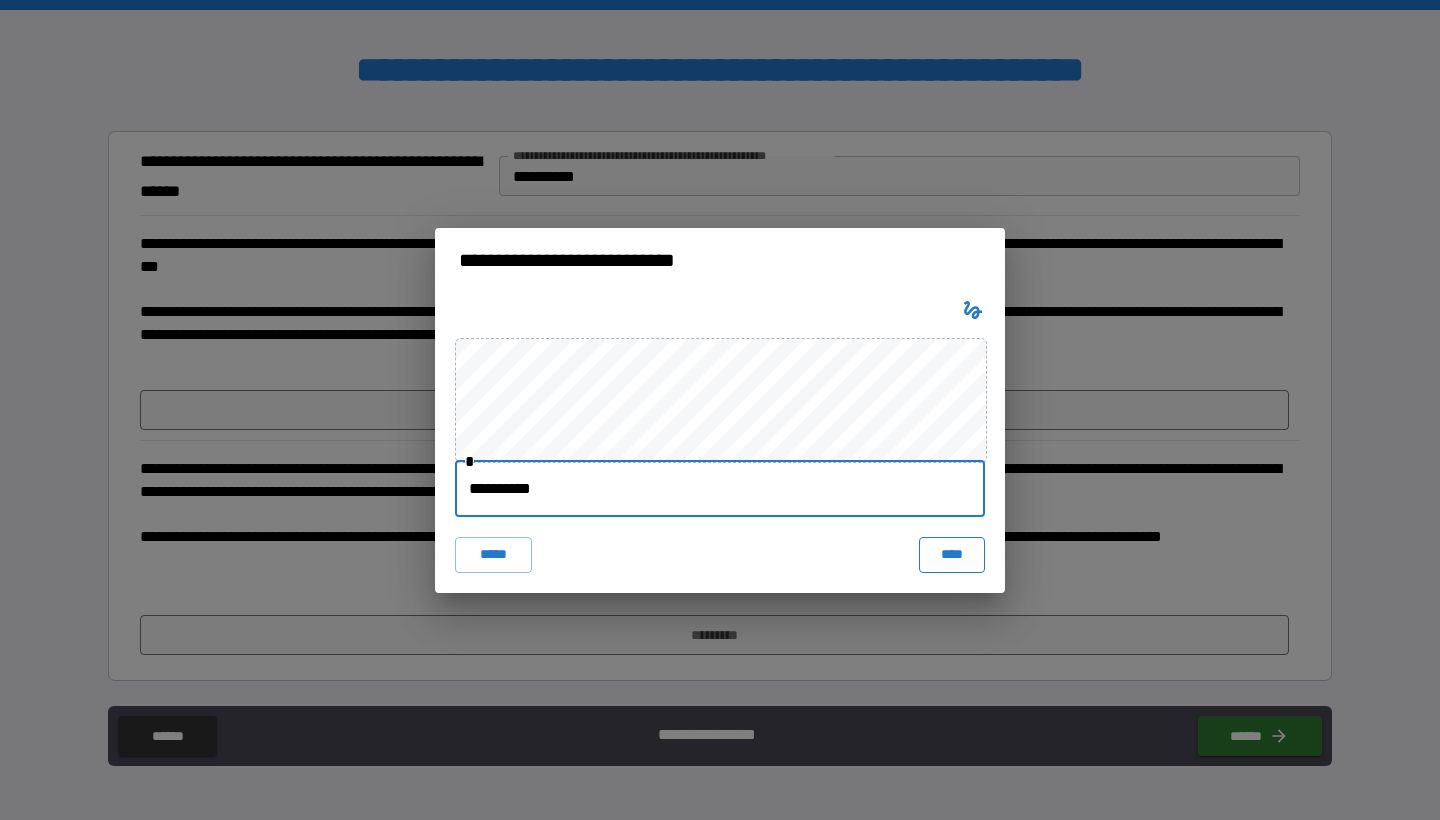 type on "**********" 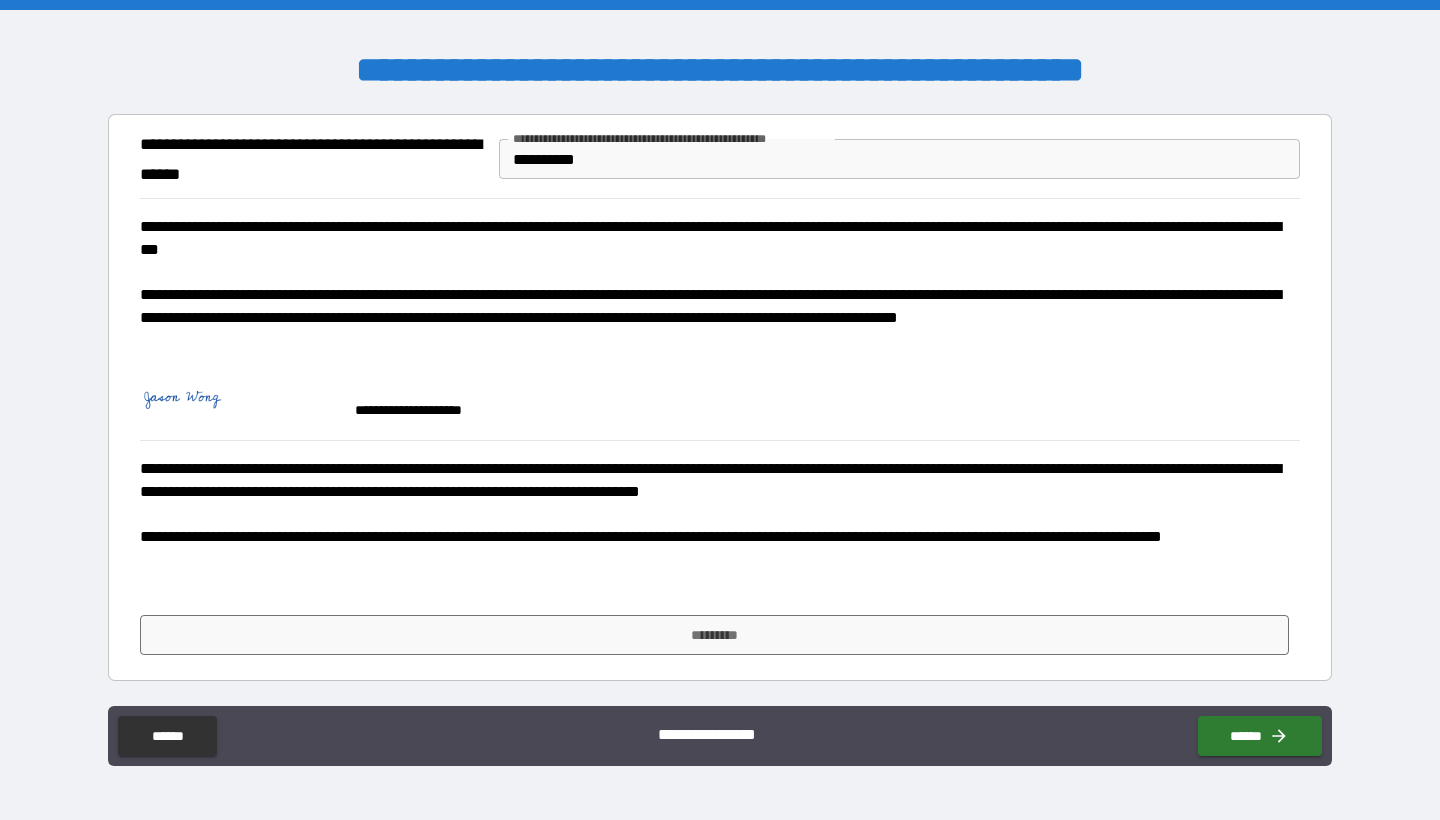 scroll, scrollTop: 3380, scrollLeft: 0, axis: vertical 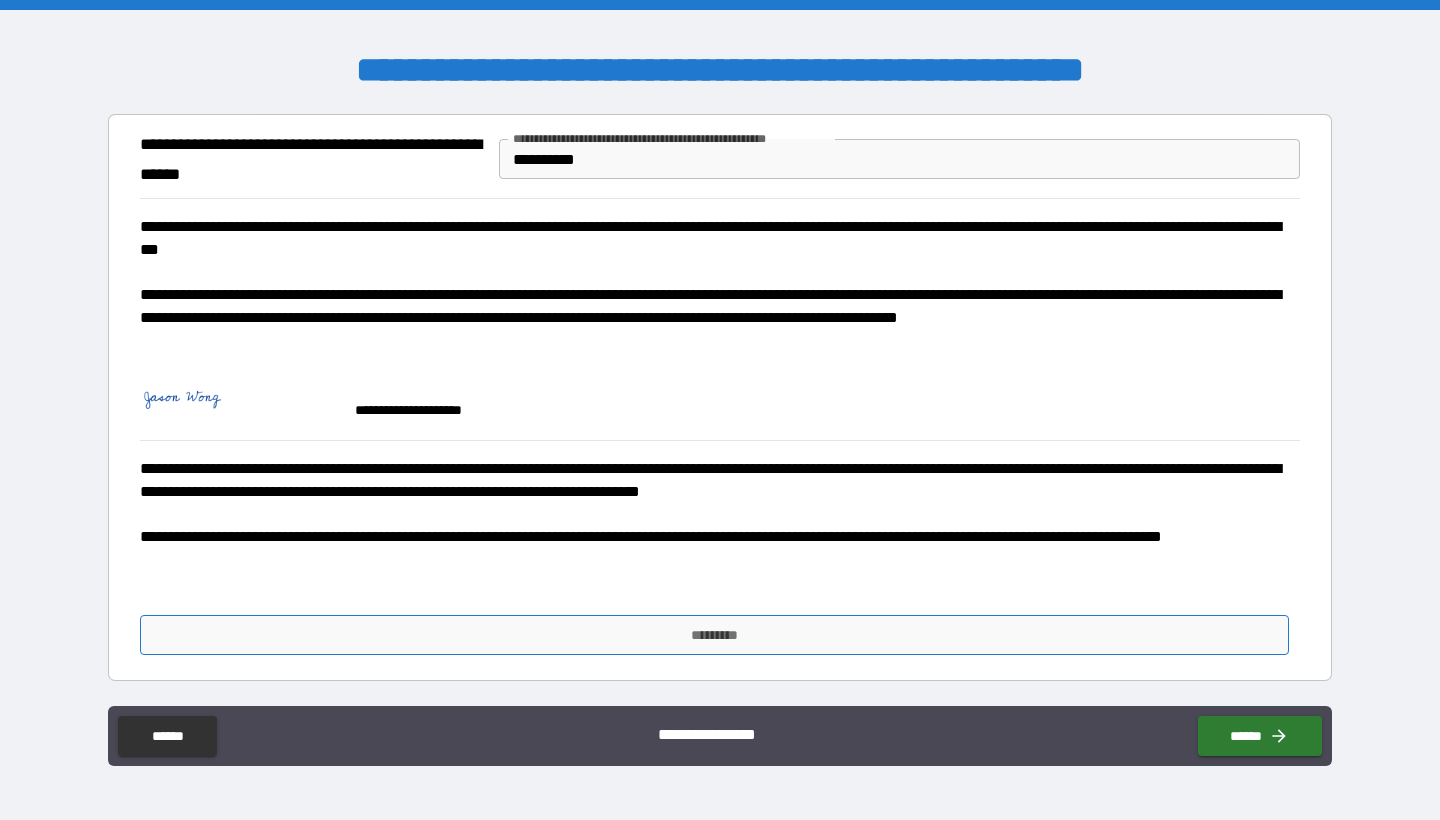 click on "*********" at bounding box center (715, 635) 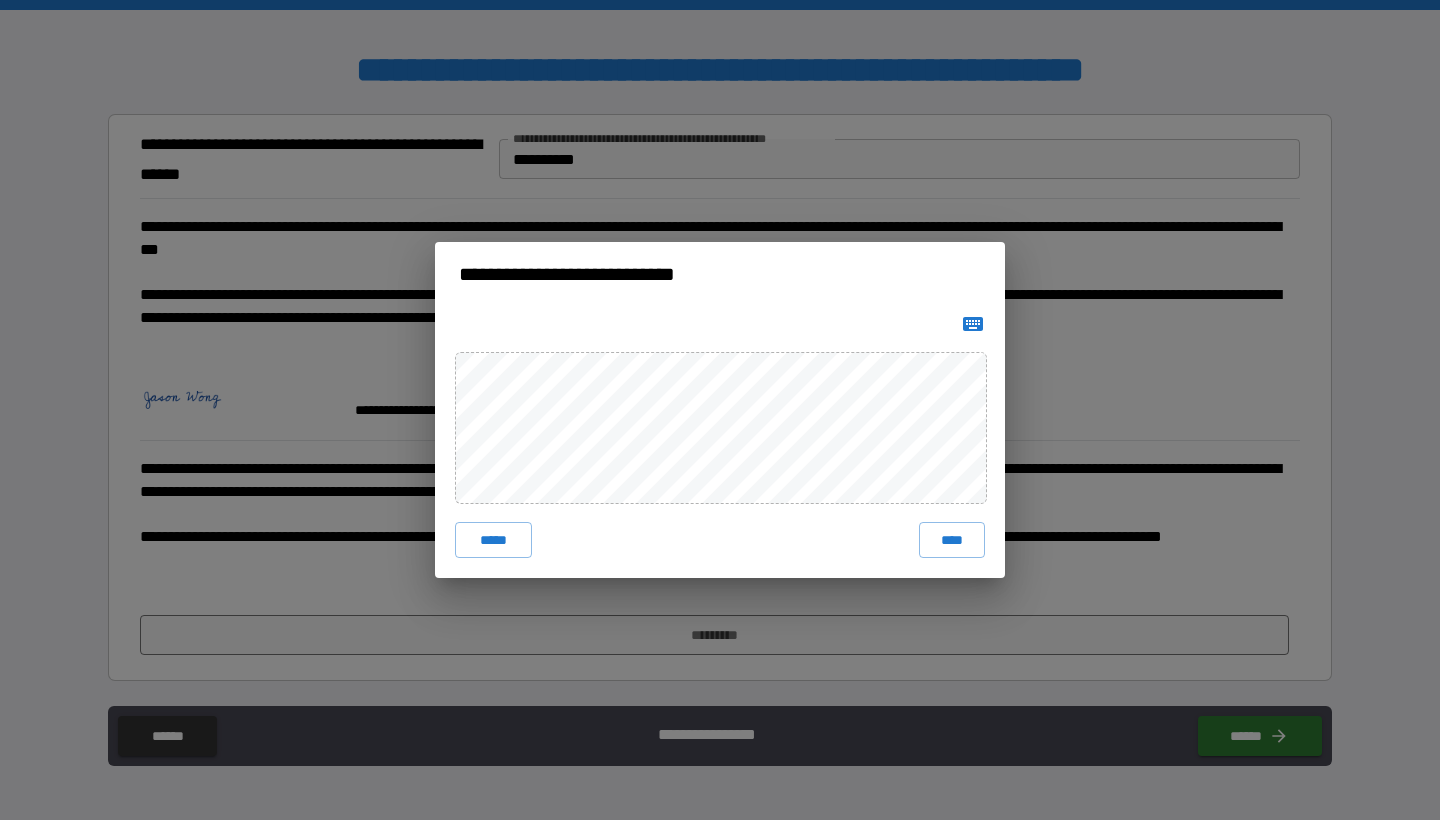 click on "***** ****" at bounding box center (720, 442) 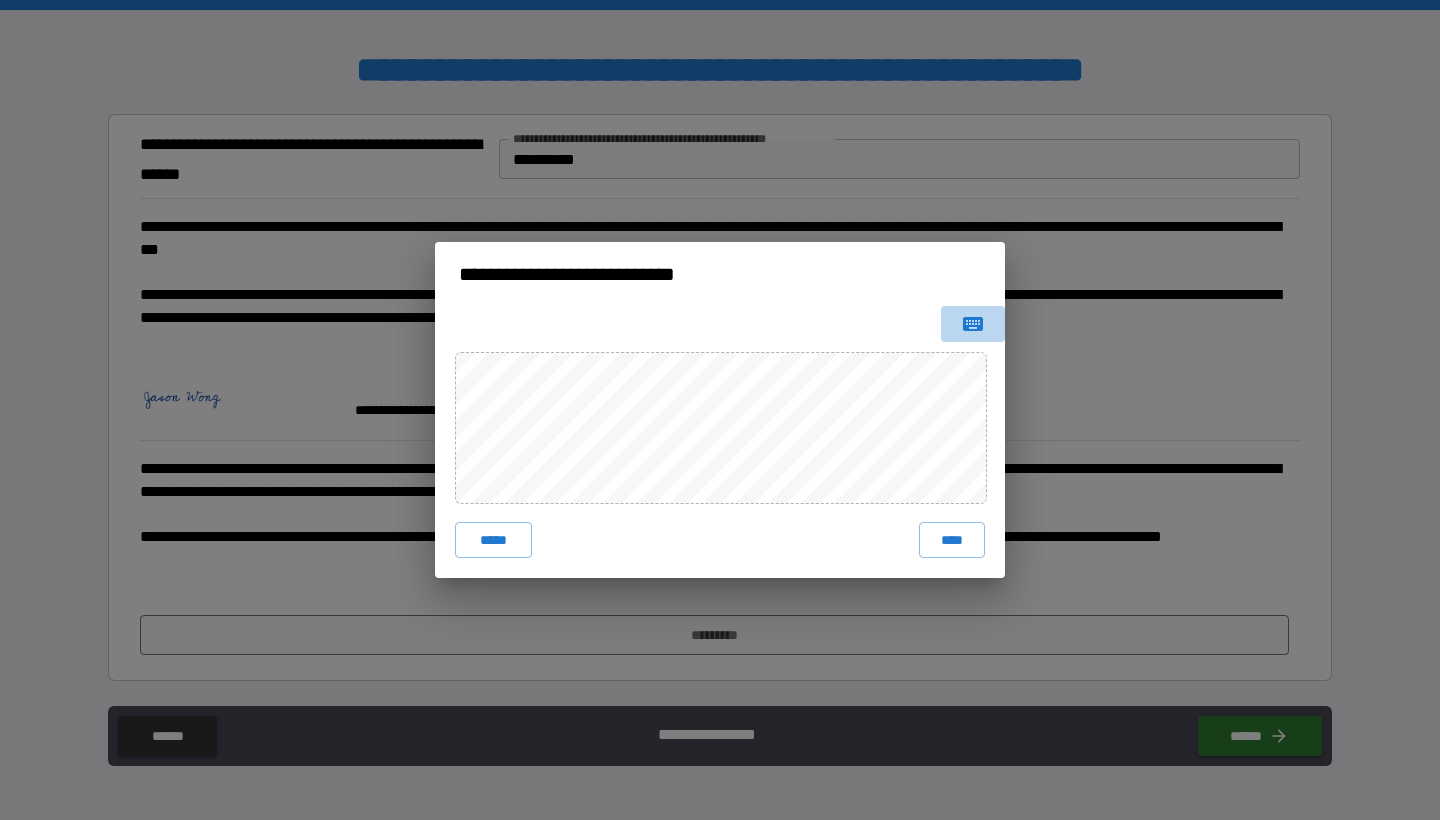 click at bounding box center (973, 324) 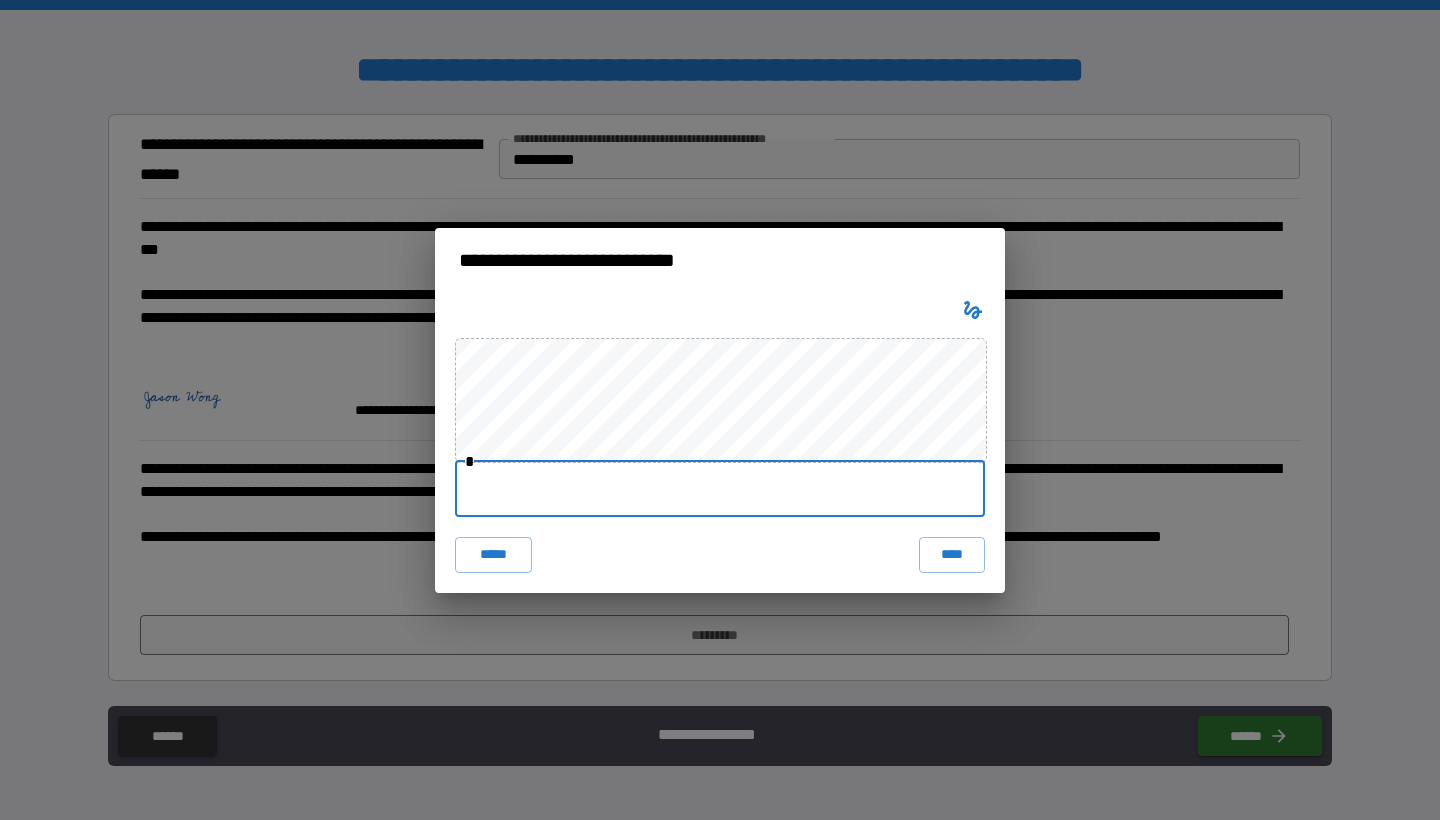 click at bounding box center [720, 489] 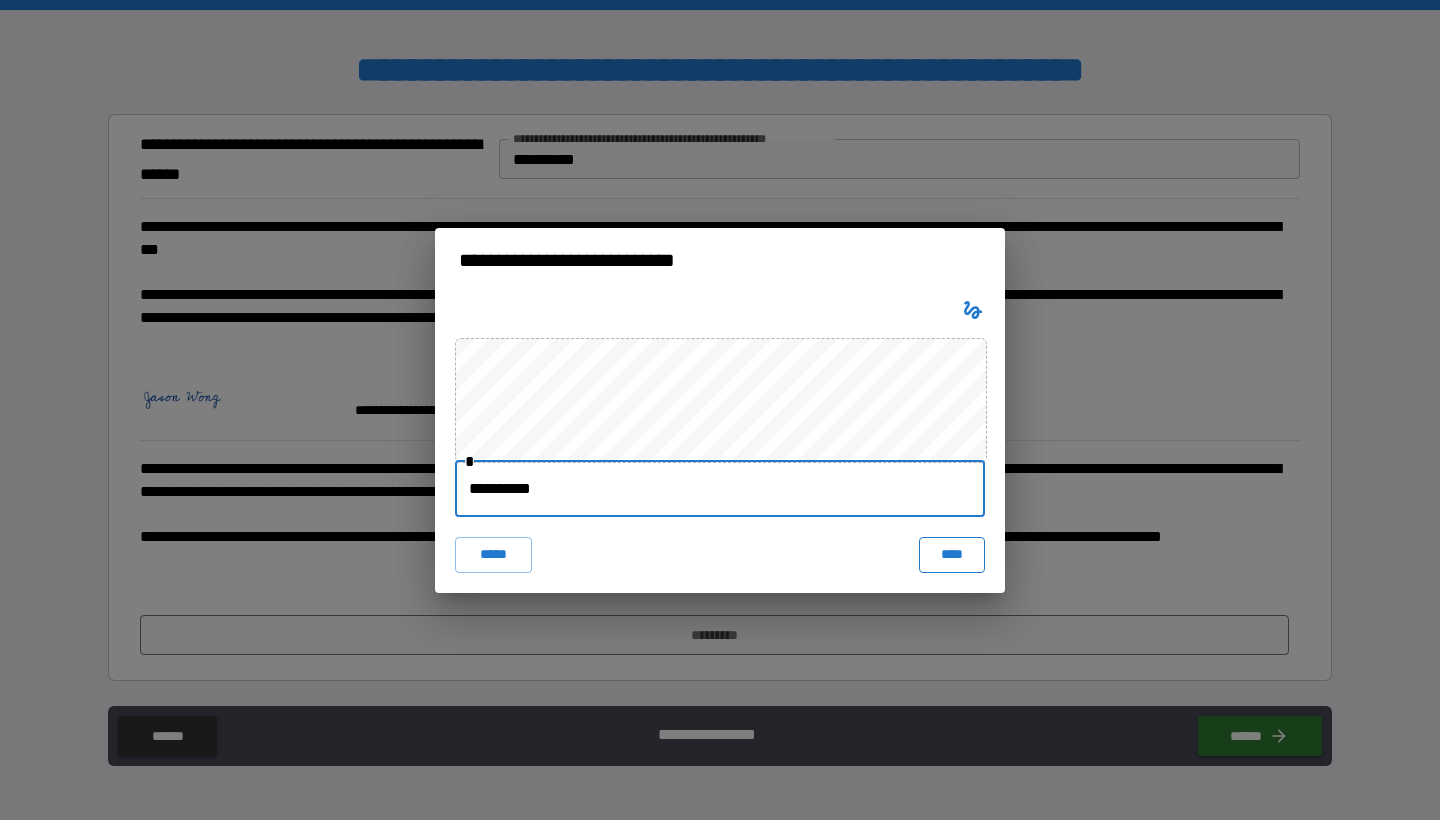 type on "**********" 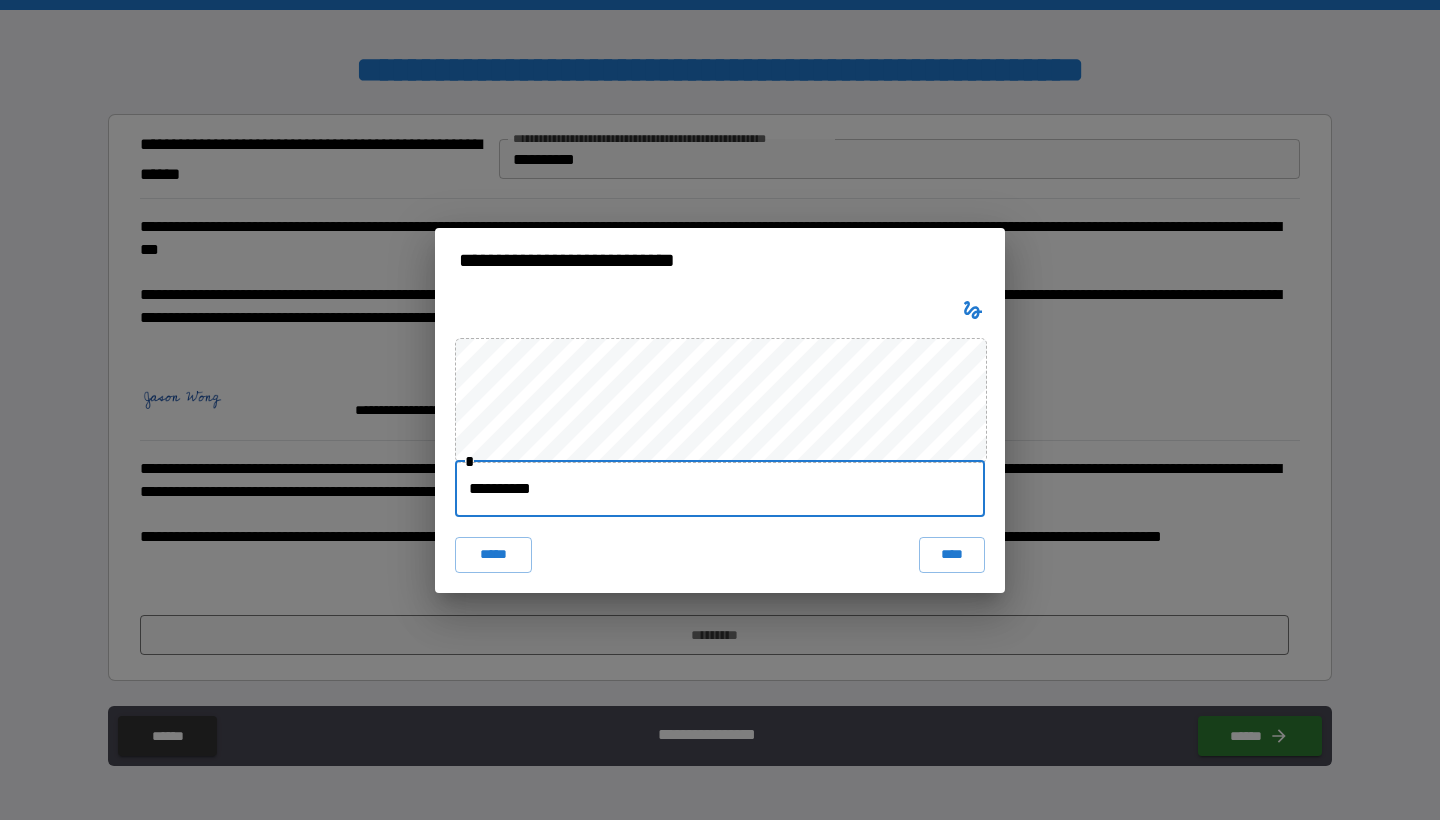 click on "****" at bounding box center (952, 555) 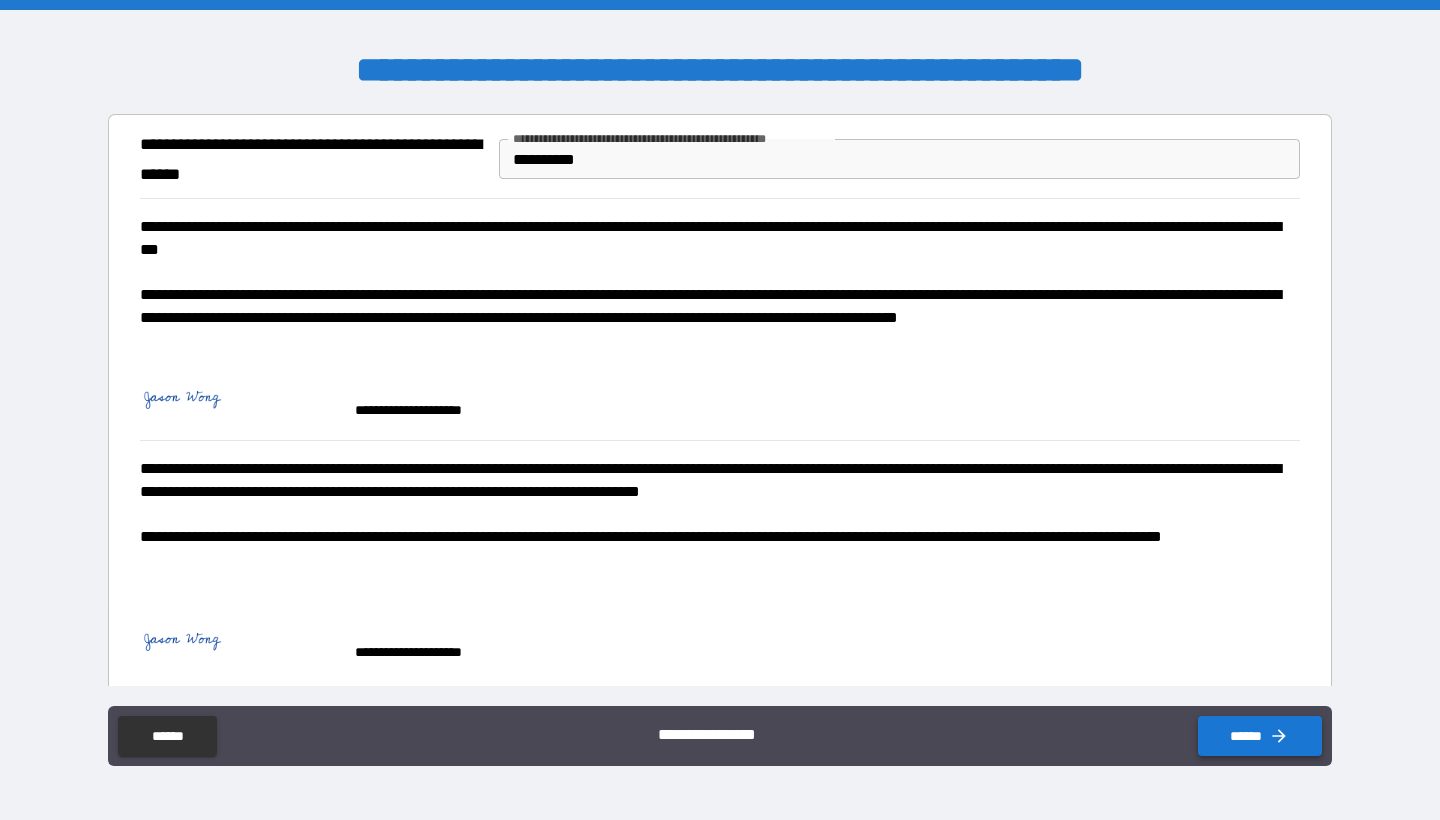 click on "******" at bounding box center [1260, 736] 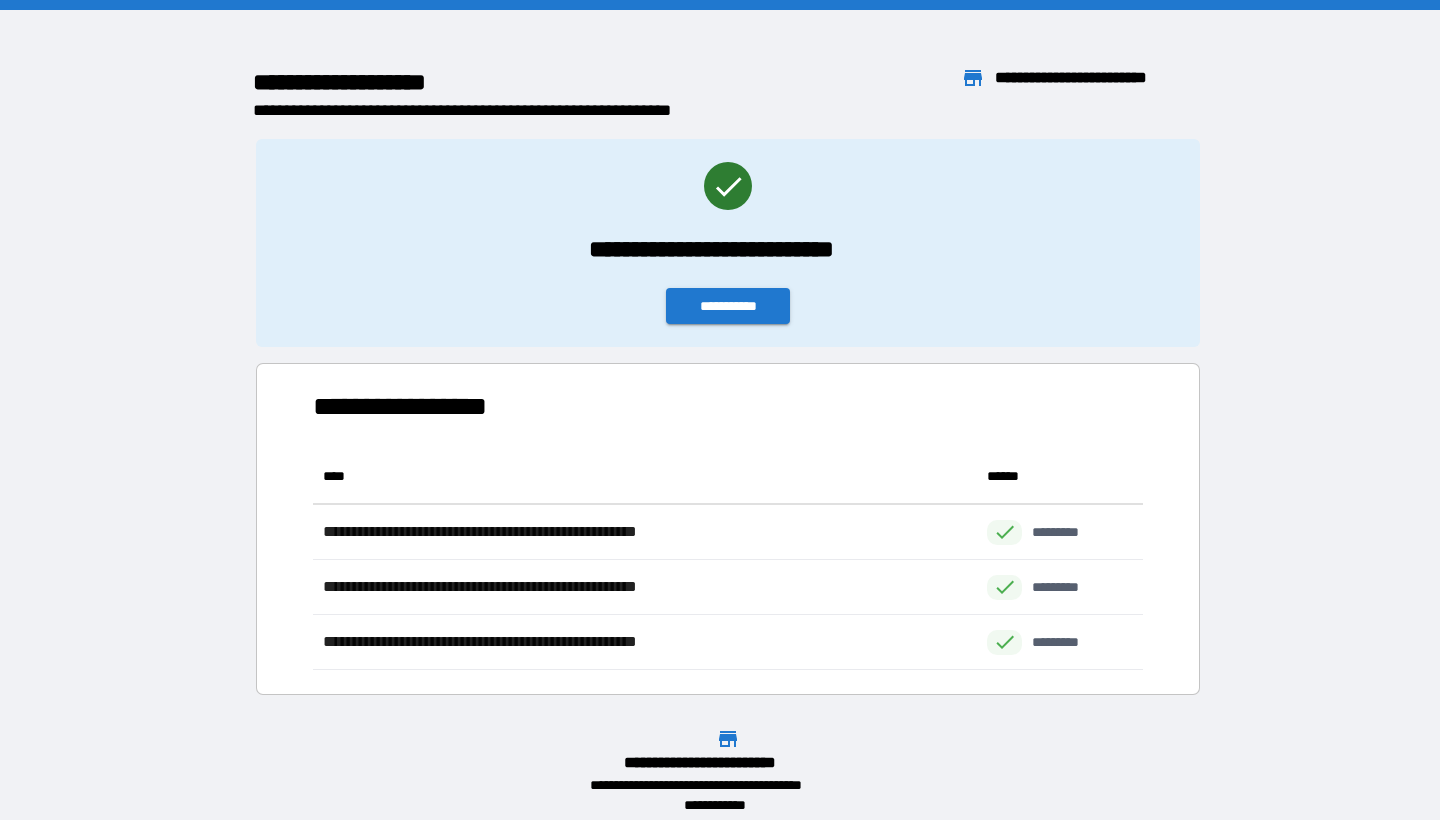 scroll, scrollTop: 1, scrollLeft: 1, axis: both 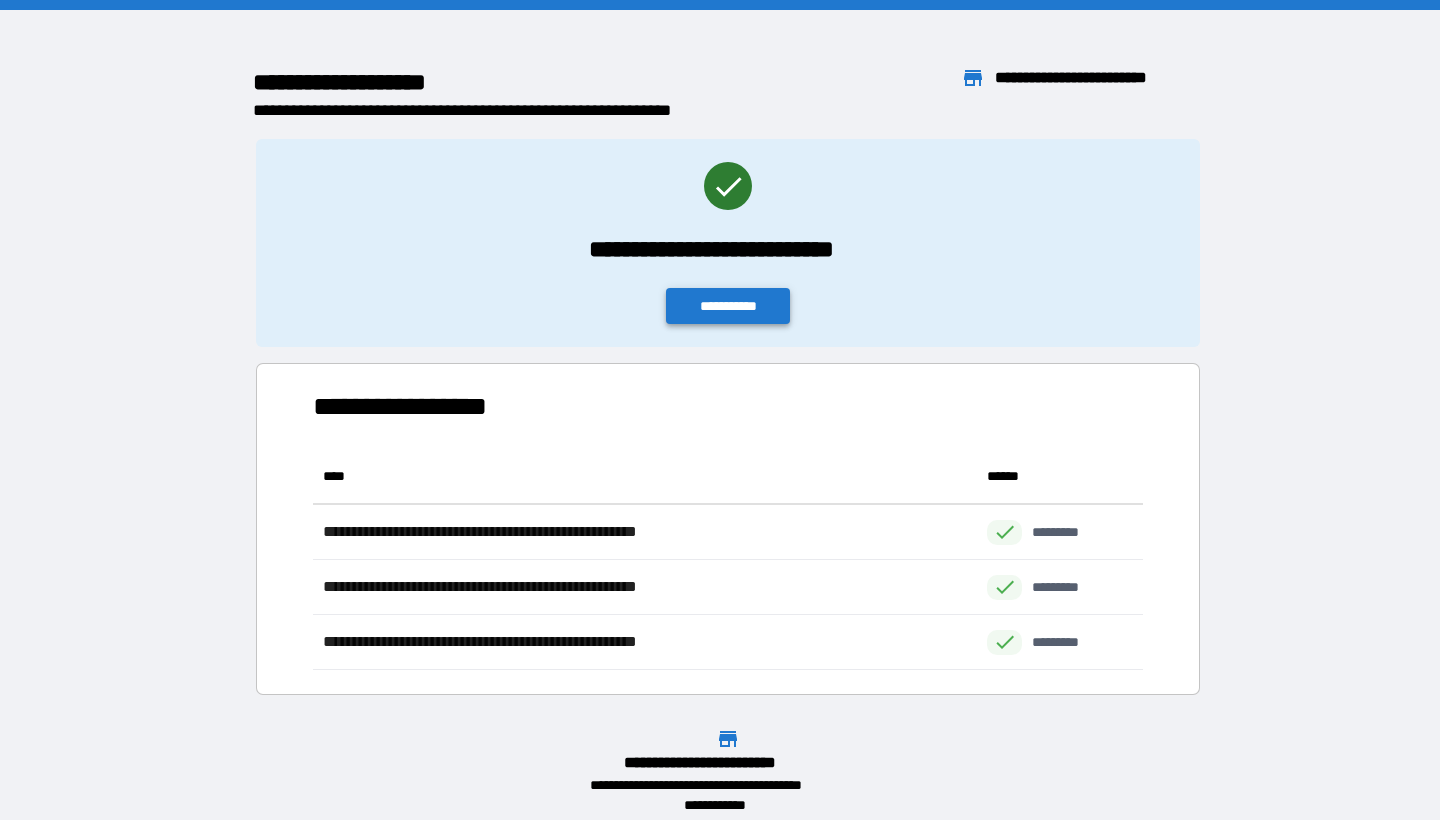 click on "**********" at bounding box center (728, 306) 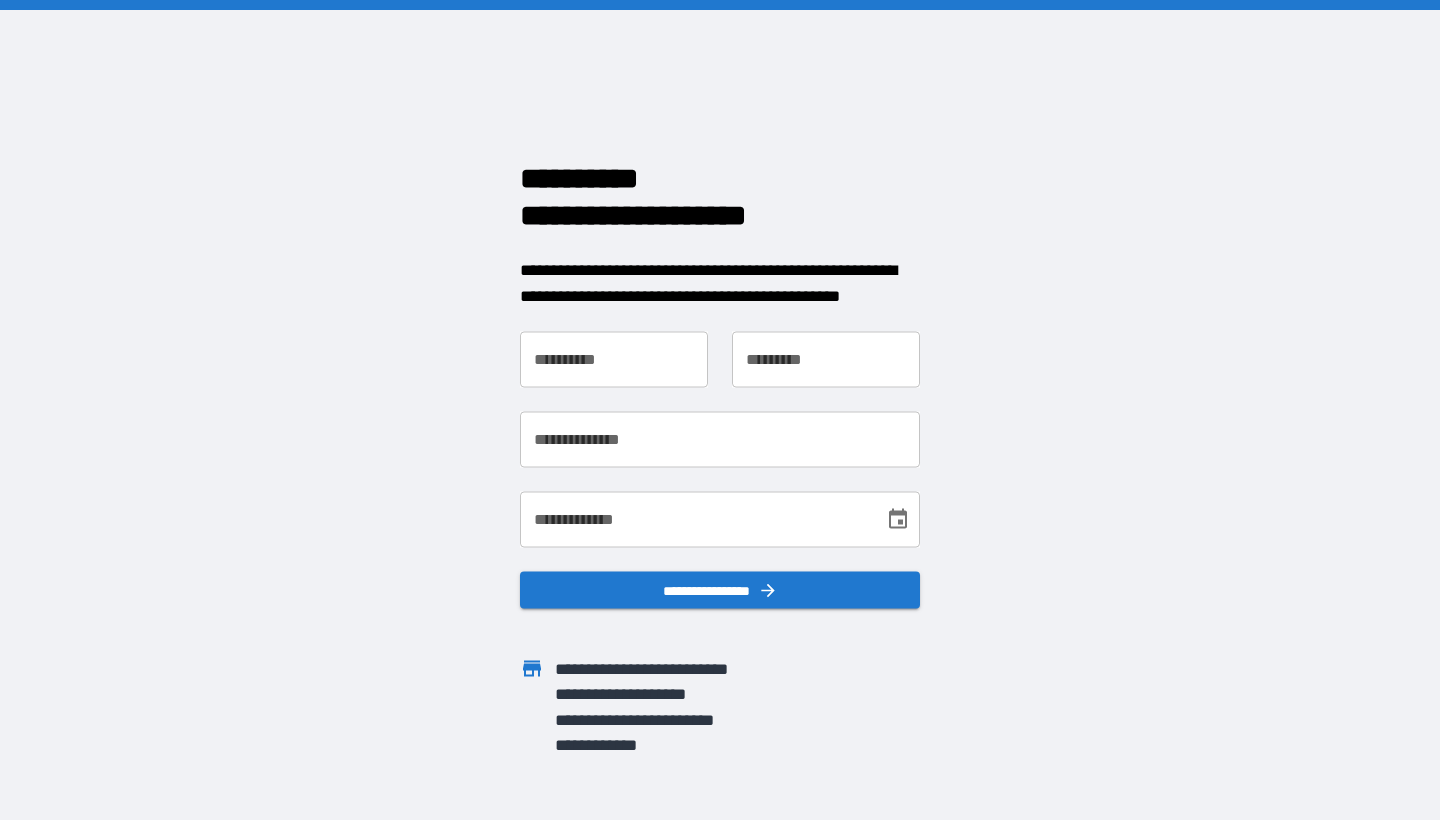 scroll, scrollTop: 0, scrollLeft: 0, axis: both 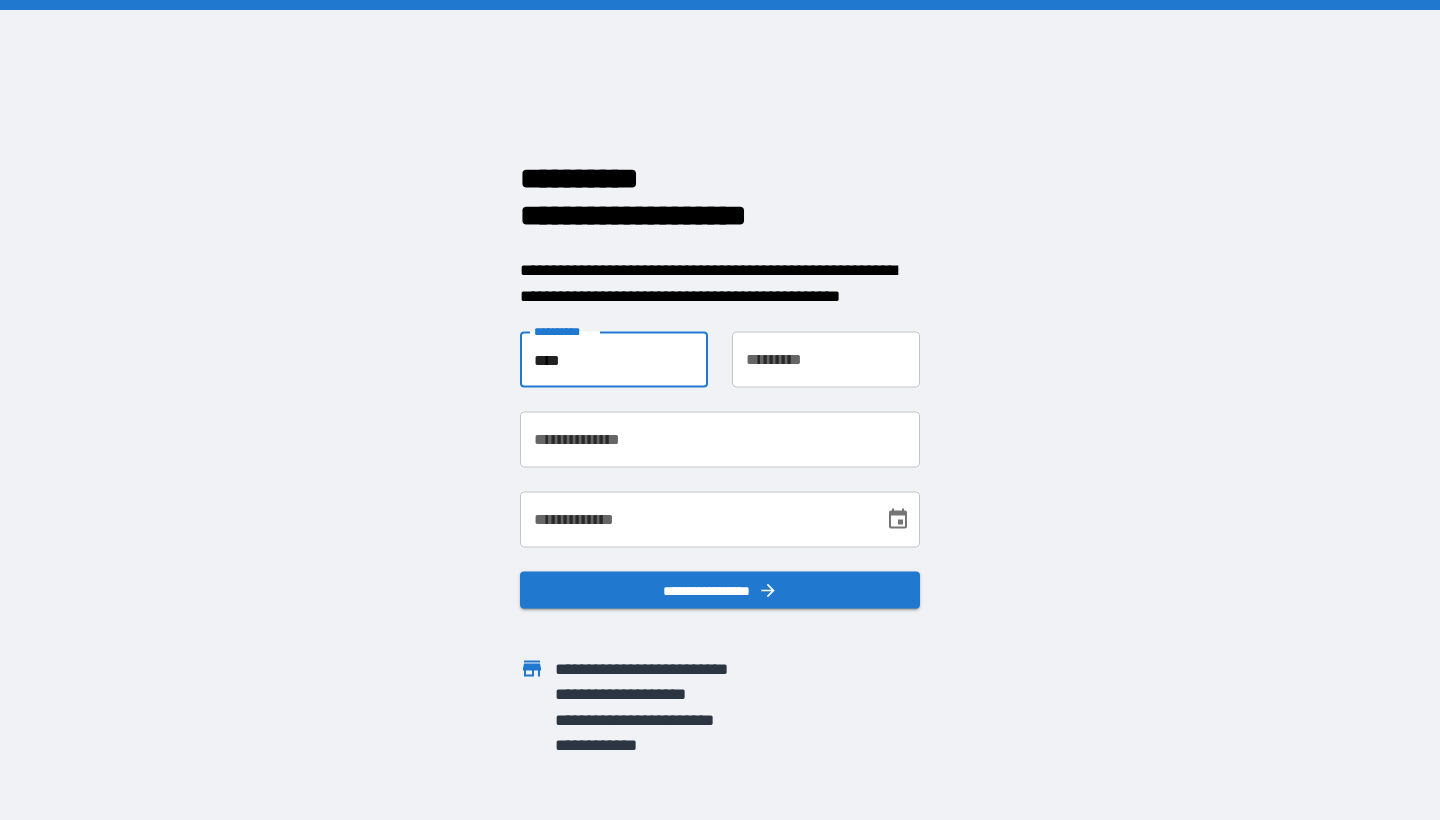 type on "****" 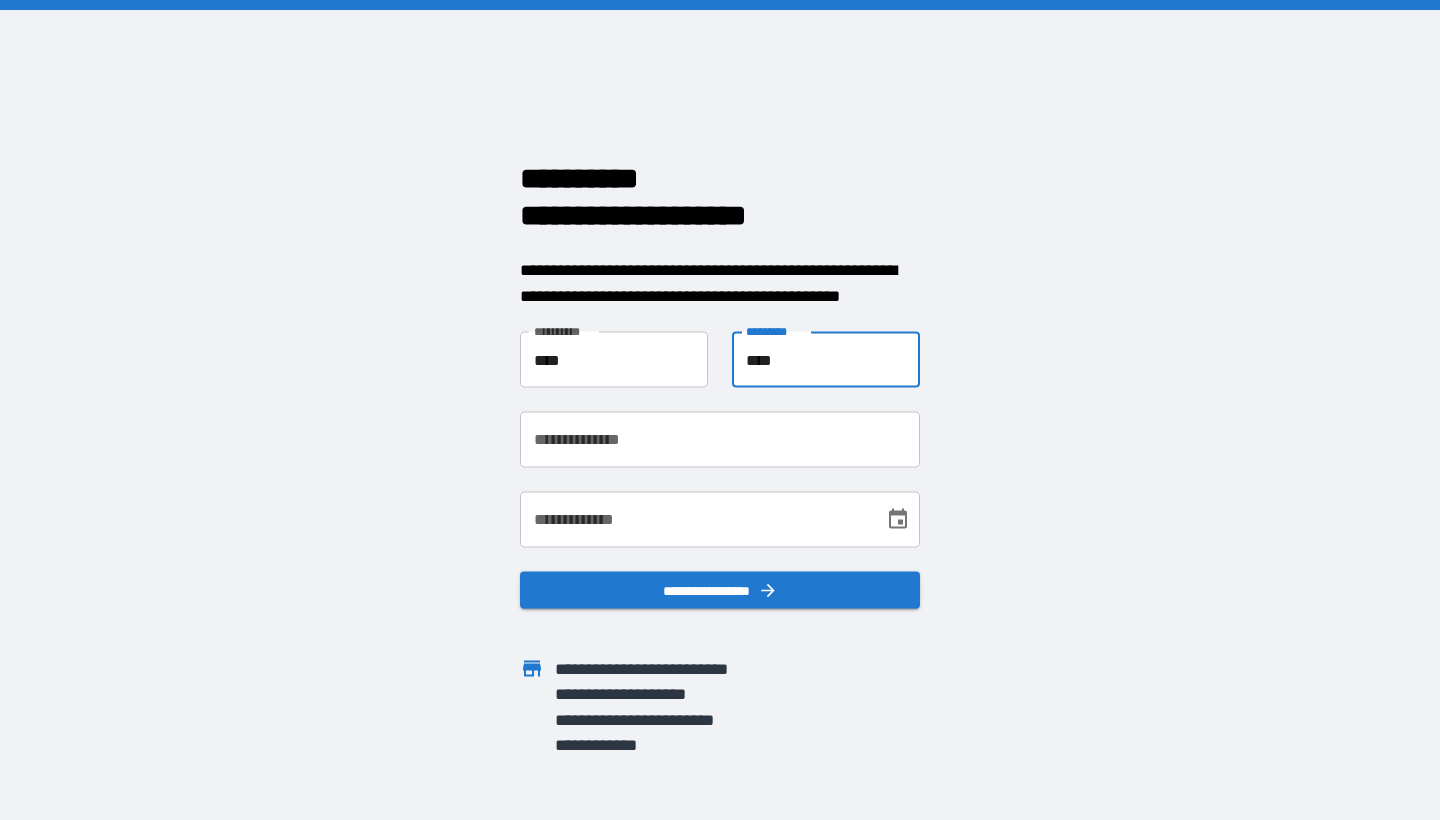 type on "****" 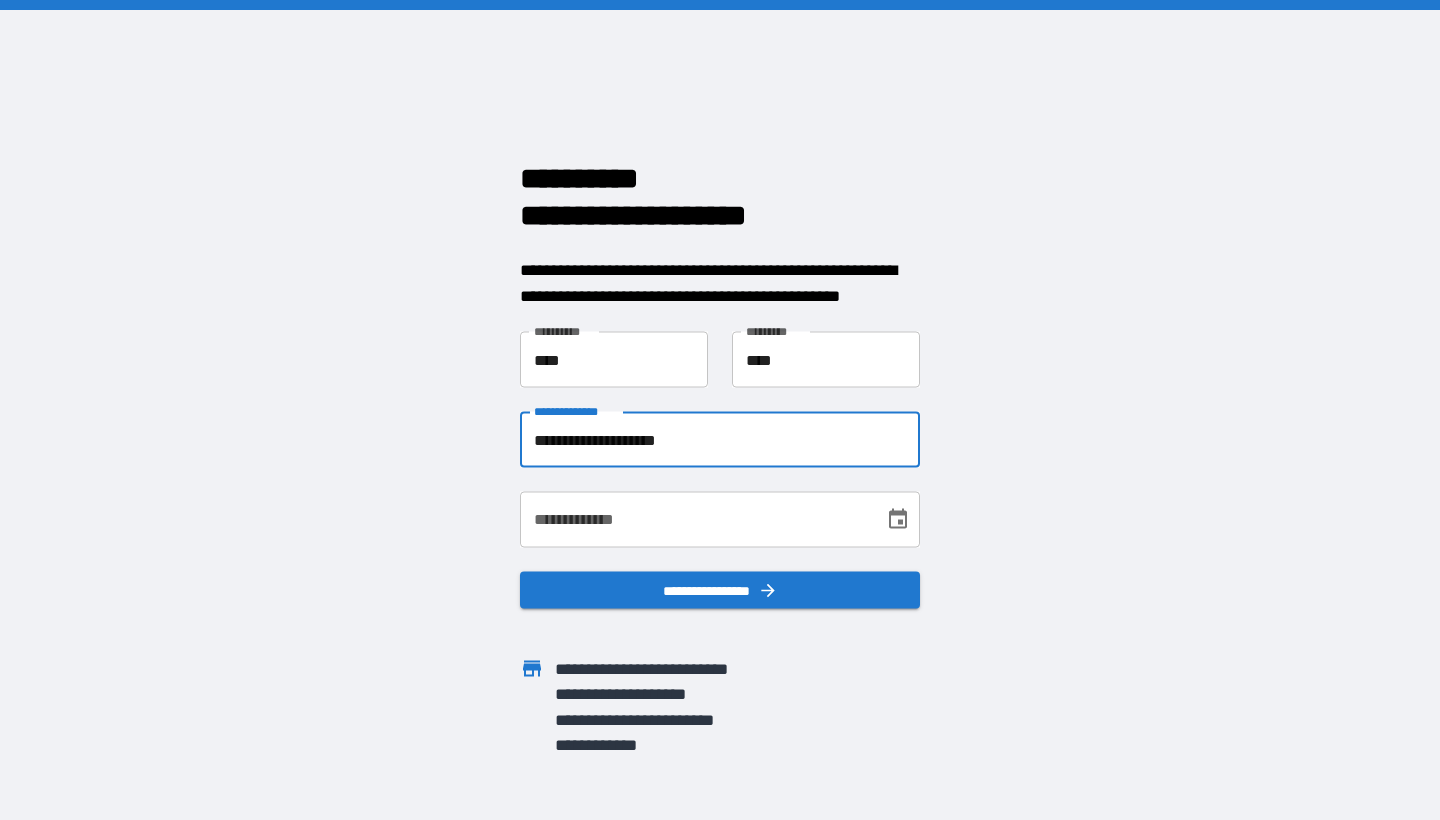 type on "**********" 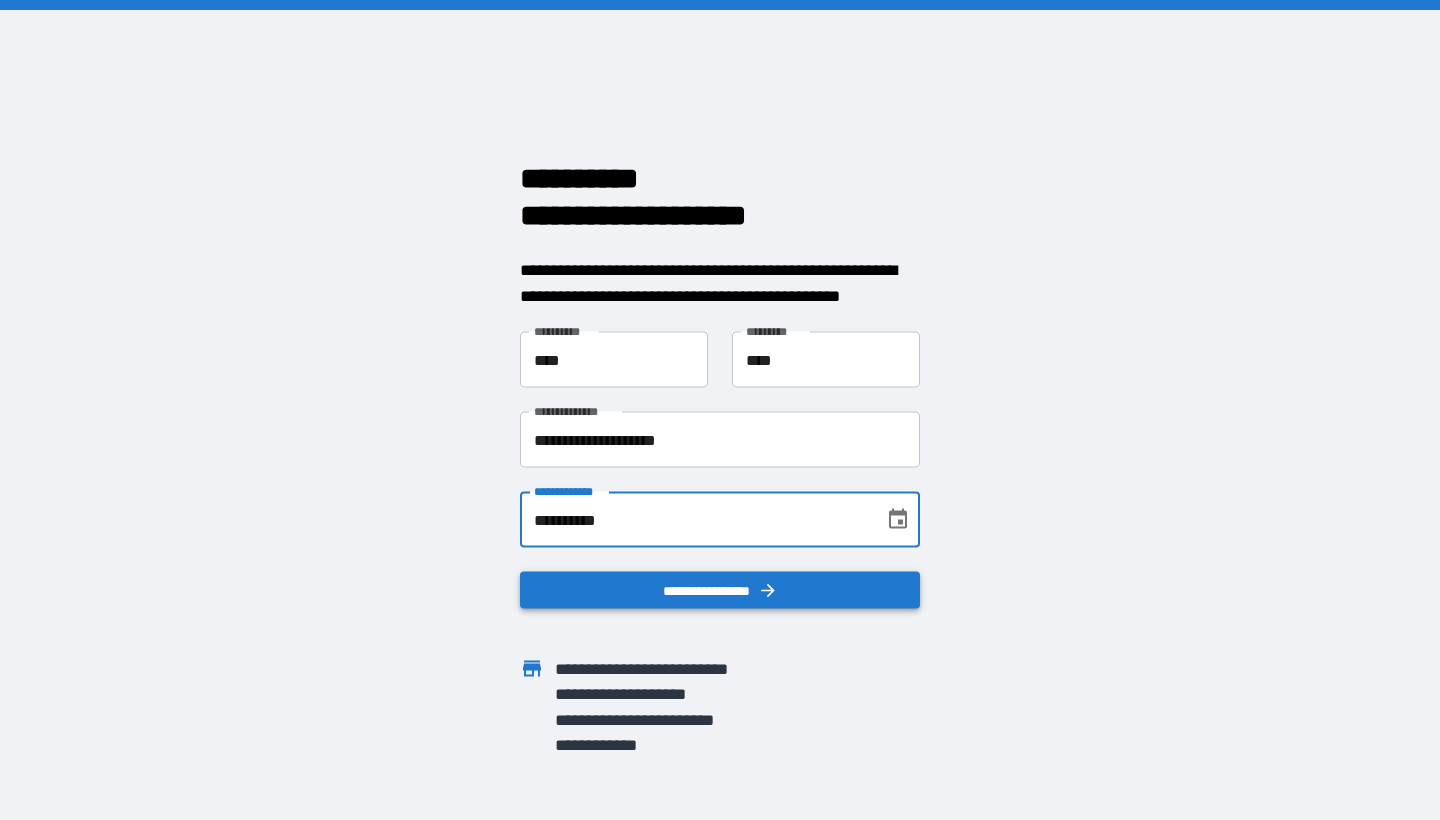 type on "**********" 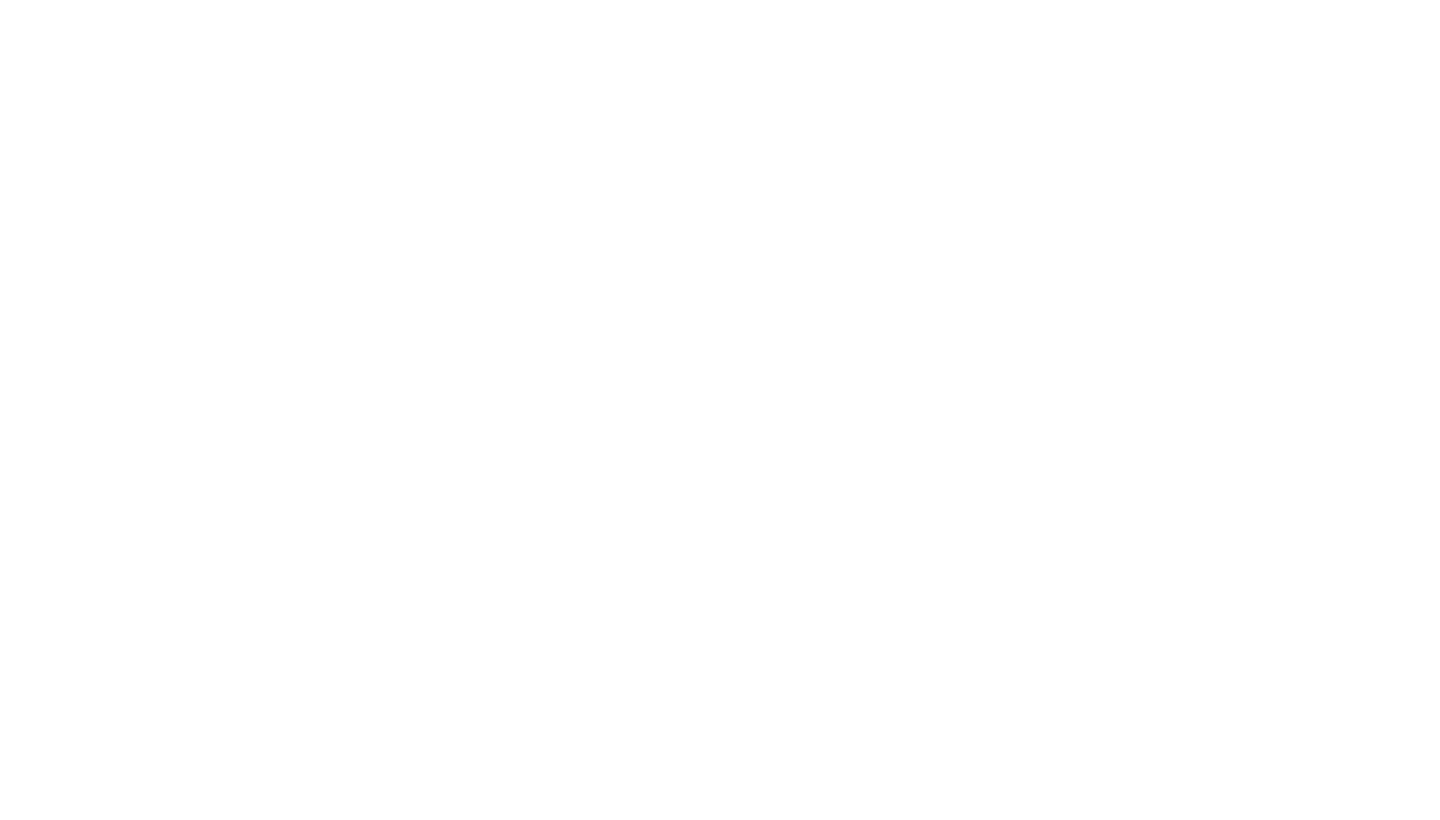 scroll, scrollTop: 0, scrollLeft: 0, axis: both 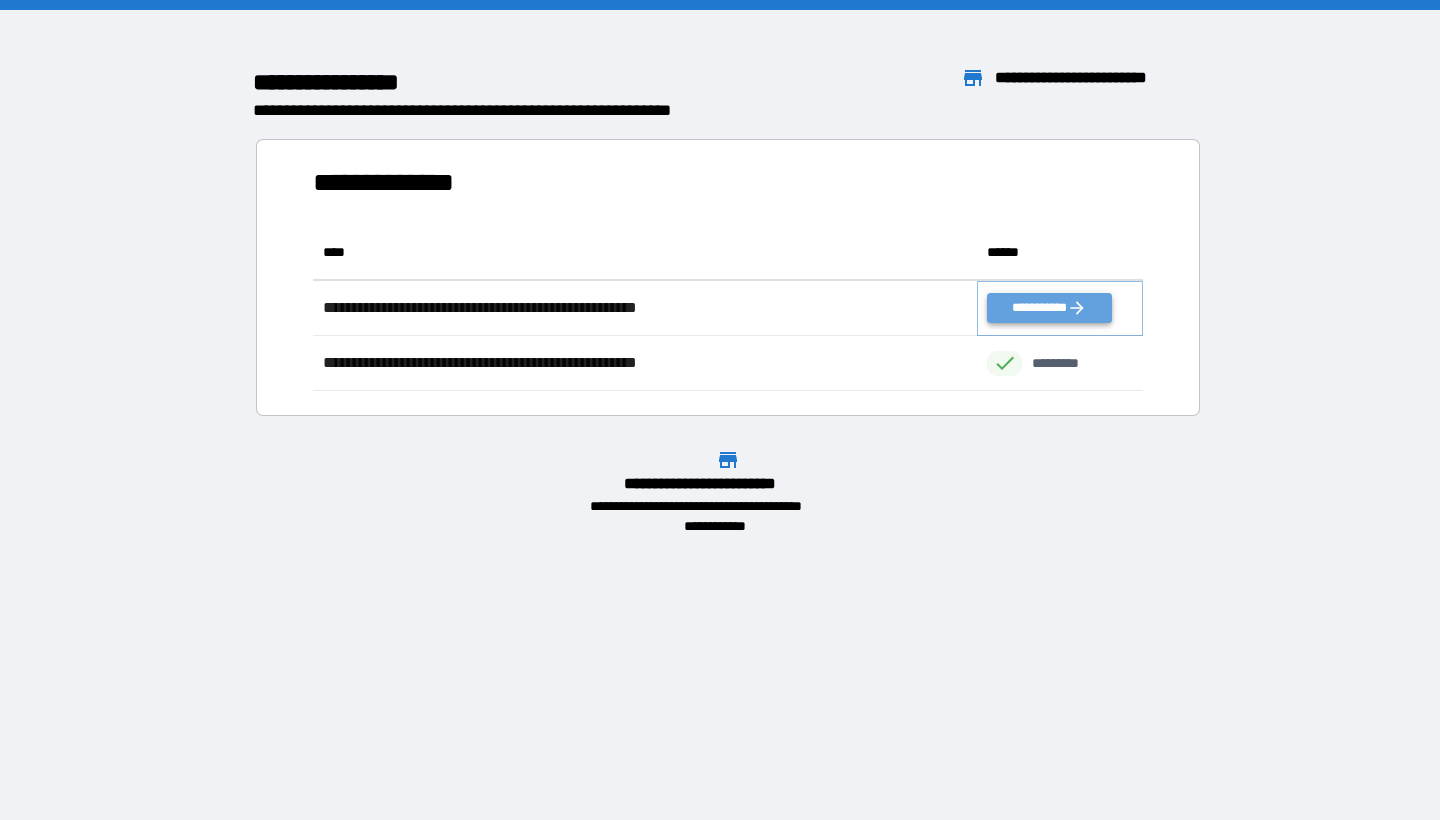 click on "**********" at bounding box center (1049, 308) 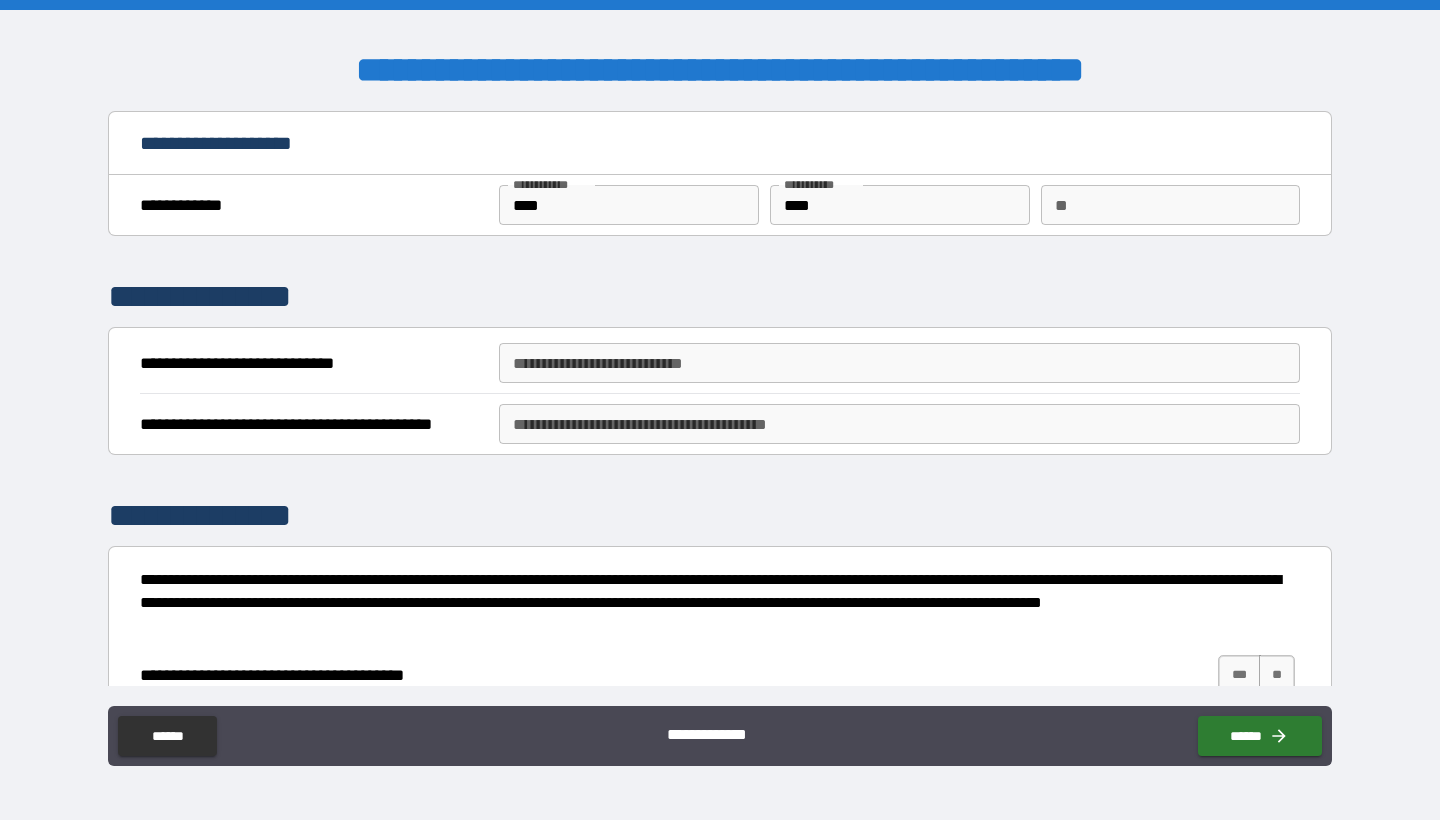 click on "**********" at bounding box center (899, 363) 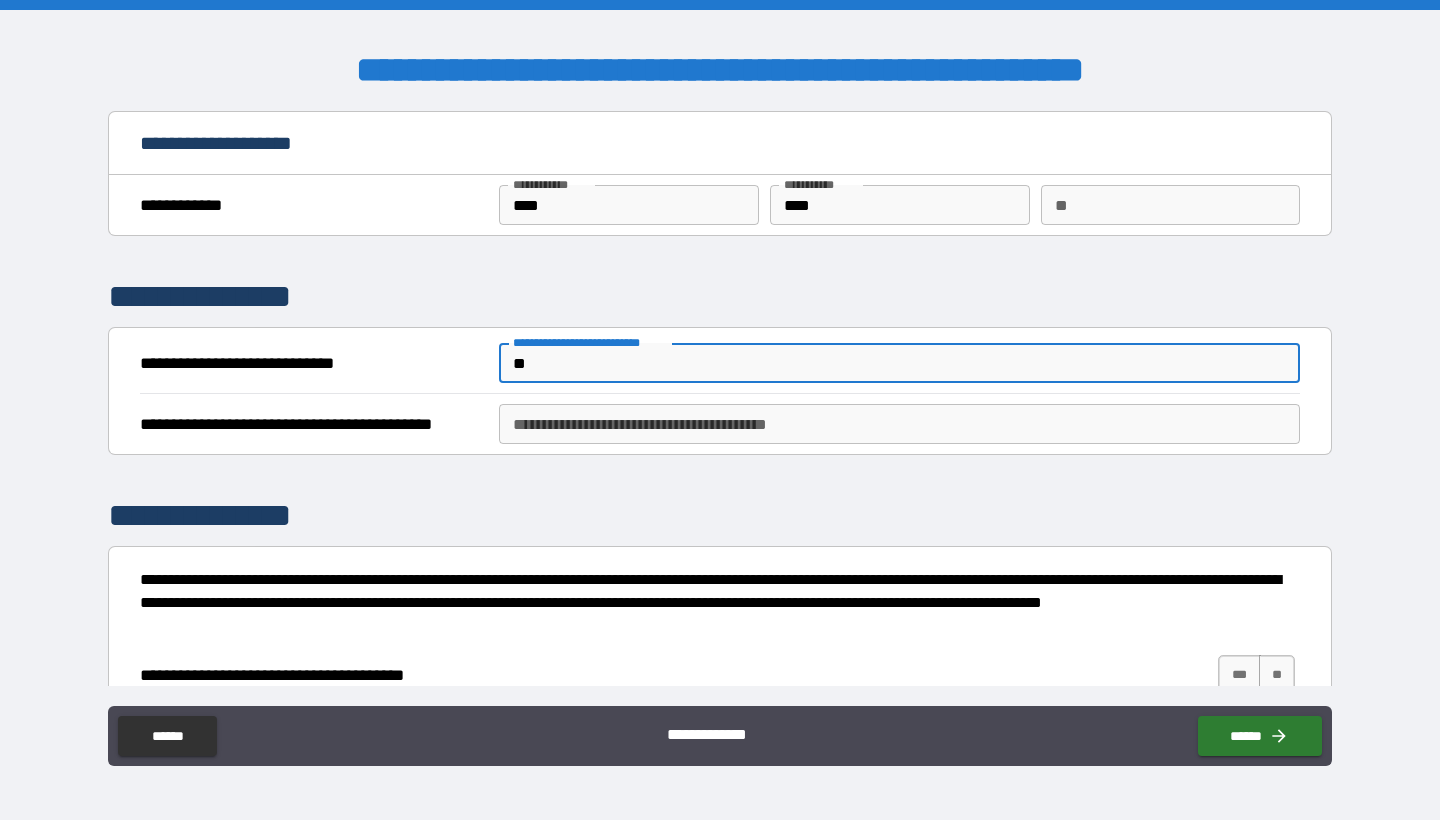 type on "**" 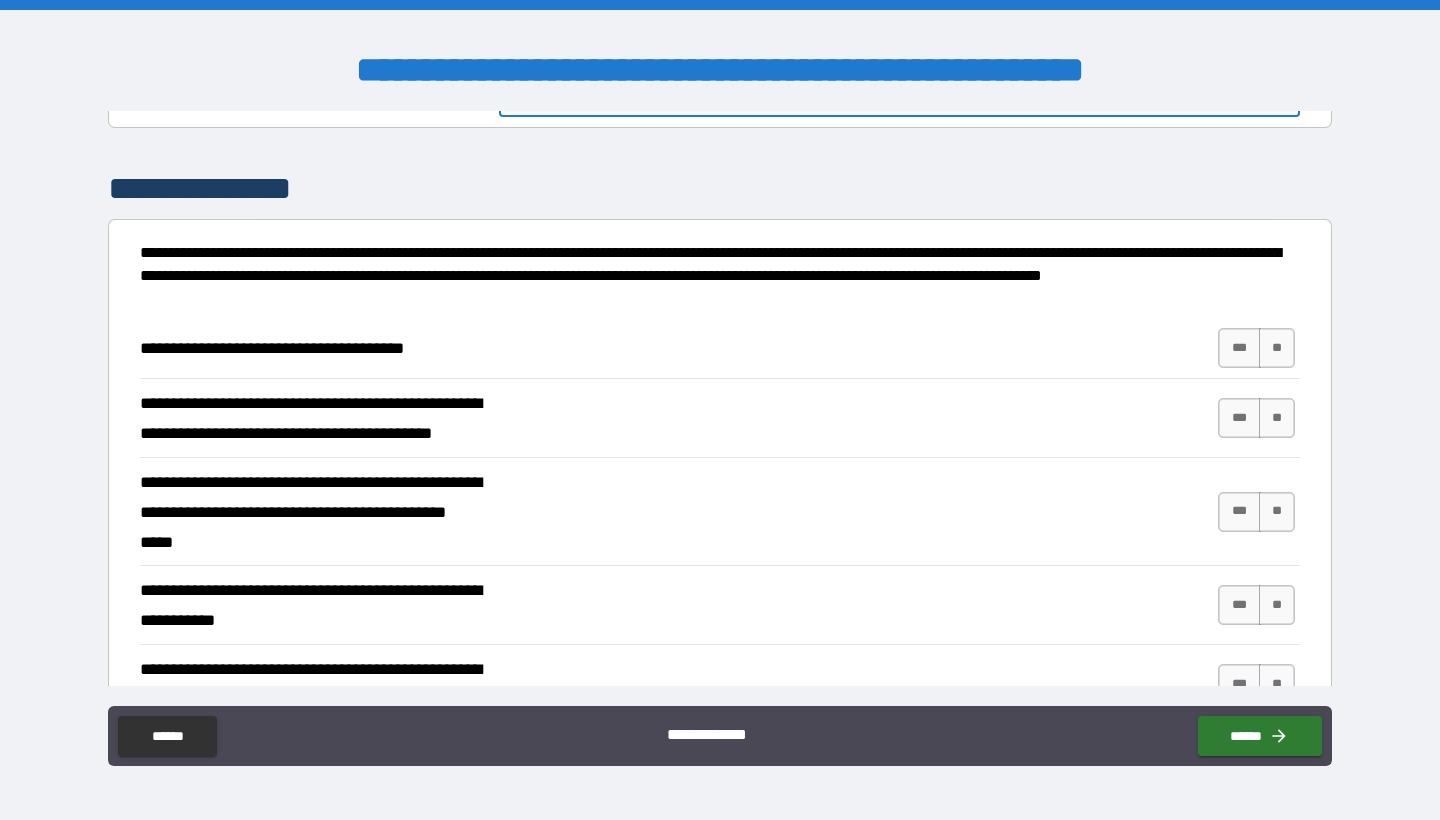 scroll, scrollTop: 338, scrollLeft: 0, axis: vertical 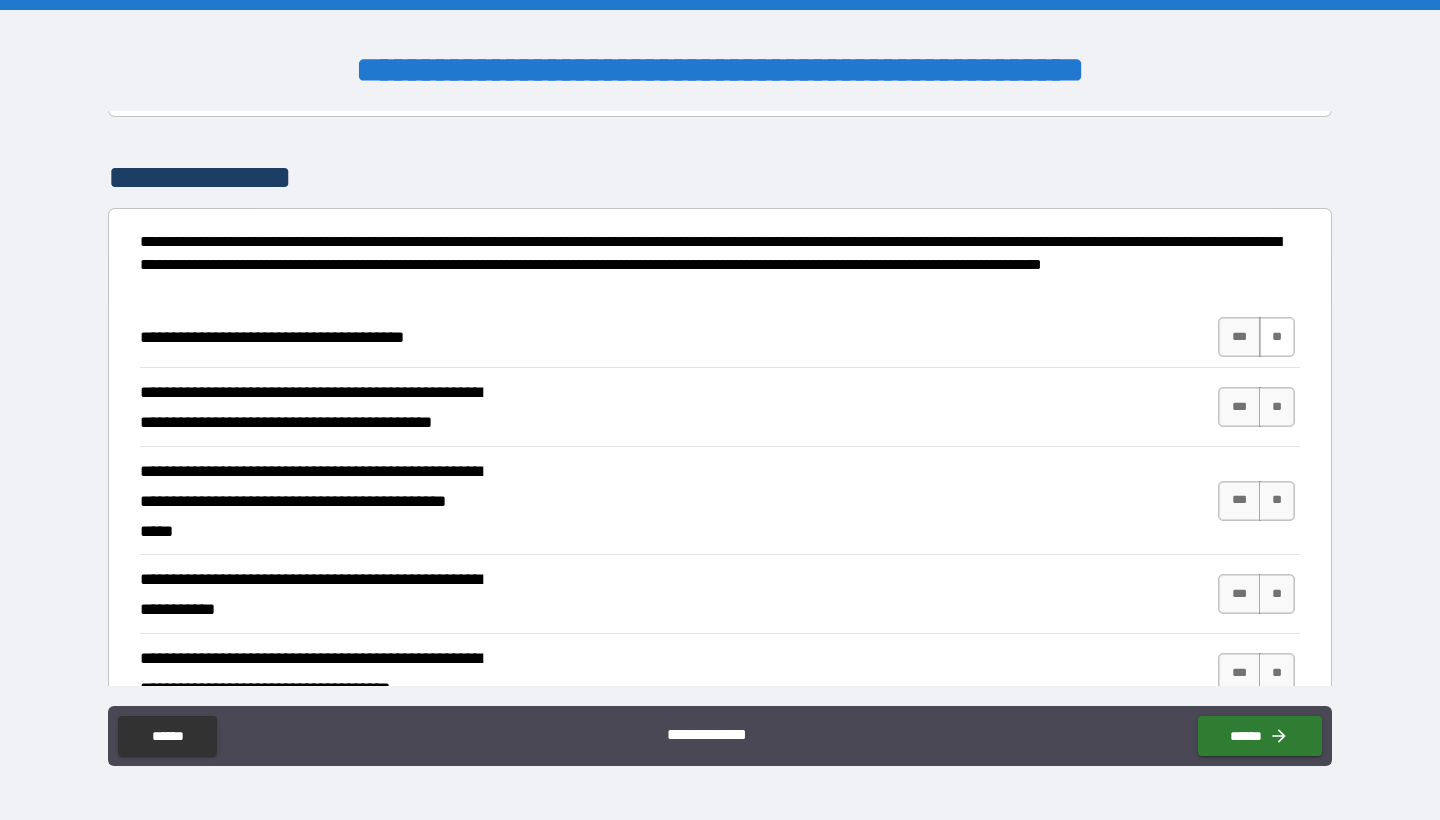 type on "****" 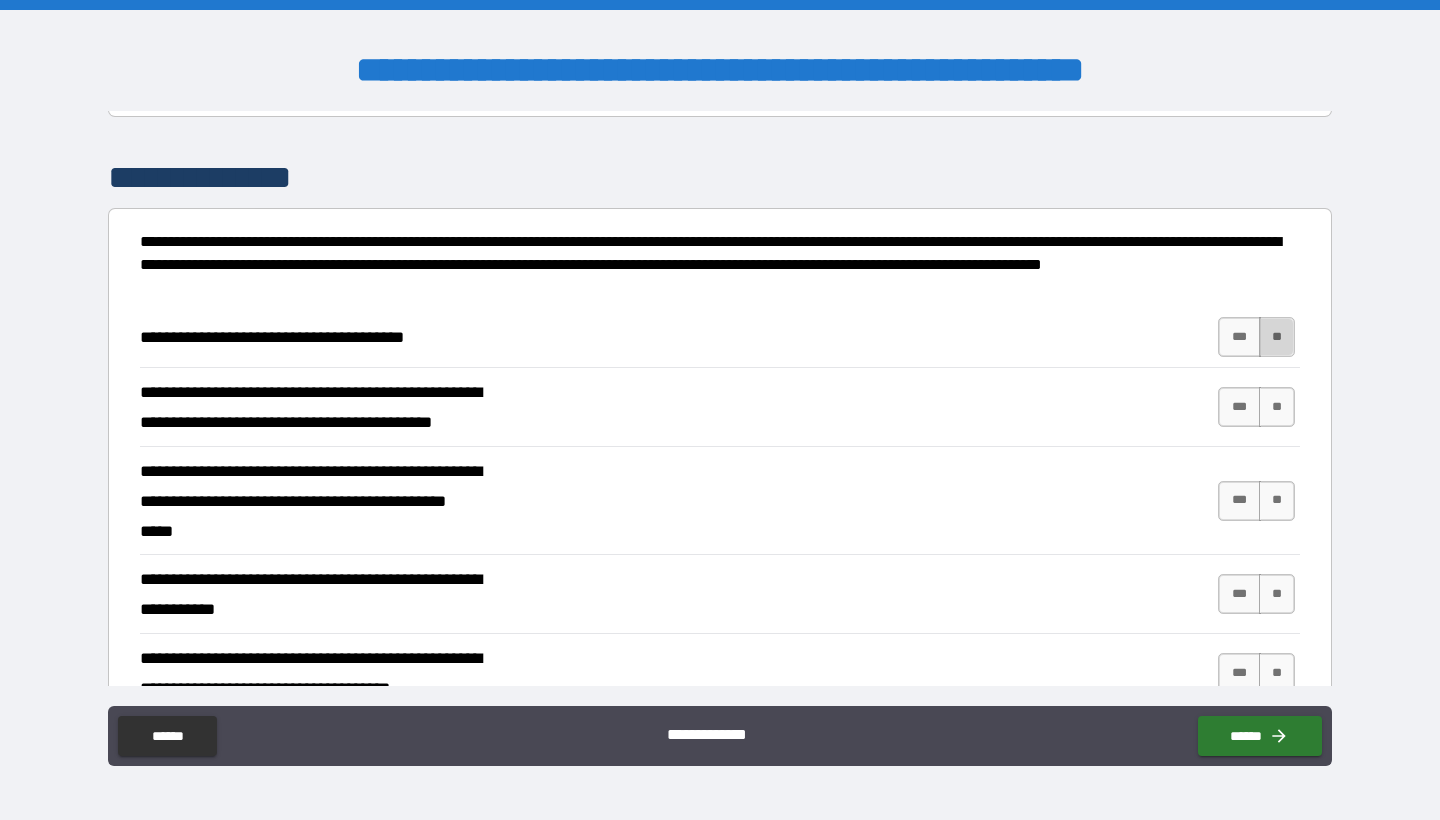 click on "**" at bounding box center (1277, 337) 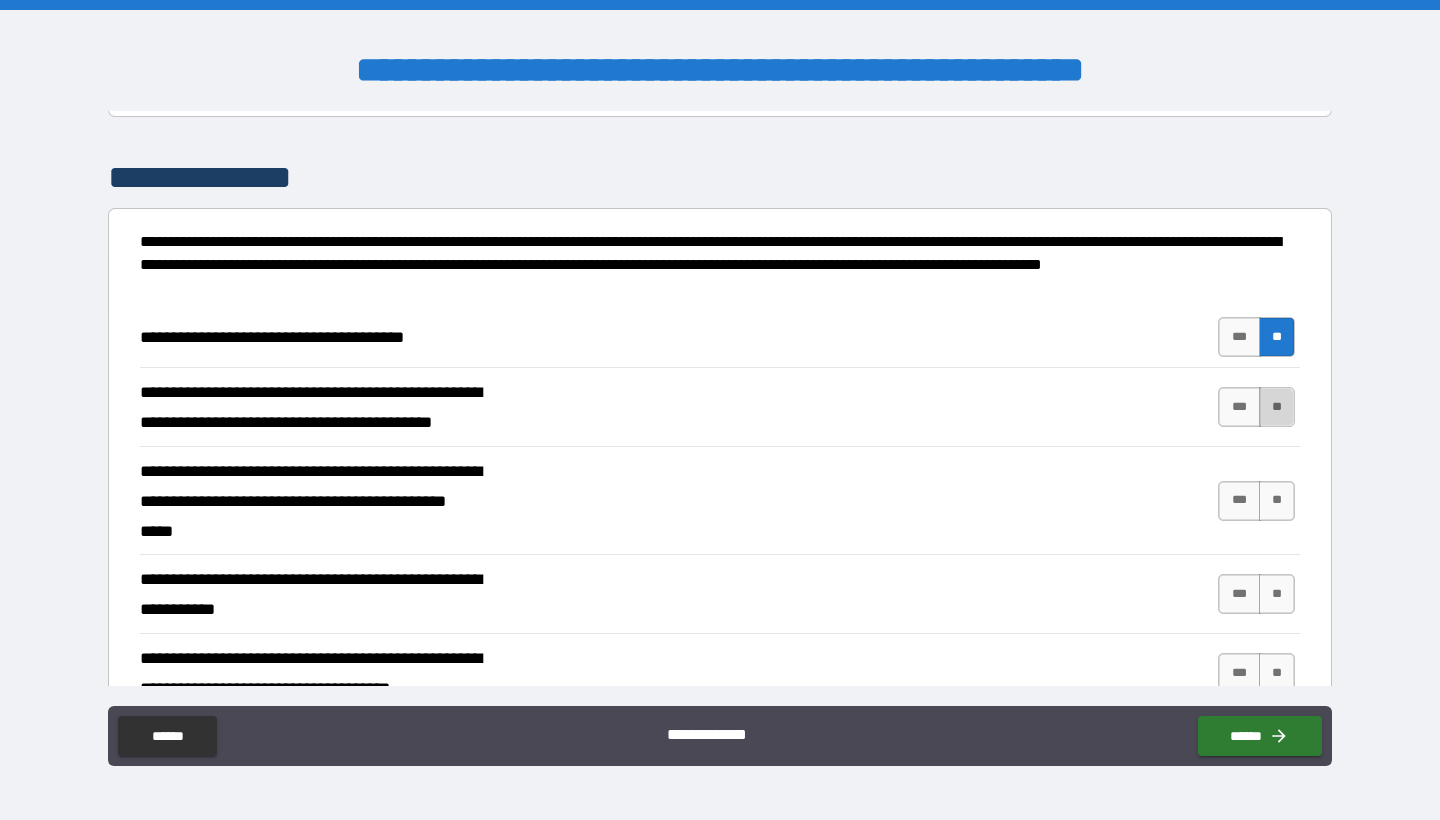 click on "**" at bounding box center [1277, 407] 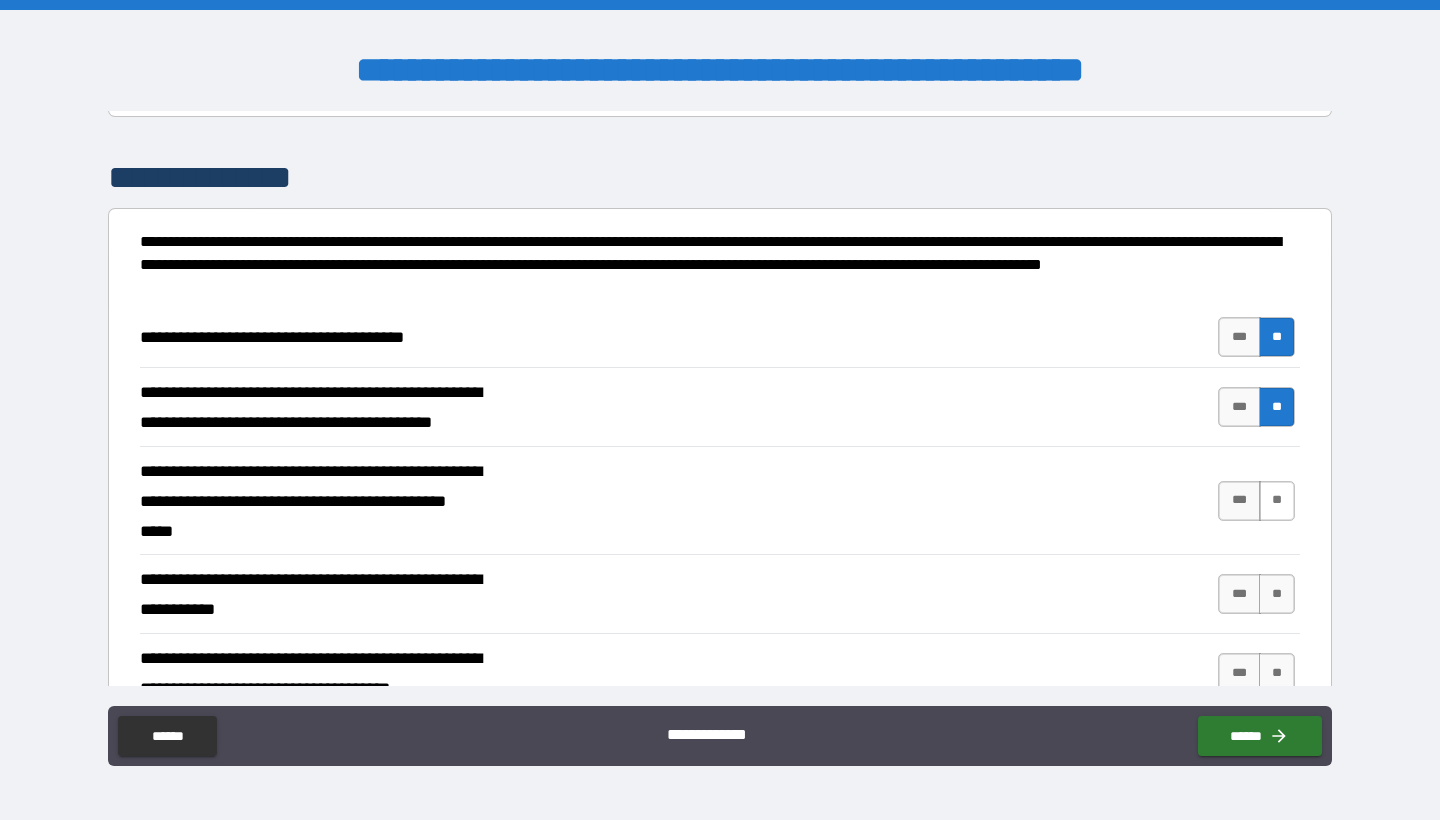 click on "**" at bounding box center [1277, 501] 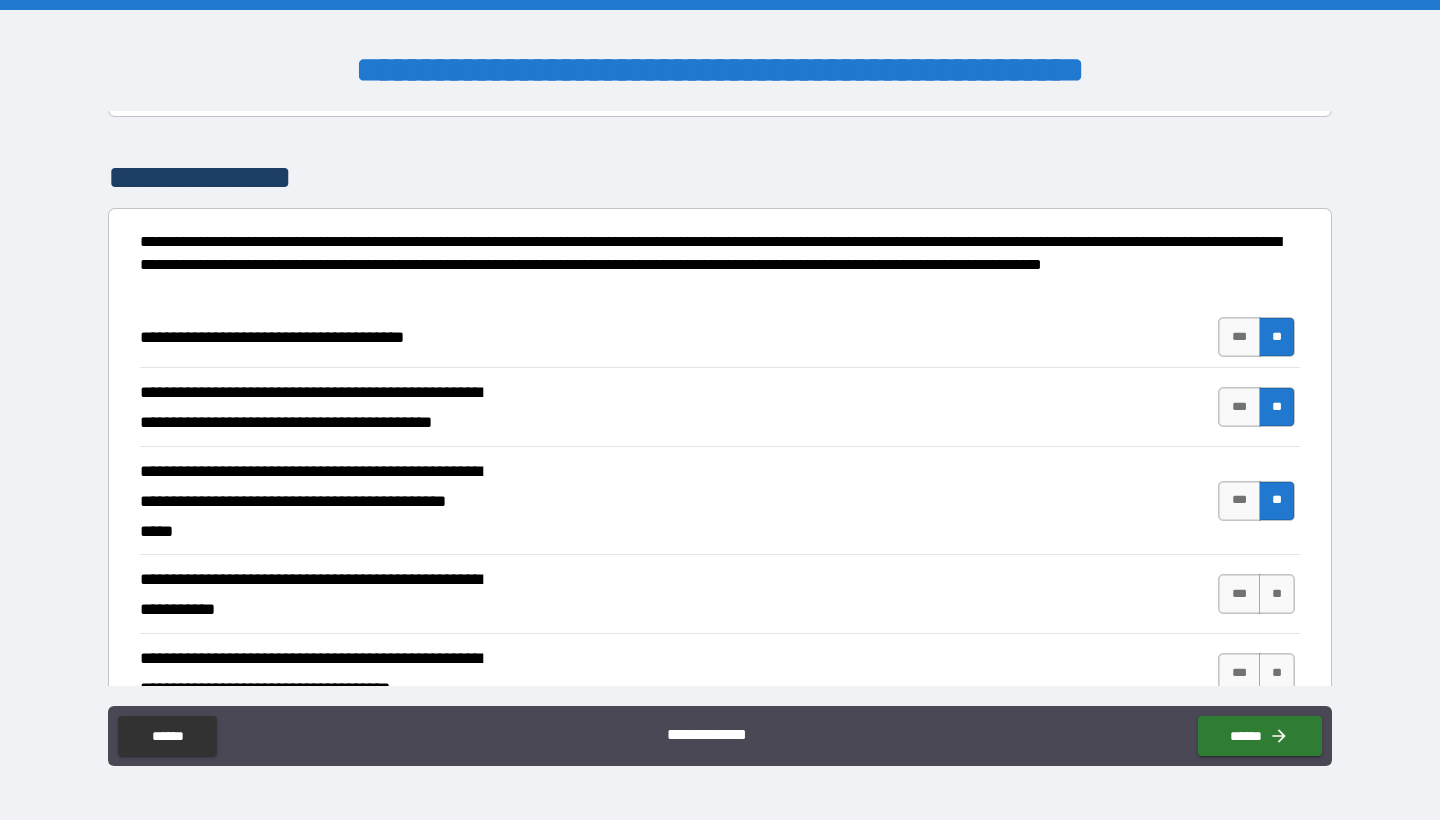 click on "*** **" at bounding box center [1259, 594] 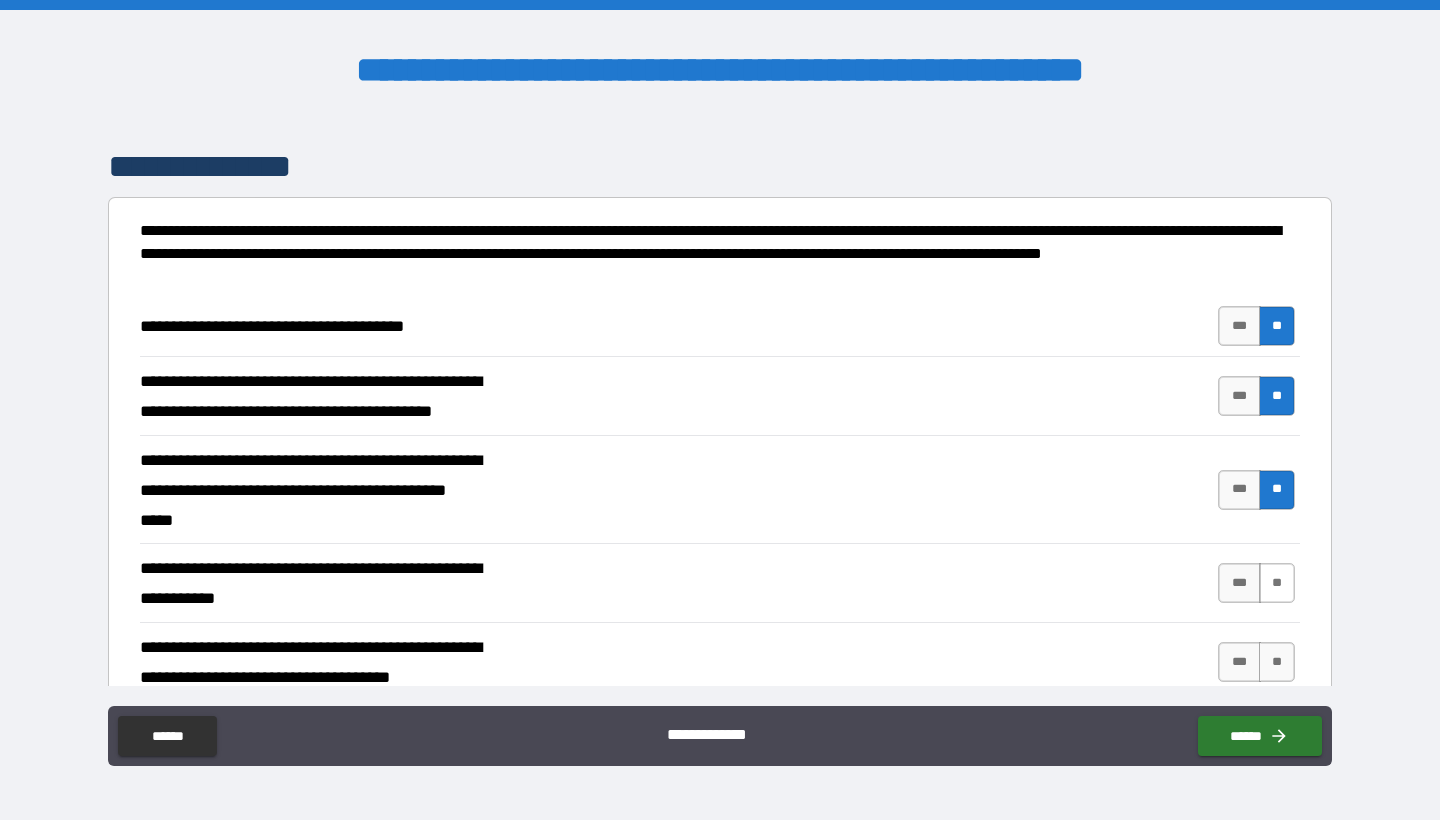 click on "**" at bounding box center [1277, 583] 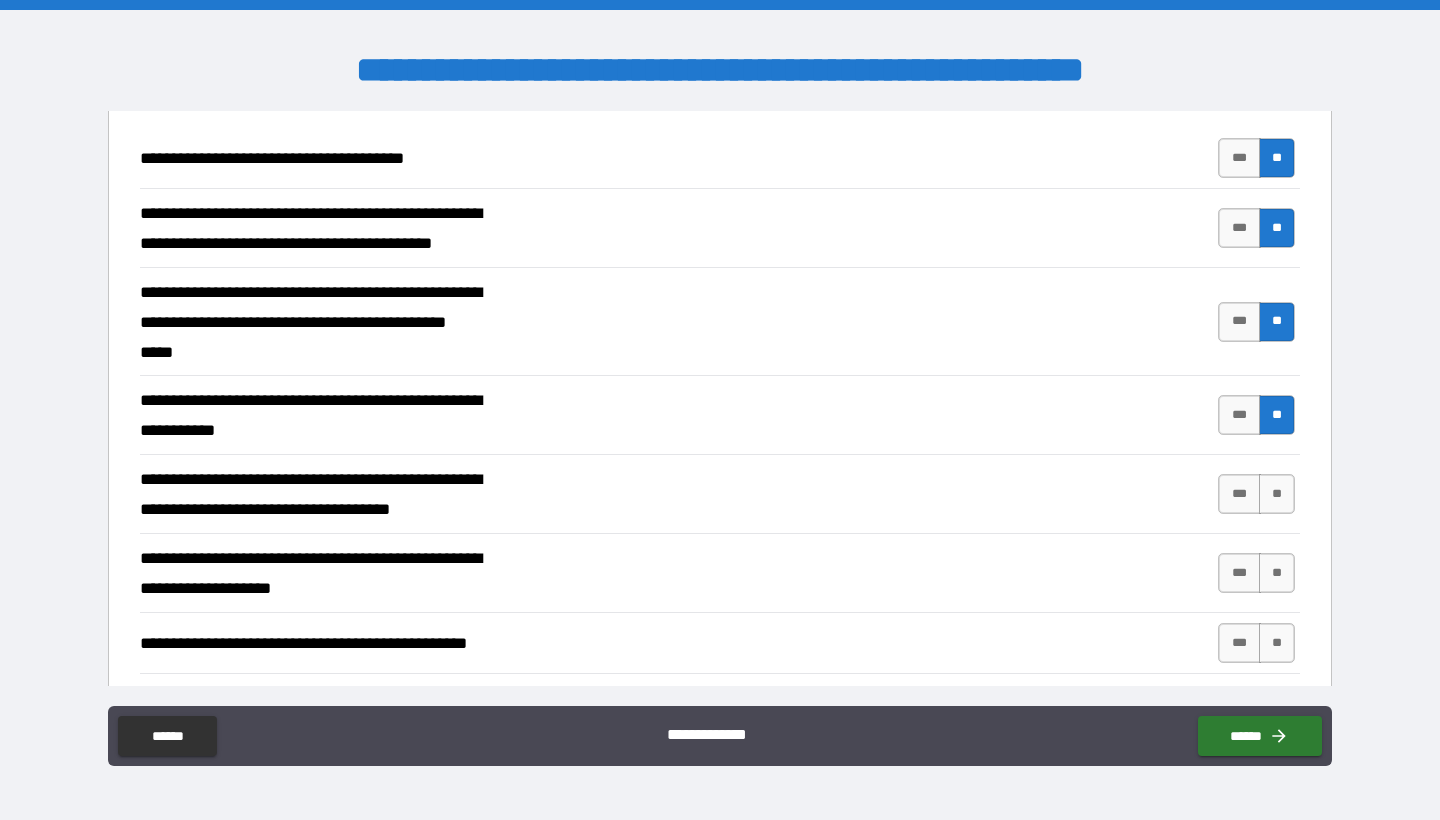 scroll, scrollTop: 544, scrollLeft: 0, axis: vertical 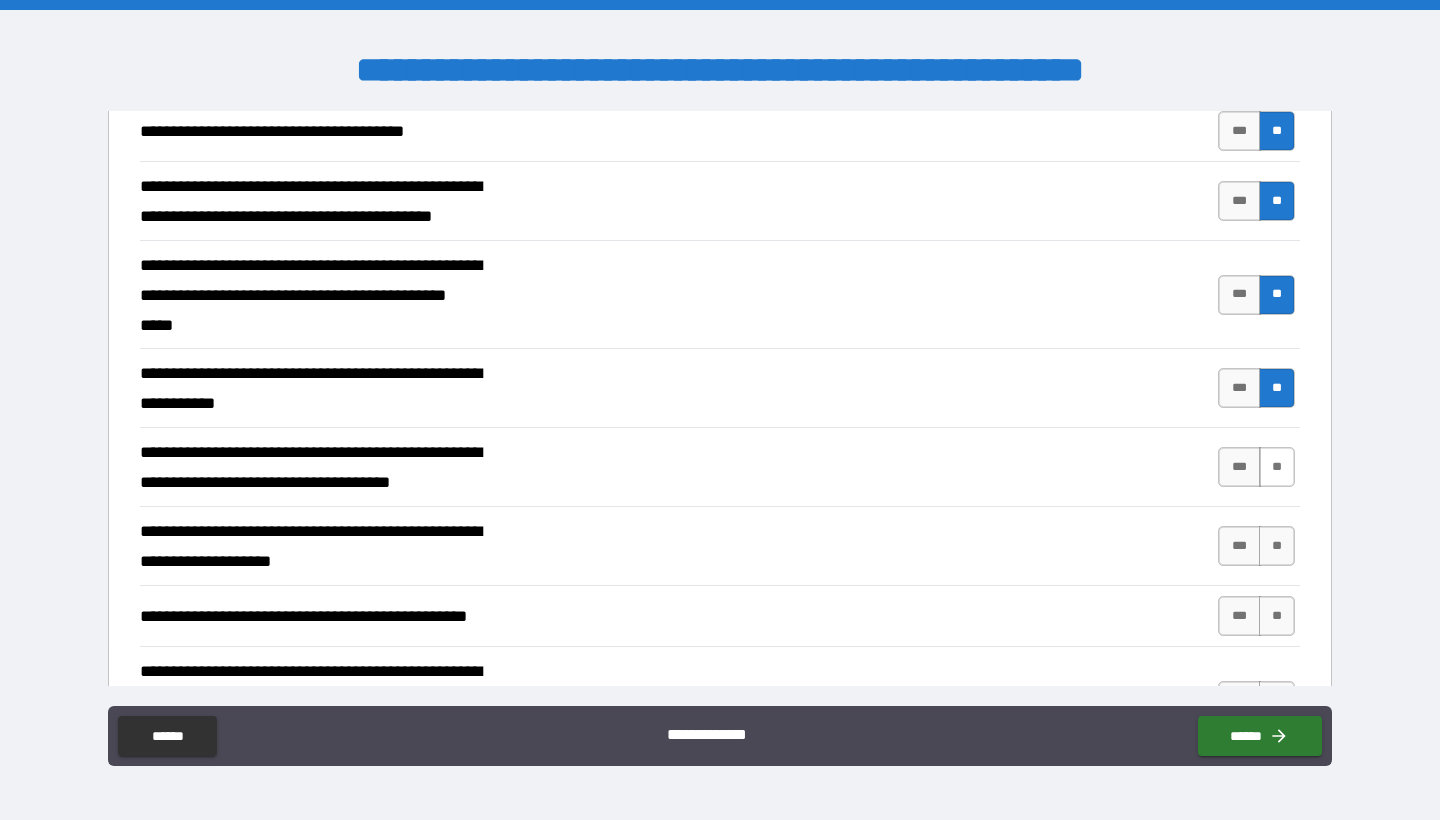 click on "**" at bounding box center (1277, 467) 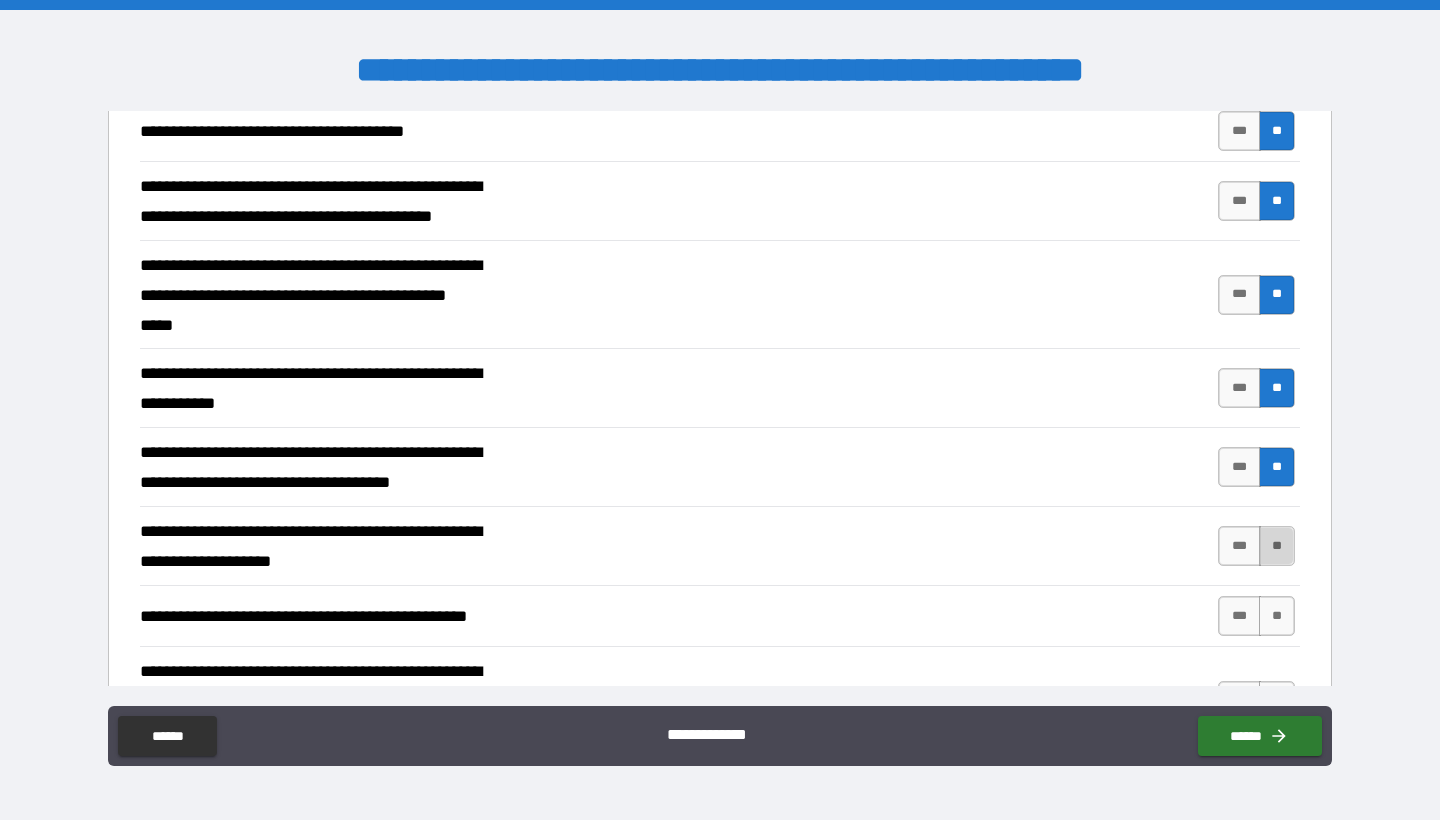 click on "**" at bounding box center (1277, 546) 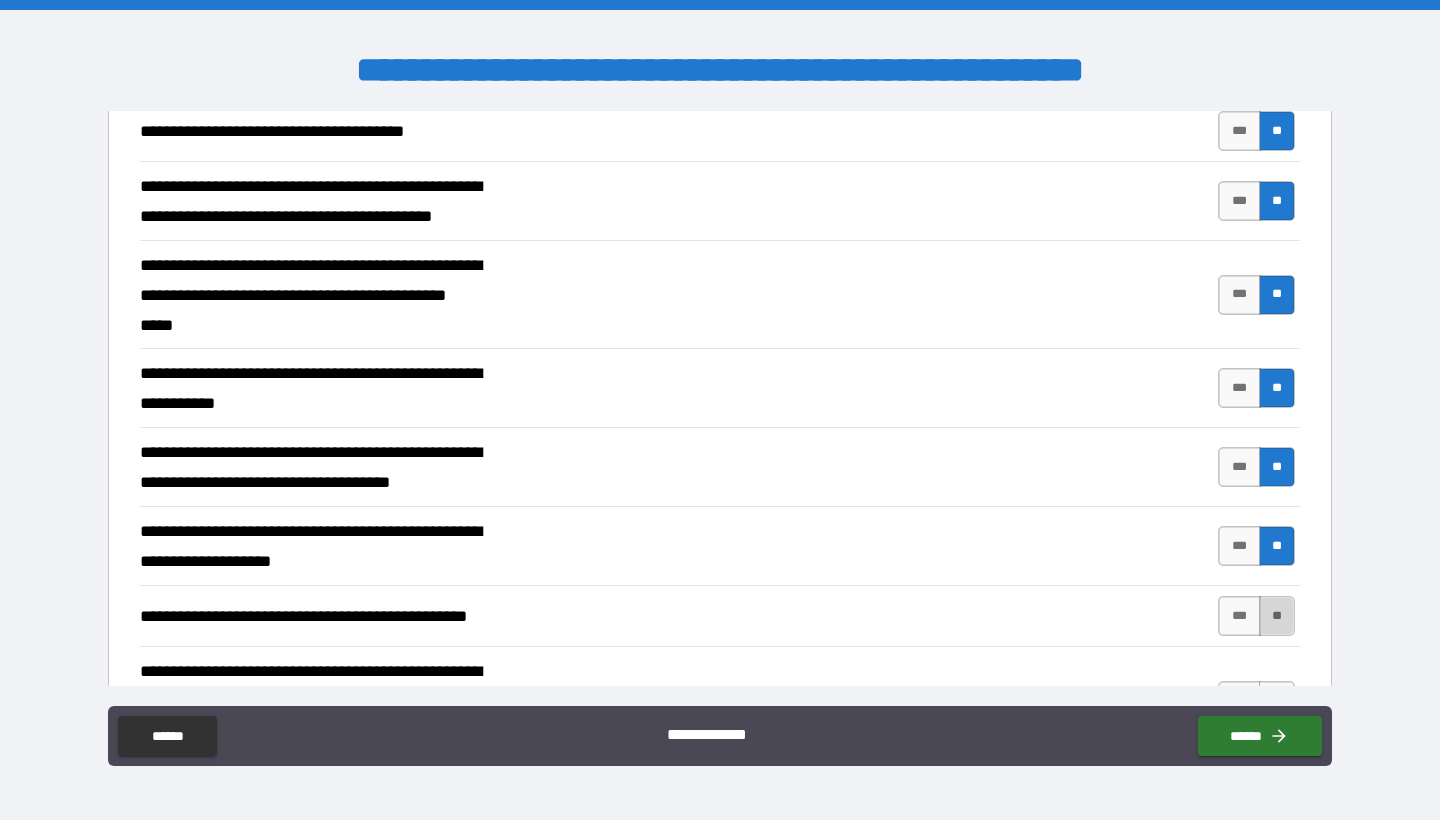 click on "**" at bounding box center (1277, 616) 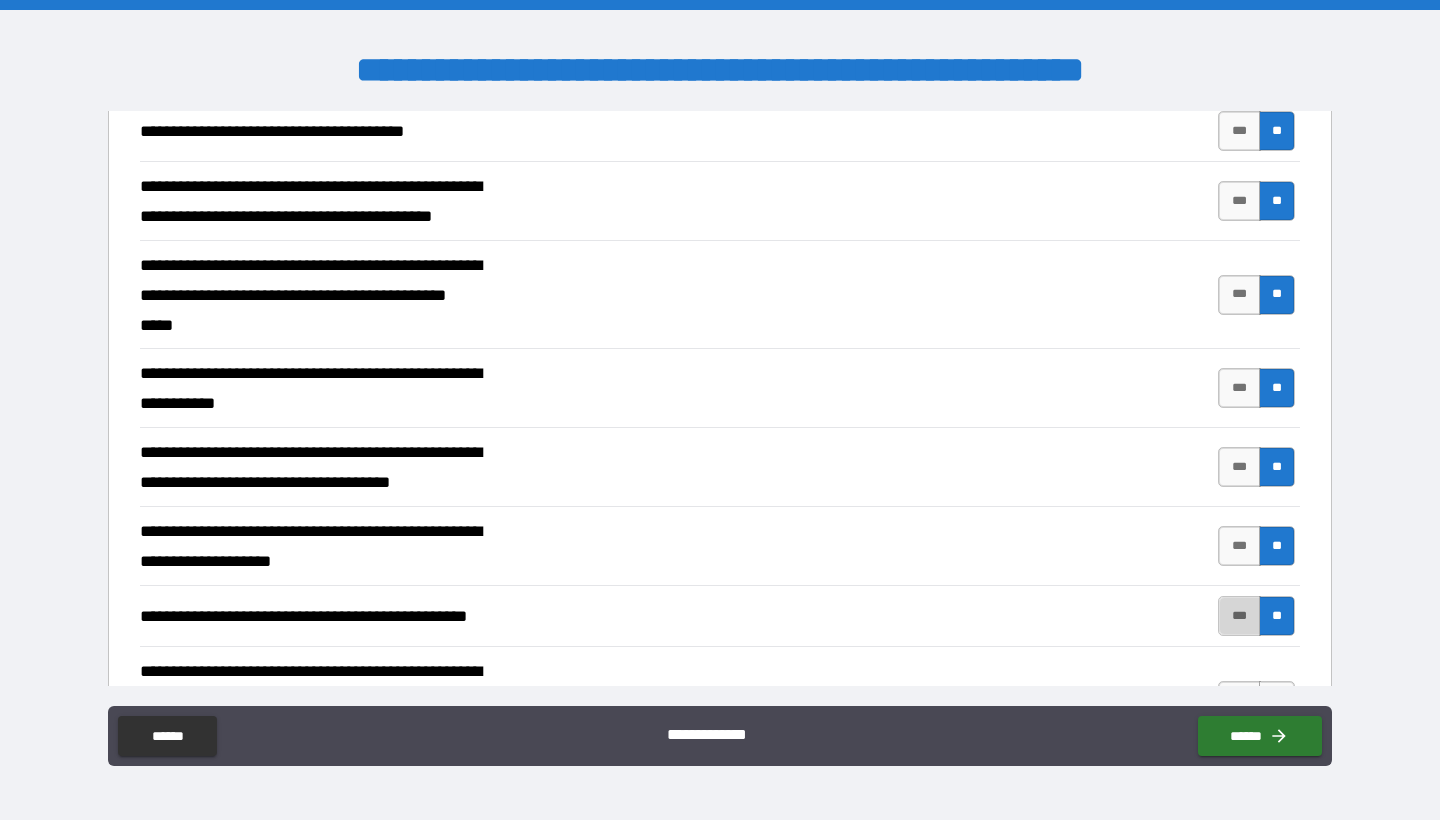 click on "***" at bounding box center (1239, 616) 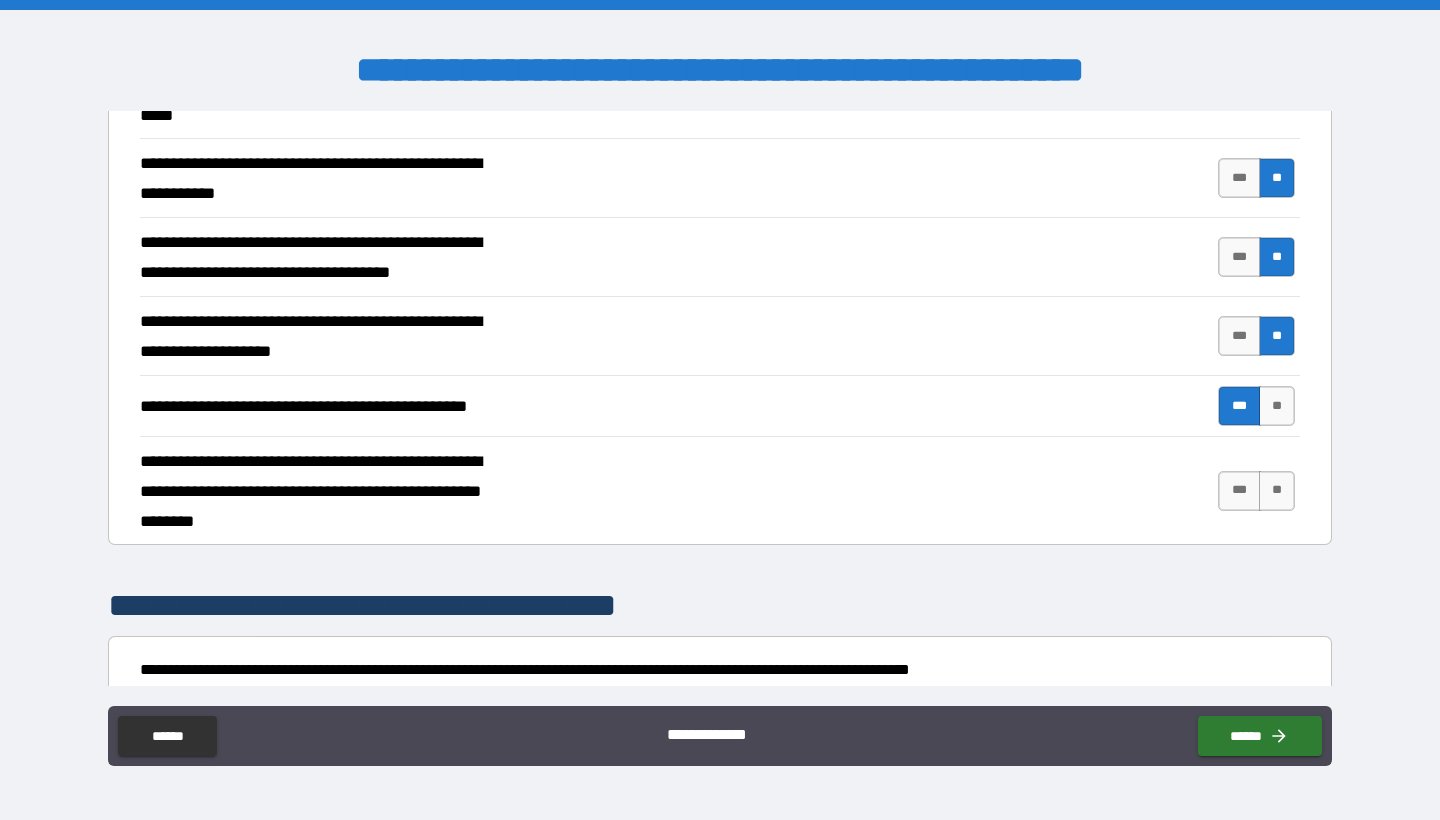 scroll, scrollTop: 762, scrollLeft: 0, axis: vertical 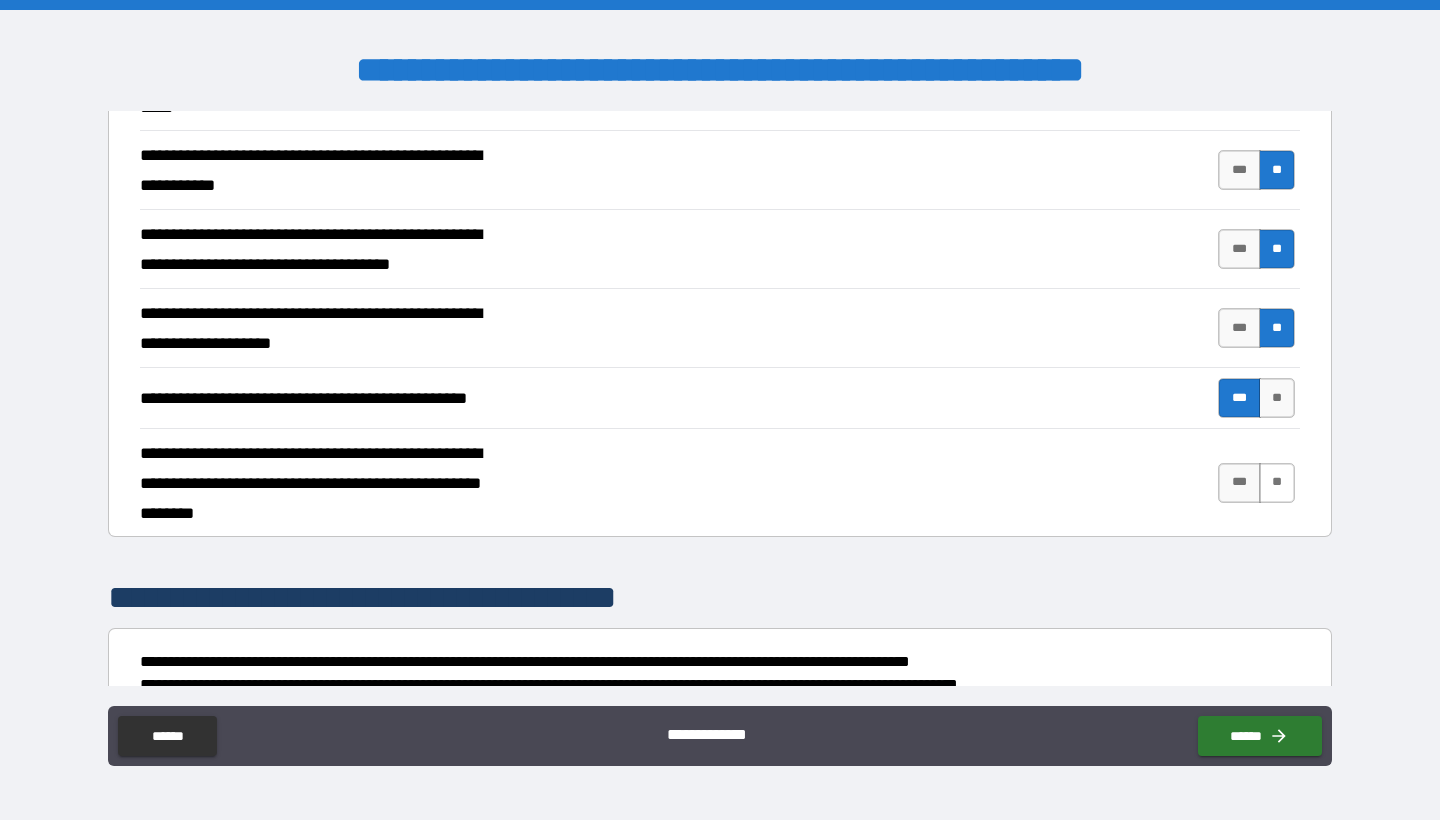 click on "**" at bounding box center [1277, 483] 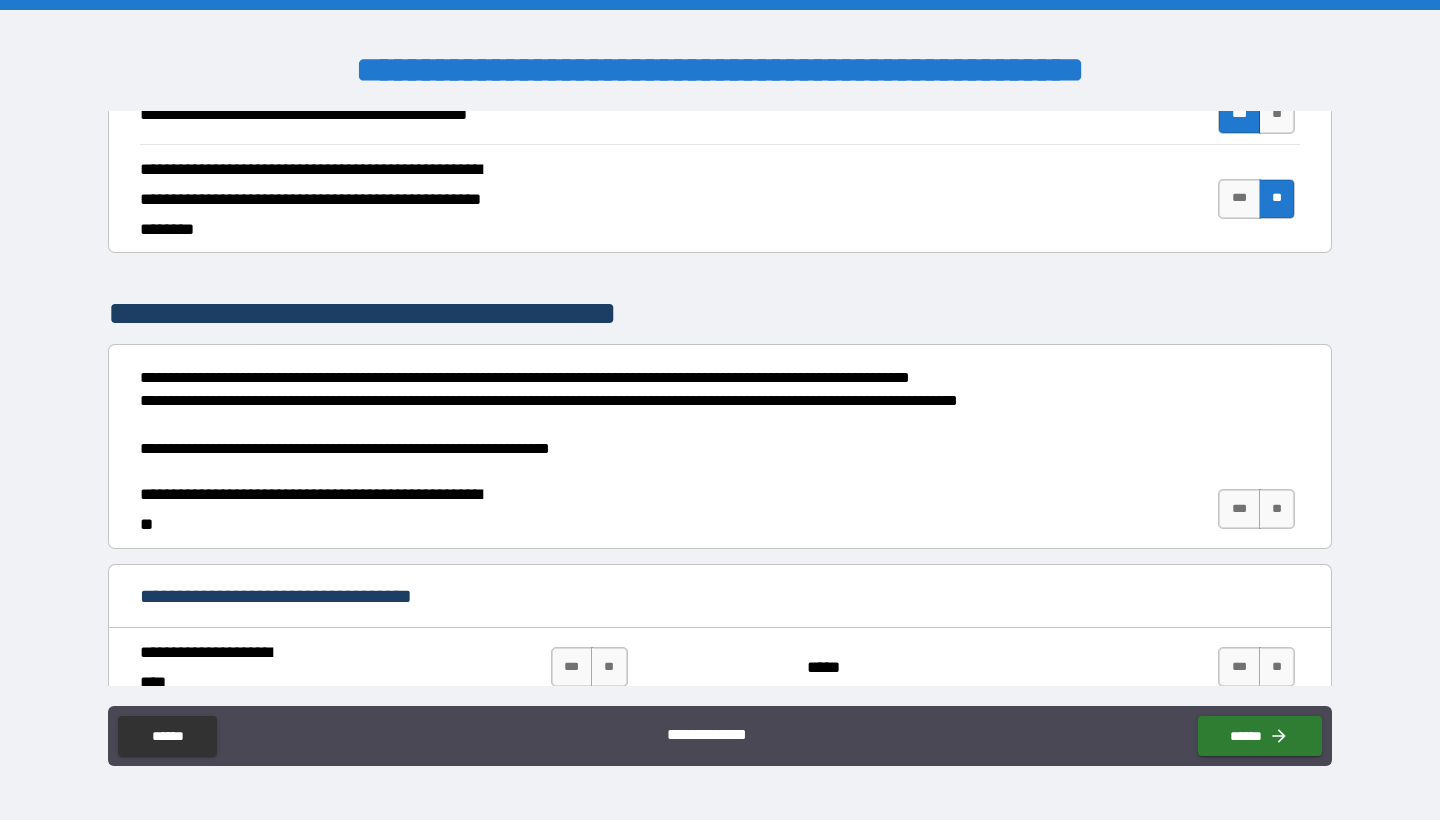 scroll, scrollTop: 1057, scrollLeft: 0, axis: vertical 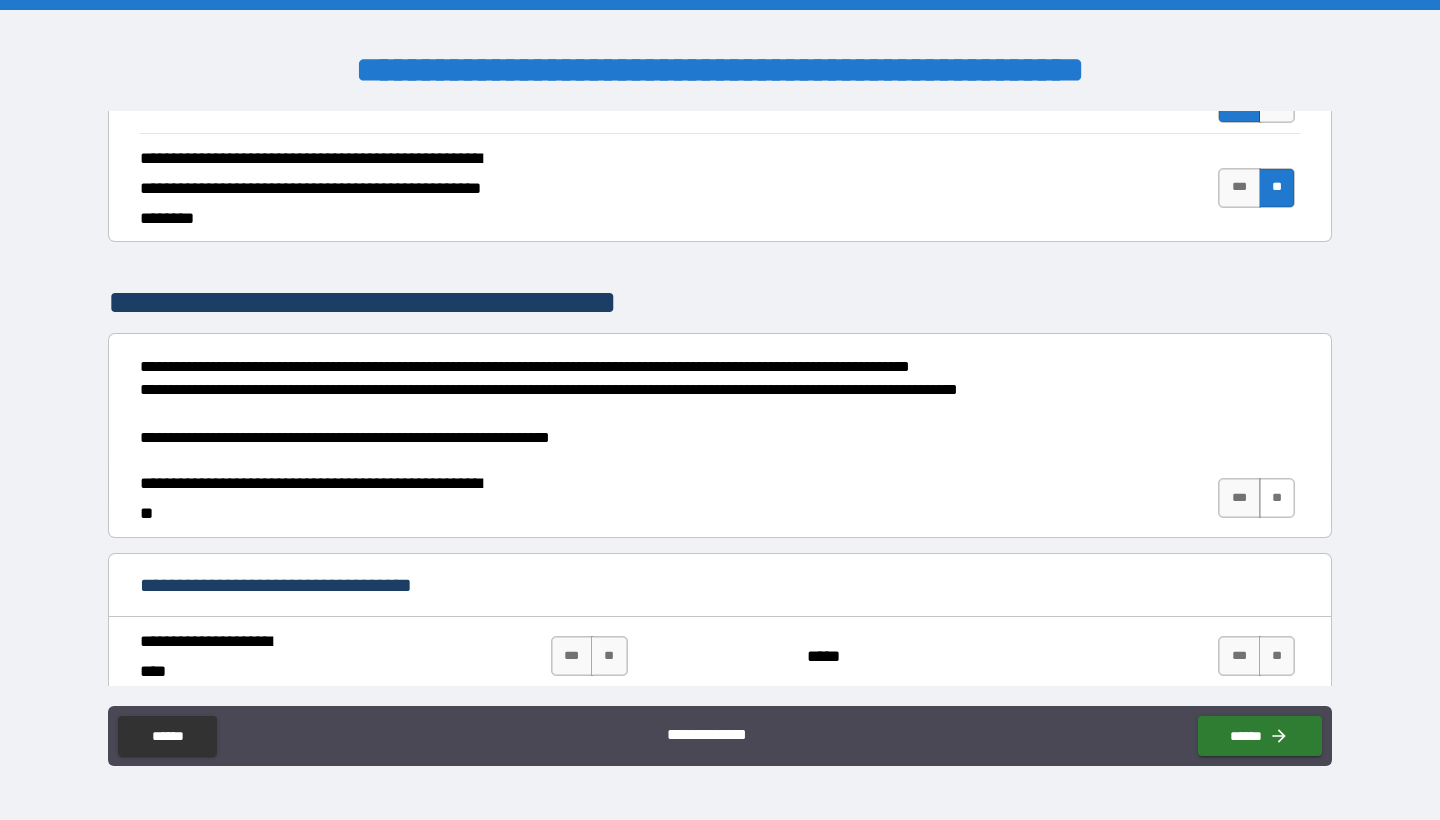 click on "**" at bounding box center (1277, 498) 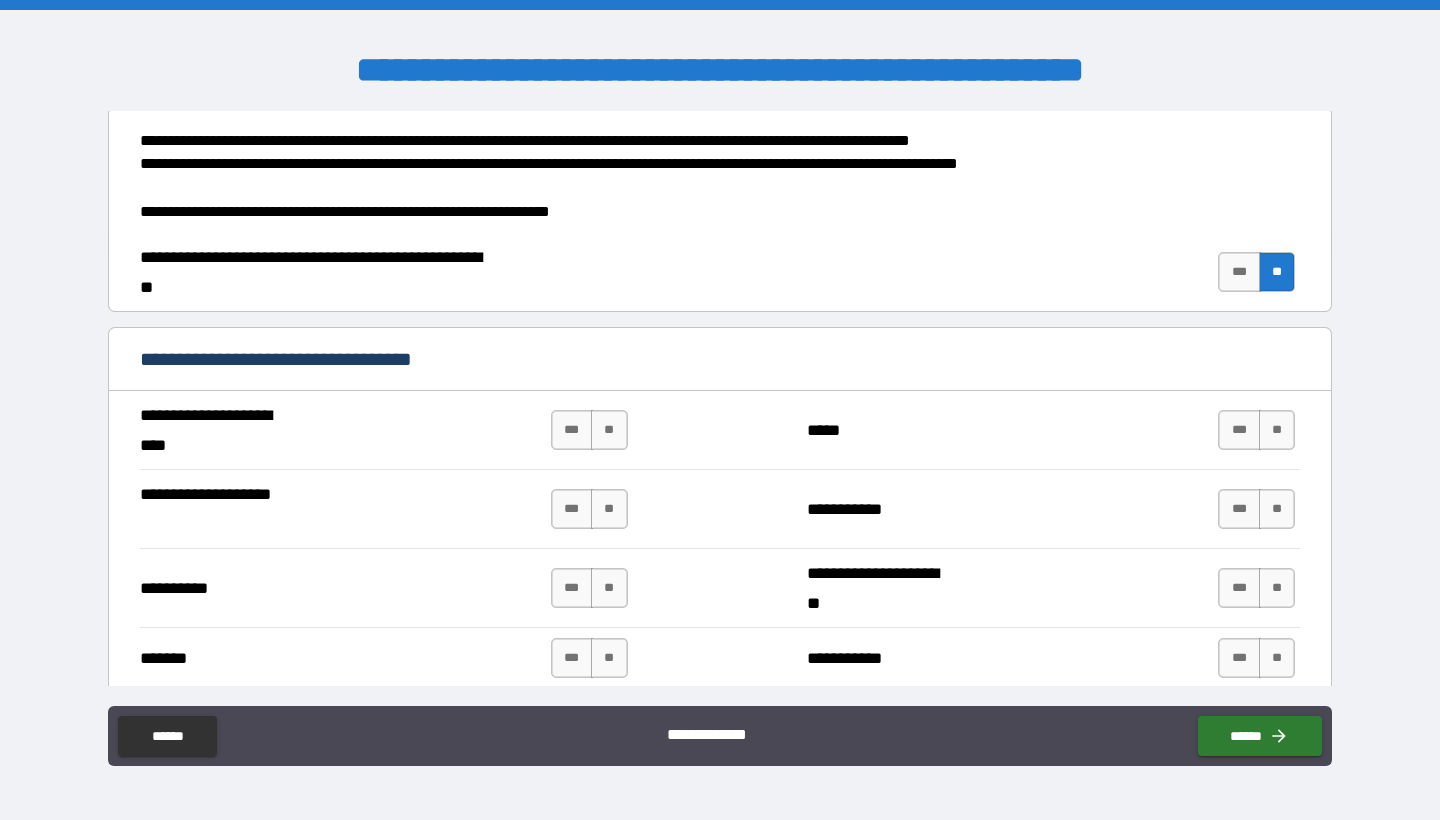 scroll, scrollTop: 1347, scrollLeft: 0, axis: vertical 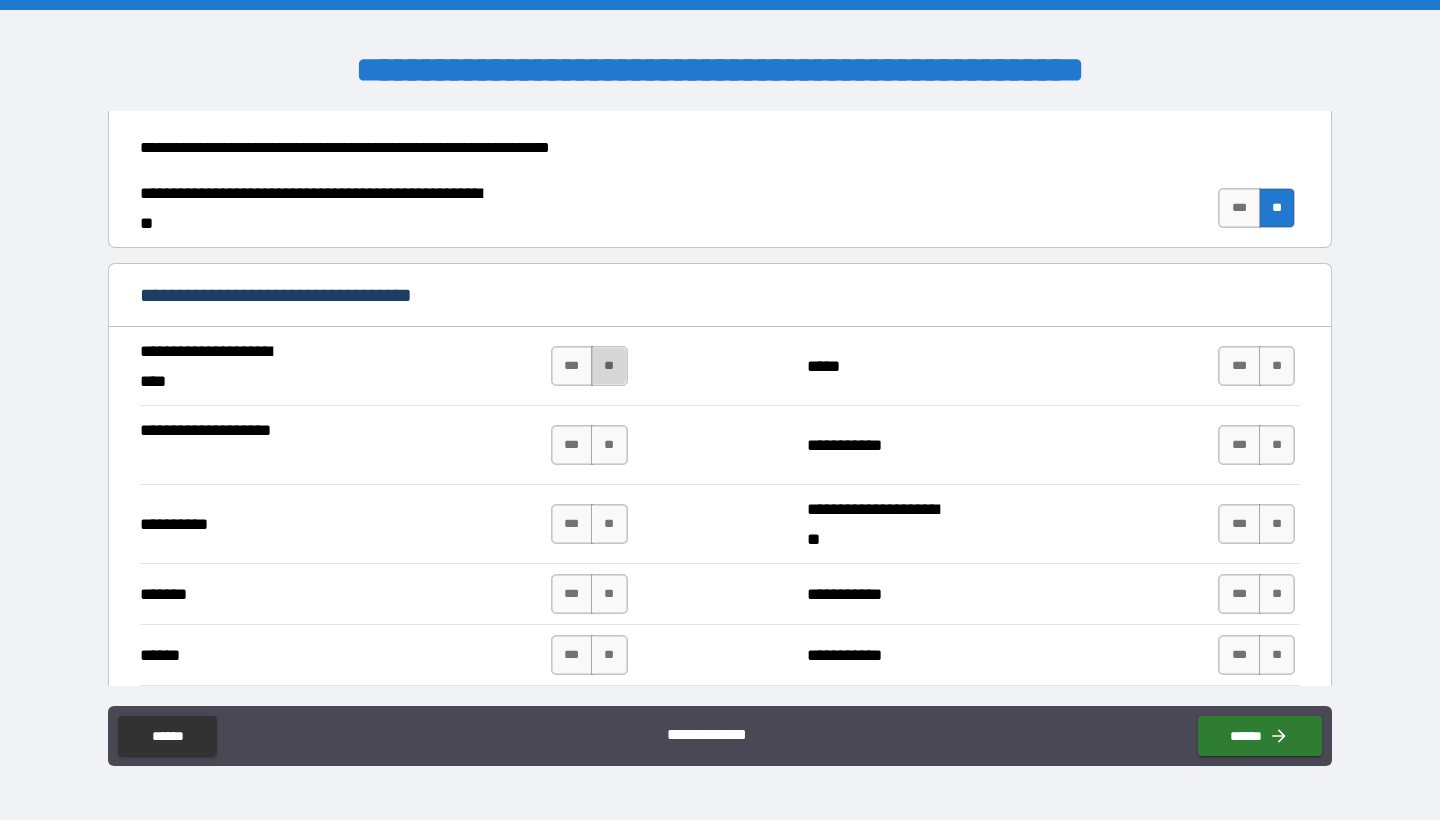 click on "**" at bounding box center [609, 366] 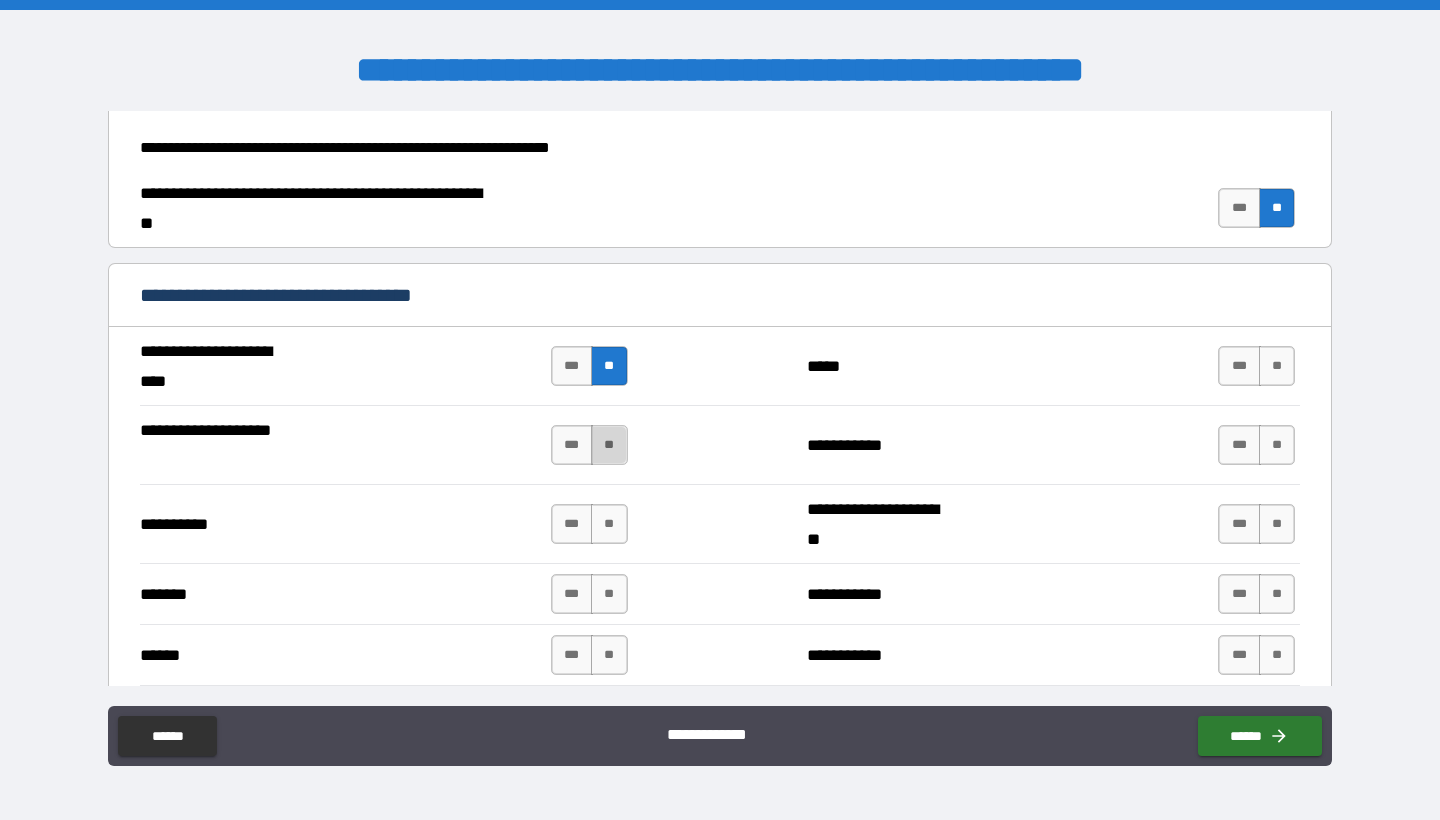 click on "**" at bounding box center [609, 445] 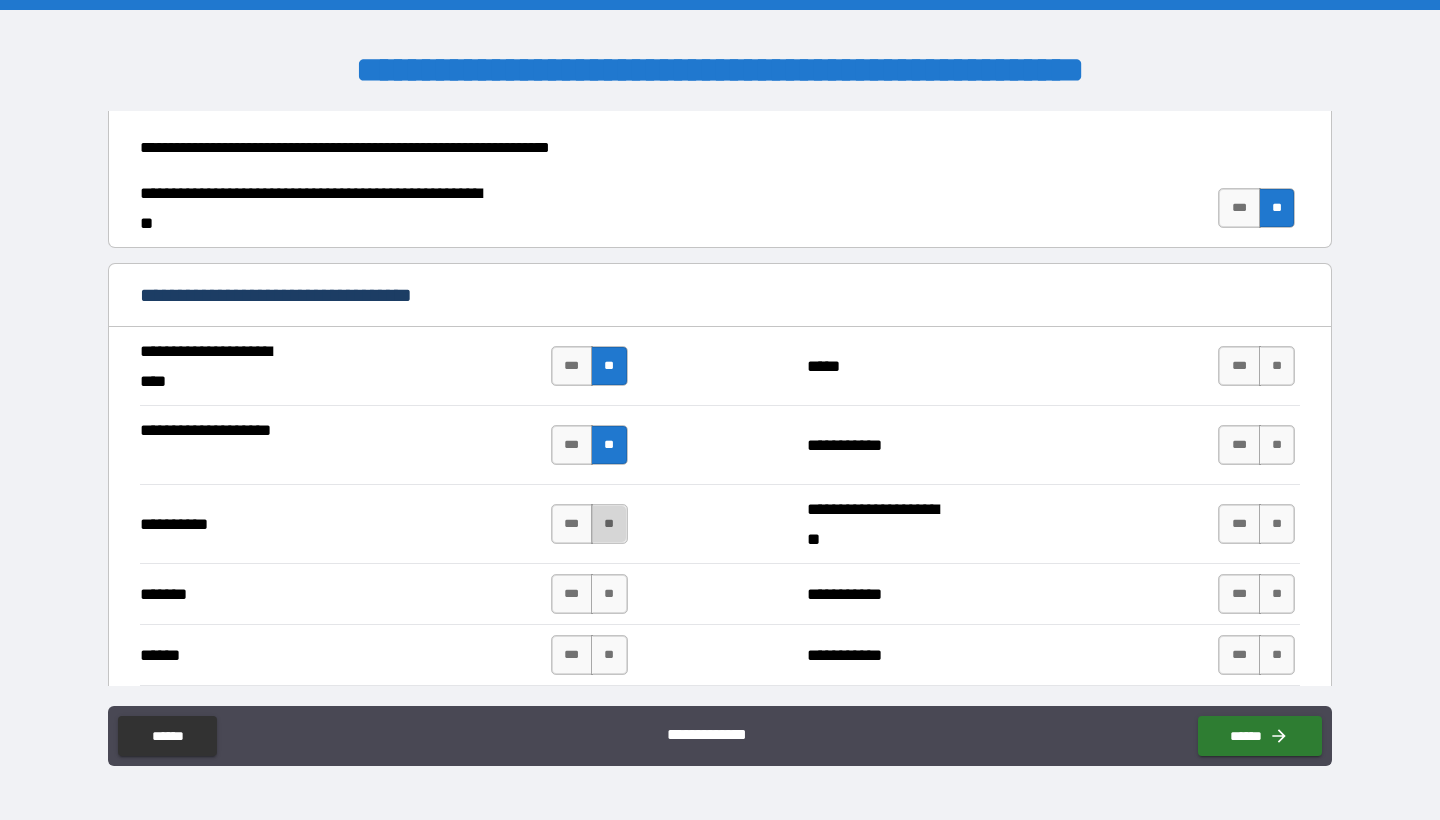 click on "**" at bounding box center [609, 524] 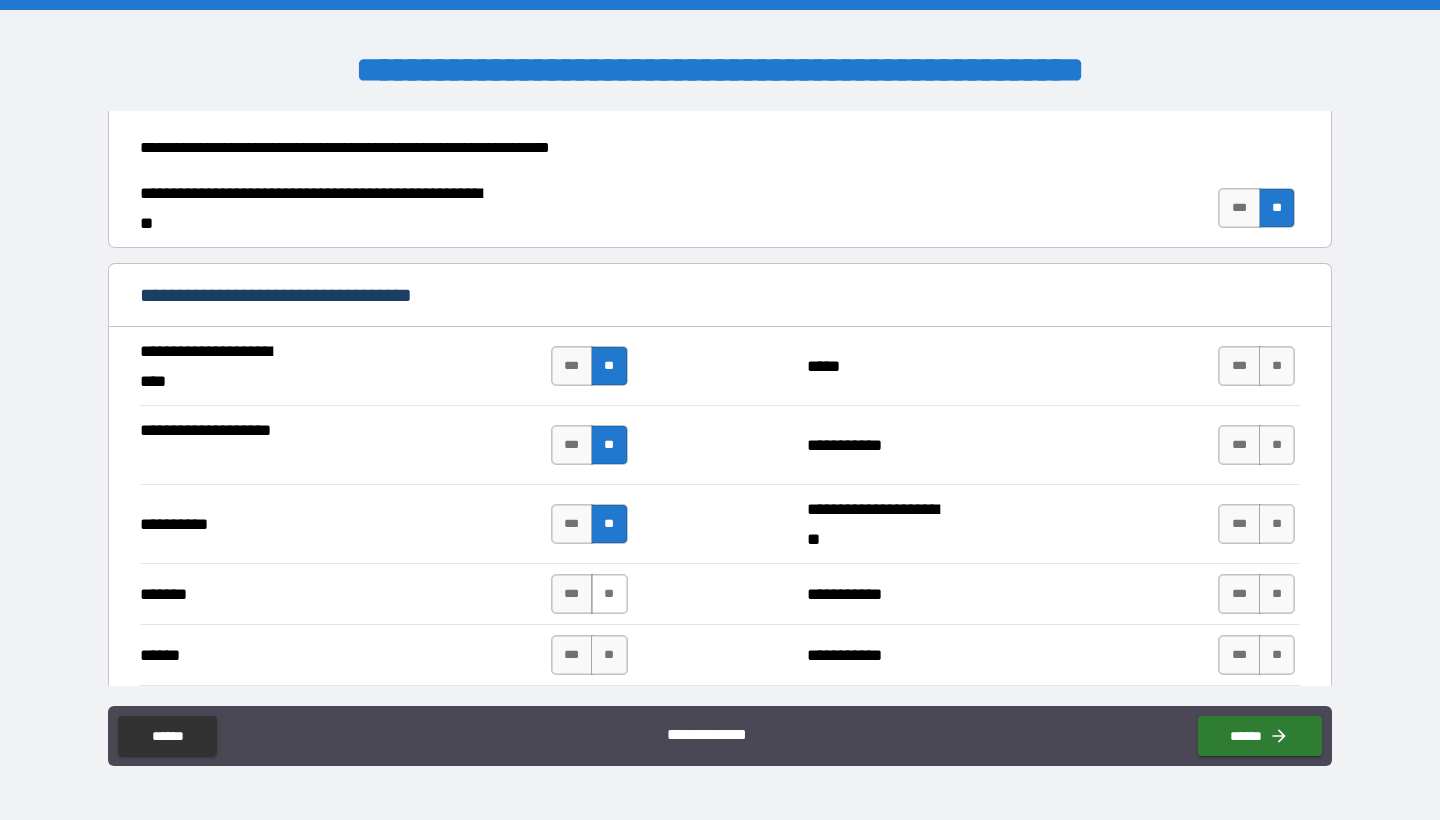 click on "**" at bounding box center (609, 594) 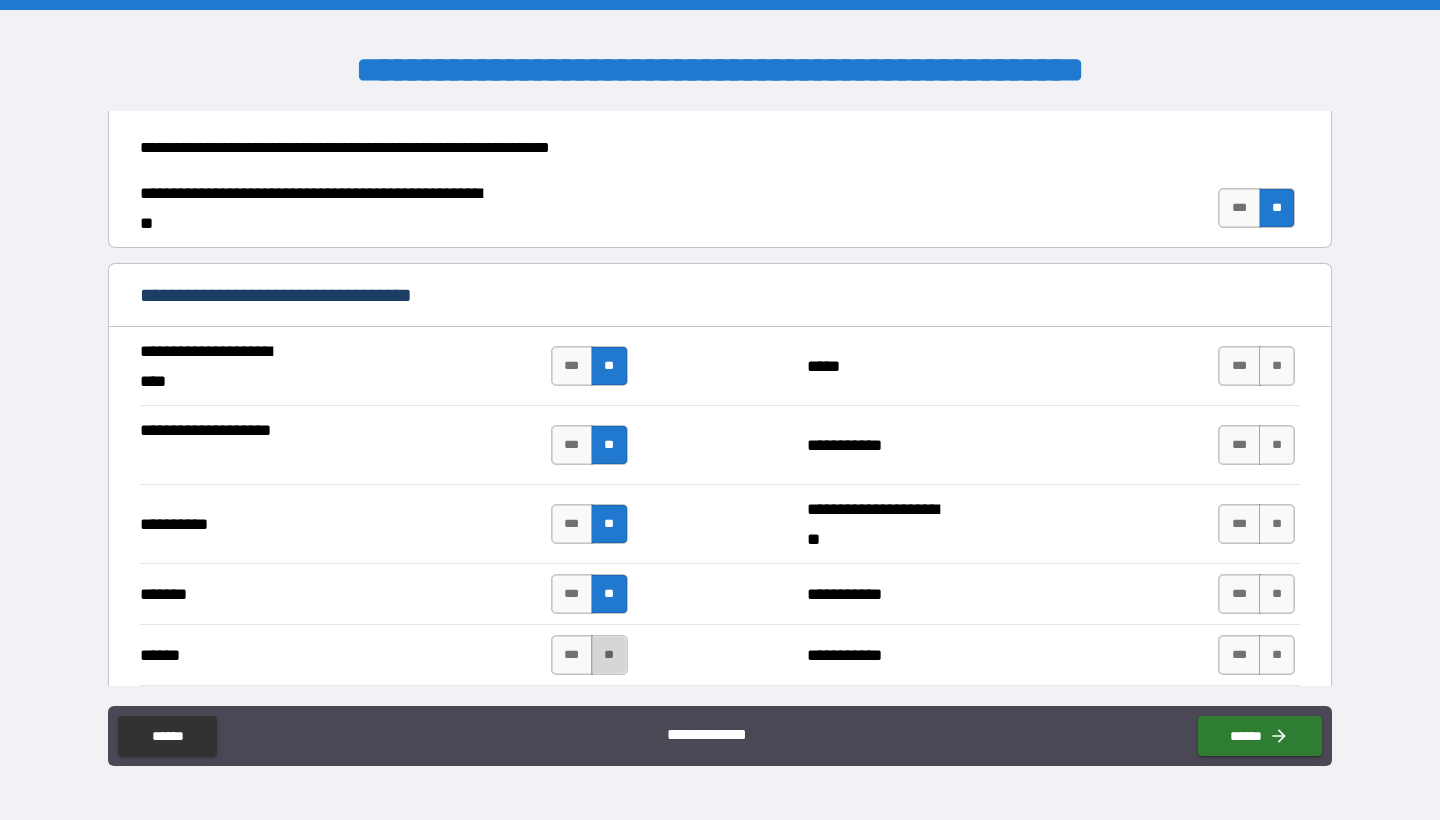 click on "**" at bounding box center (609, 655) 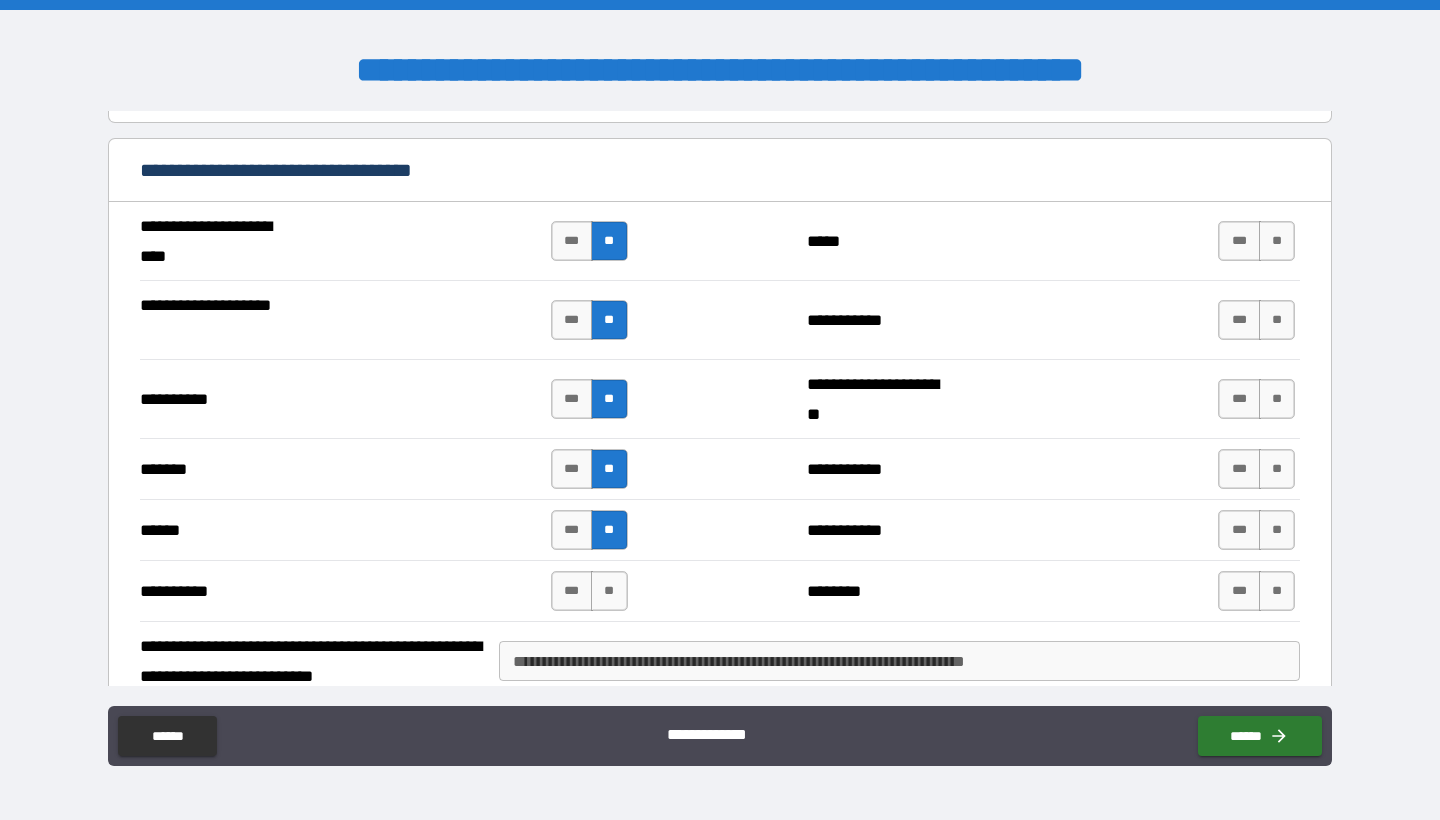 scroll, scrollTop: 1476, scrollLeft: 0, axis: vertical 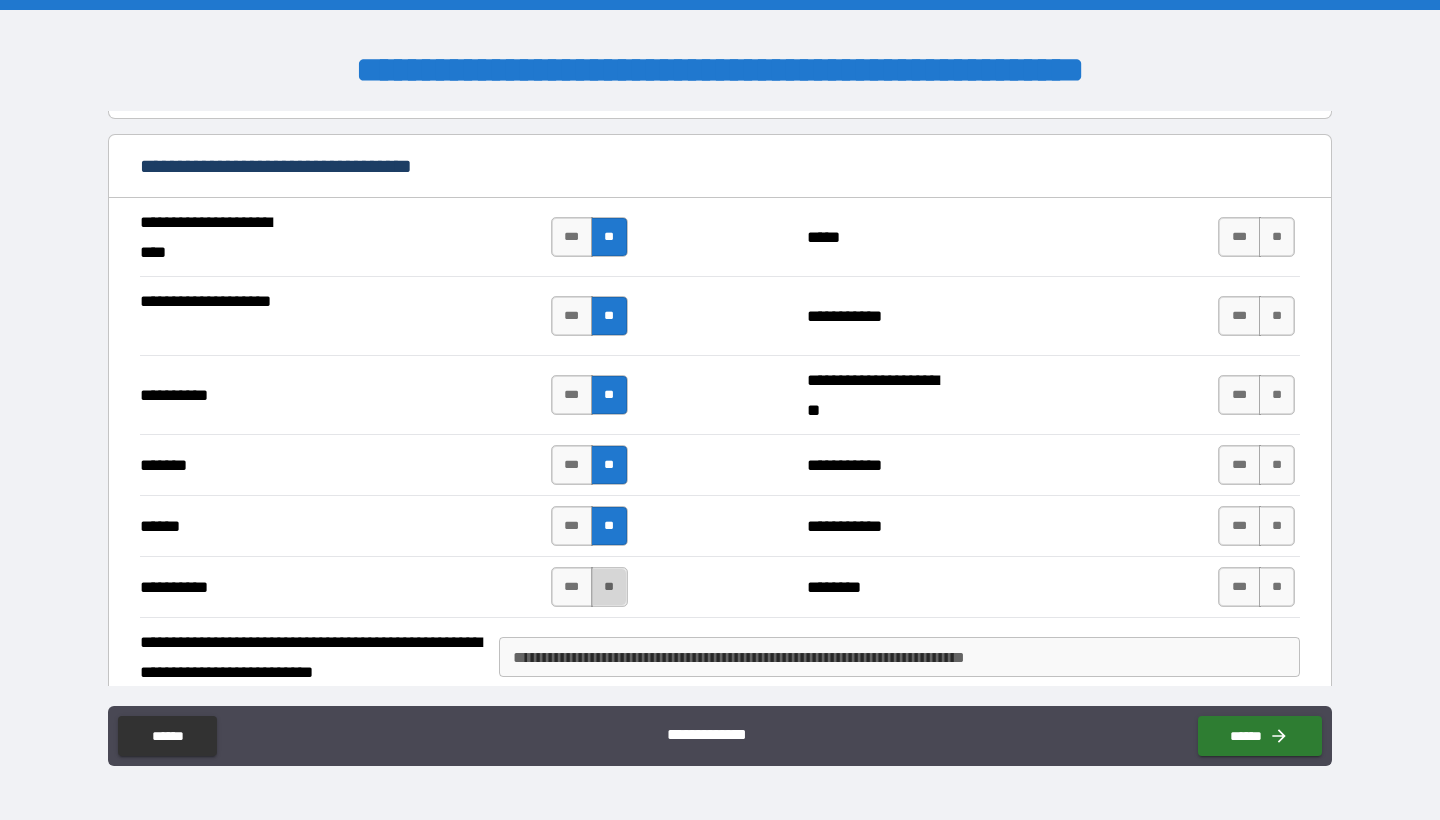 click on "**" at bounding box center (609, 587) 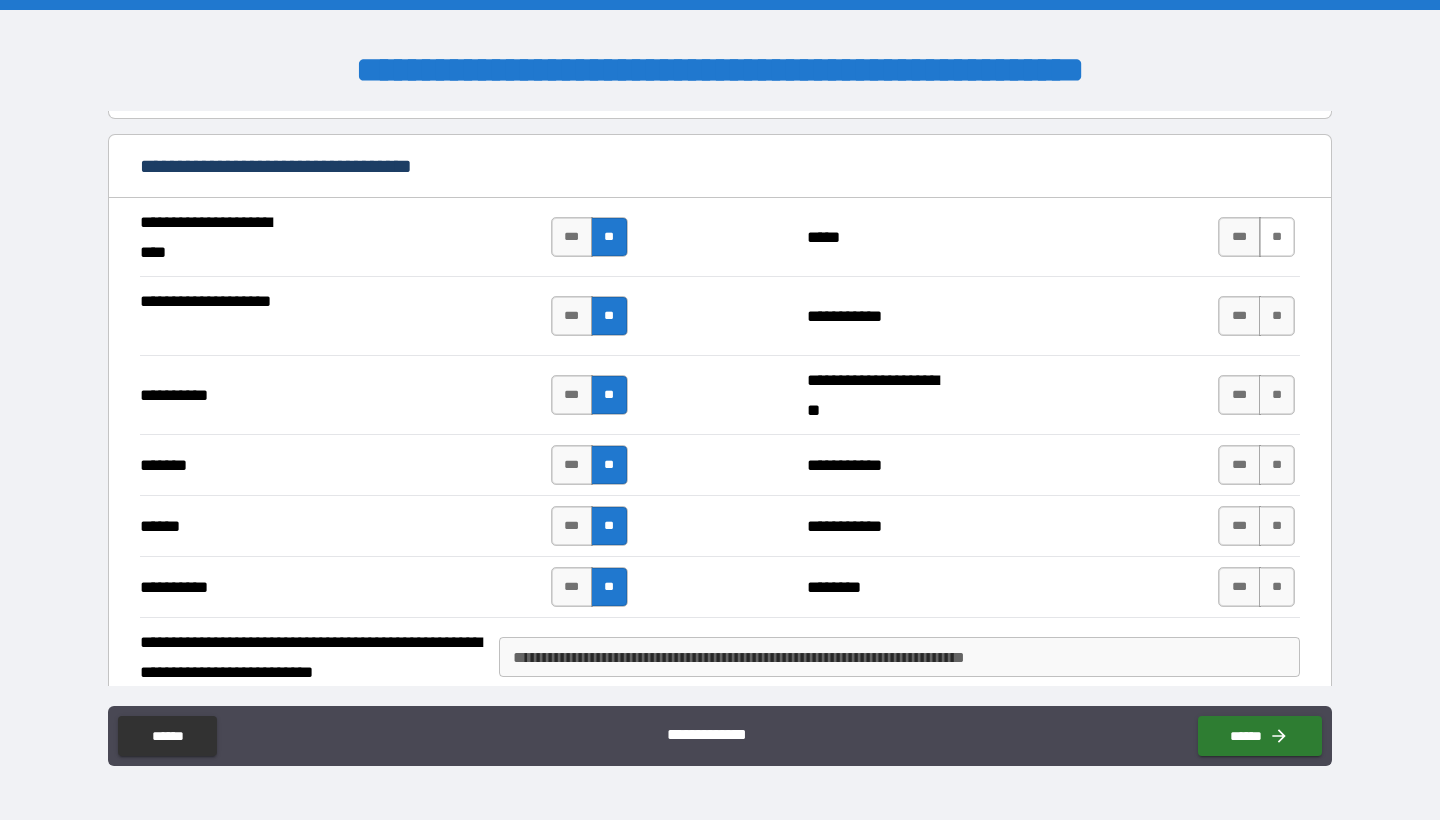 click on "**" at bounding box center [1277, 237] 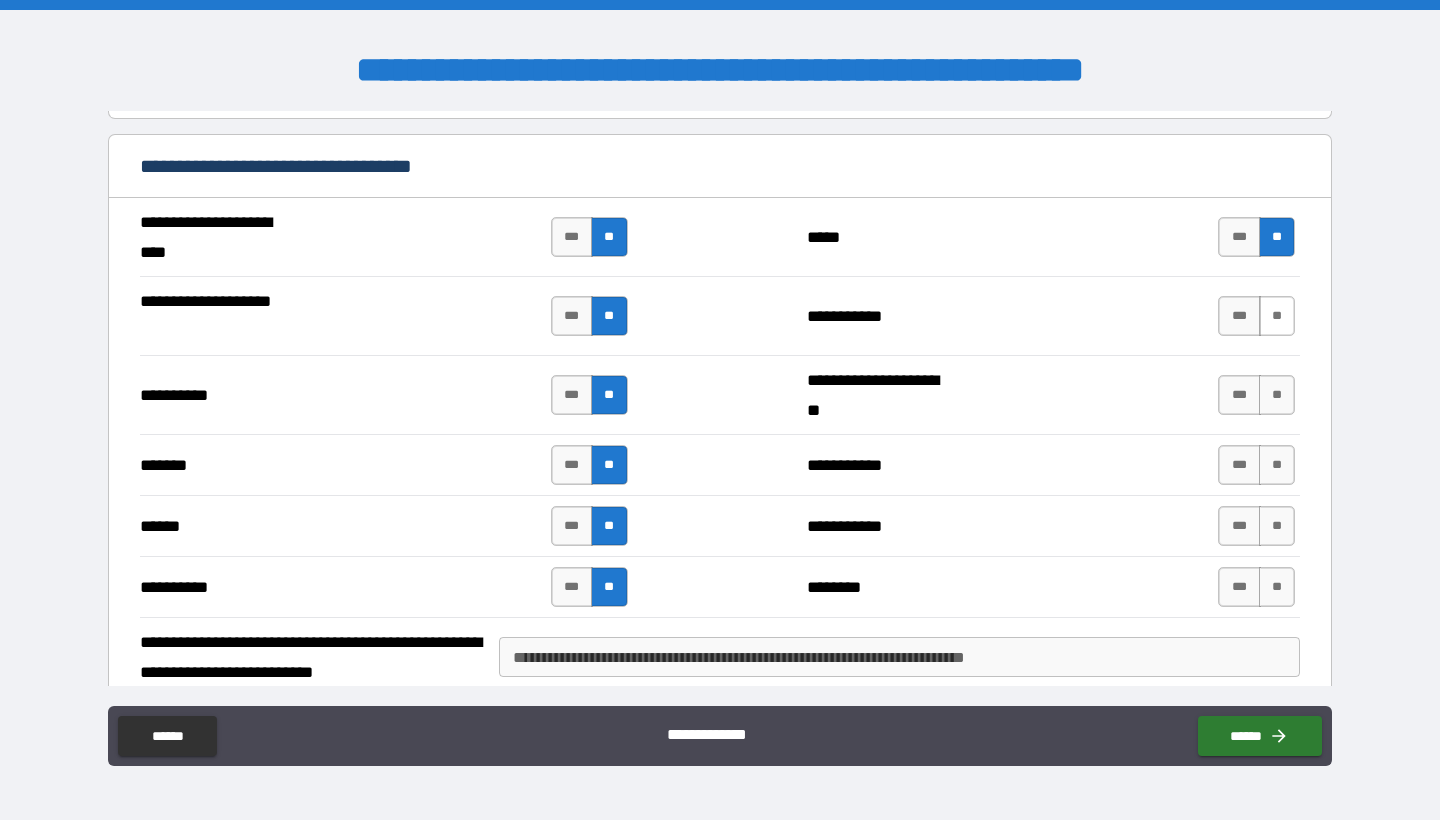 click on "**" at bounding box center [1277, 316] 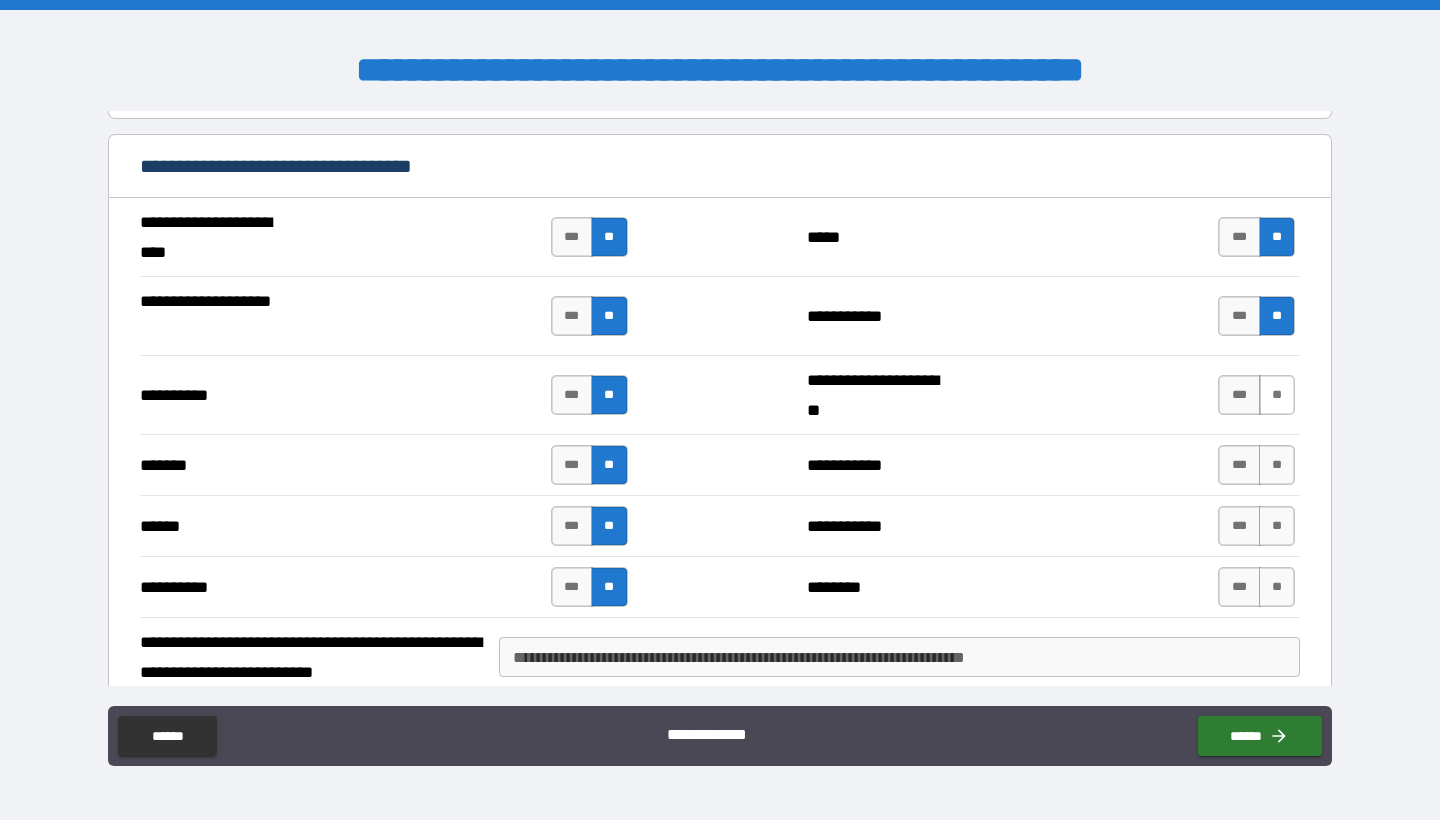 click on "**" at bounding box center (1277, 395) 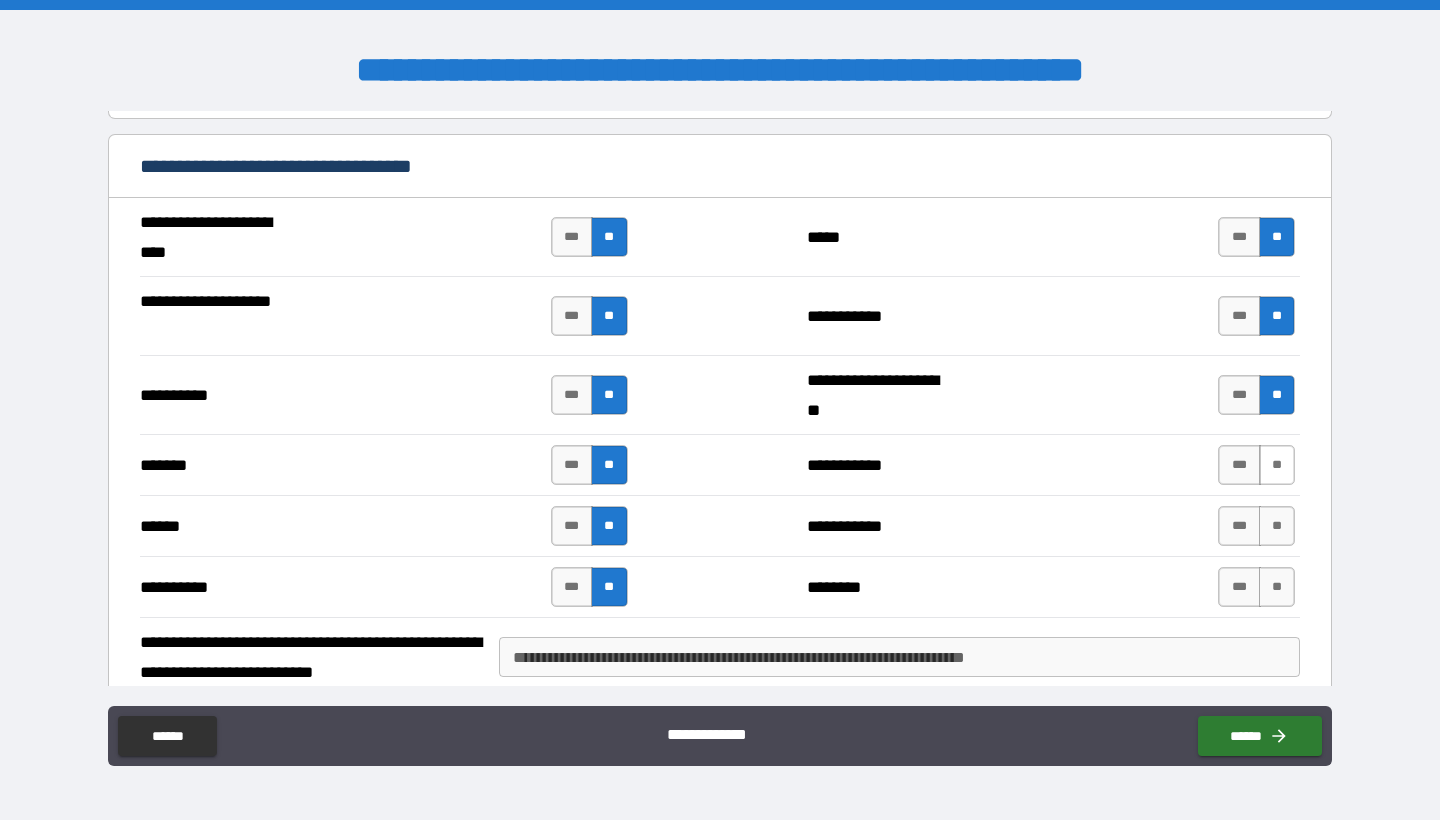 click on "**" at bounding box center (1277, 465) 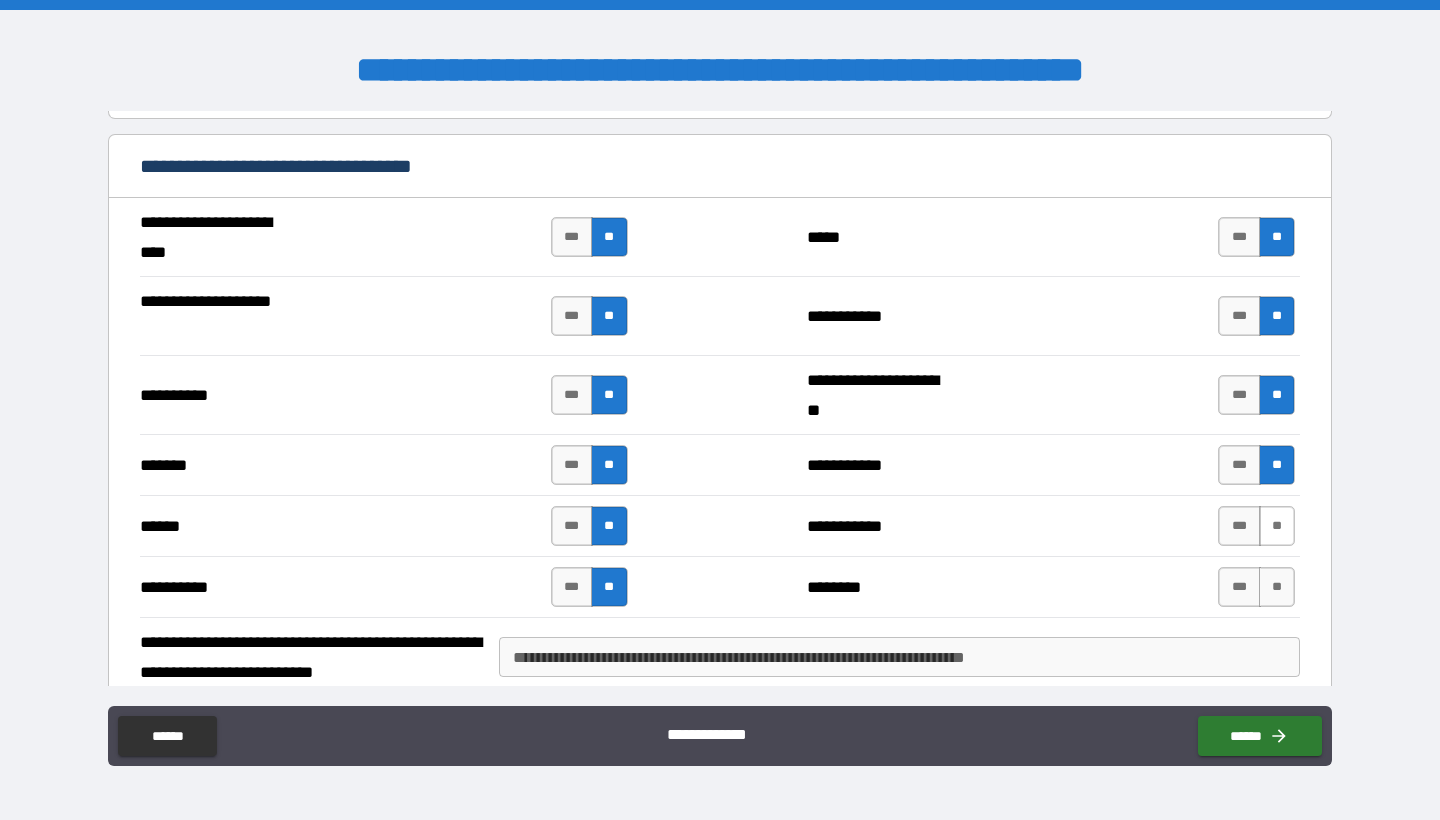 click on "**" at bounding box center (1277, 526) 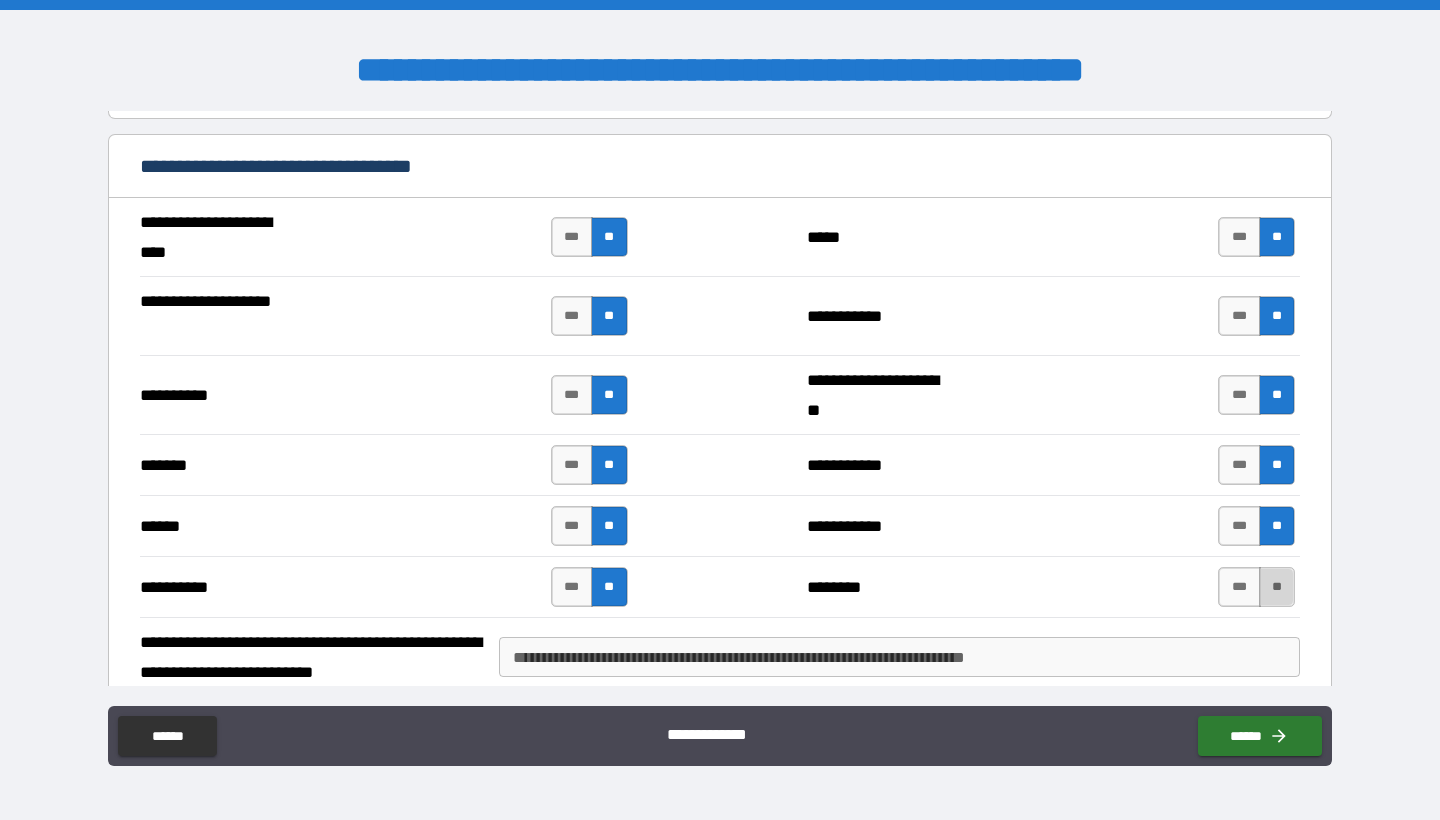 click on "**" at bounding box center [1277, 587] 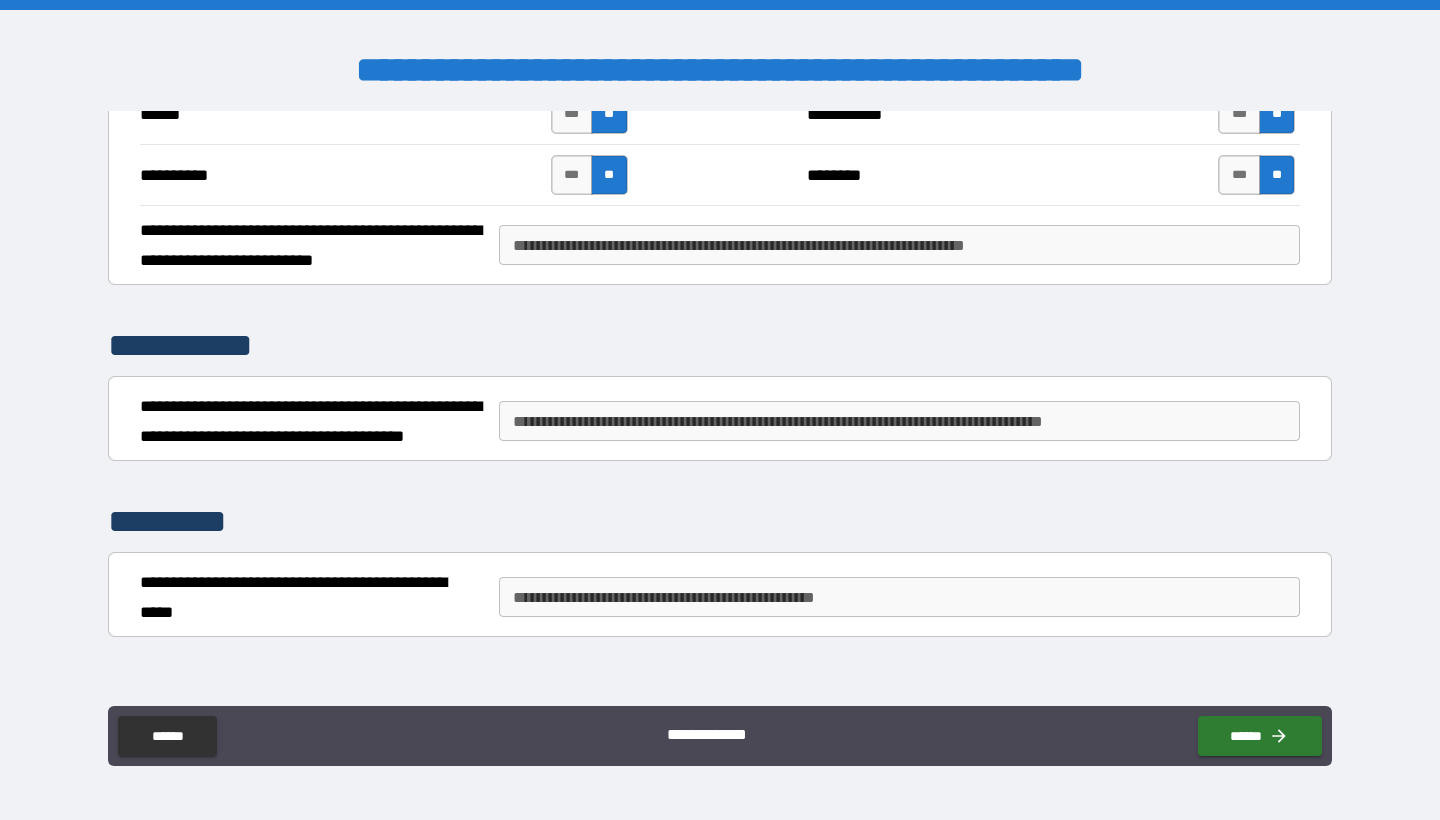 scroll, scrollTop: 1897, scrollLeft: 0, axis: vertical 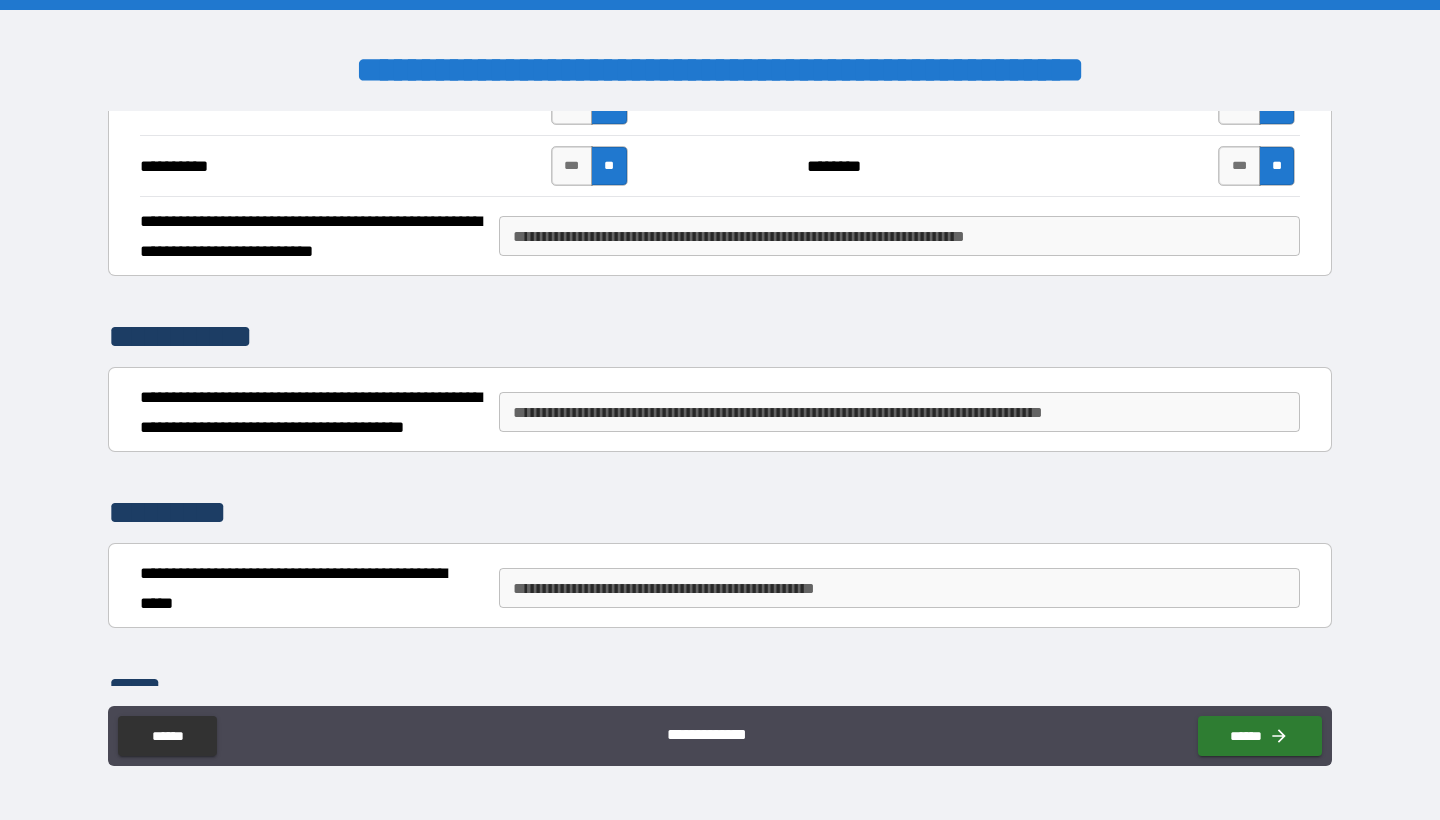 click on "**********" at bounding box center (899, 412) 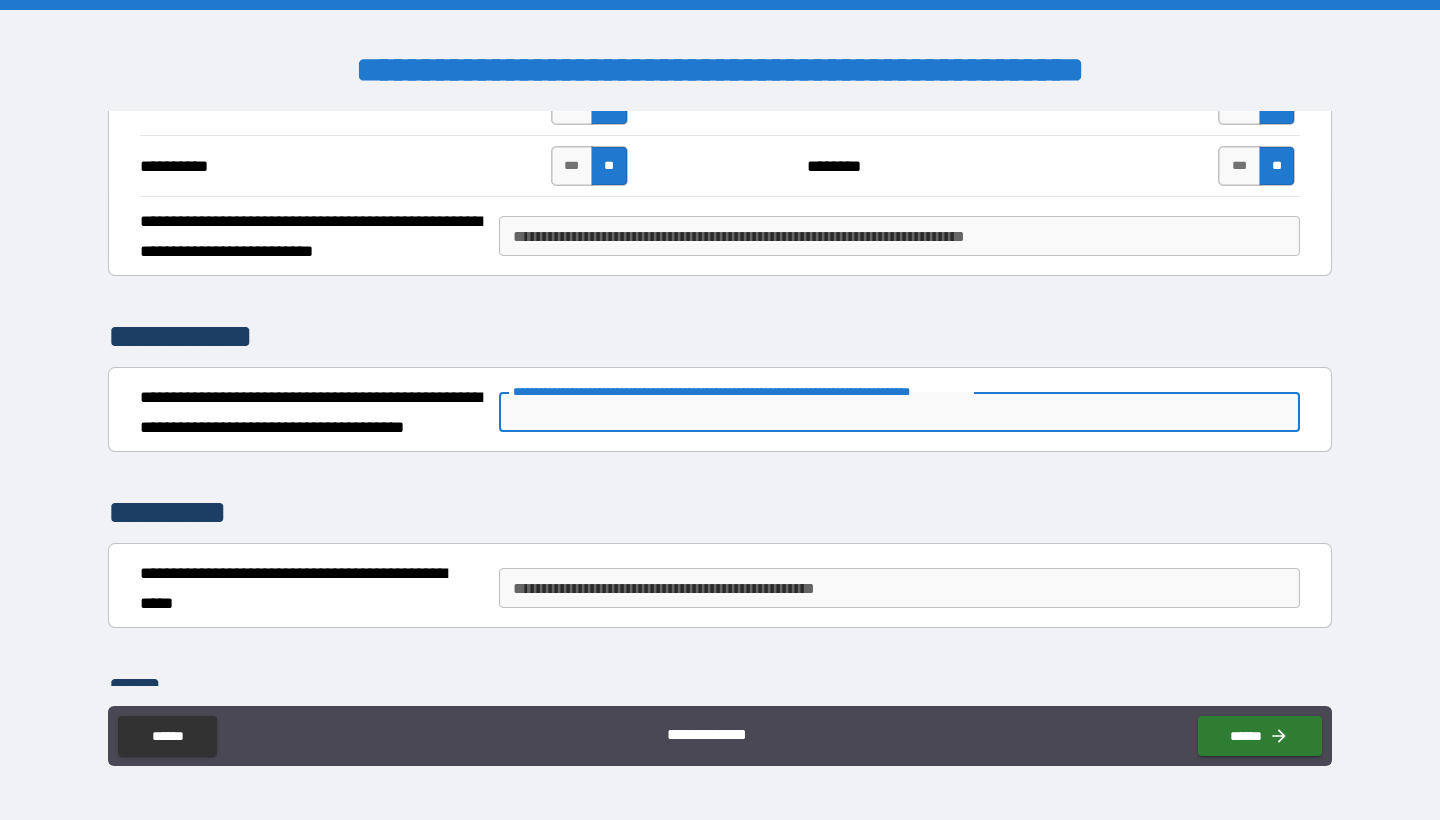 click on "**********" at bounding box center (899, 412) 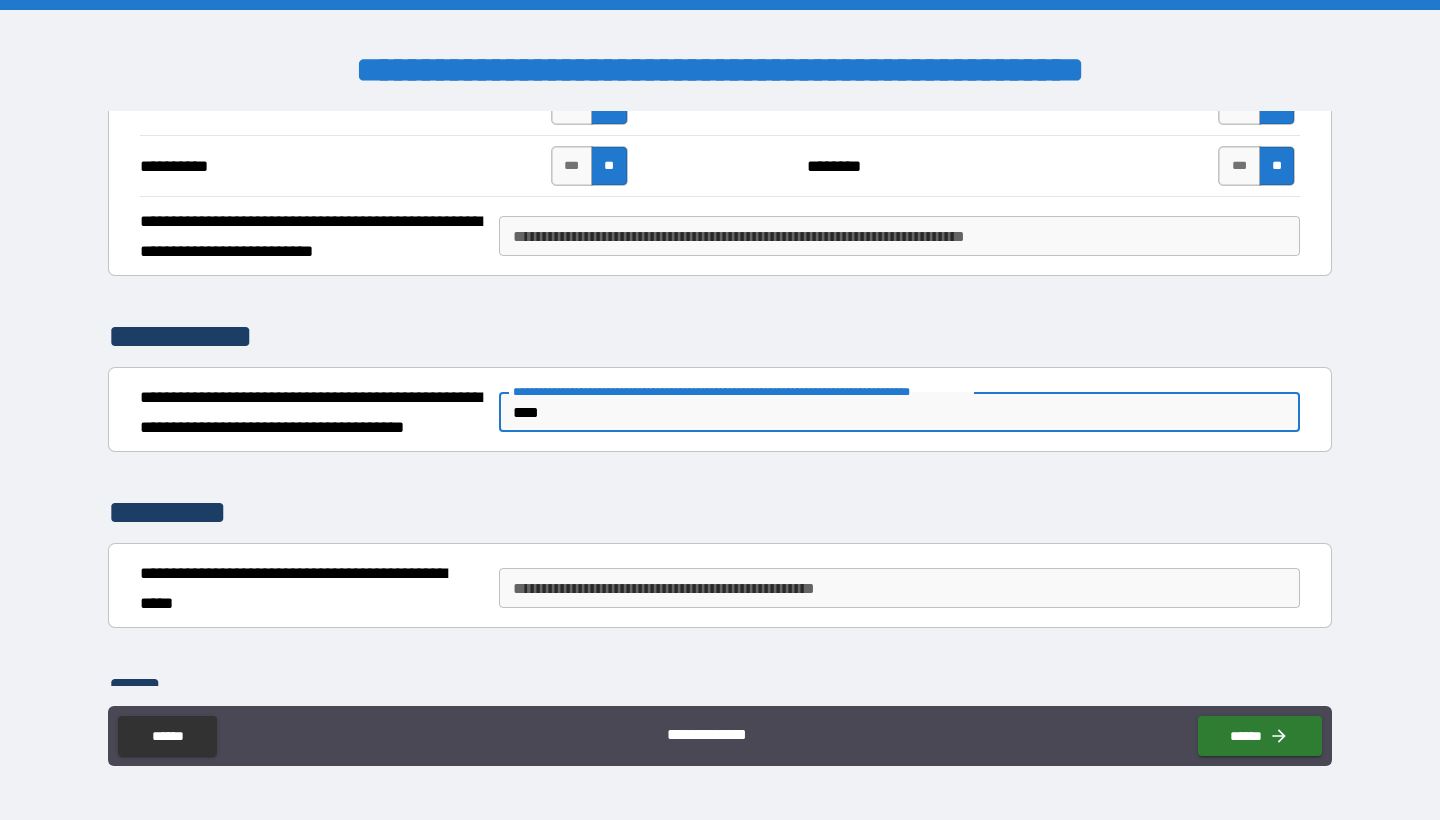 type on "****" 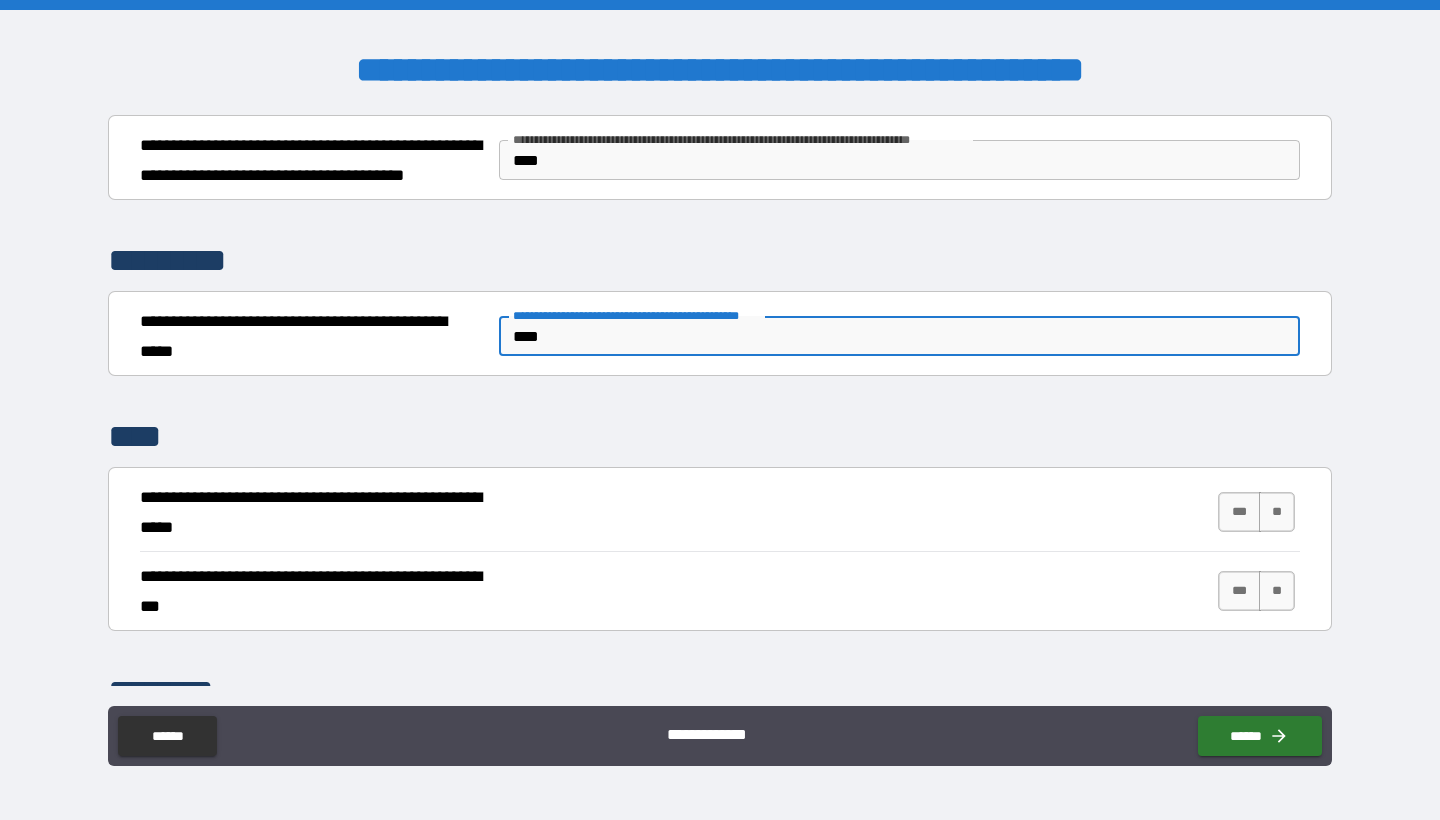 scroll, scrollTop: 2181, scrollLeft: 0, axis: vertical 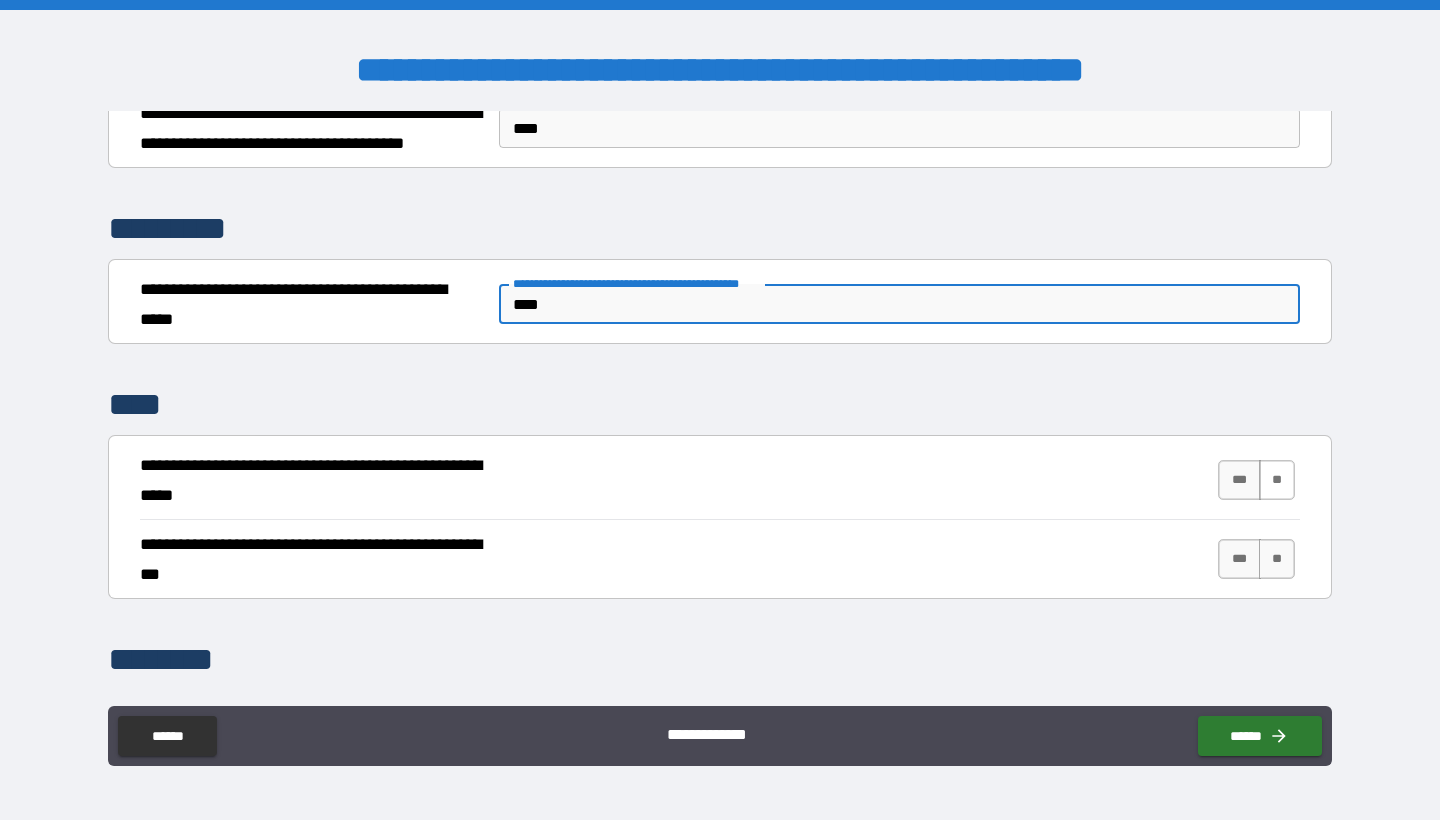 type on "****" 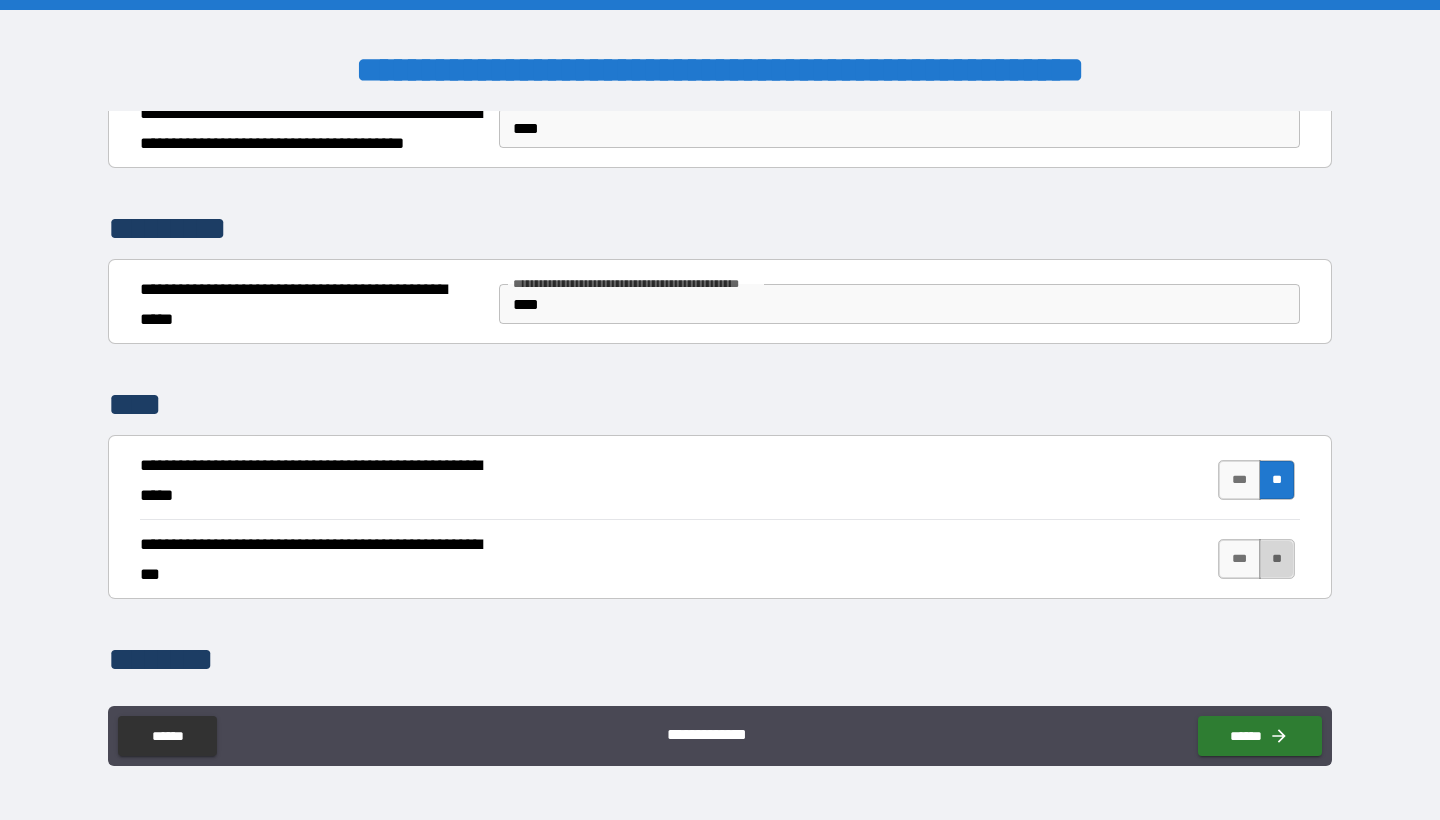 click on "**" at bounding box center [1277, 559] 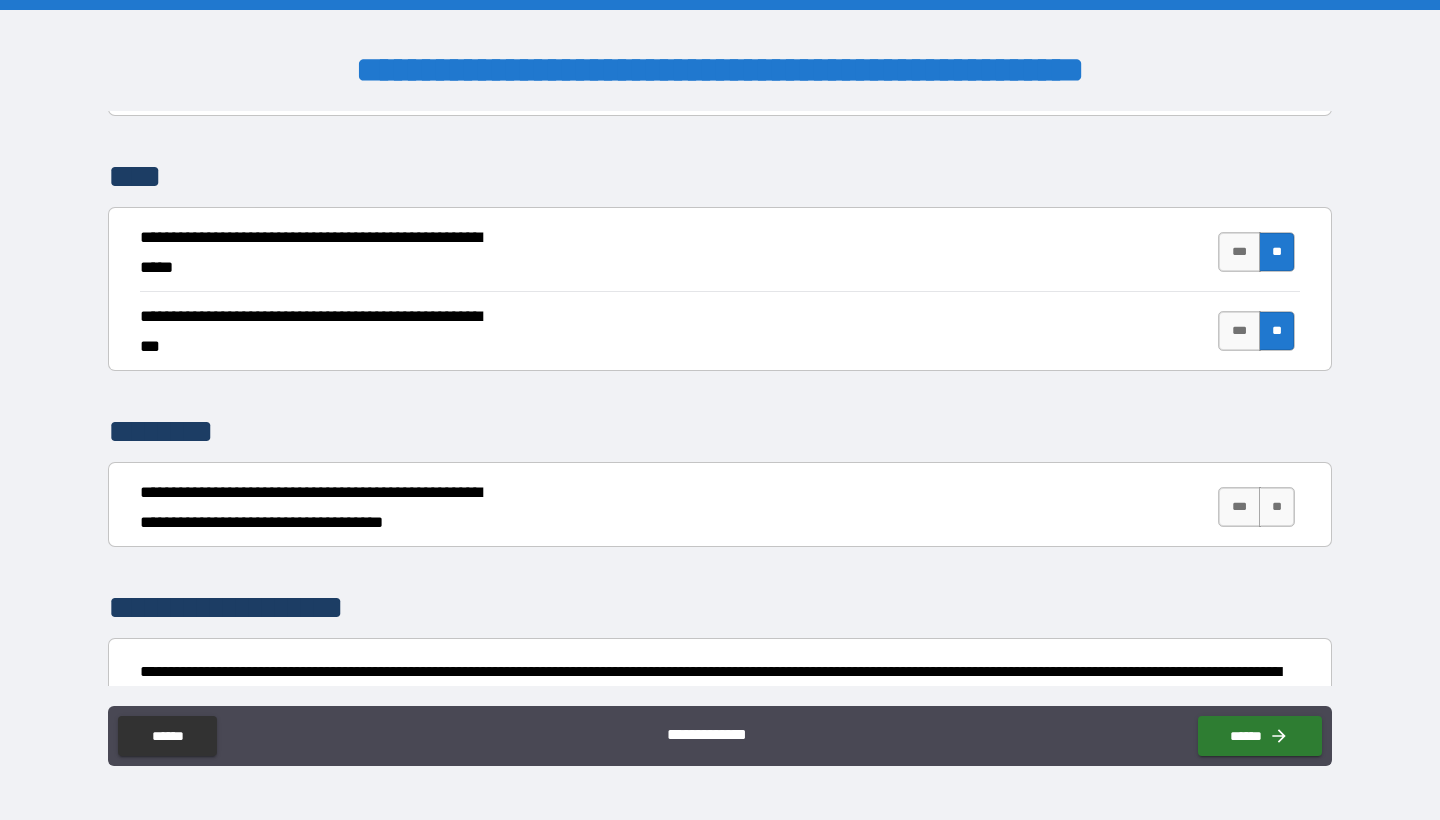 scroll, scrollTop: 2416, scrollLeft: 0, axis: vertical 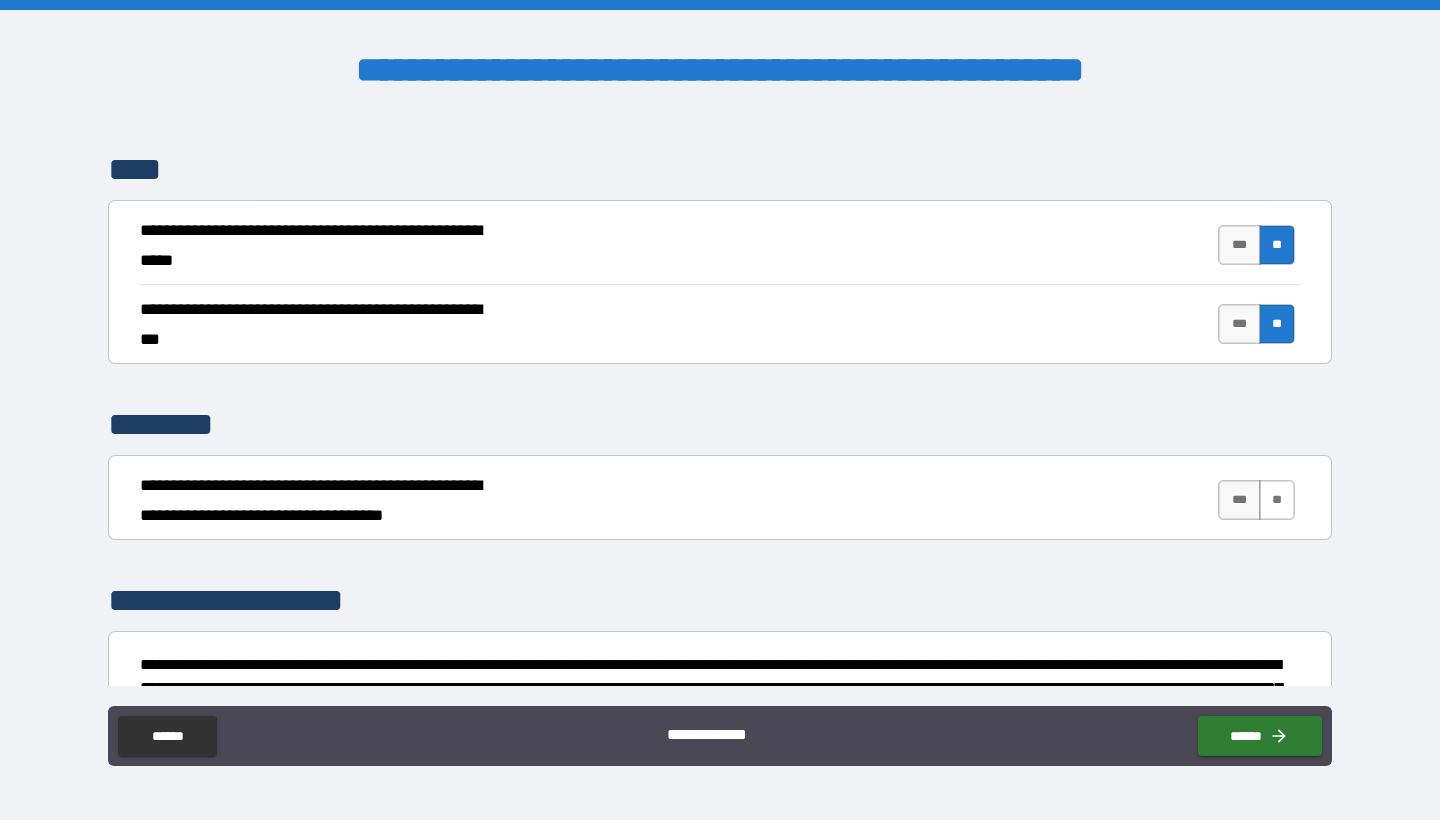click on "**" at bounding box center [1277, 500] 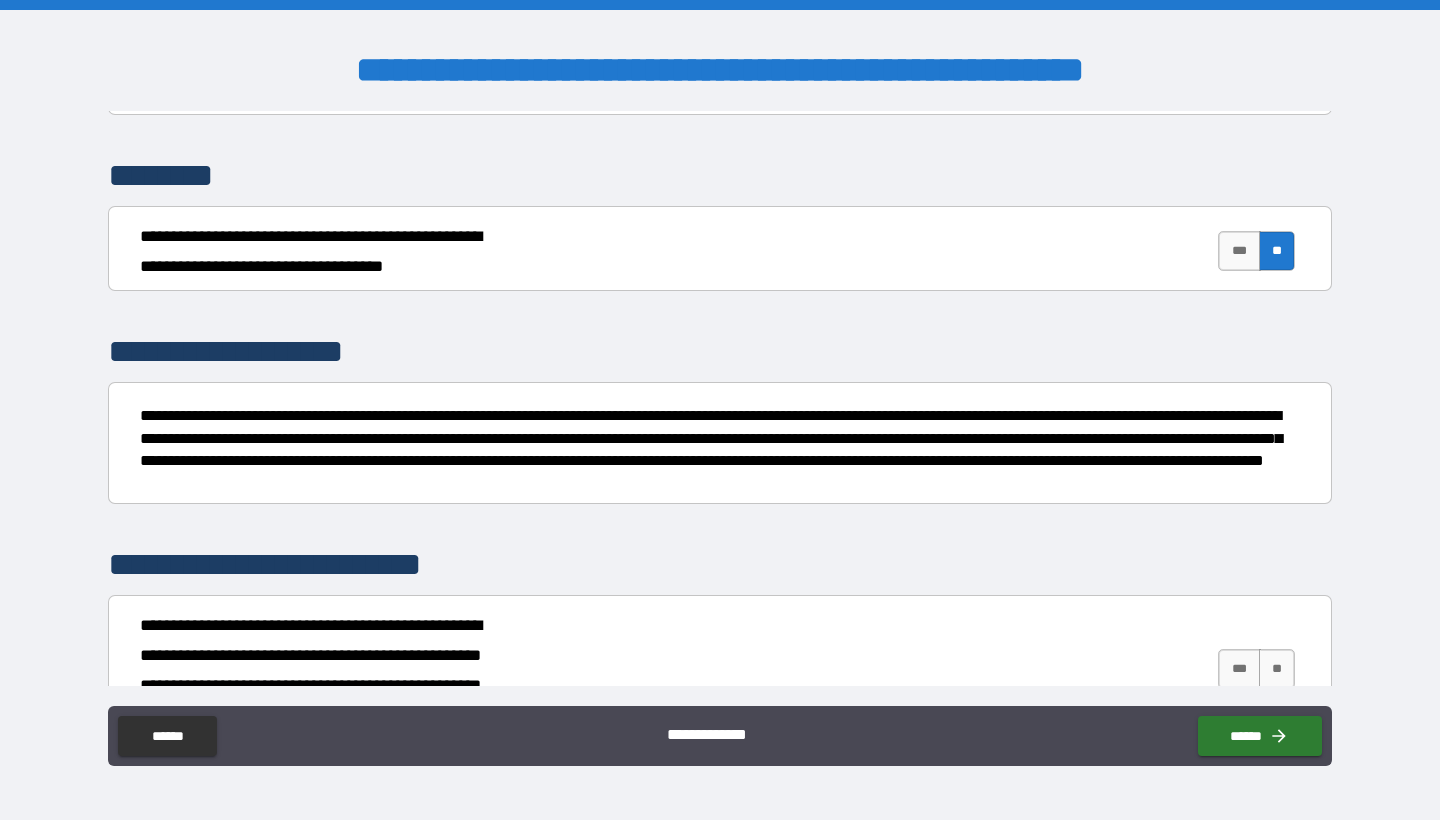 scroll, scrollTop: 2711, scrollLeft: 0, axis: vertical 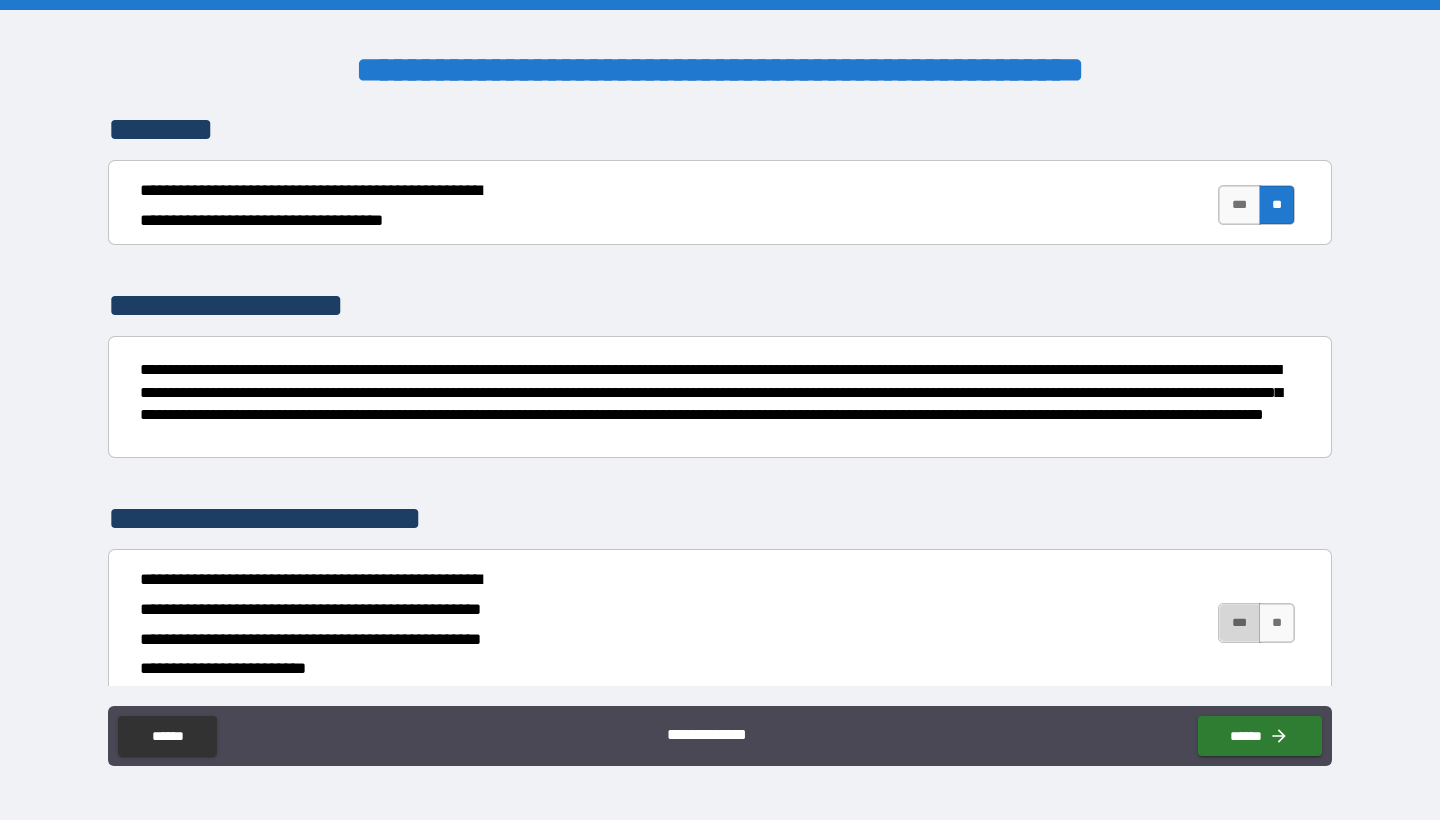 click on "***" at bounding box center [1239, 623] 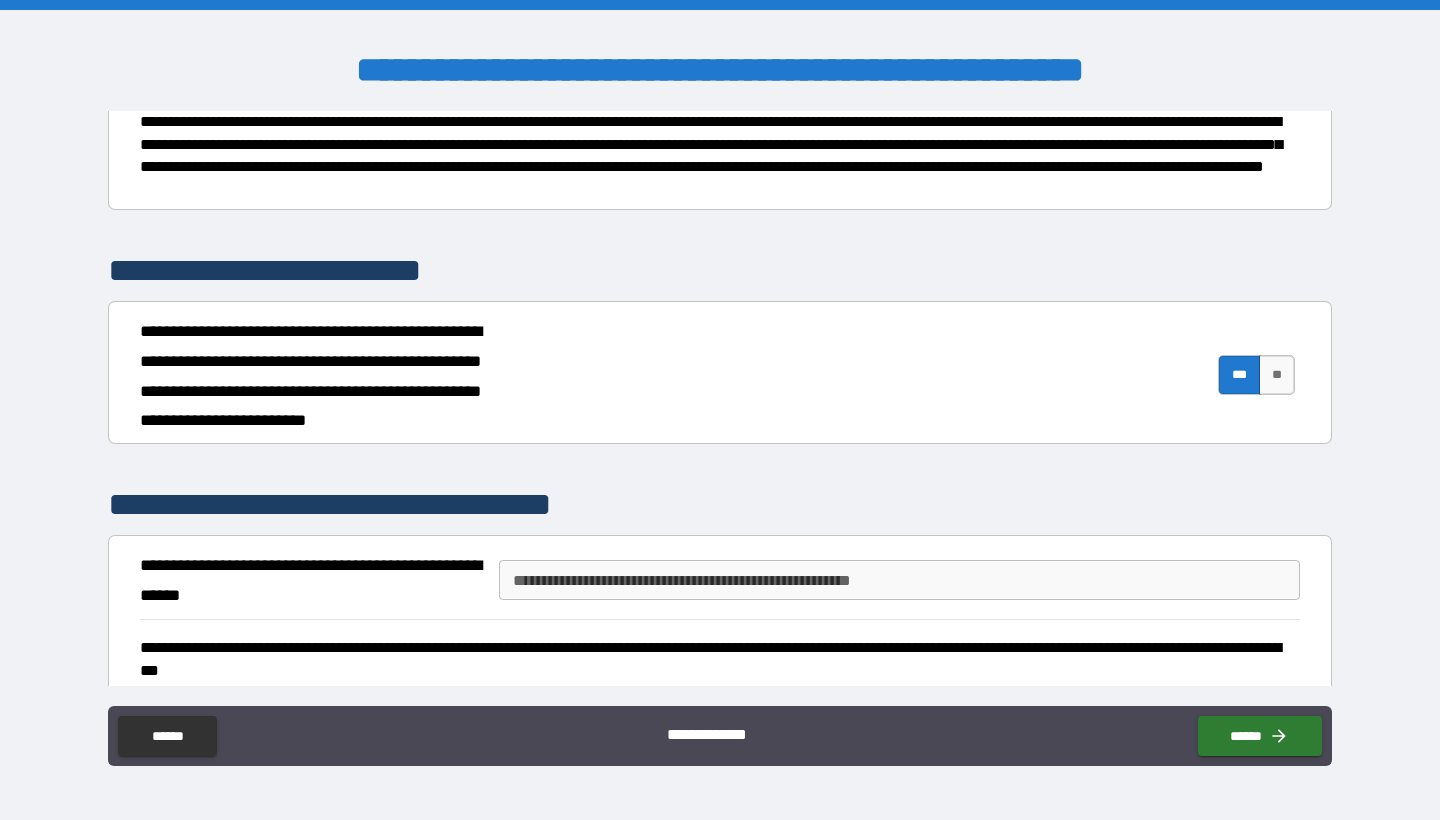 scroll, scrollTop: 2982, scrollLeft: 0, axis: vertical 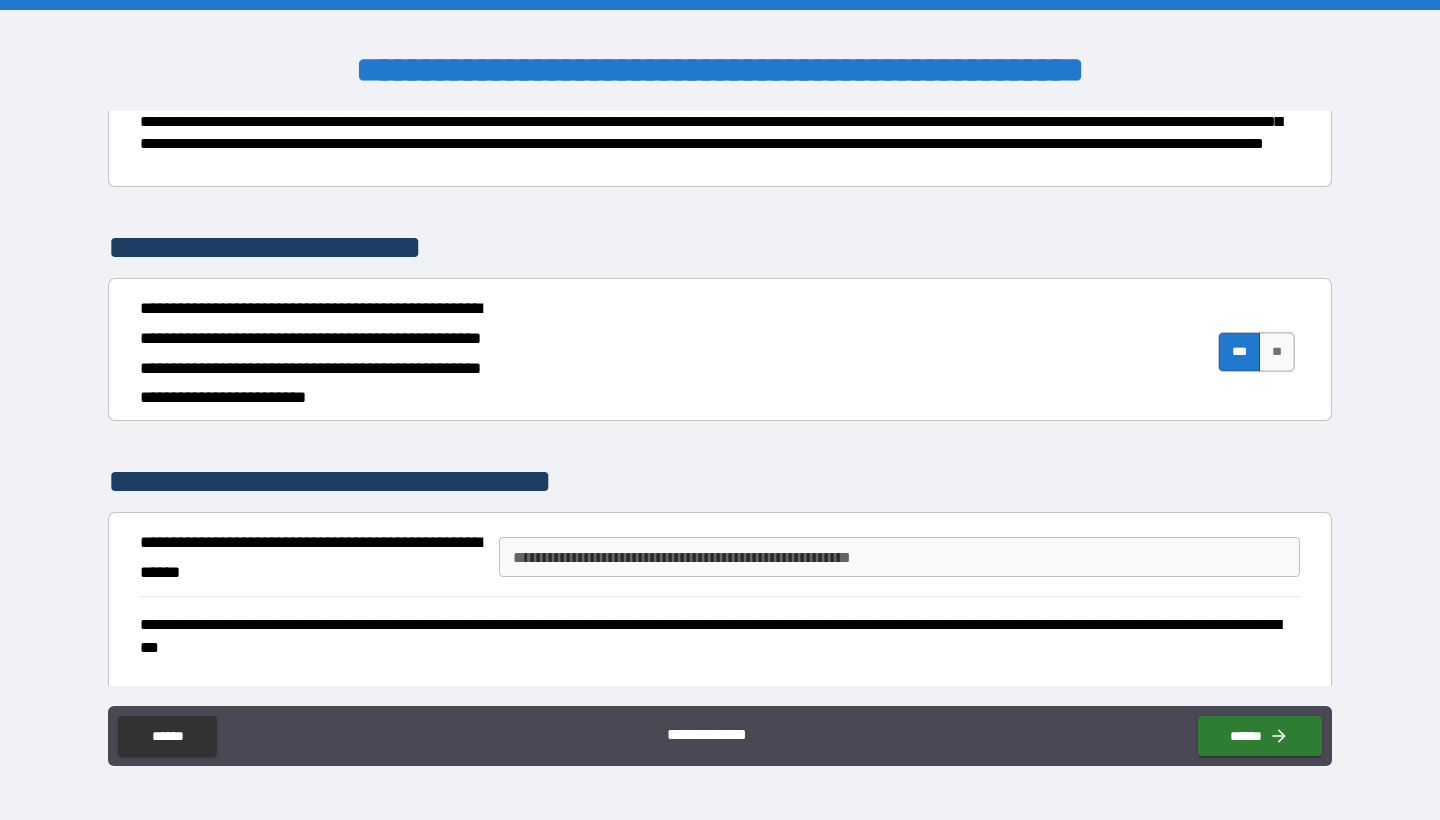 click on "**********" at bounding box center (899, 557) 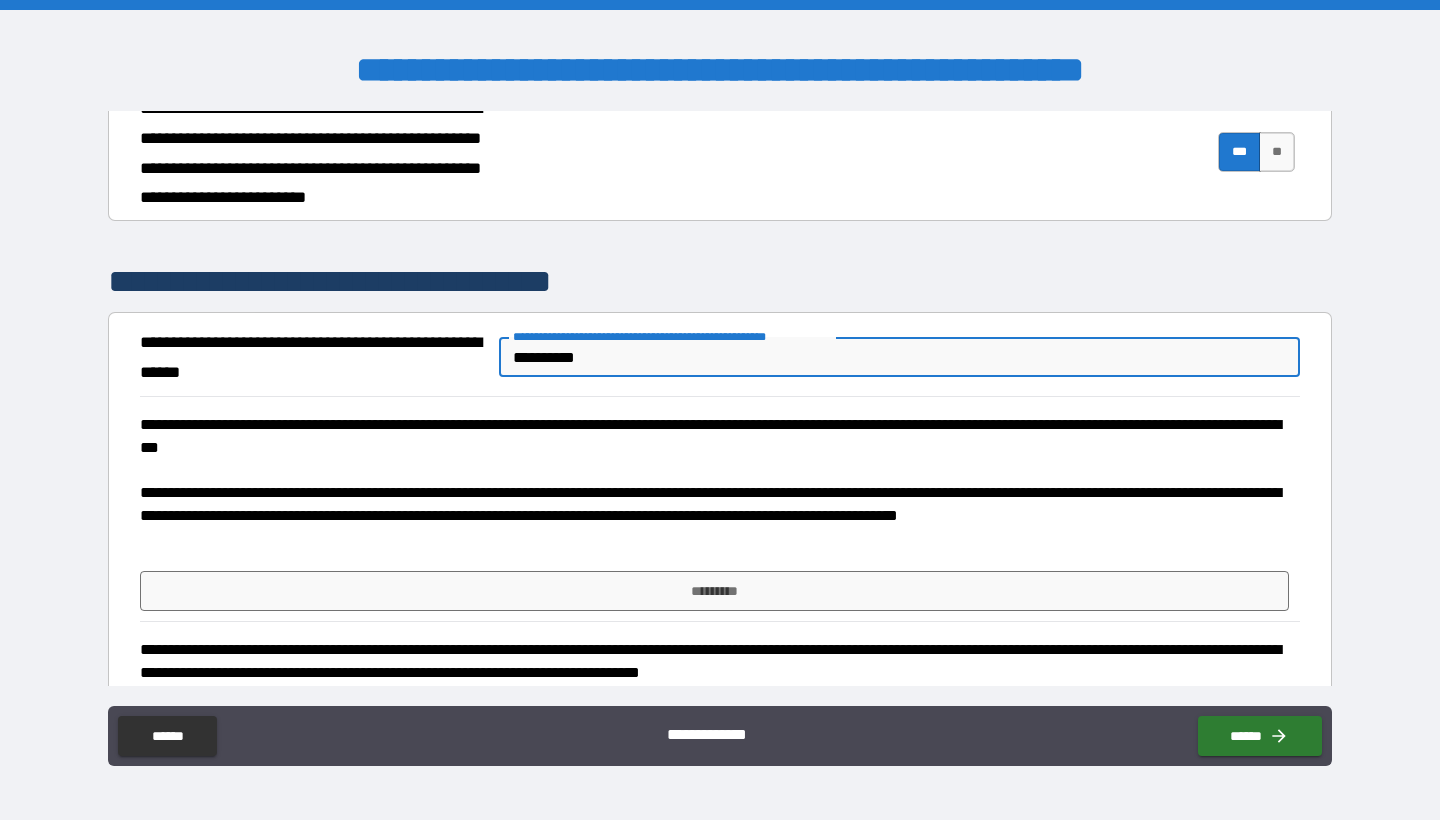 scroll, scrollTop: 3281, scrollLeft: 0, axis: vertical 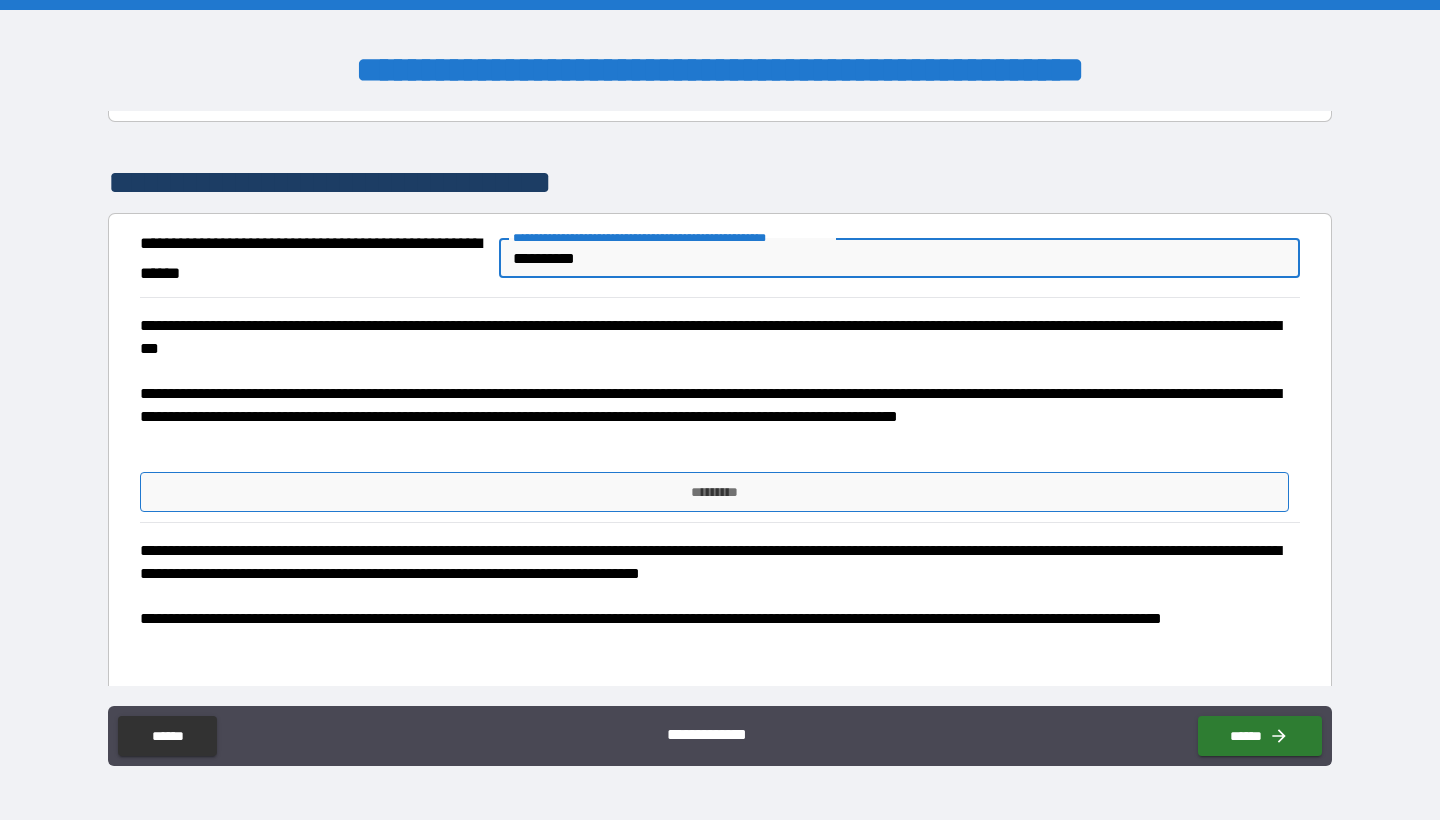 type on "**********" 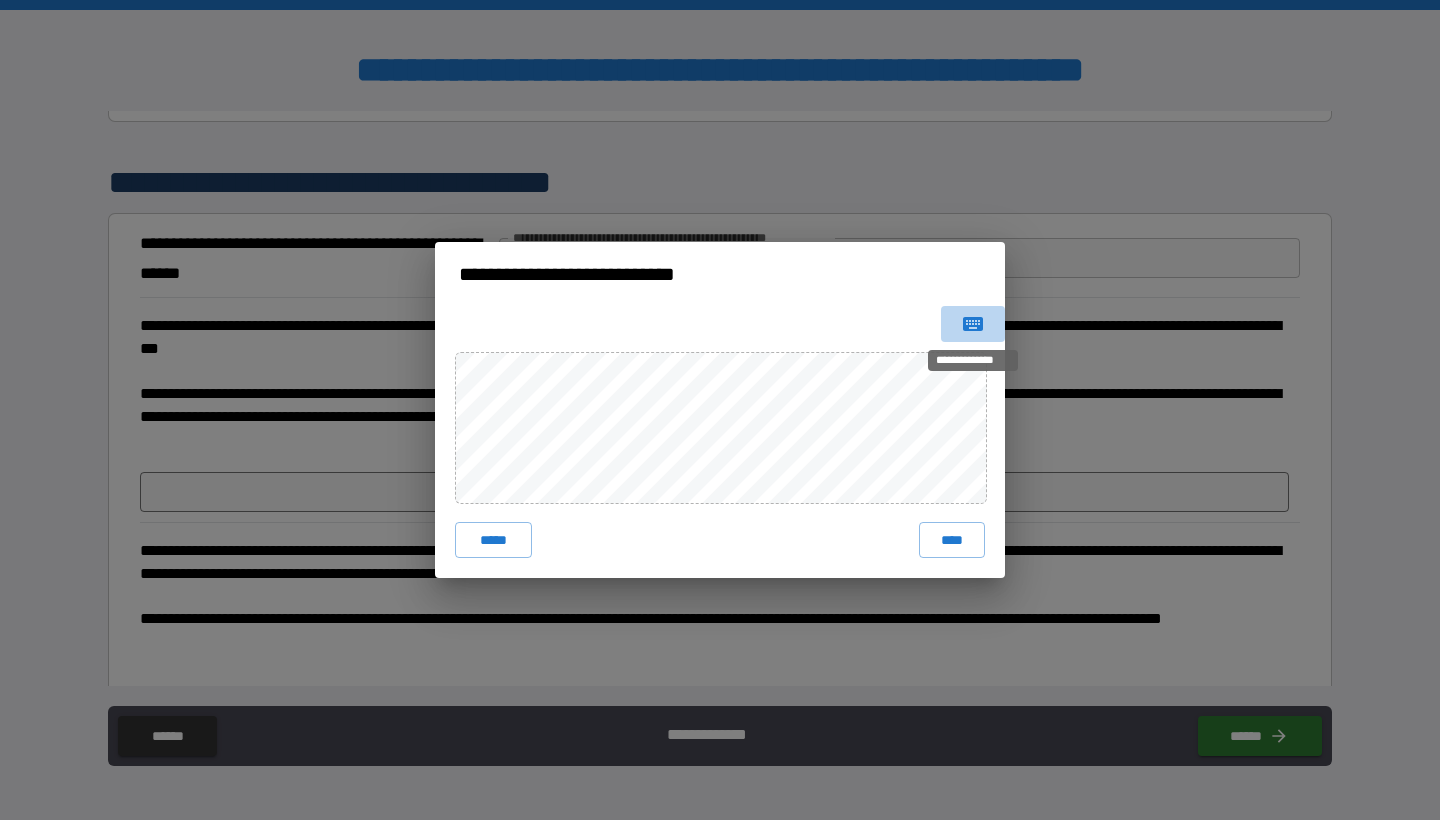 click 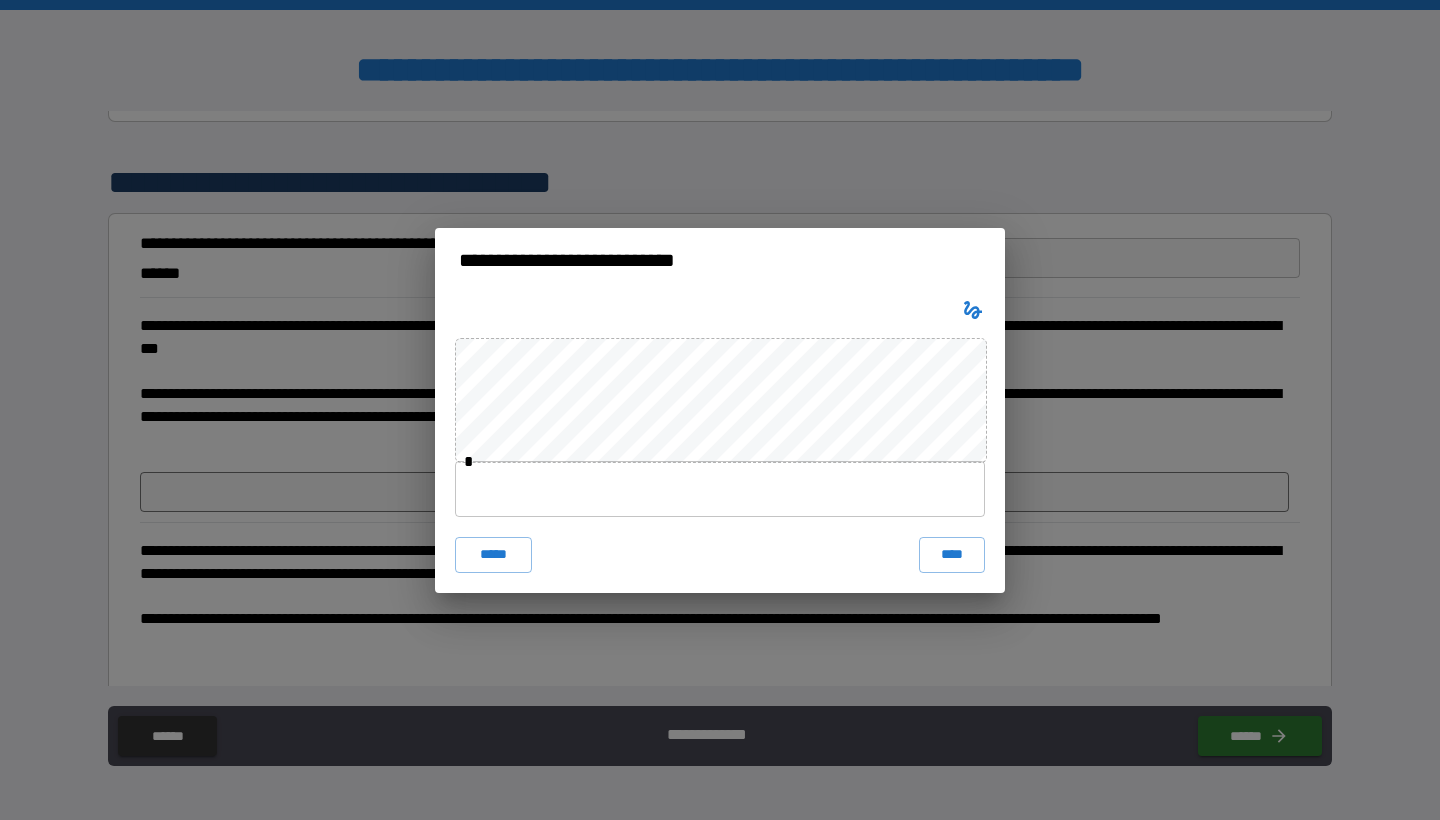 click at bounding box center (720, 489) 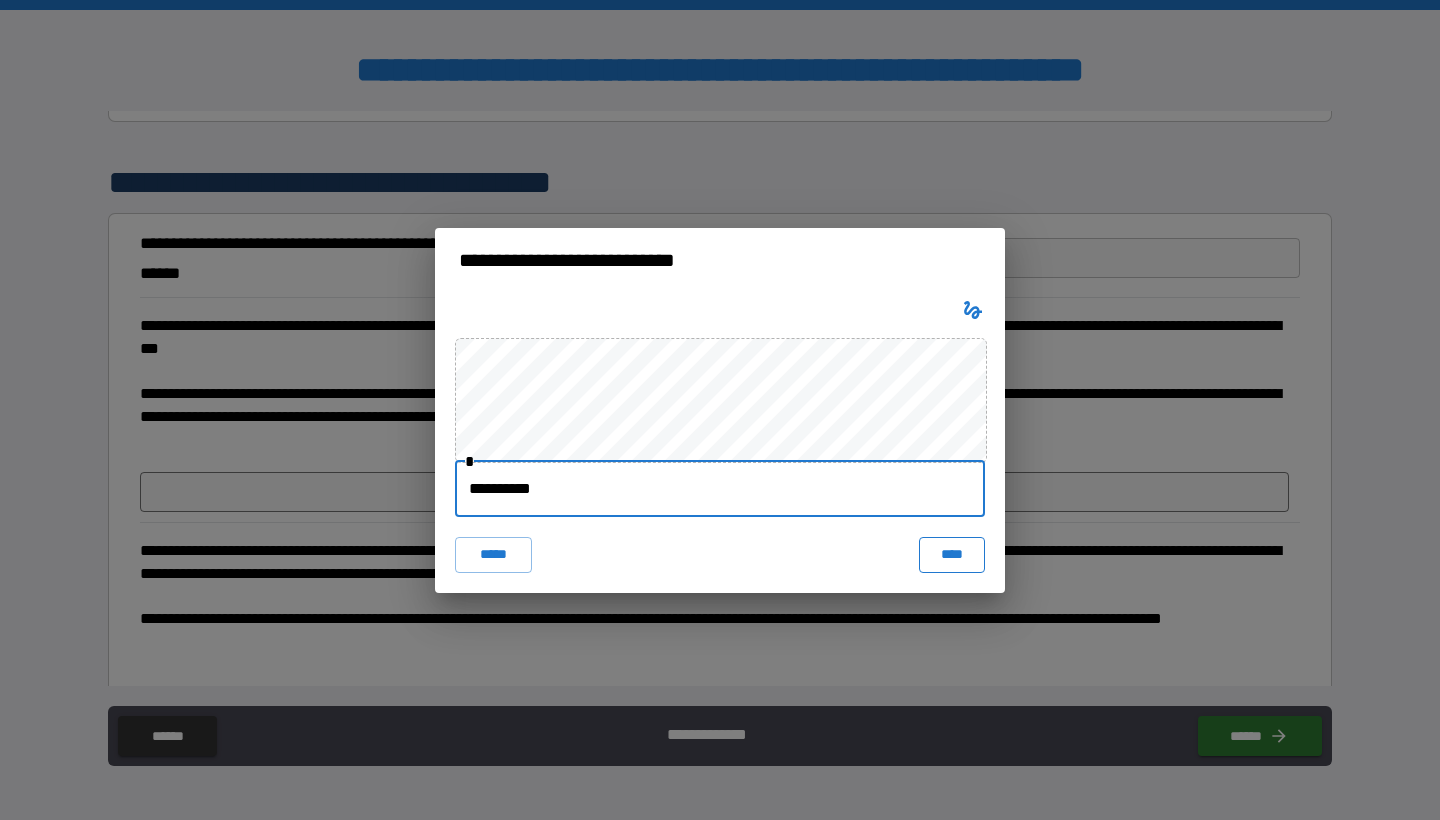 type on "**********" 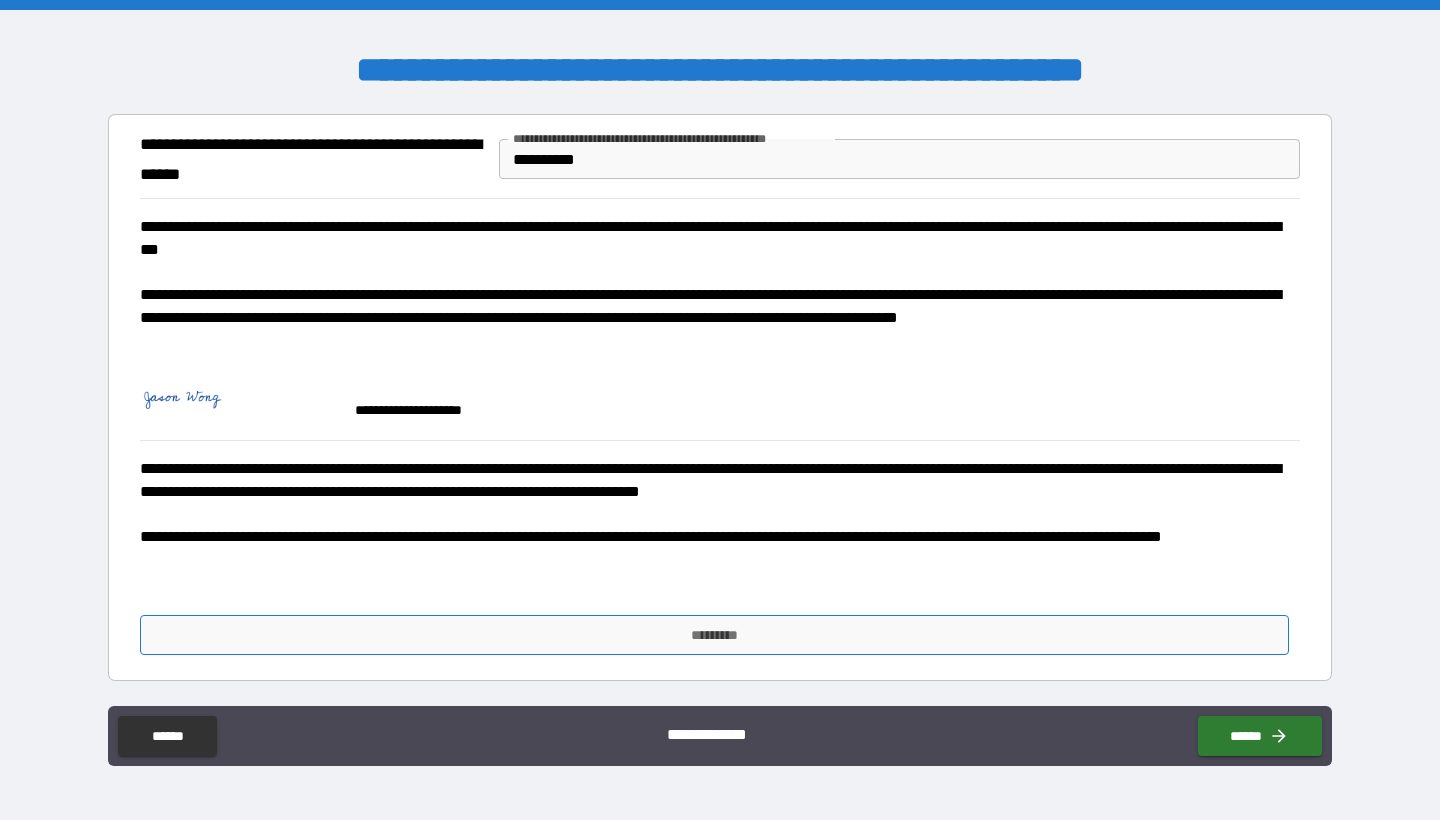 scroll, scrollTop: 3380, scrollLeft: 0, axis: vertical 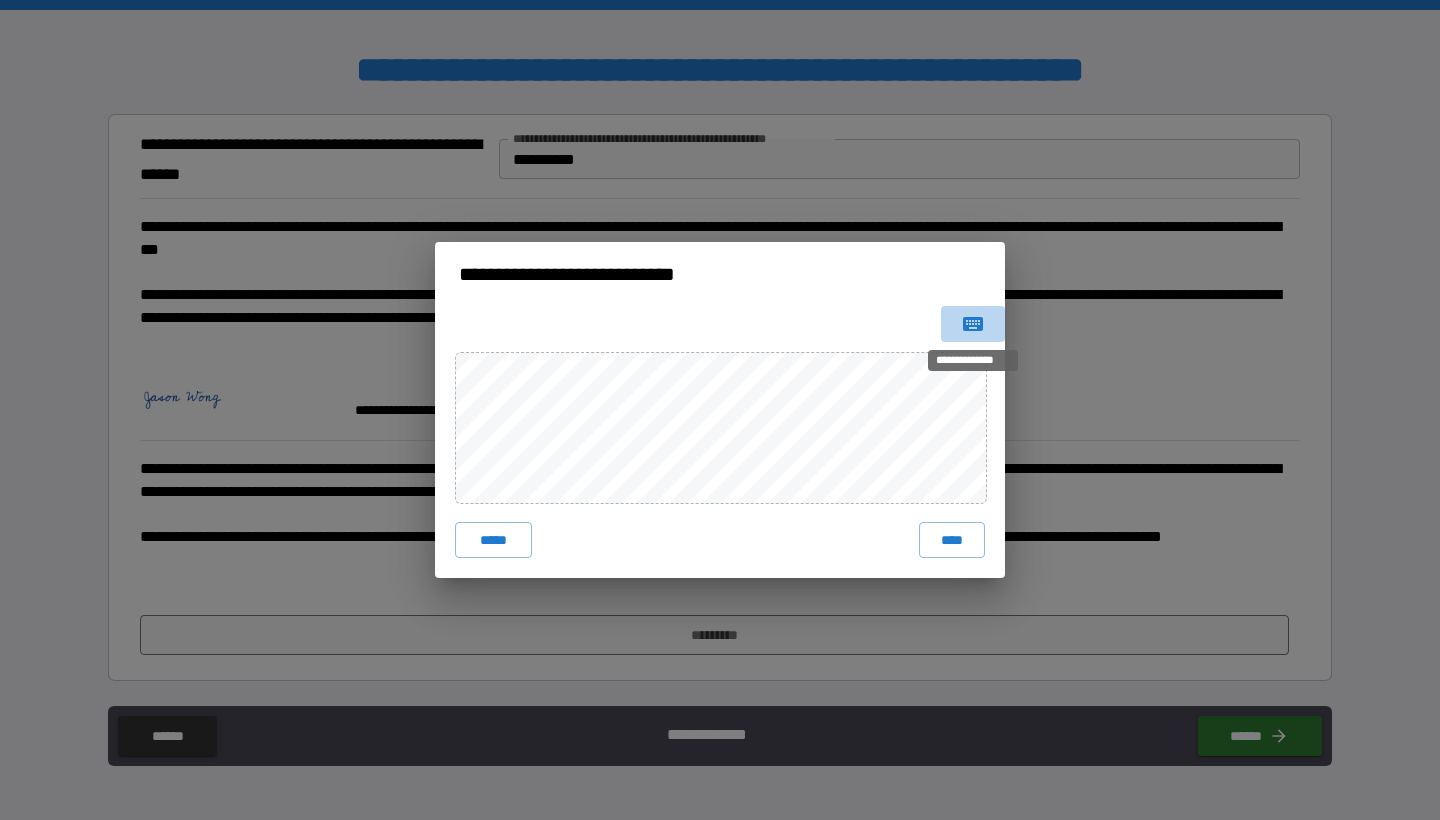 click 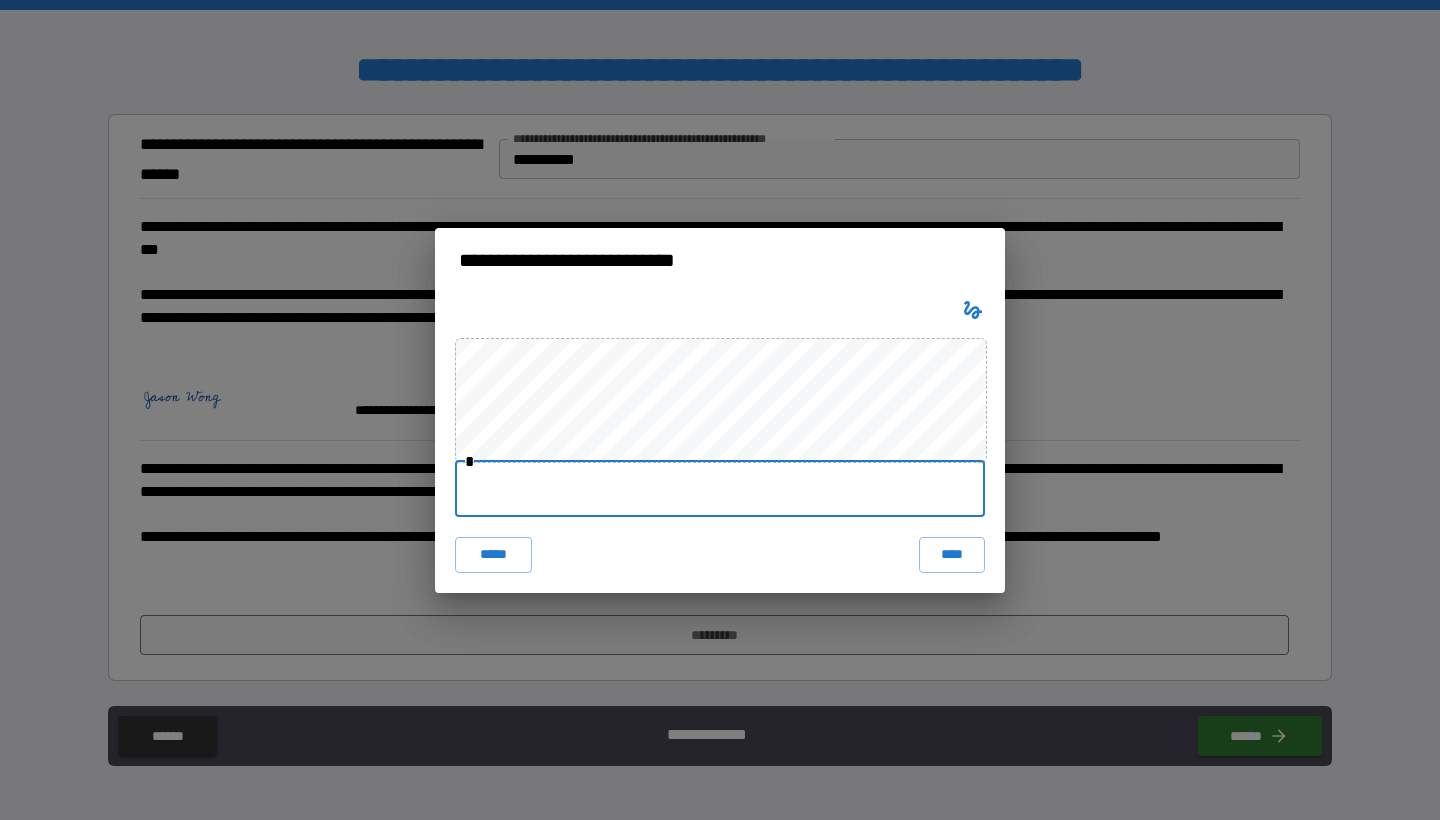 click at bounding box center [720, 489] 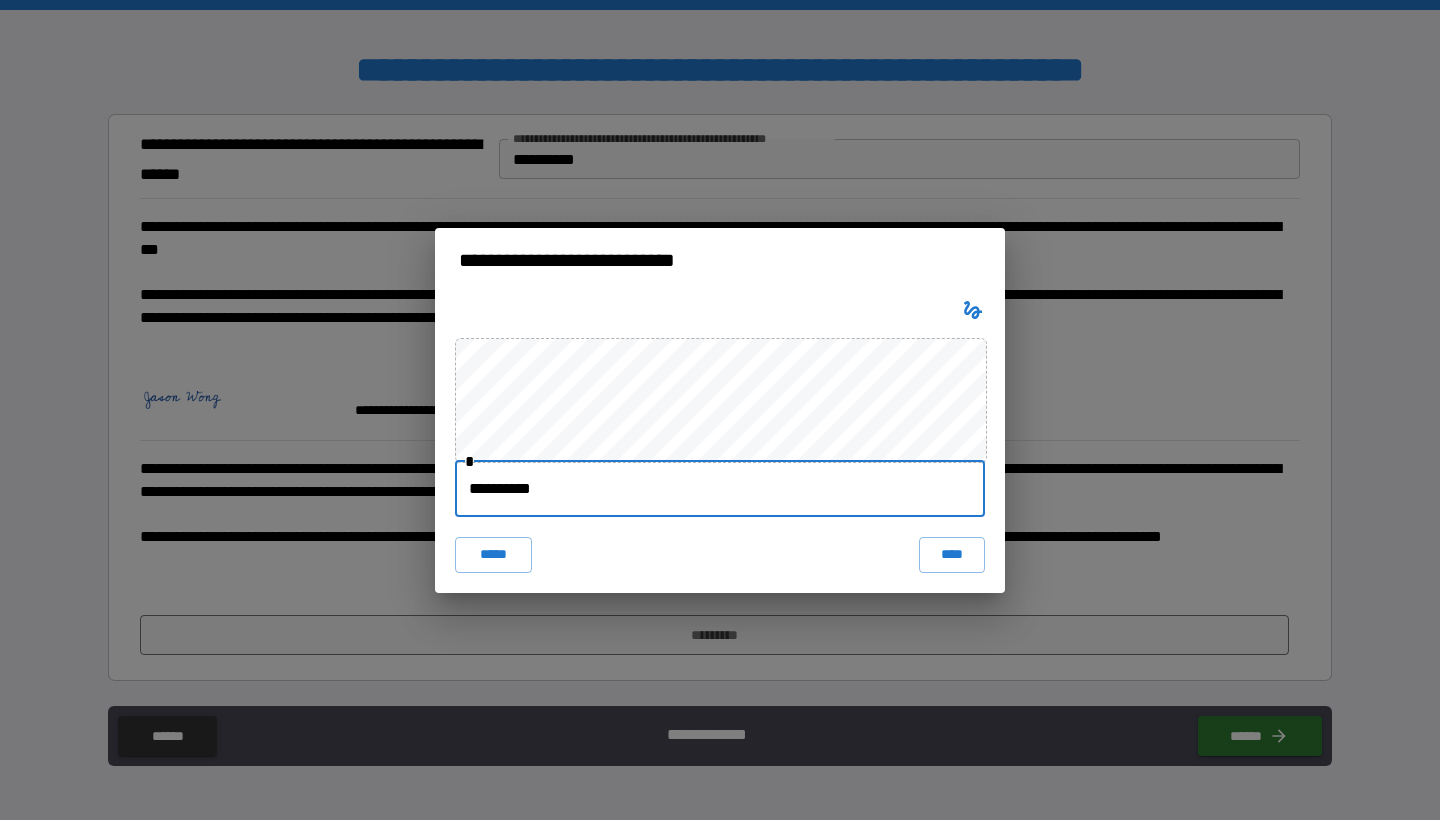 type on "**********" 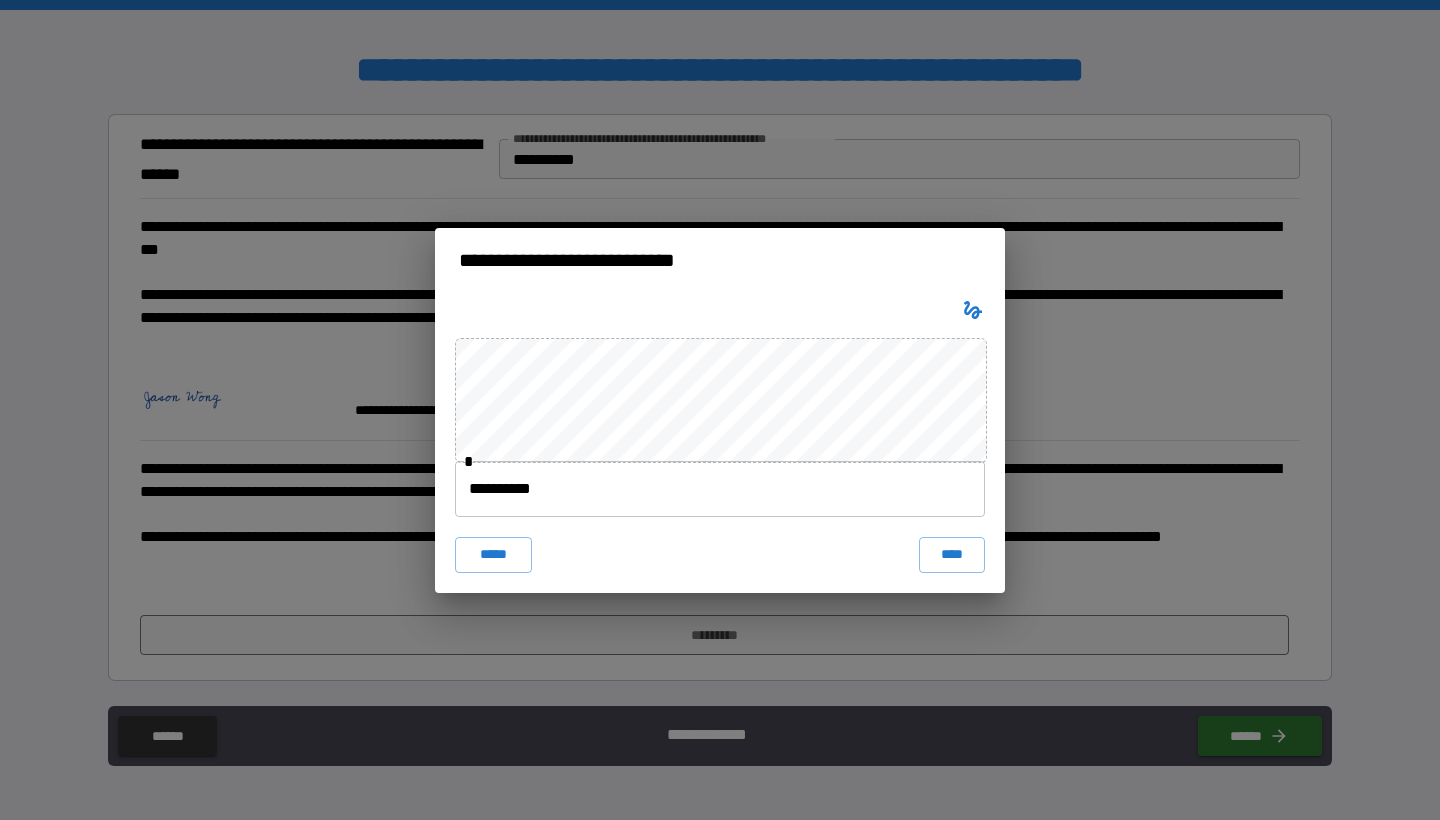 click on "**********" at bounding box center [720, 442] 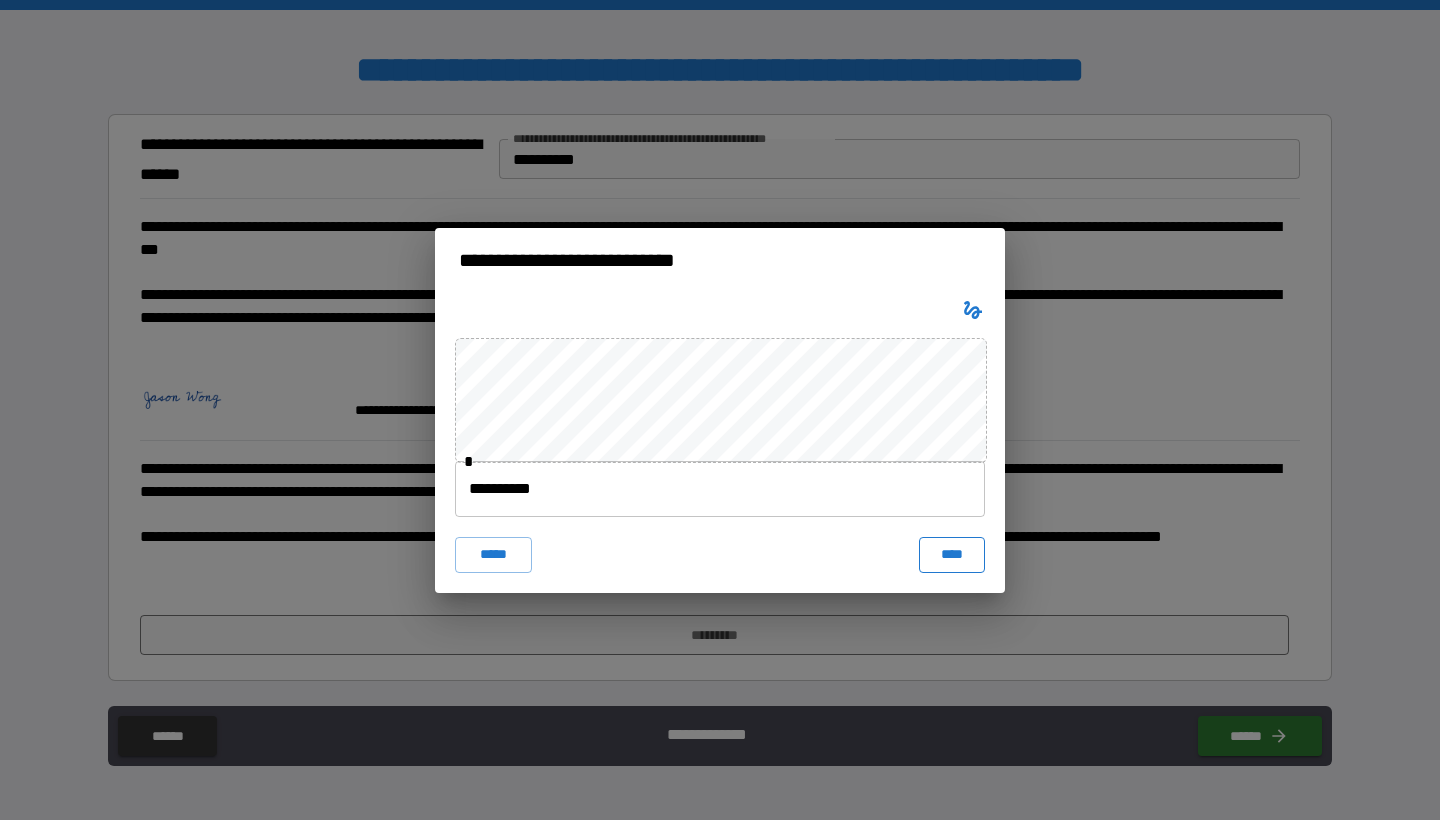click on "****" at bounding box center [952, 555] 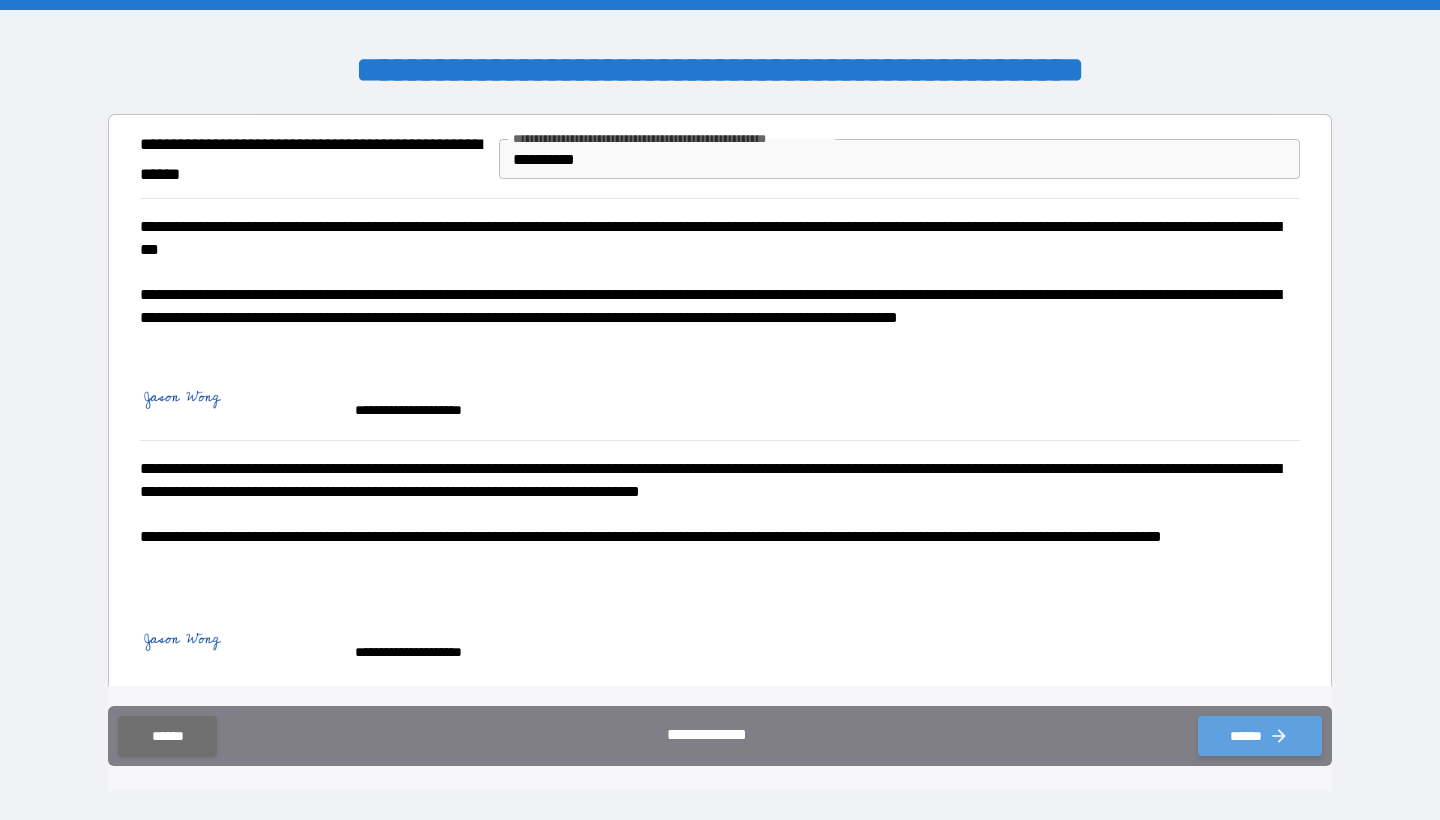 click on "******" at bounding box center (1260, 736) 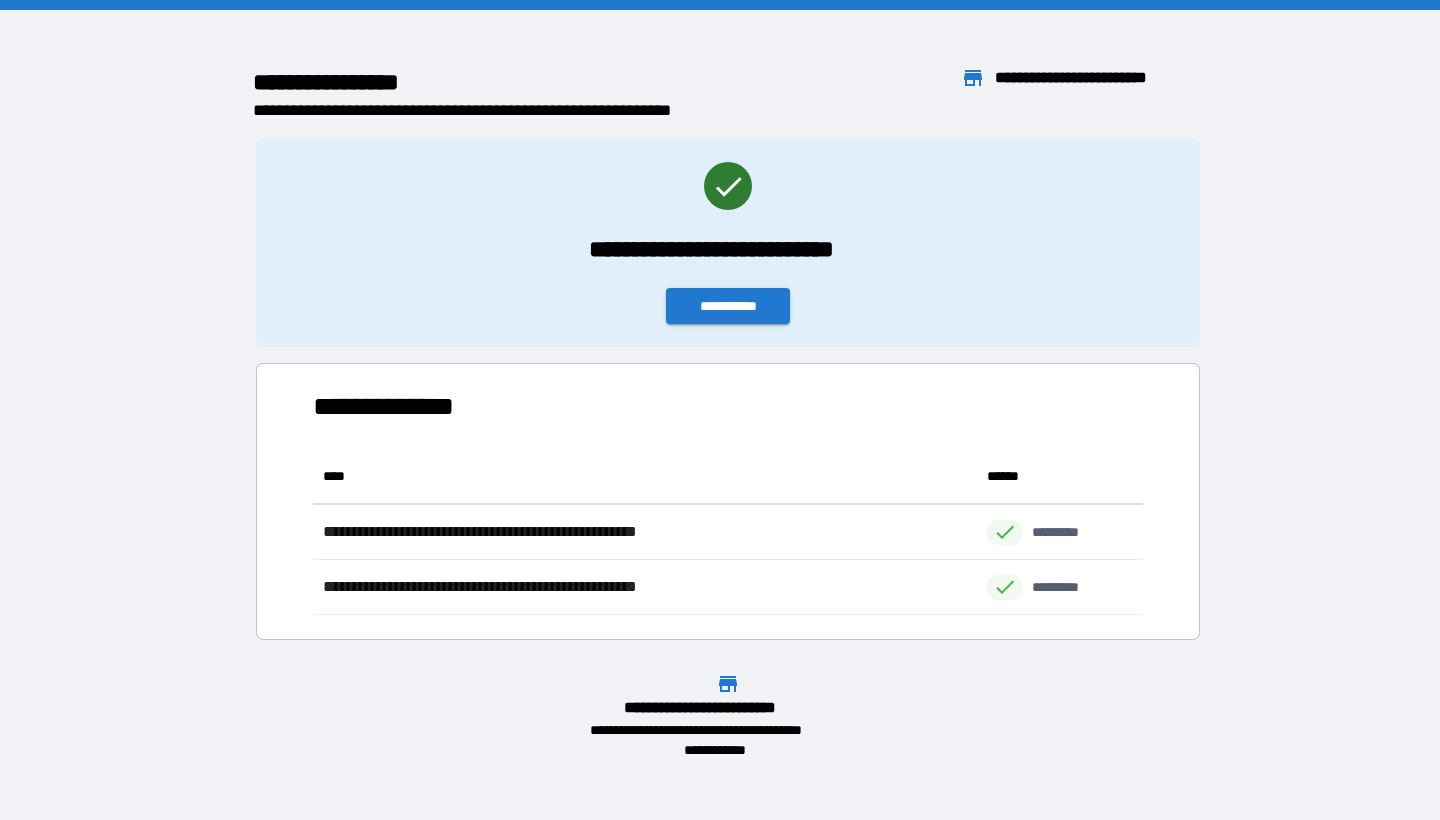 scroll, scrollTop: 1, scrollLeft: 1, axis: both 